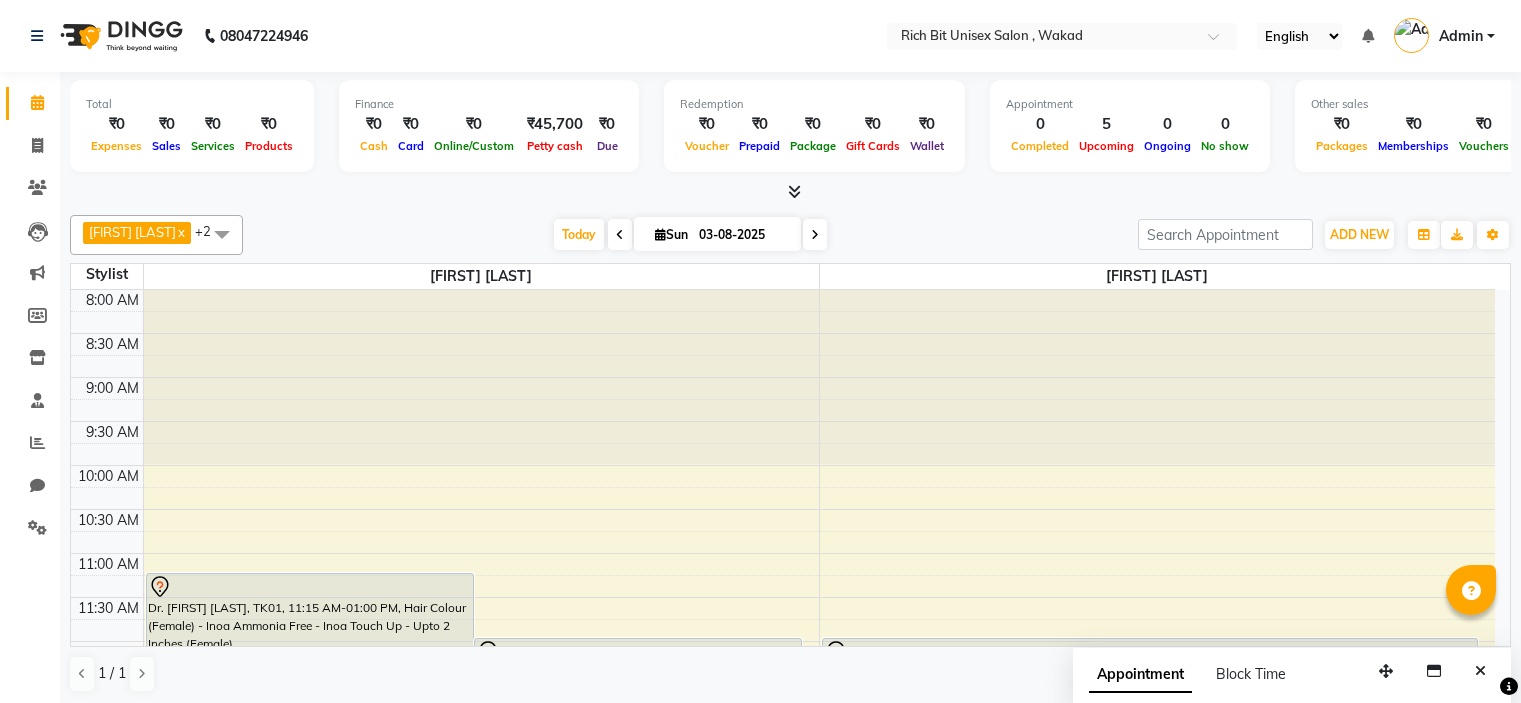 scroll, scrollTop: 0, scrollLeft: 0, axis: both 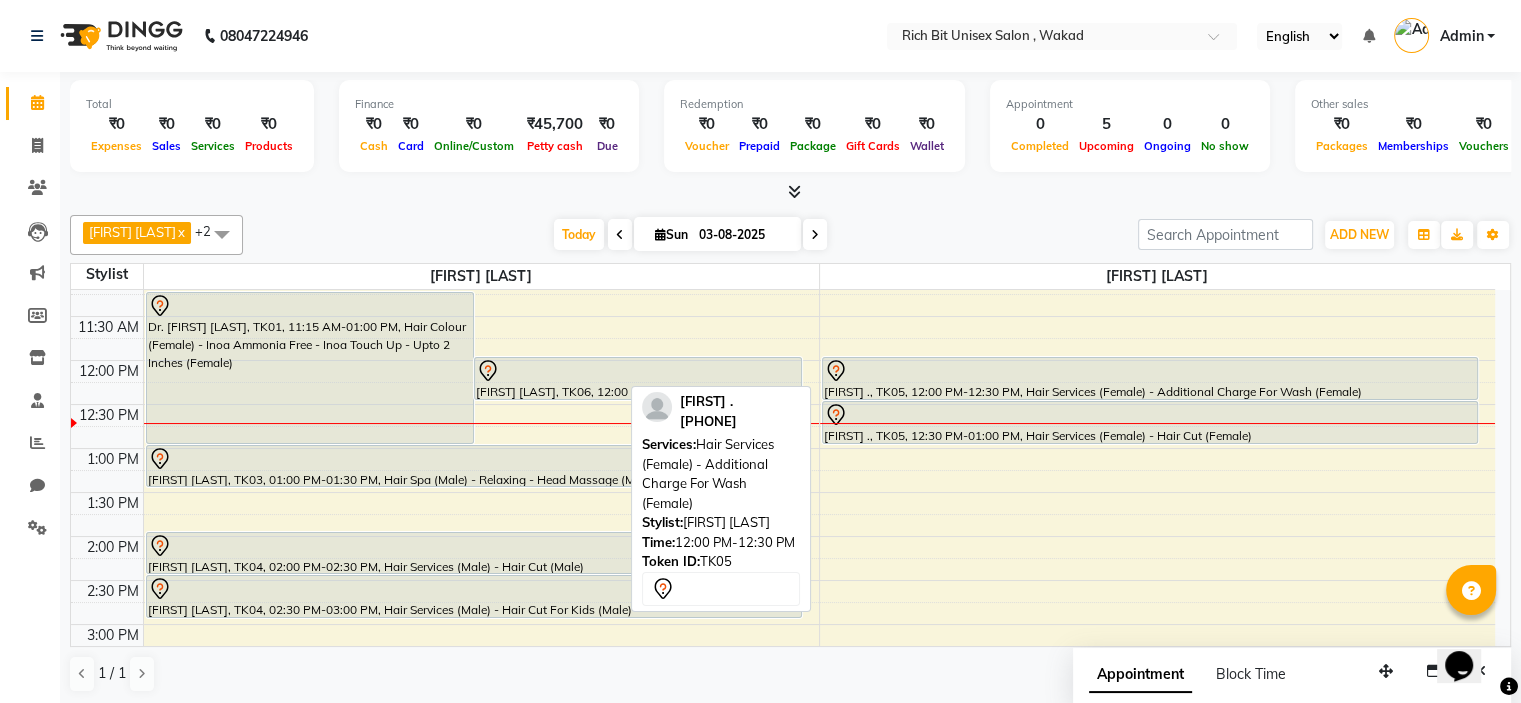 click on "[FIRST] ., TK05, 12:00 PM-12:30 PM, Hair Services (Female) - Additional Charge For Wash (Female)" at bounding box center (1150, 378) 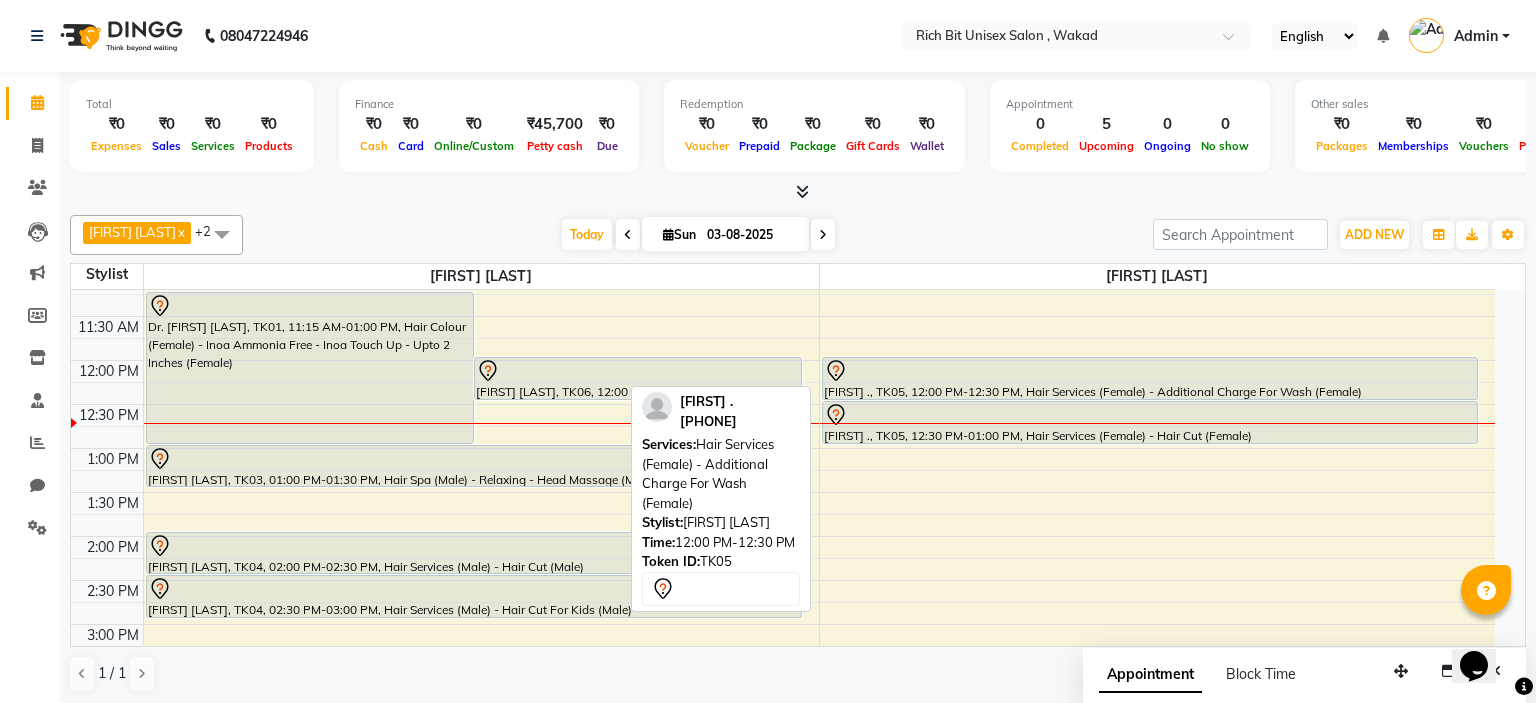 select on "7" 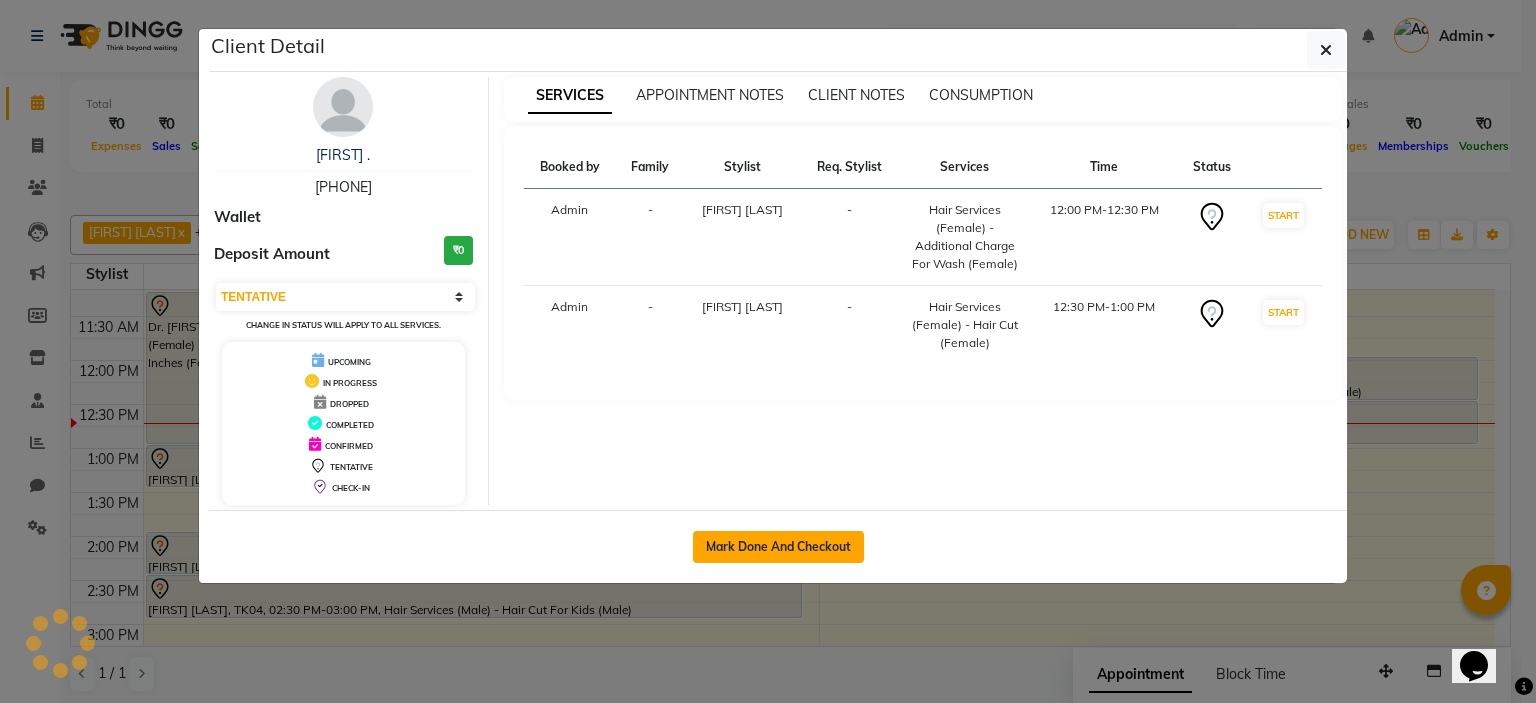 click on "Mark Done And Checkout" 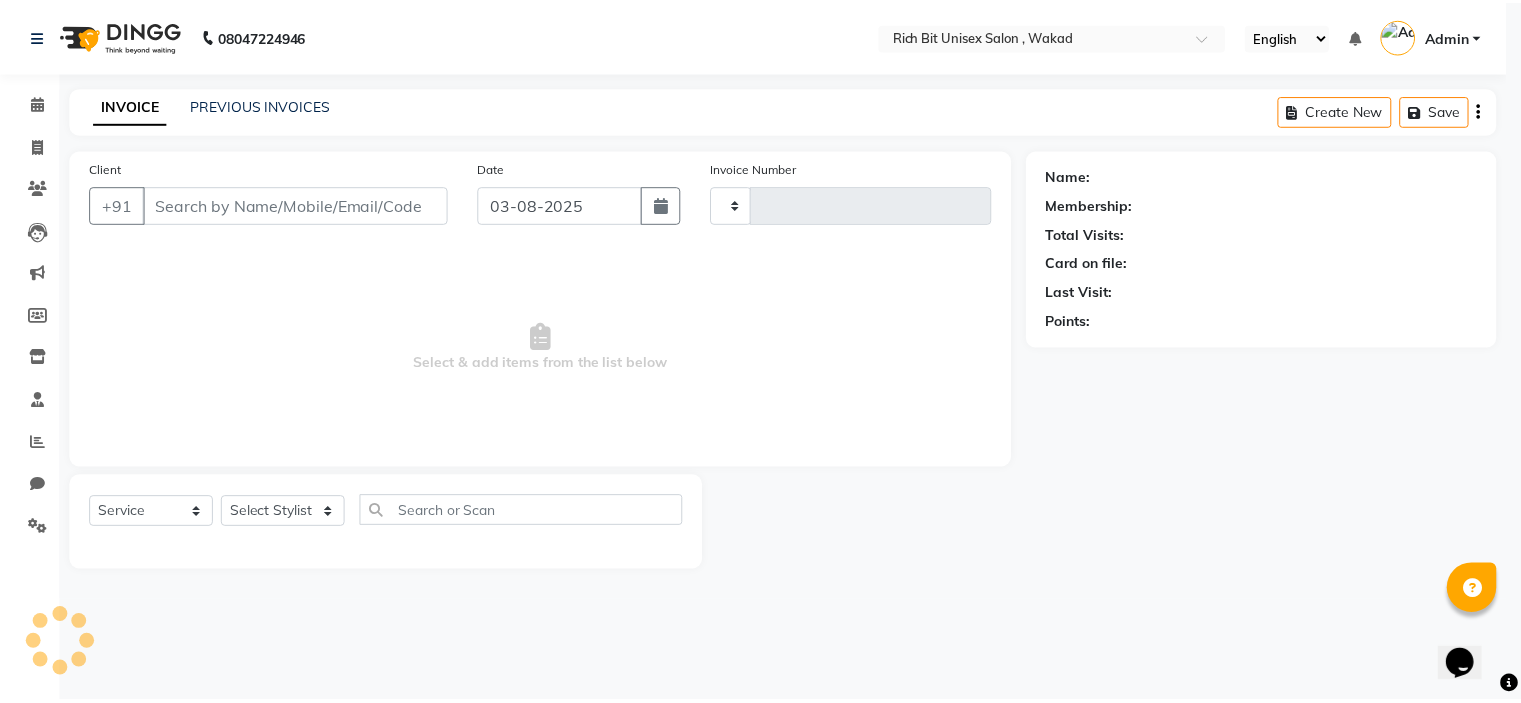 scroll, scrollTop: 0, scrollLeft: 0, axis: both 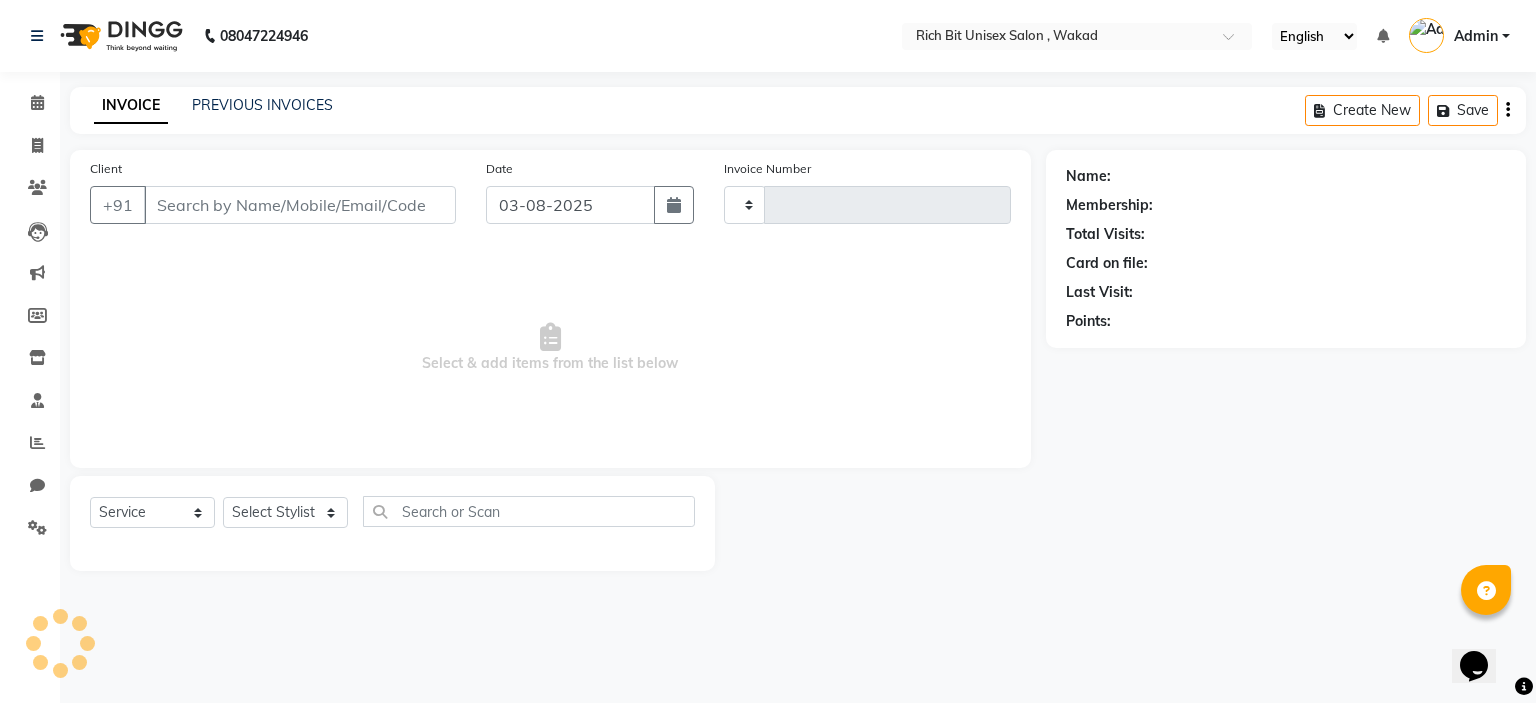 type on "0708" 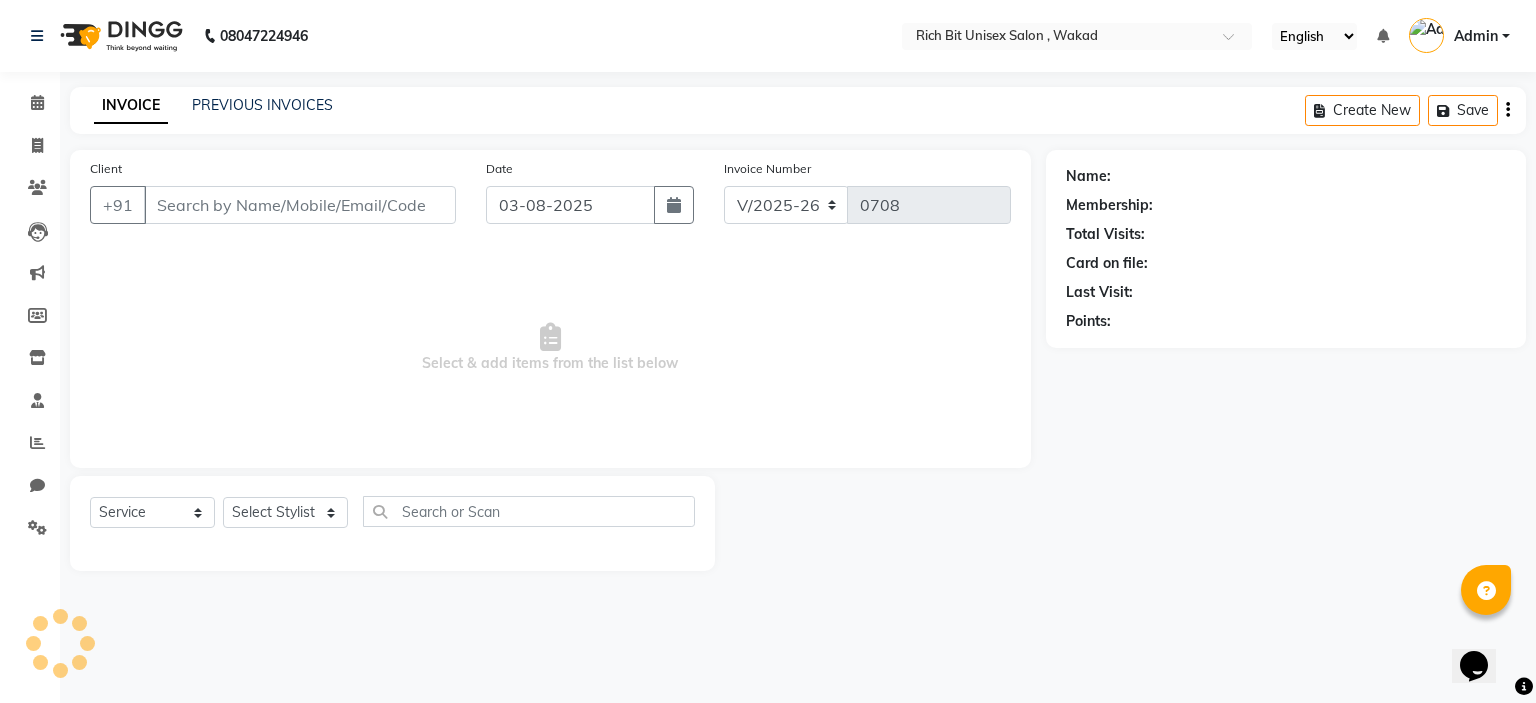 type on "[PHONE]" 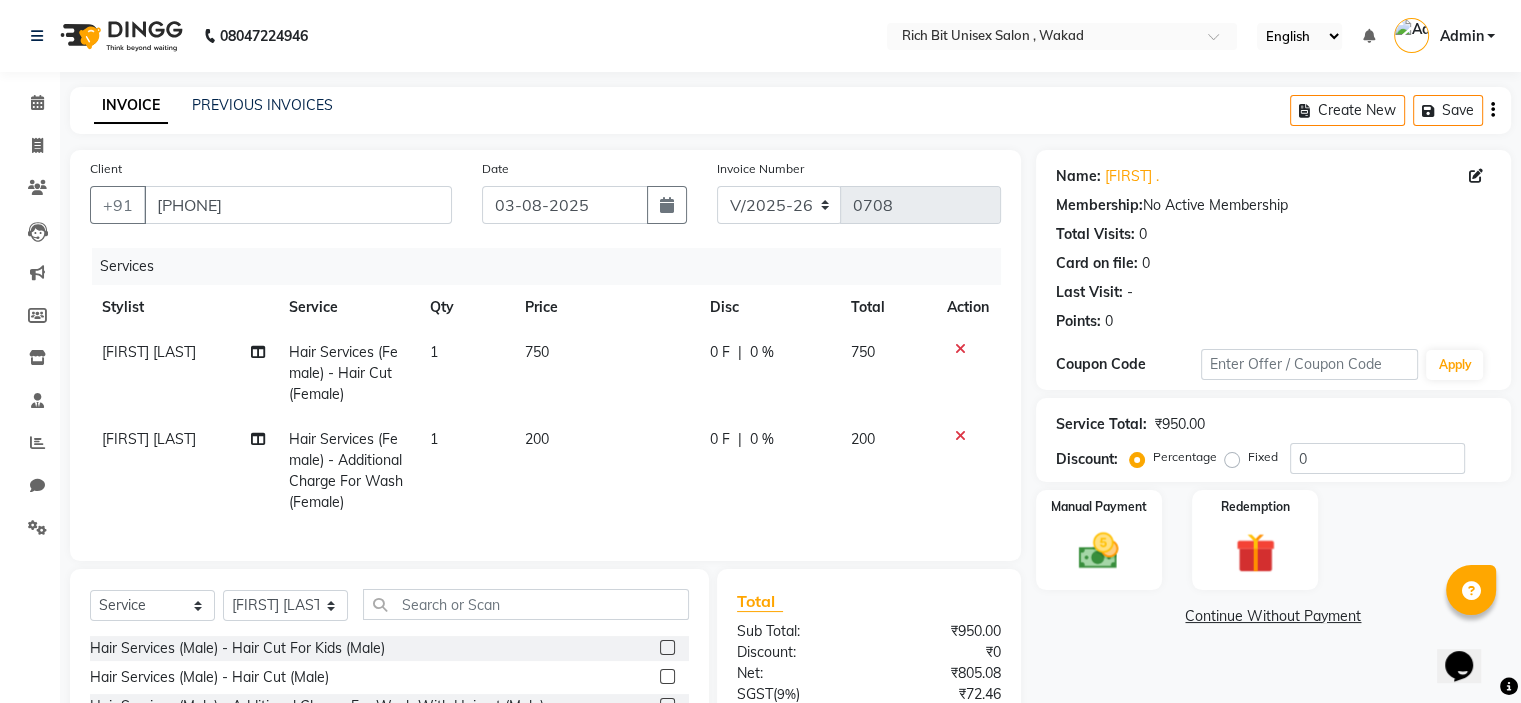 click on "0 %" 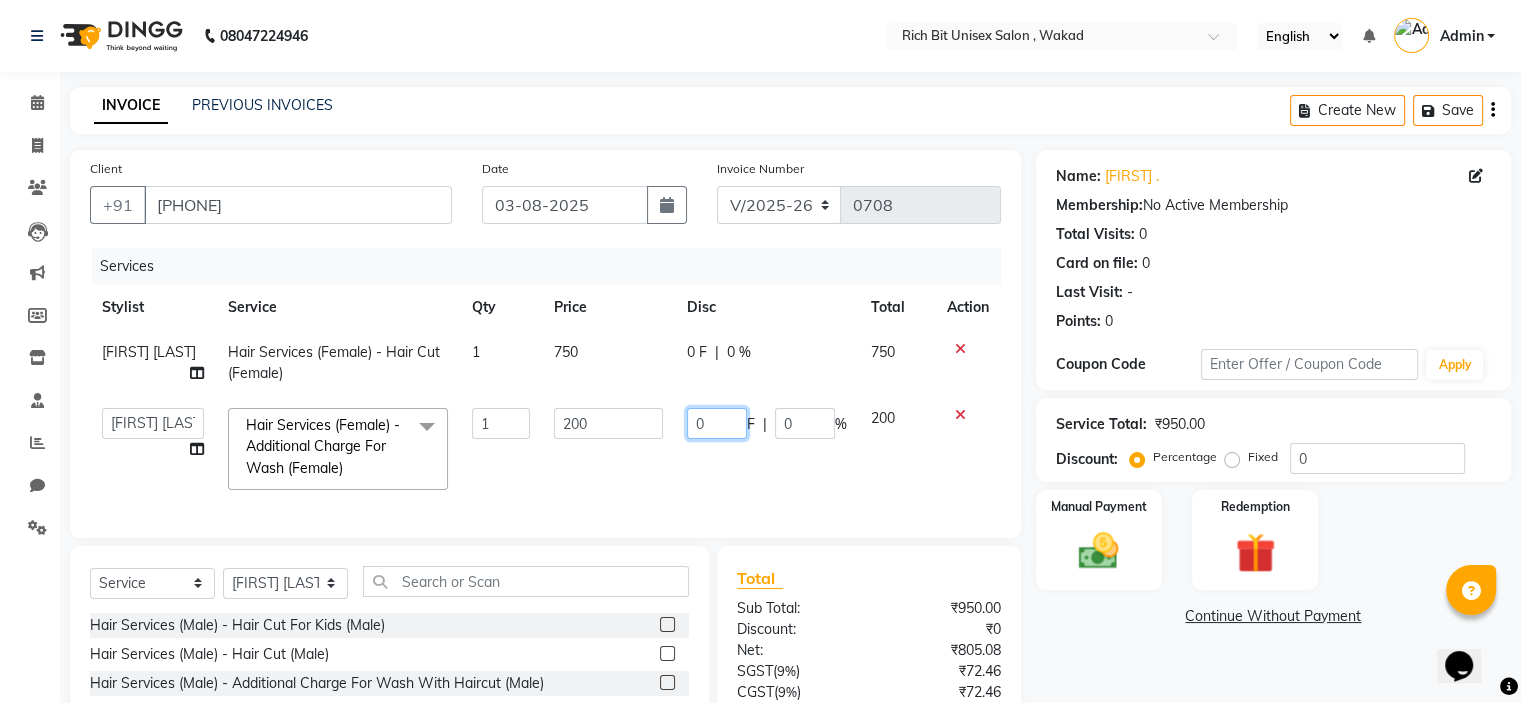 click on "0" 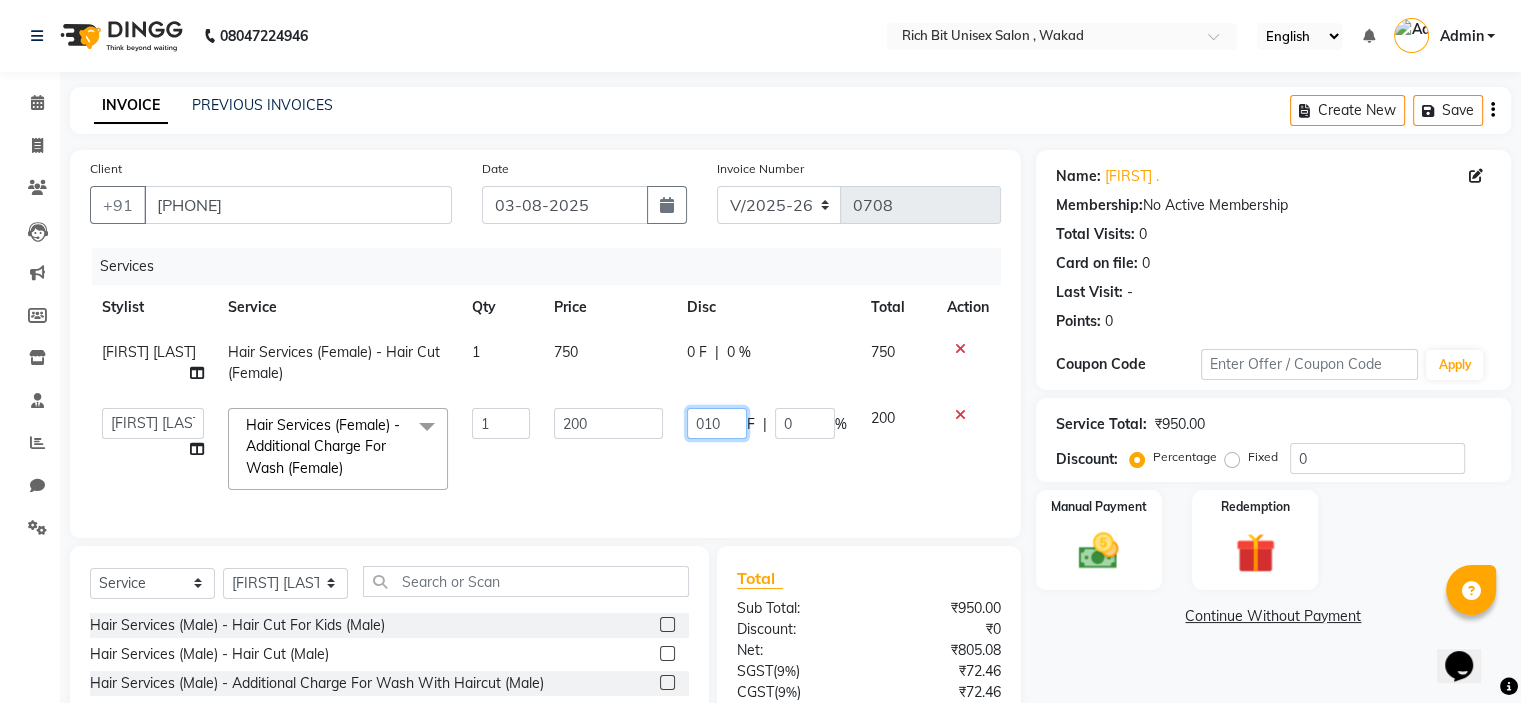 type on "0100" 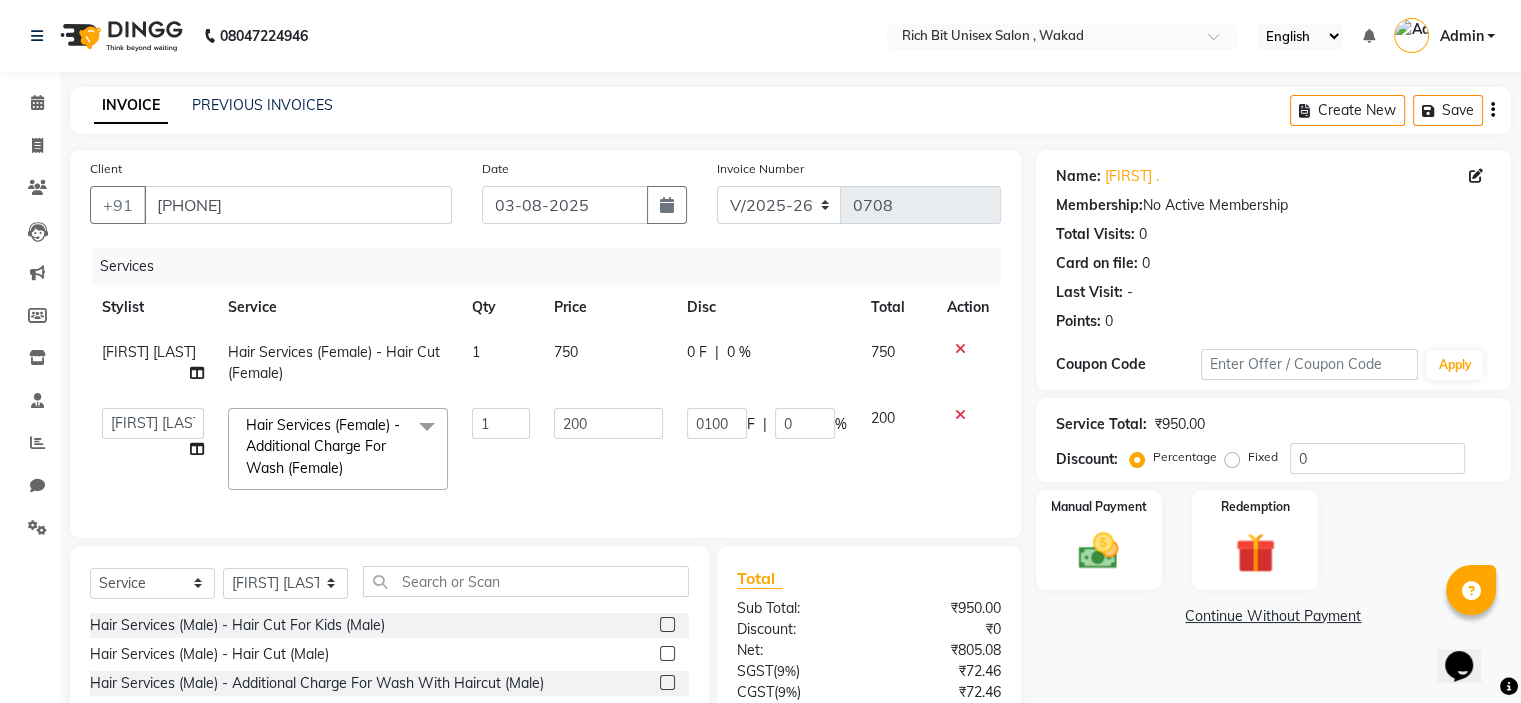 click on "0 F | 0 %" 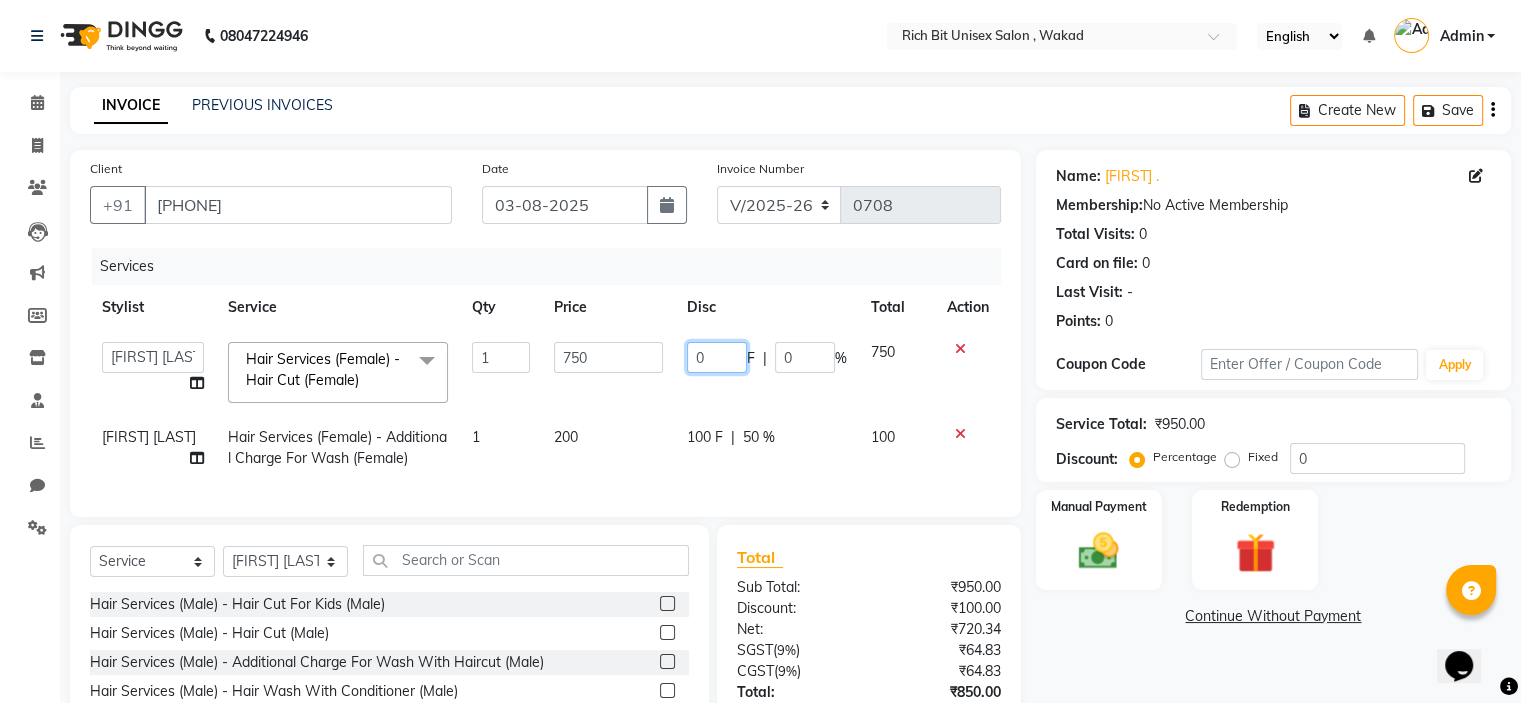 click on "0" 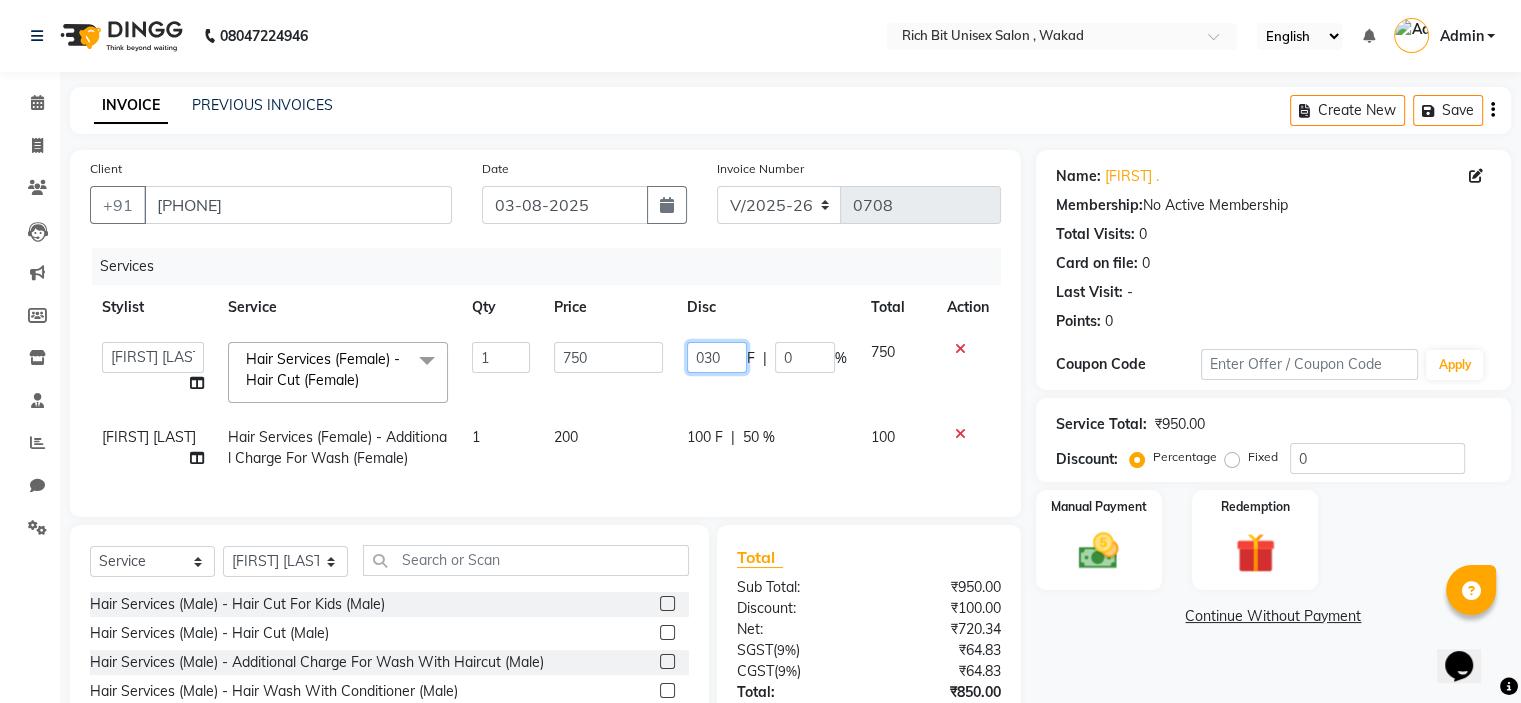 type on "0300" 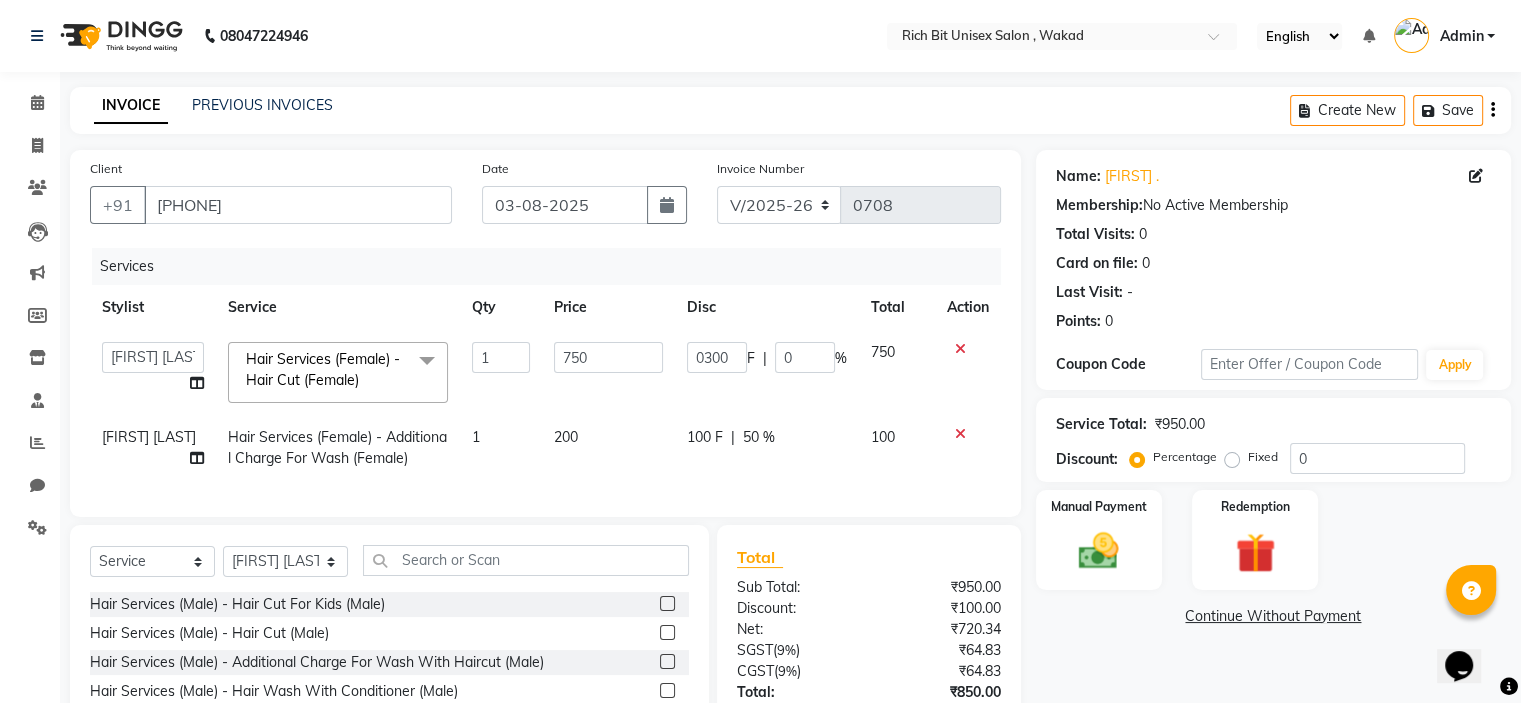 click on "0300 F | 0 %" 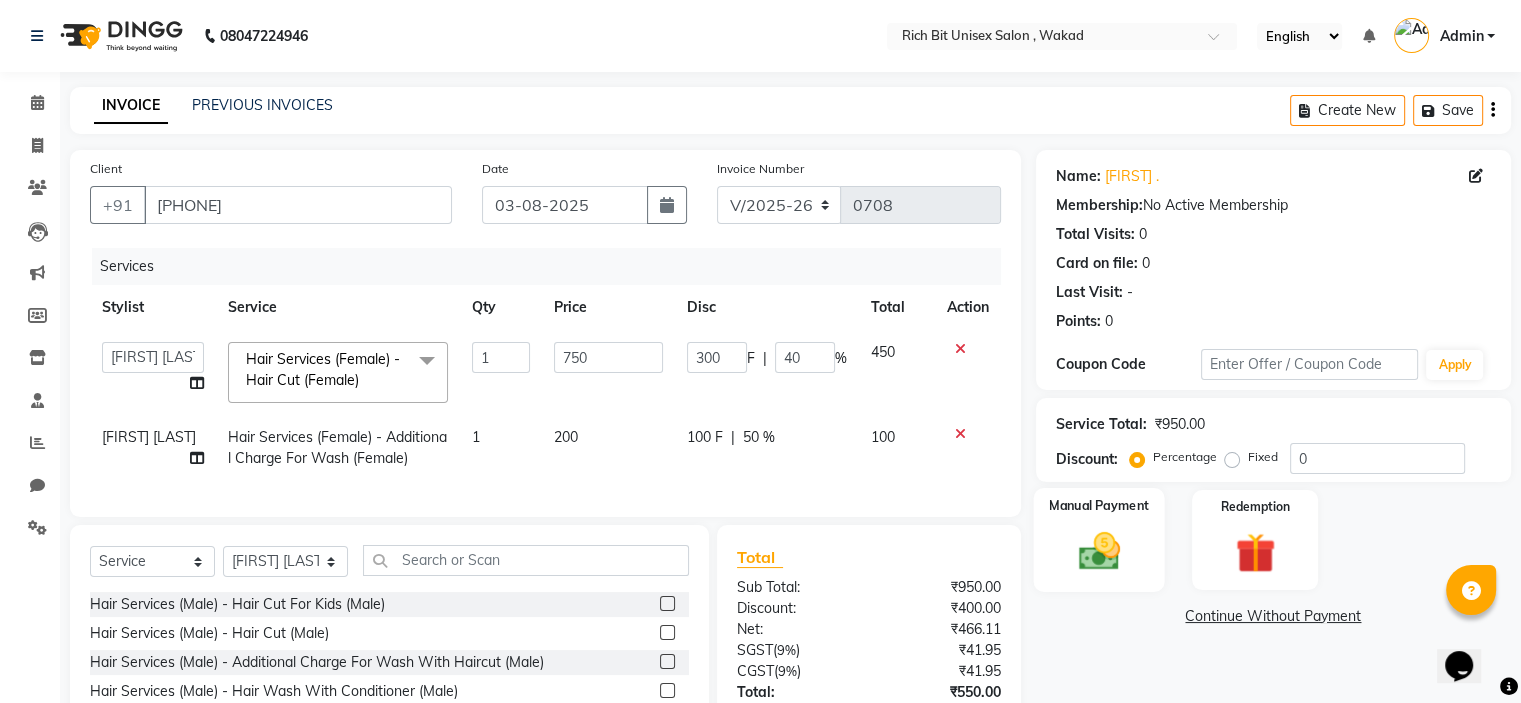 scroll, scrollTop: 162, scrollLeft: 0, axis: vertical 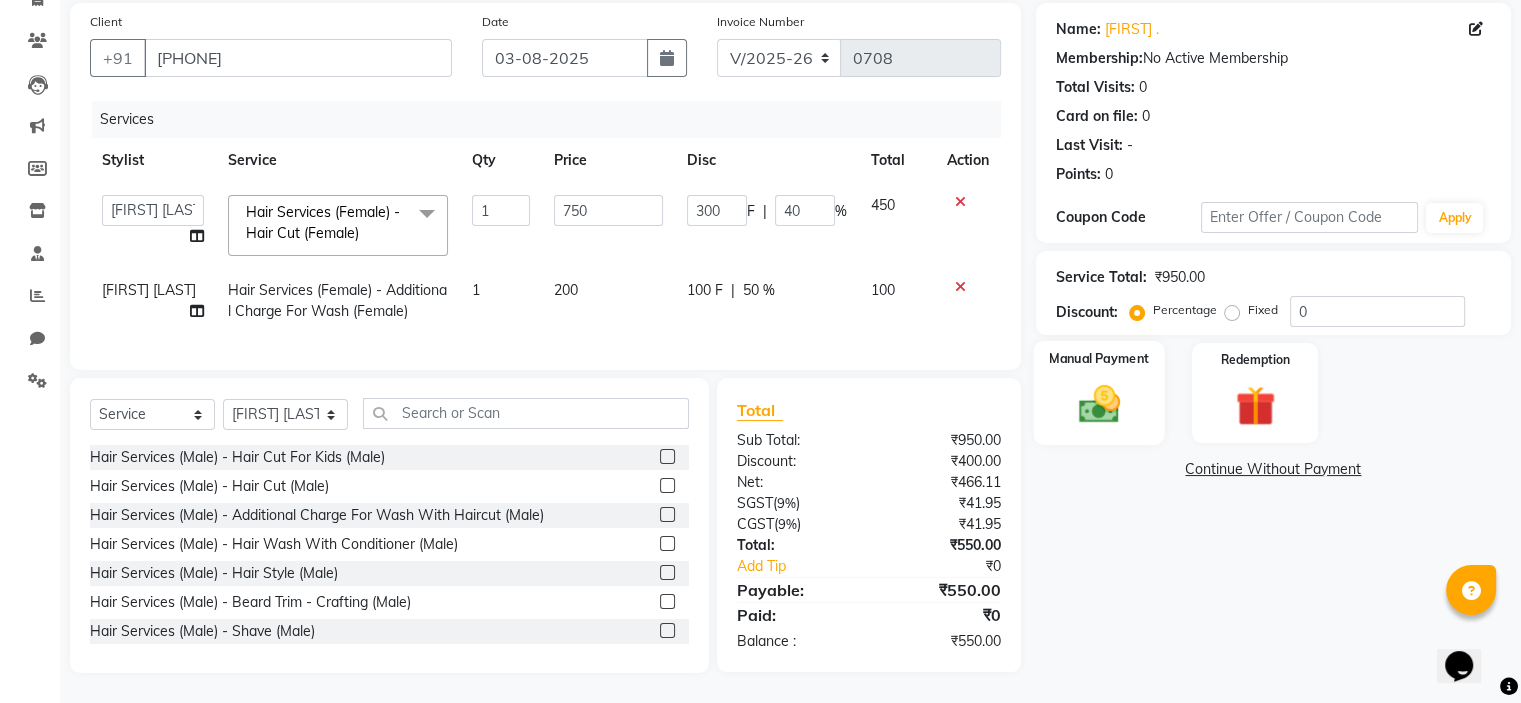 click 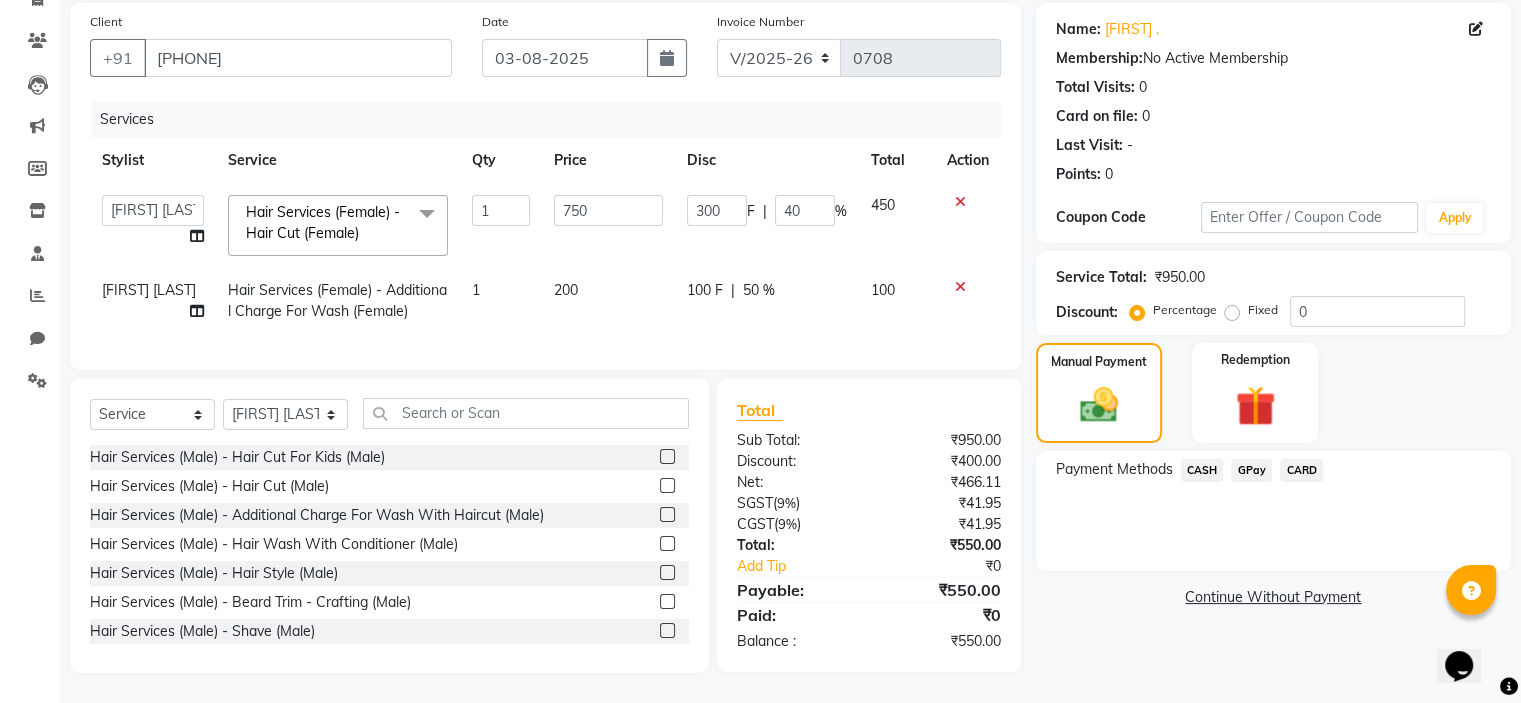 click on "GPay" 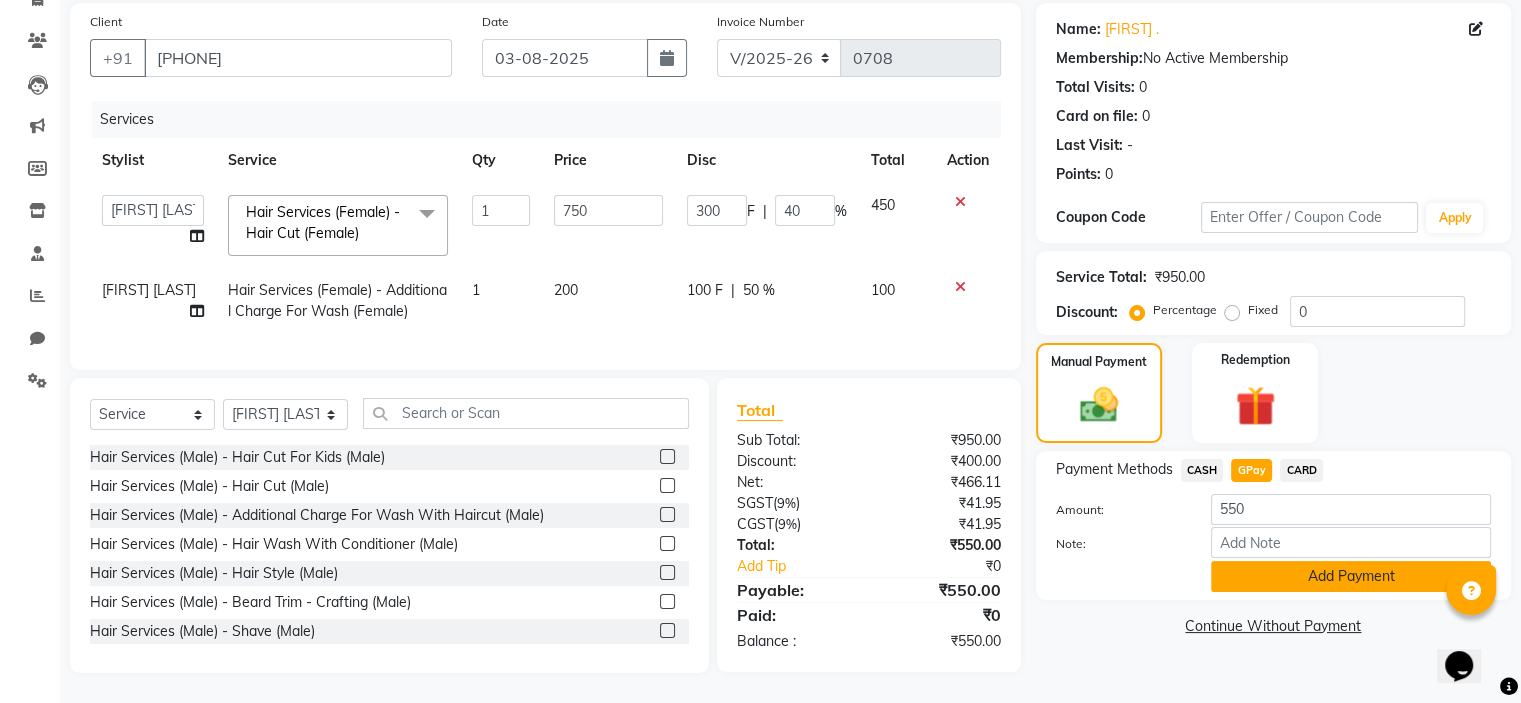 click on "Add Payment" 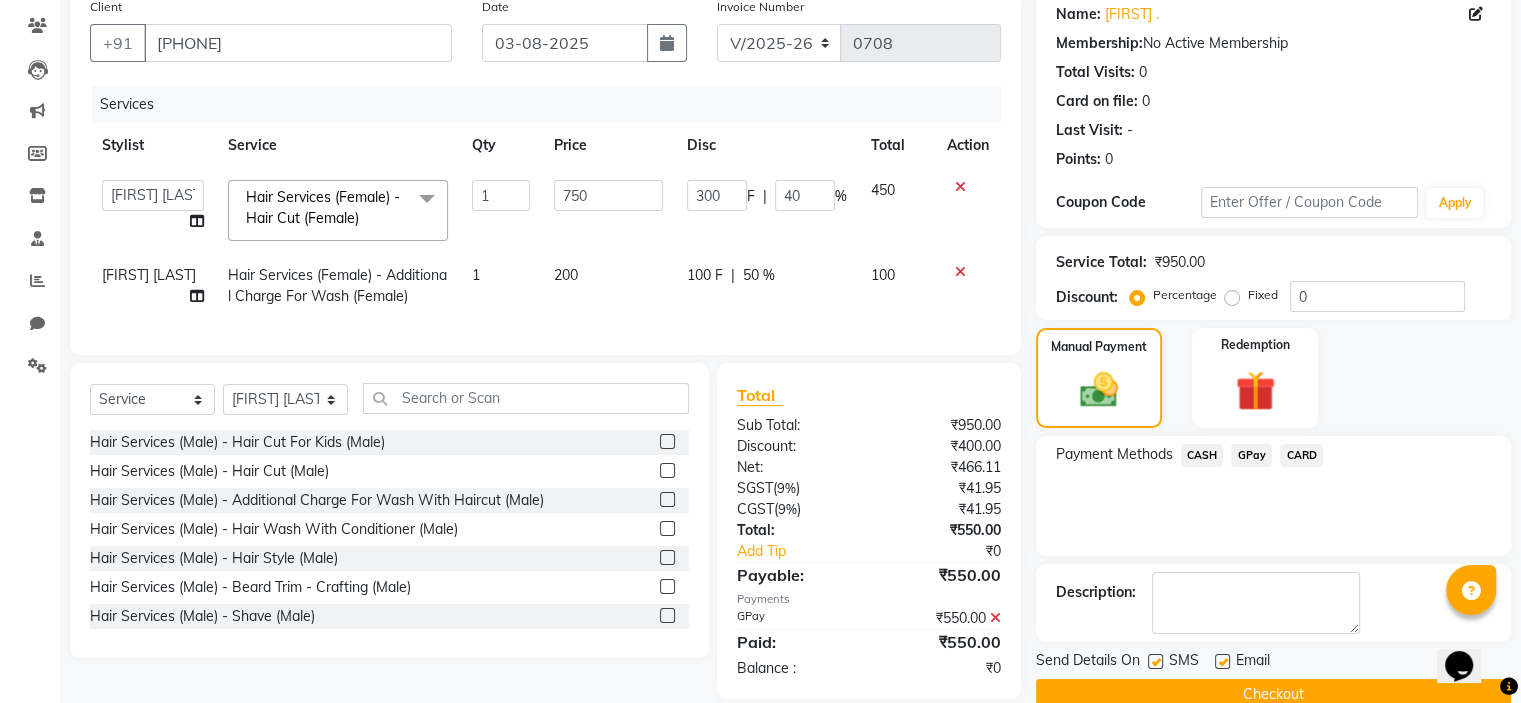 scroll, scrollTop: 203, scrollLeft: 0, axis: vertical 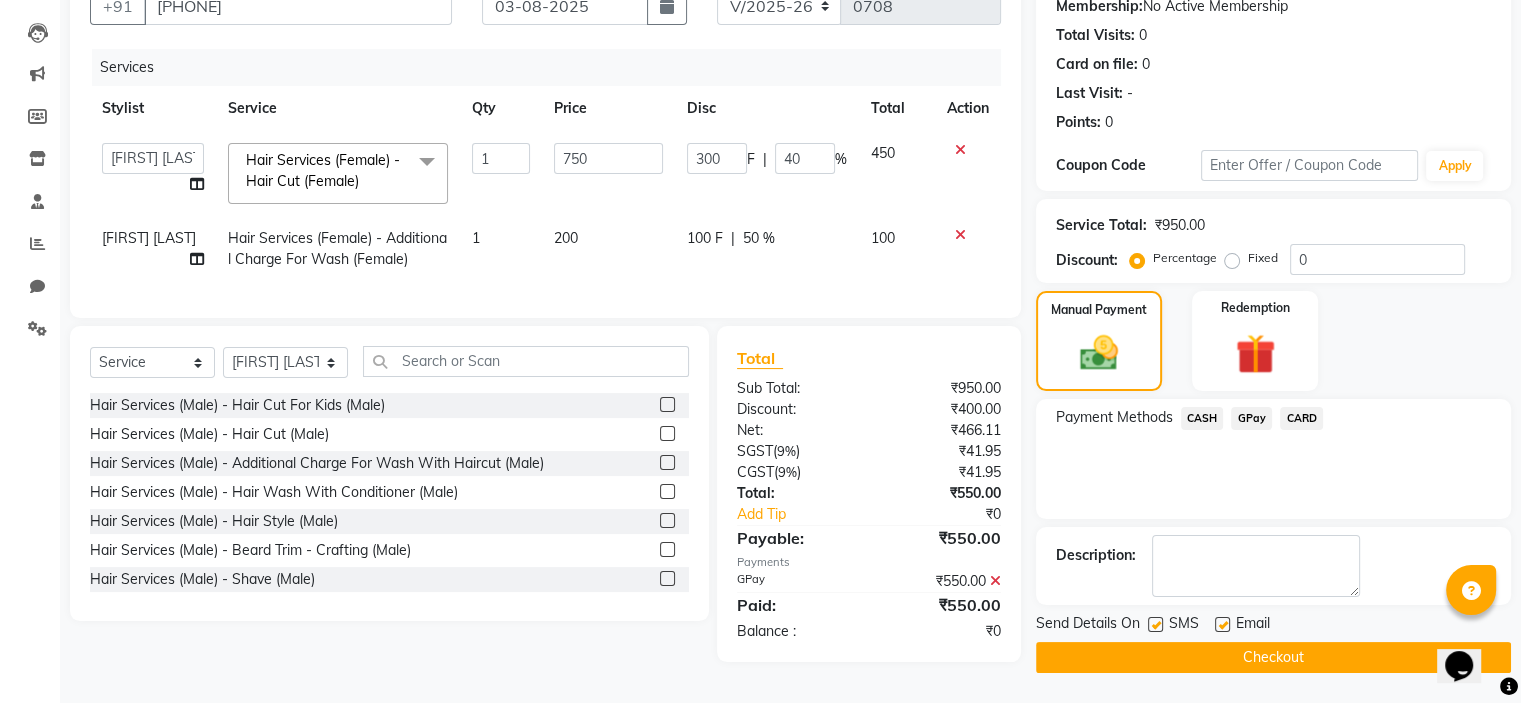 click on "Checkout" 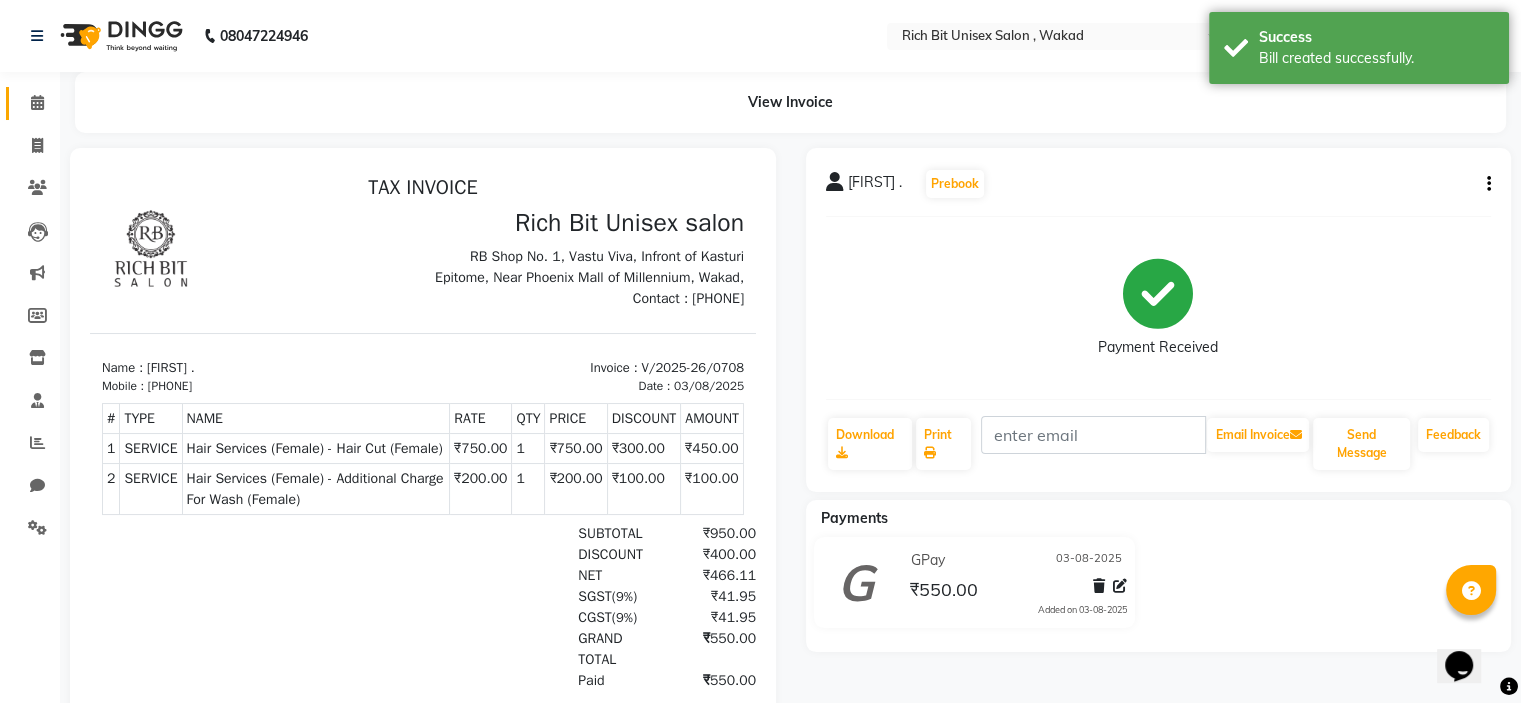 scroll, scrollTop: 0, scrollLeft: 0, axis: both 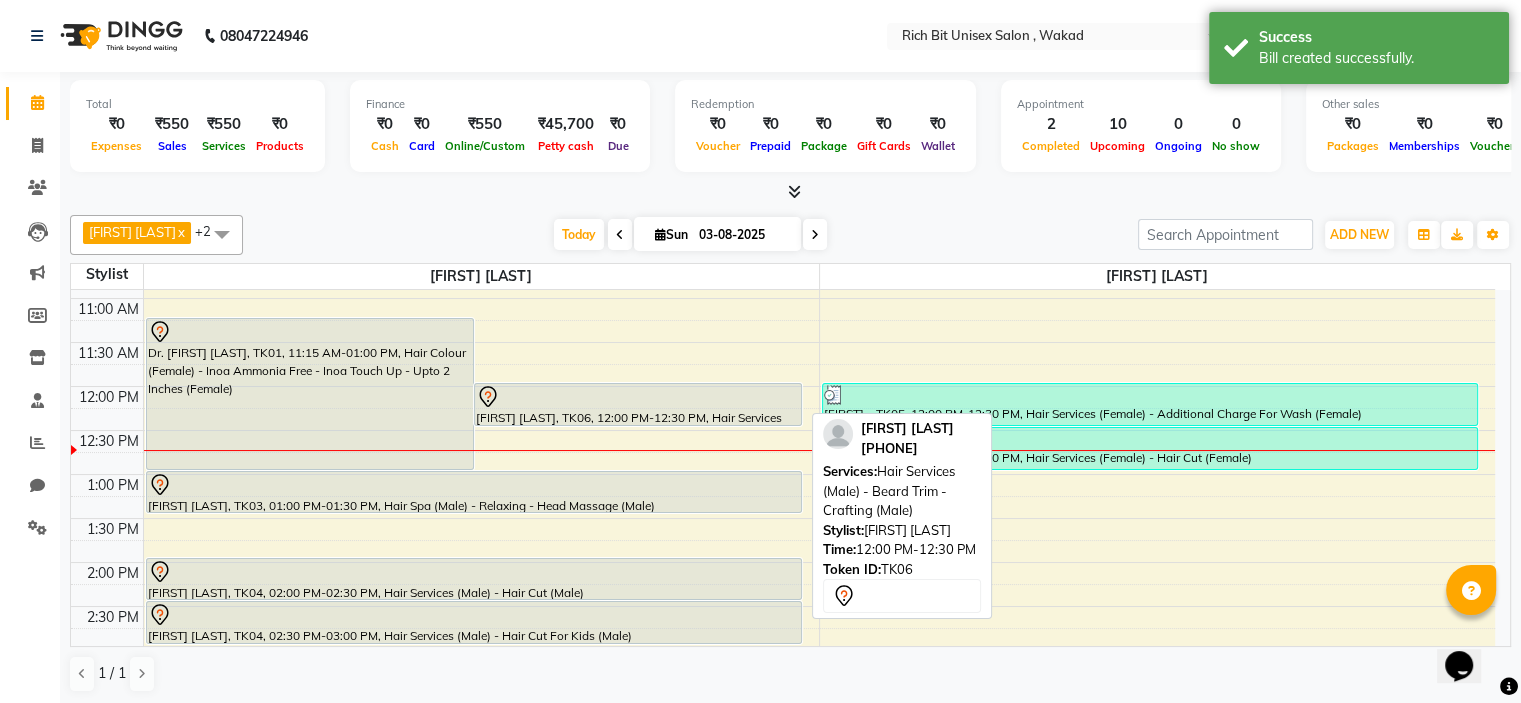click at bounding box center [638, 397] 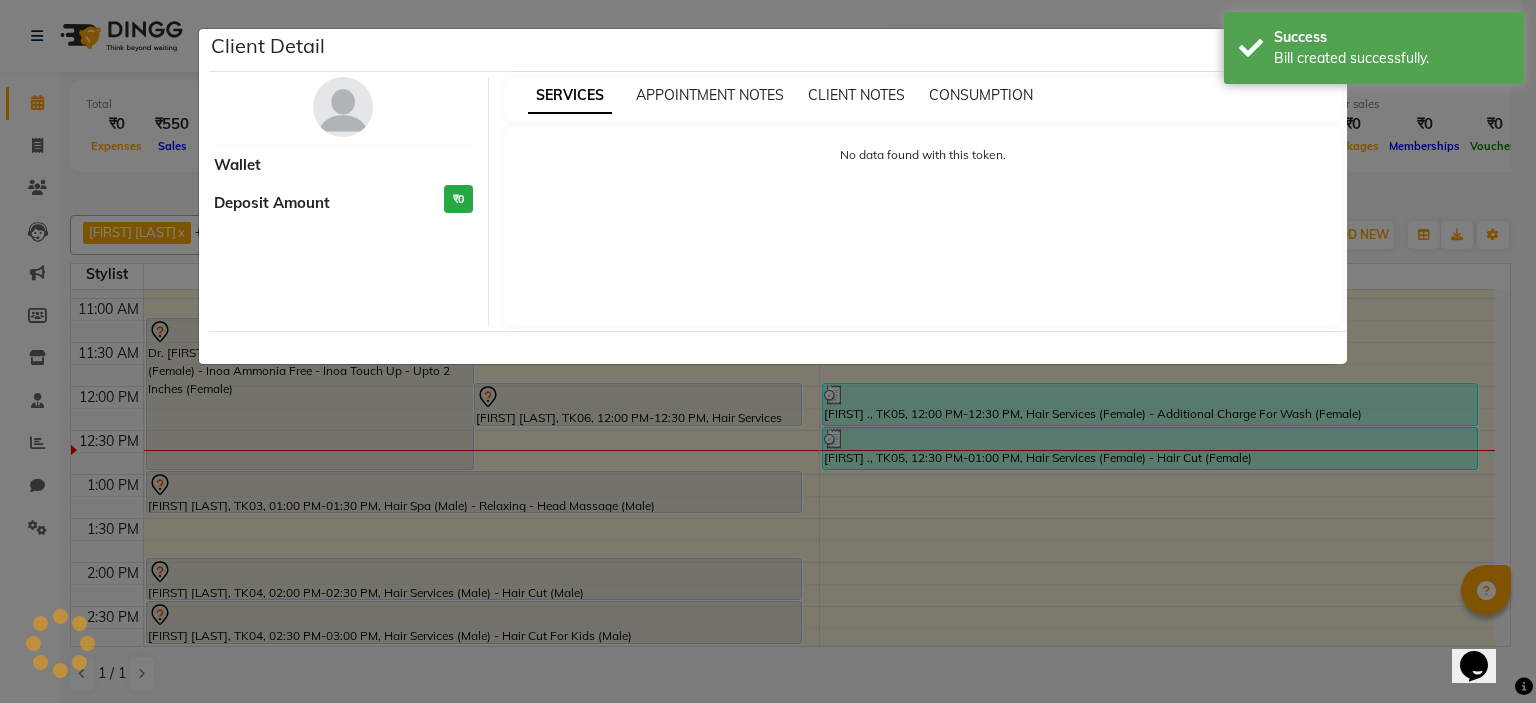 select on "7" 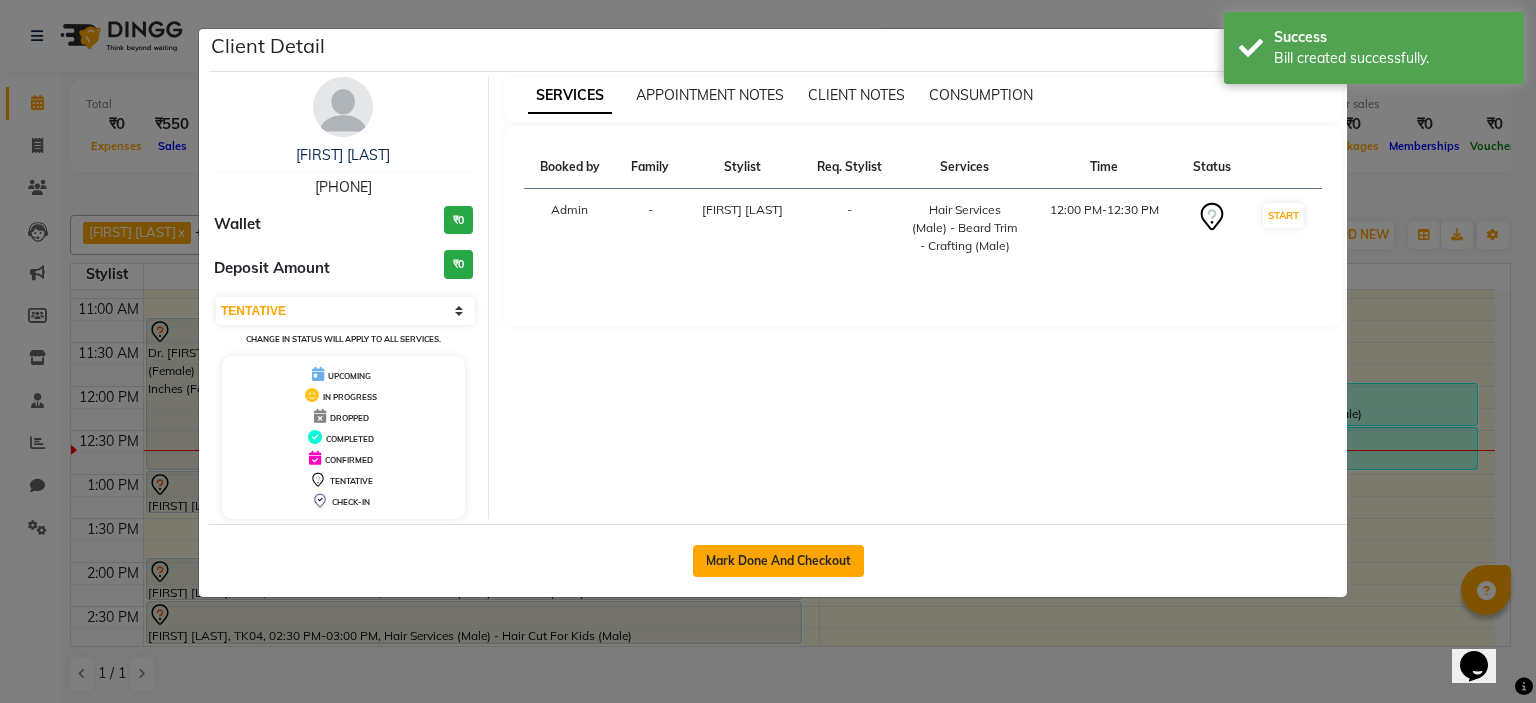 click on "Mark Done And Checkout" 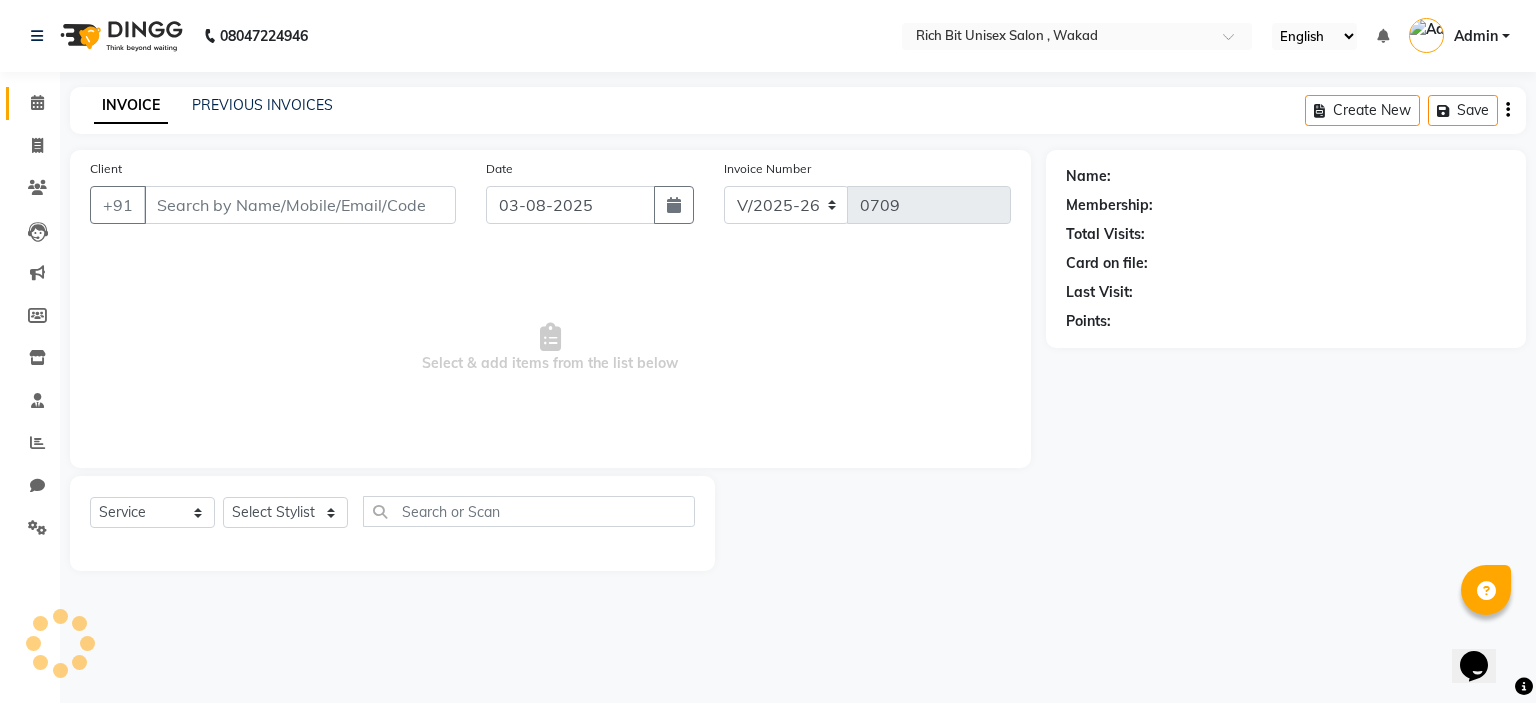 type on "[PHONE]" 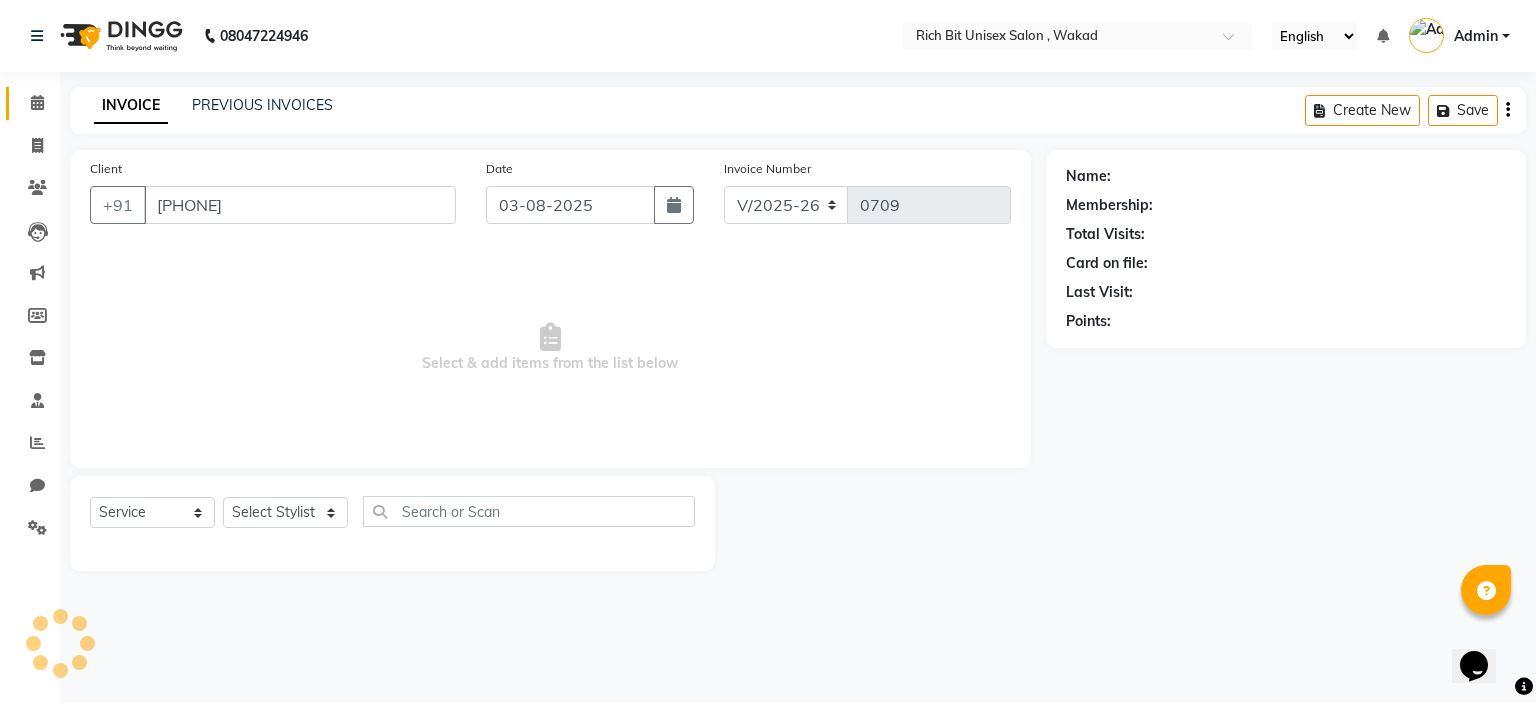select on "70823" 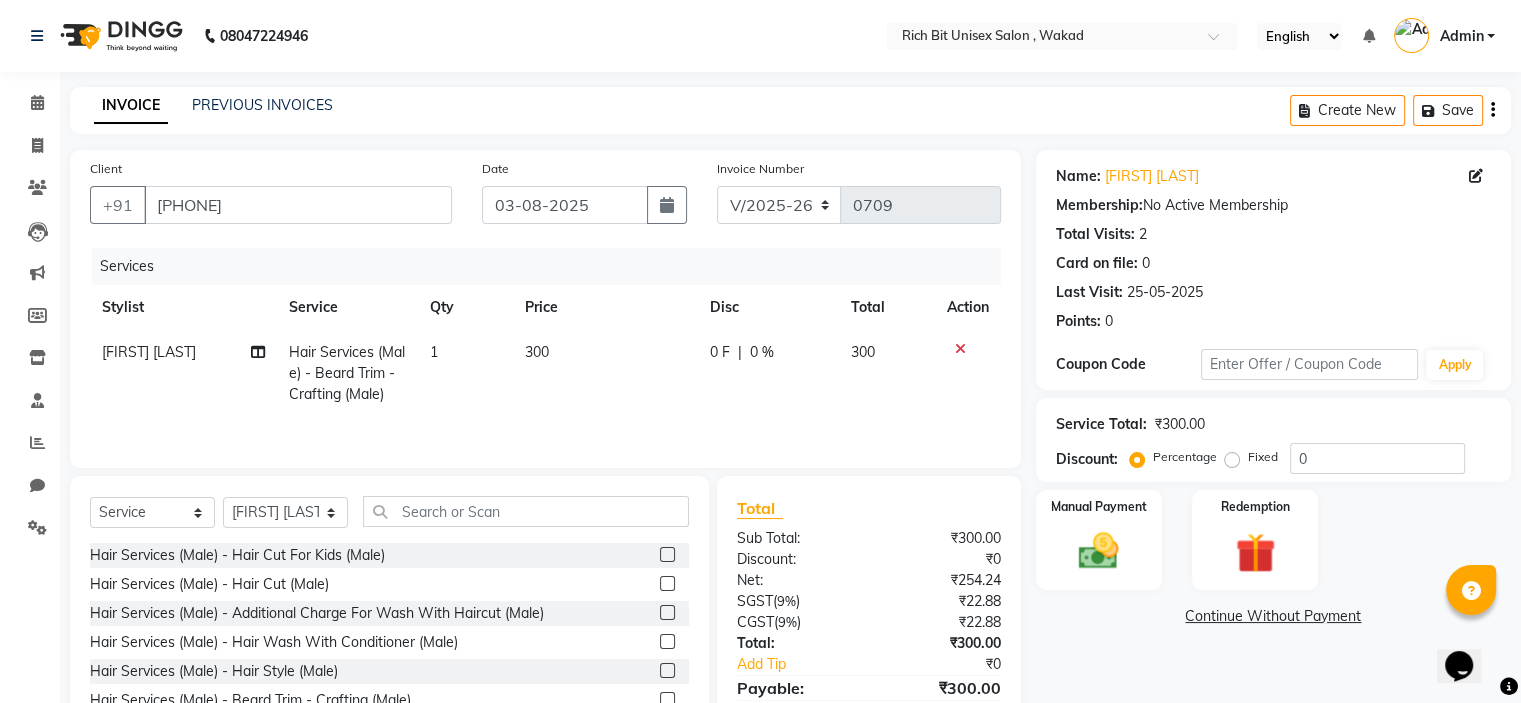 click on "0 F | 0 %" 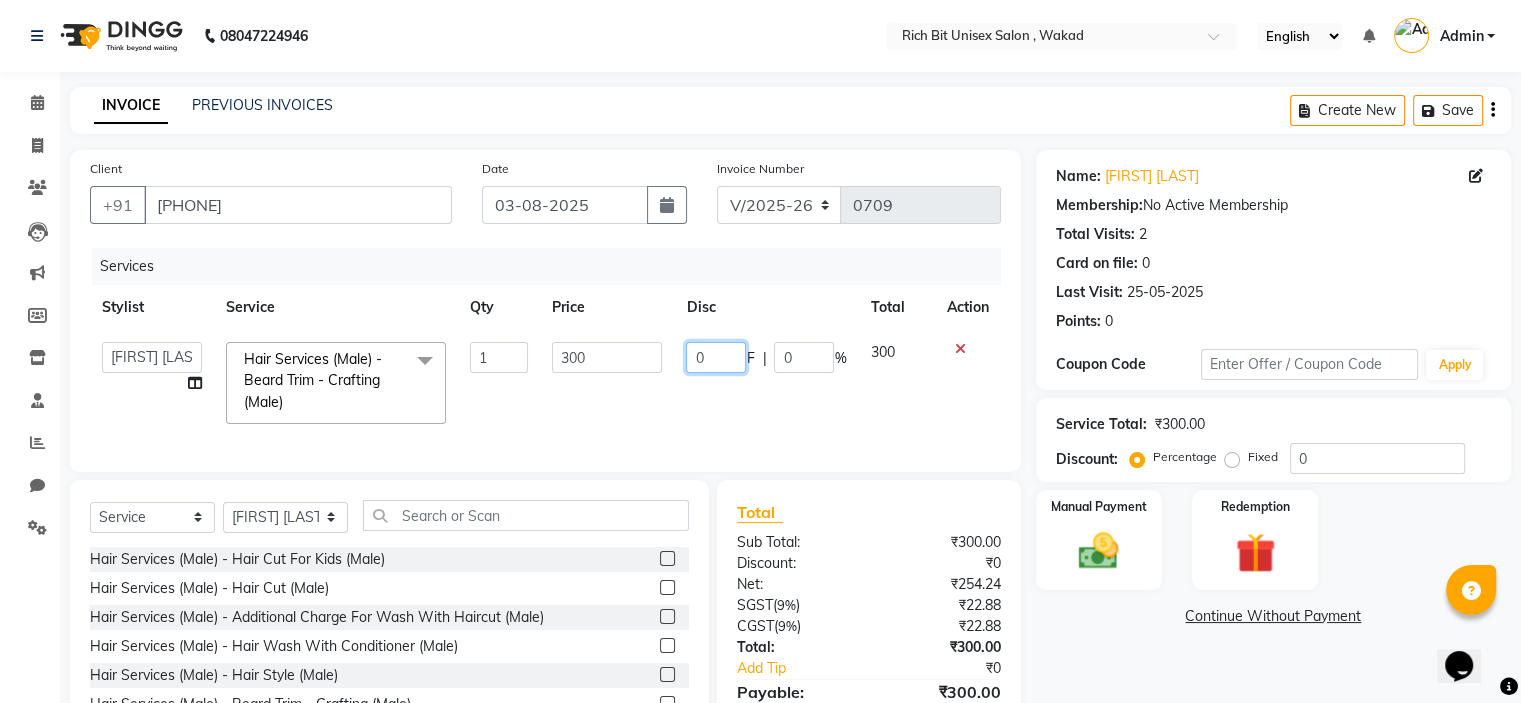 click on "0" 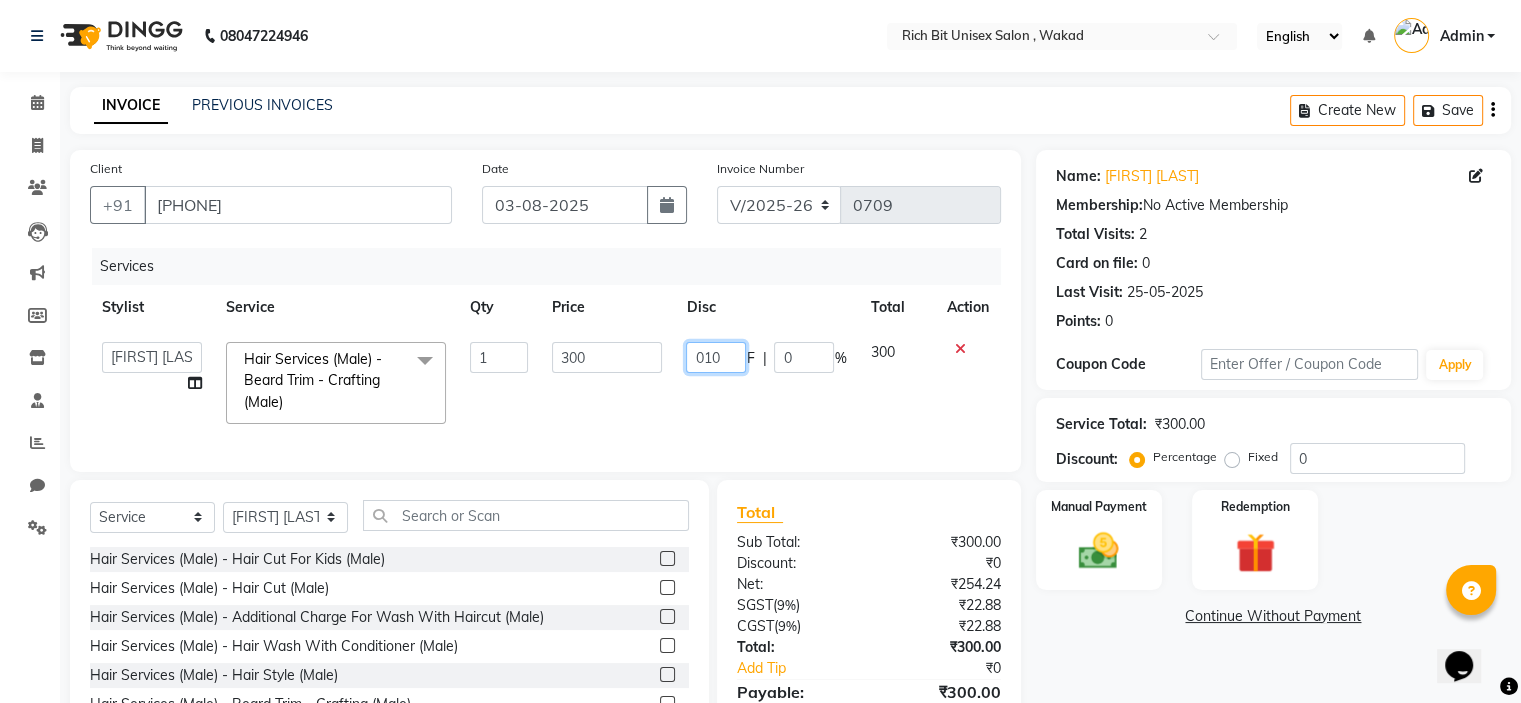 type on "0100" 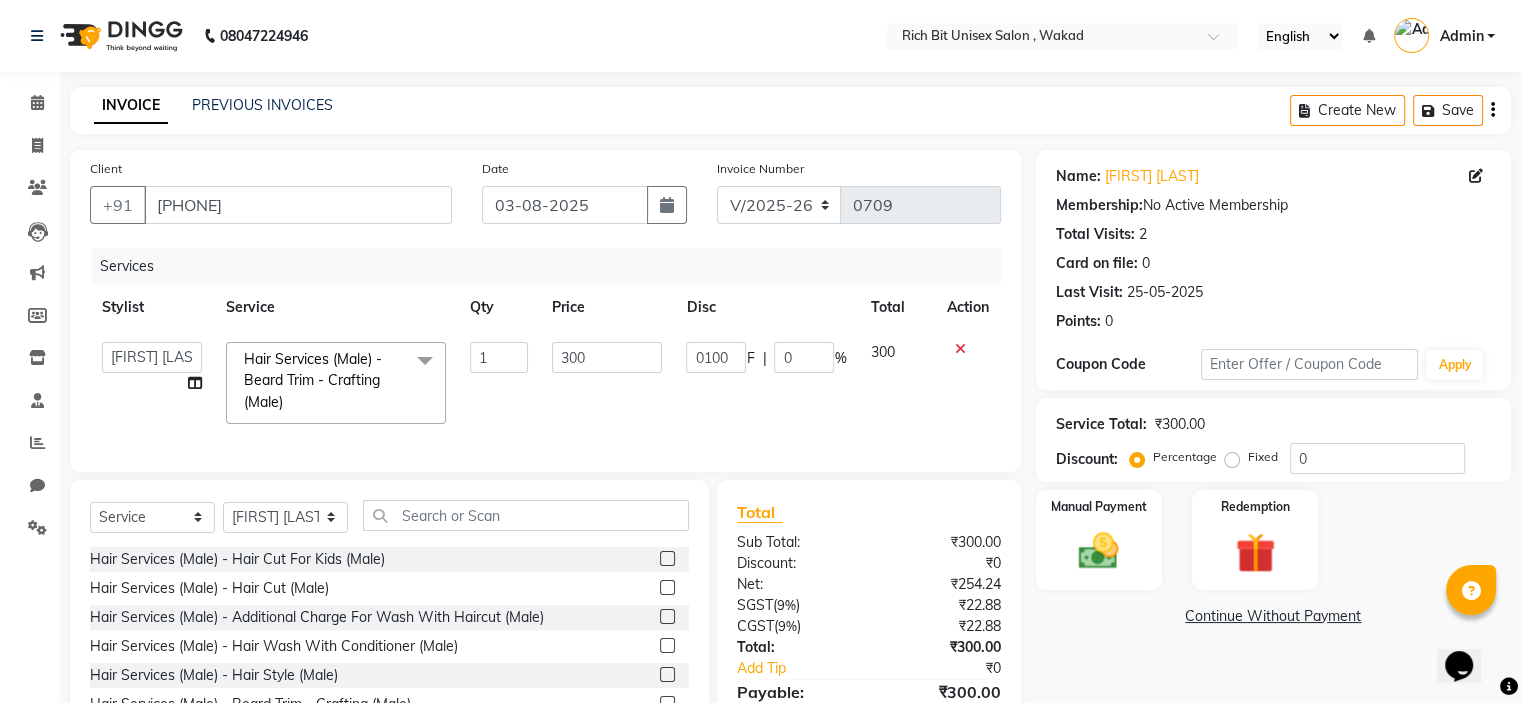 drag, startPoint x: 756, startPoint y: 421, endPoint x: 861, endPoint y: 403, distance: 106.531685 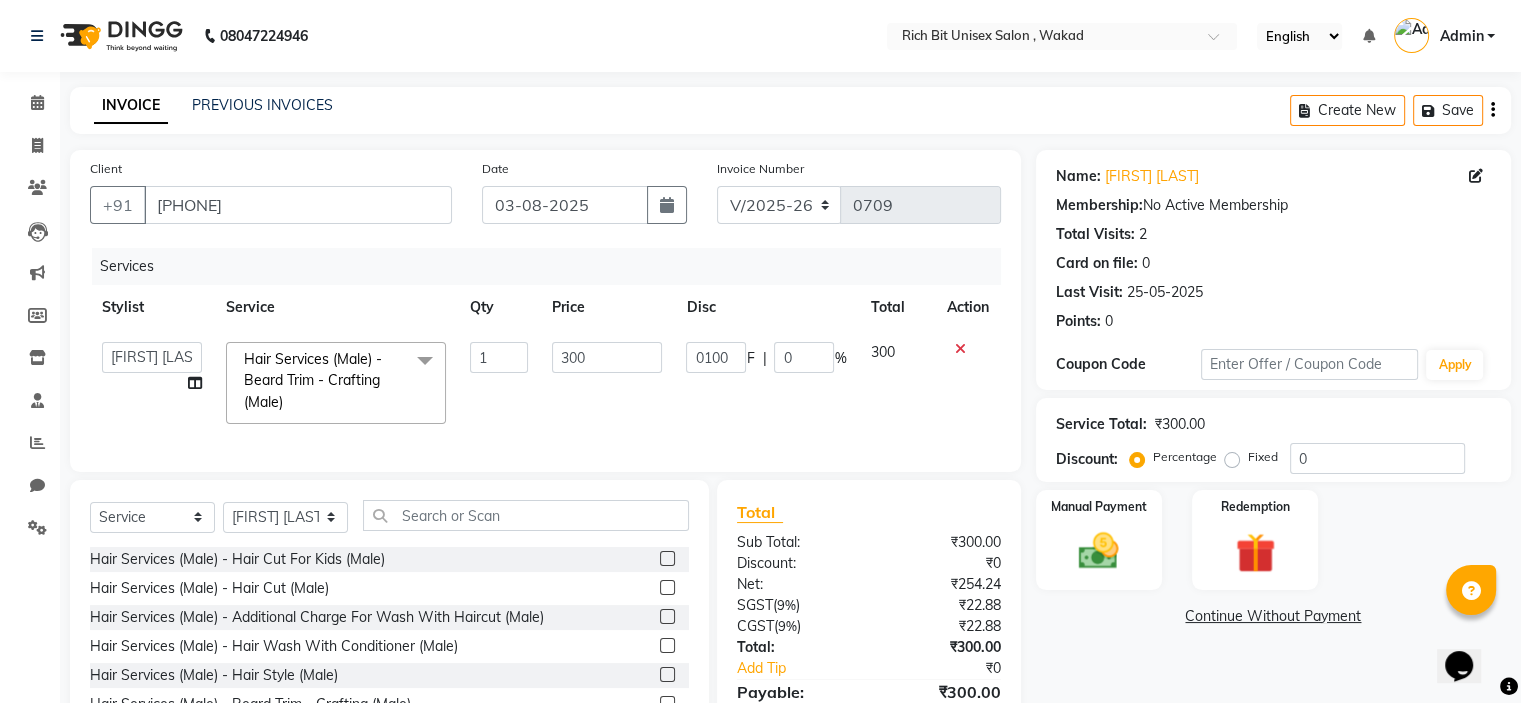 click on "Services Stylist Service Qty Price Disc Total Action  [FIRST] [LAST]   [FIRST] [LAST]  Hair Services (Male) - Beard Trim - Crafting (Male)  x Hair Services (Male) - Hair Cut For Kids (Male) Hair Services (Male) - Hair Cut (Male) Hair Services (Male) - Additional Charge For Wash With Haircut (Male) Hair Services (Male) - Hair Wash With Conditioner (Male) Hair Services (Male) - Hair Style (Male) Hair Services (Male) - Beard Trim - Crafting (Male) Hair Services (Male) - Shave (Male) Hair Services (Female) - Hair Cut For Kids (Female) Hair Services (Female) - Hair Cut (Female) Hair Services (Female) - Fringe (Female) Hair Services (Female) - Additional Charge For Wash (Female) Hair Services (Female) - Hair Wash With Conditioner - Upto Shoulder (Female) Hair Services (Female) - Hair Wash With Conditioner - Below Shoulder (Female) Hair Services (Female) - Hair Wash With Conditioner - Below Waist (Female) Hair Services (Female) - Blow Dry Curl - Upto Shoulder (Female) Hair Services (Female) - Crimping (Female) 1 F" 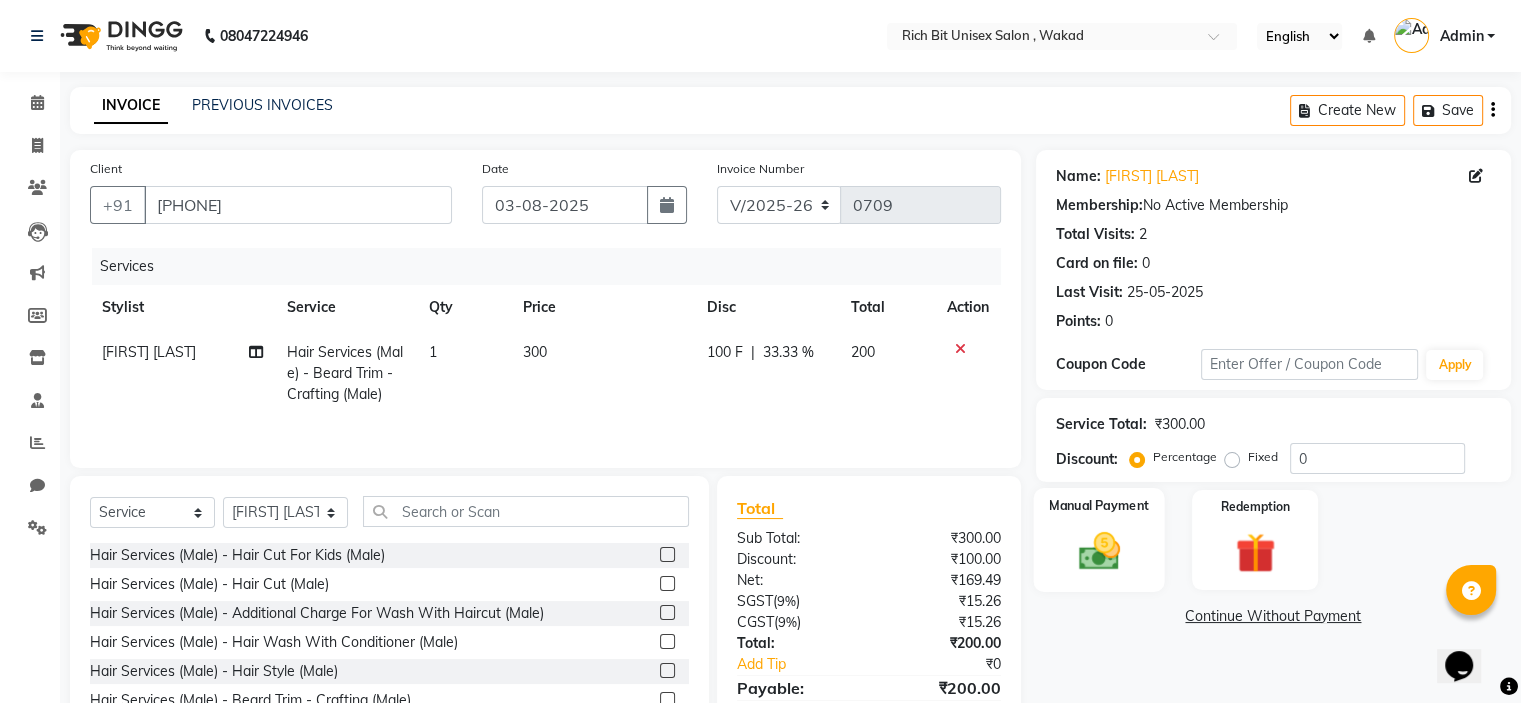 click 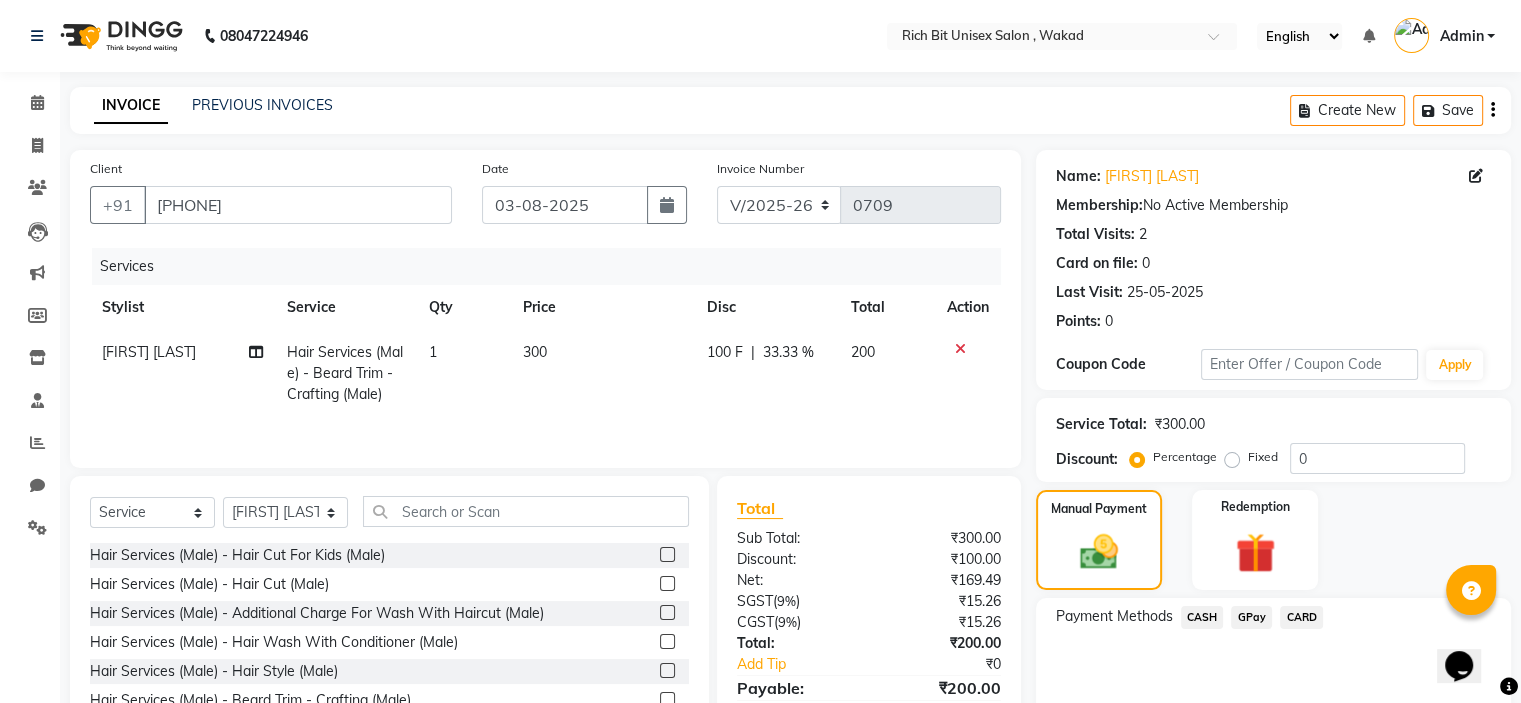 click on "GPay" 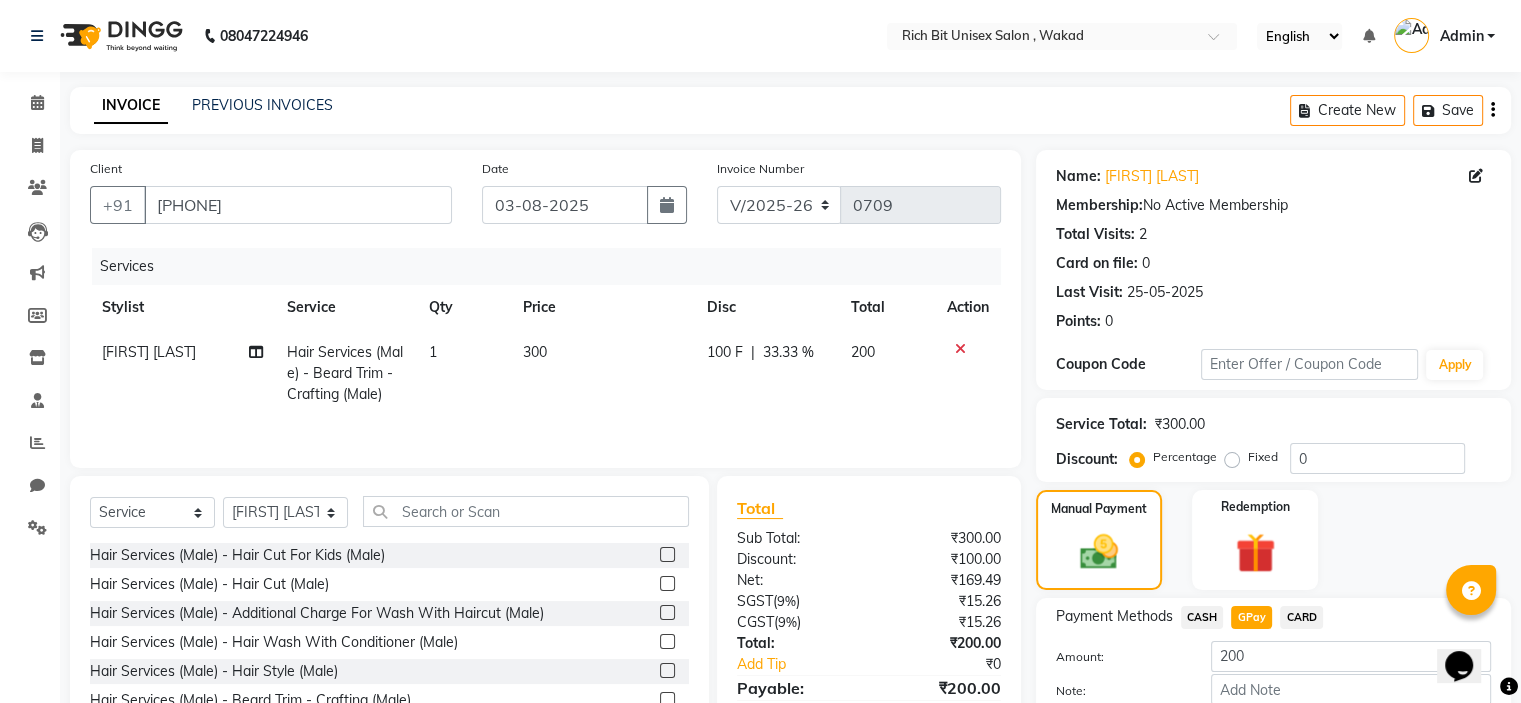 scroll, scrollTop: 116, scrollLeft: 0, axis: vertical 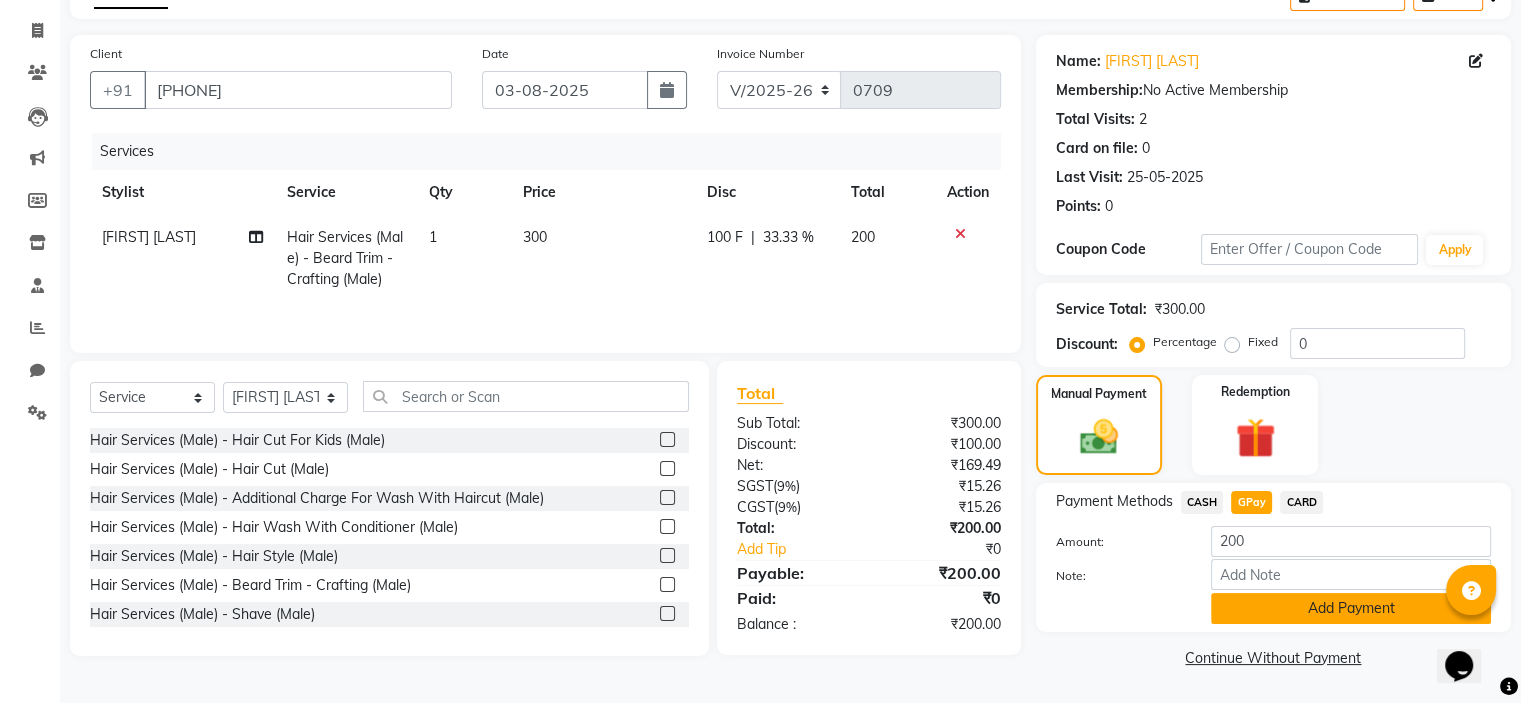 click on "Add Payment" 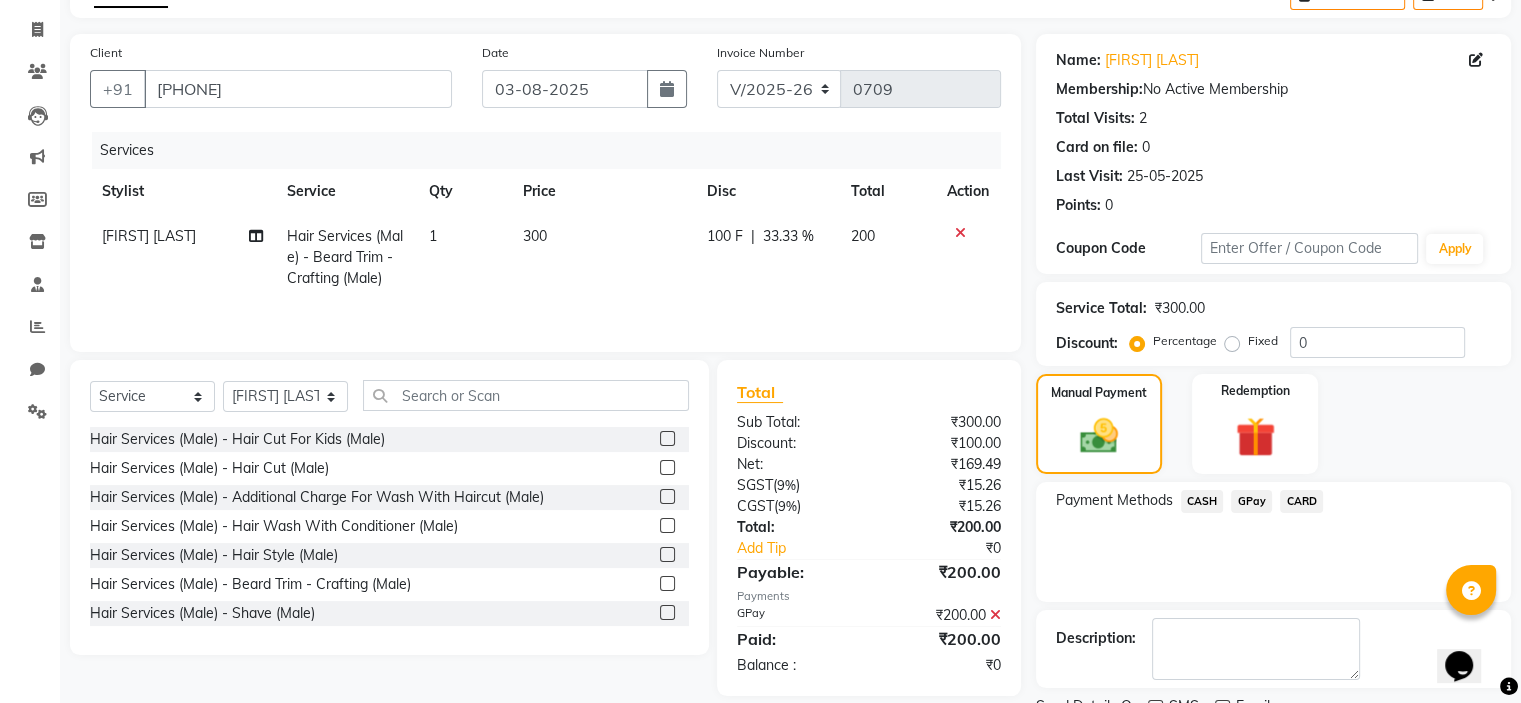 scroll, scrollTop: 197, scrollLeft: 0, axis: vertical 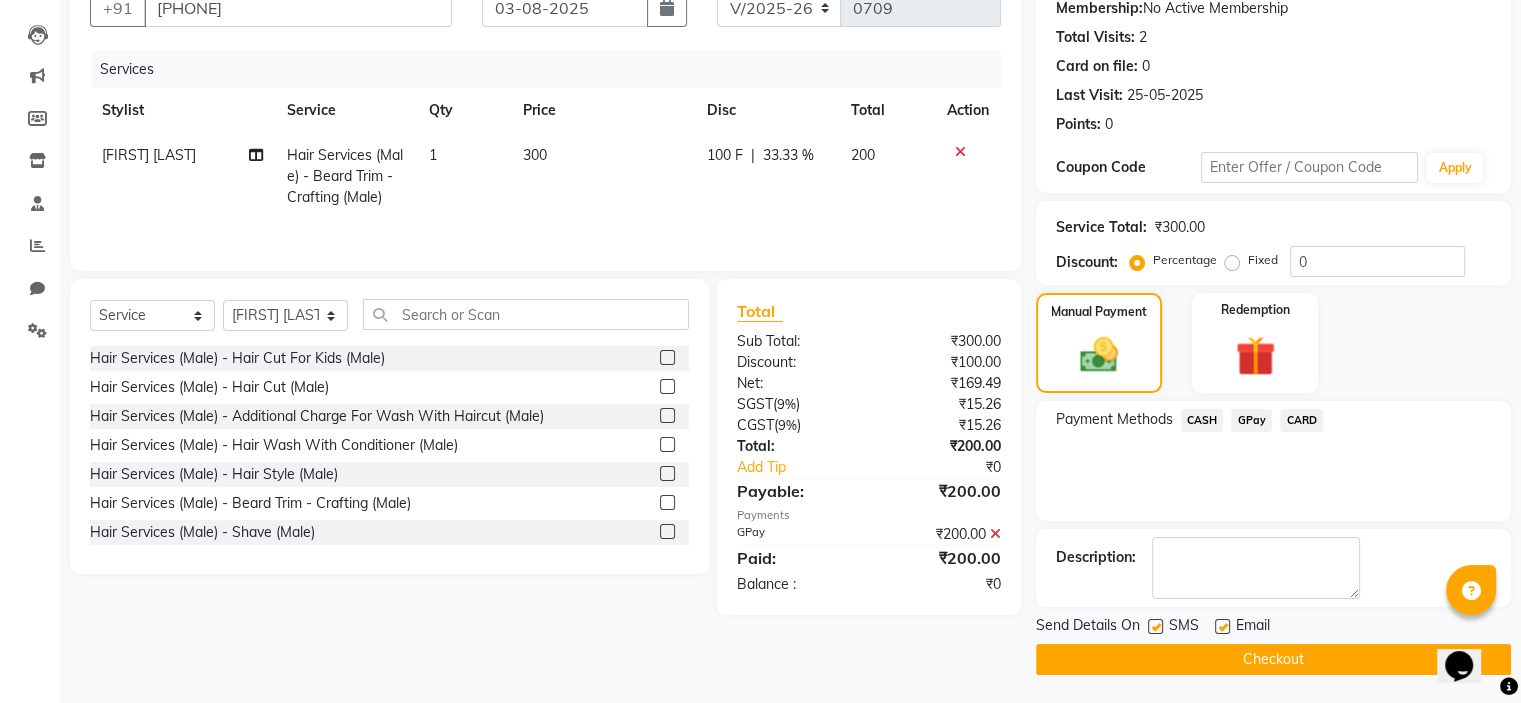 click on "Checkout" 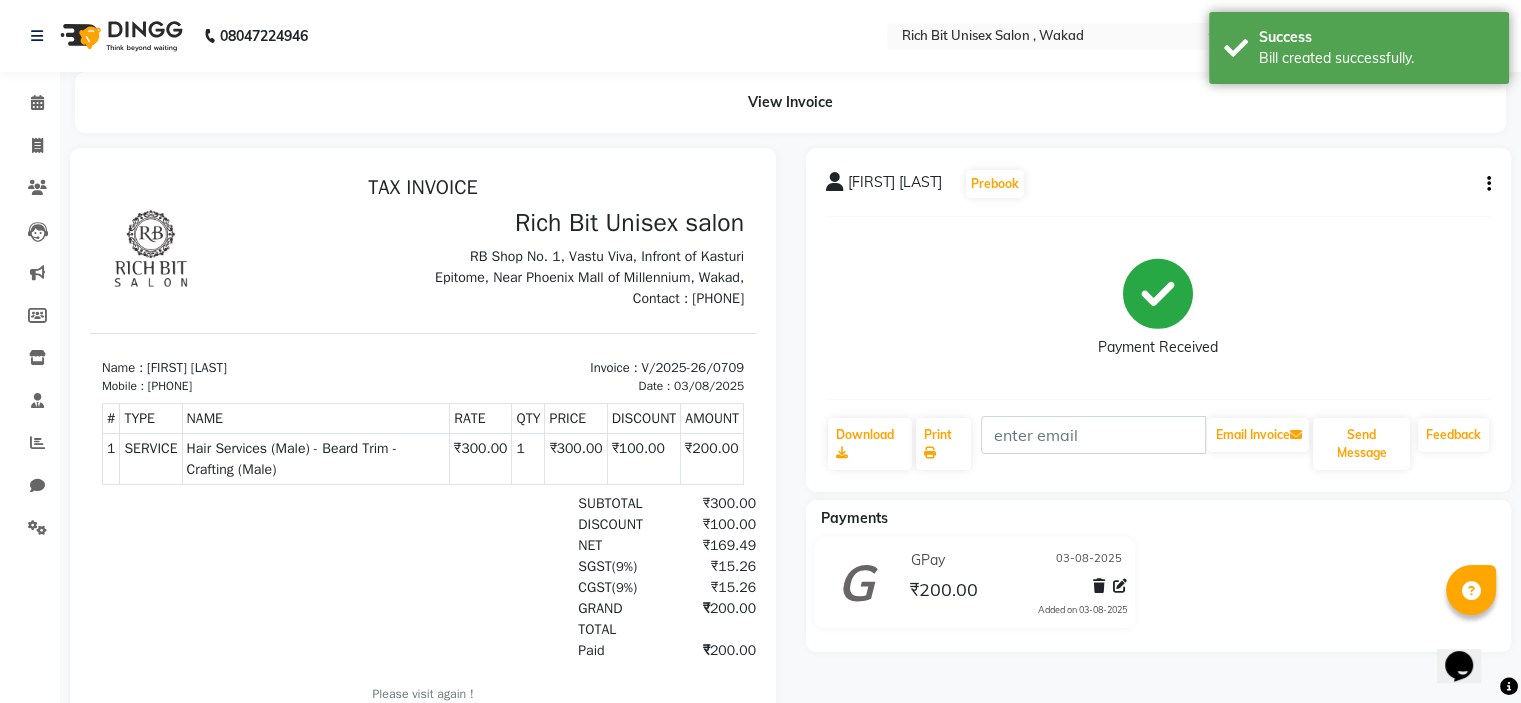 scroll, scrollTop: 0, scrollLeft: 0, axis: both 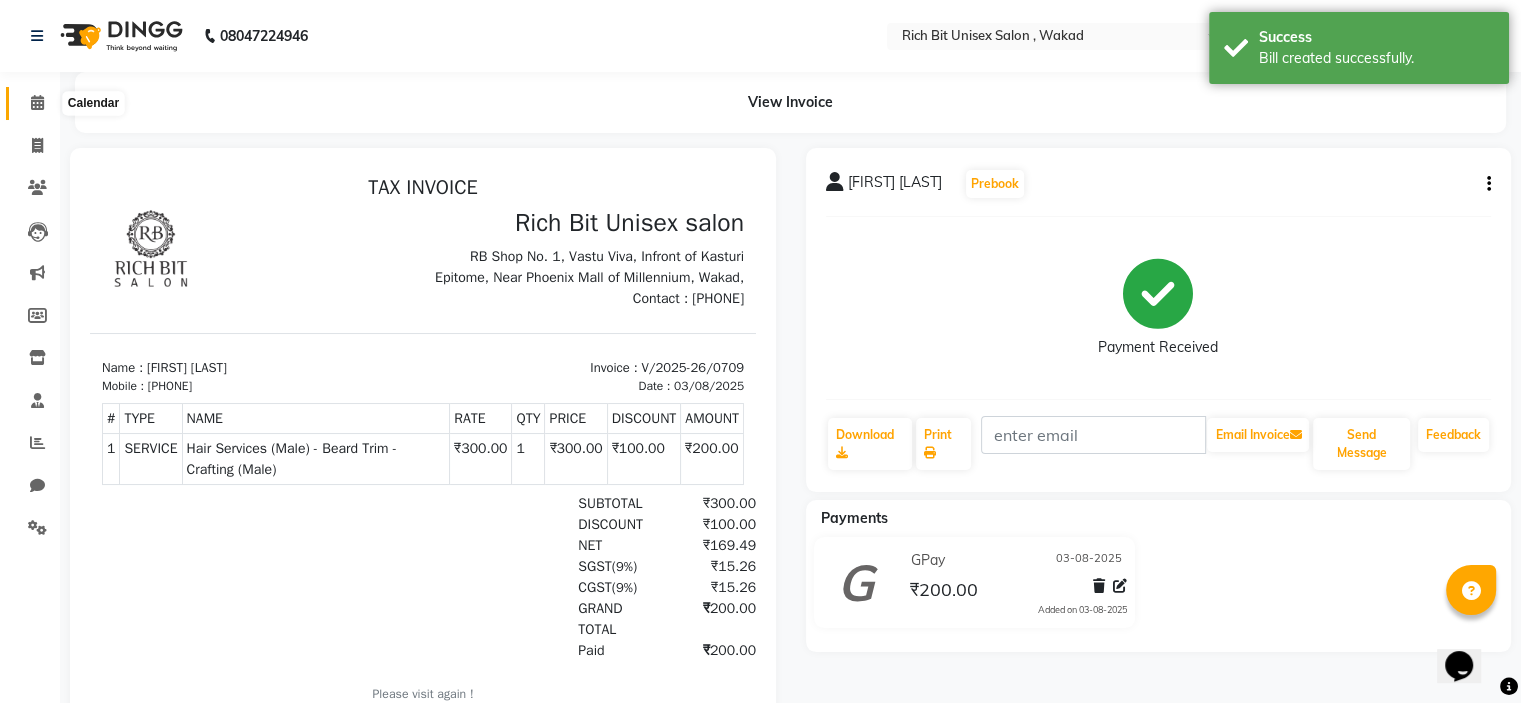 click 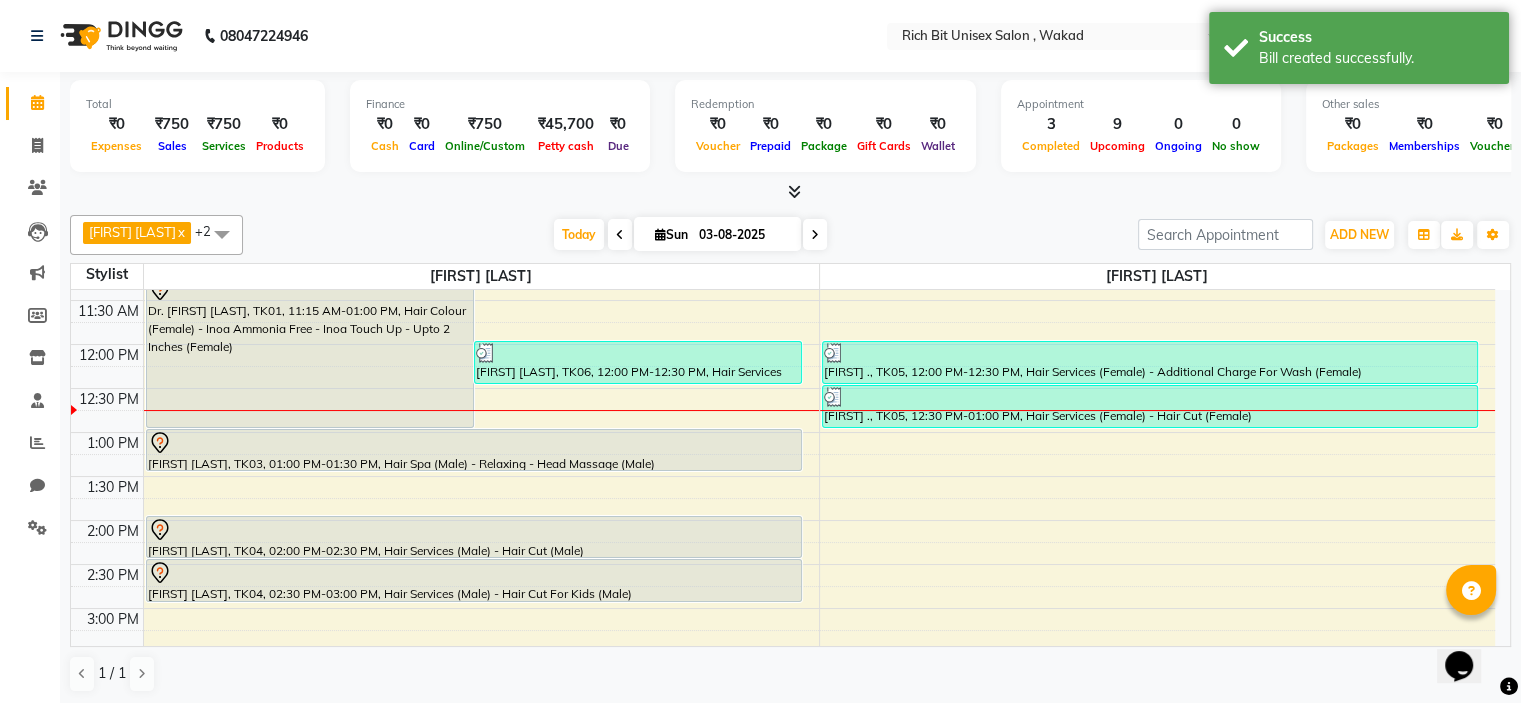 scroll, scrollTop: 288, scrollLeft: 0, axis: vertical 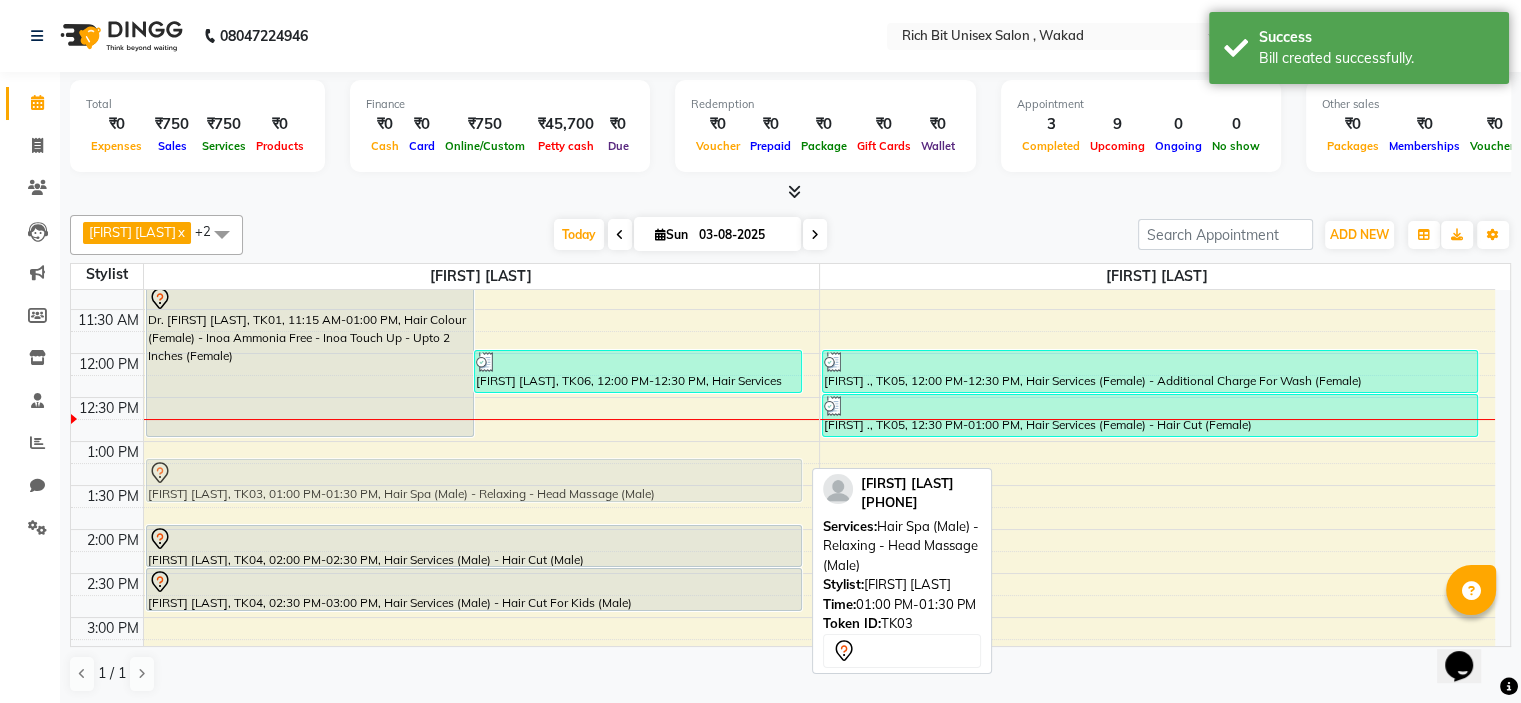 drag, startPoint x: 440, startPoint y: 459, endPoint x: 453, endPoint y: 484, distance: 28.178005 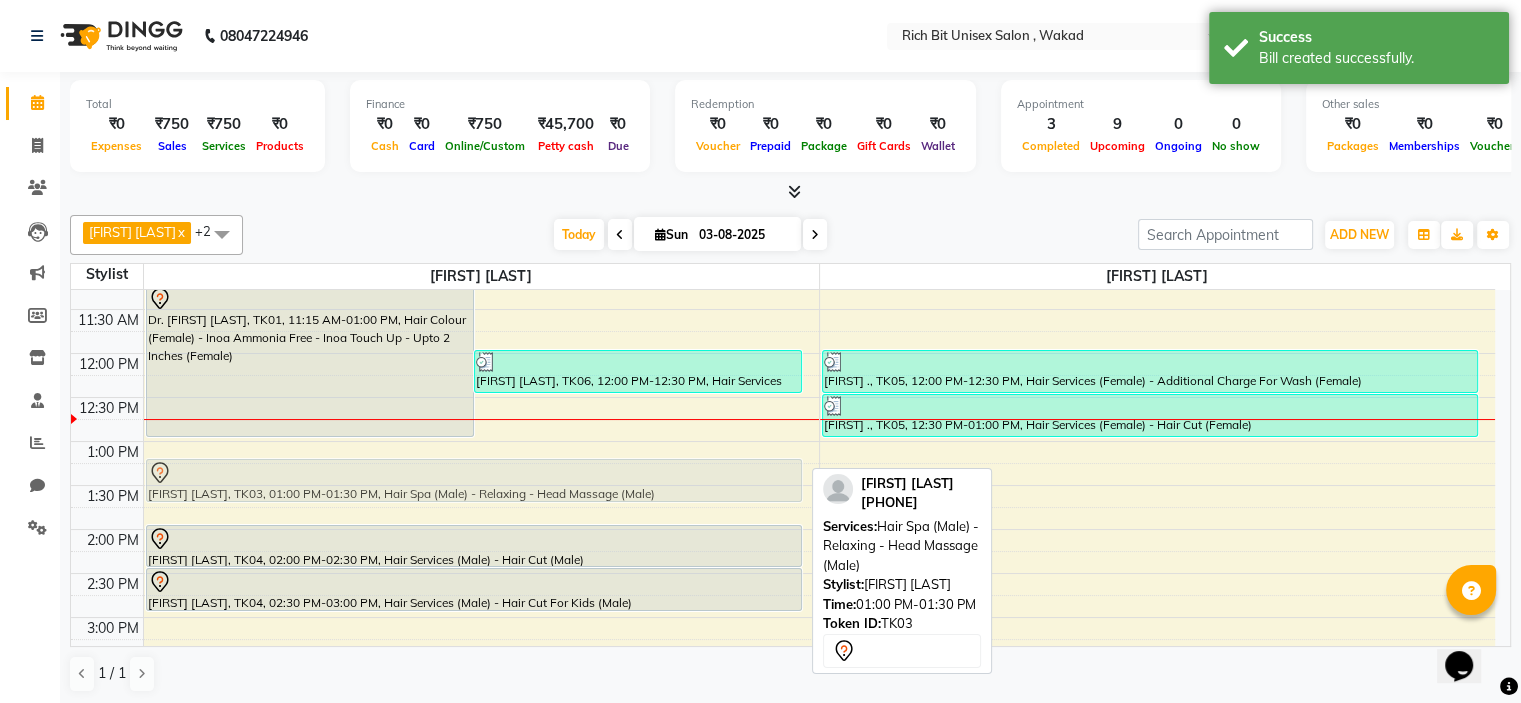 click on "Dr. [FIRST] [LAST], TK01, 11:15 AM-01:00 PM, Hair Colour (Female) - Inoa Ammonia Free - Inoa Touch Up - Upto 2 Inches (Female)     [FIRST] [LAST], TK06, 12:00 PM-12:30 PM, Hair Services (Male) - Beard Trim - Crafting (Male)             [FIRST] [LAST], TK03, 01:00 PM-01:30 PM, Hair Spa (Male) - Relaxing - Head Massage (Male)             [FIRST] [LAST], TK04, 02:00 PM-02:30 PM, Hair Services (Male) - Hair Cut (Male)             [FIRST] [LAST], TK04, 02:30 PM-03:00 PM, Hair Services (Male) - Hair Cut For Kids (Male)             [FIRST] [LAST], TK07, 03:30 PM-04:00 PM, Hair Services (Male) - Hair Cut (Male)             [FIRST] [LAST], TK07, 04:00 PM-04:30 PM, Hair Services (Male) - Beard Trim - Crafting (Male)             [FIRST] [LAST], TK08, 05:00 PM-05:30 PM, Hair Services (Male) - Hair Cut (Male)             [FIRST] [LAST], TK08, 05:30 PM-06:00 PM, Hair Services (Male) - Beard Trim - Crafting (Male)             [FIRST] [LAST], TK03, 01:00 PM-01:30 PM, Hair Spa (Male) - Relaxing - Head Massage (Male)" at bounding box center (481, 661) 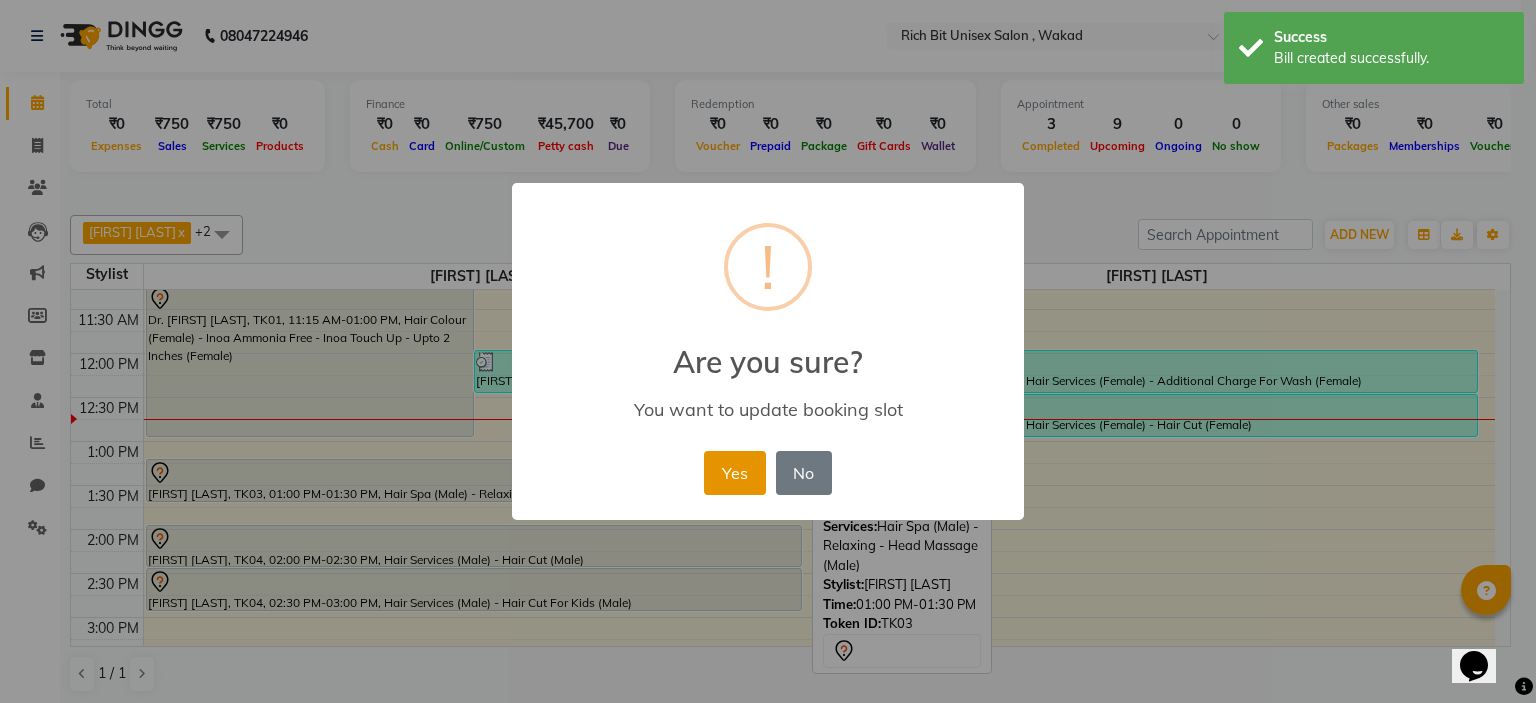 click on "Yes" at bounding box center (734, 473) 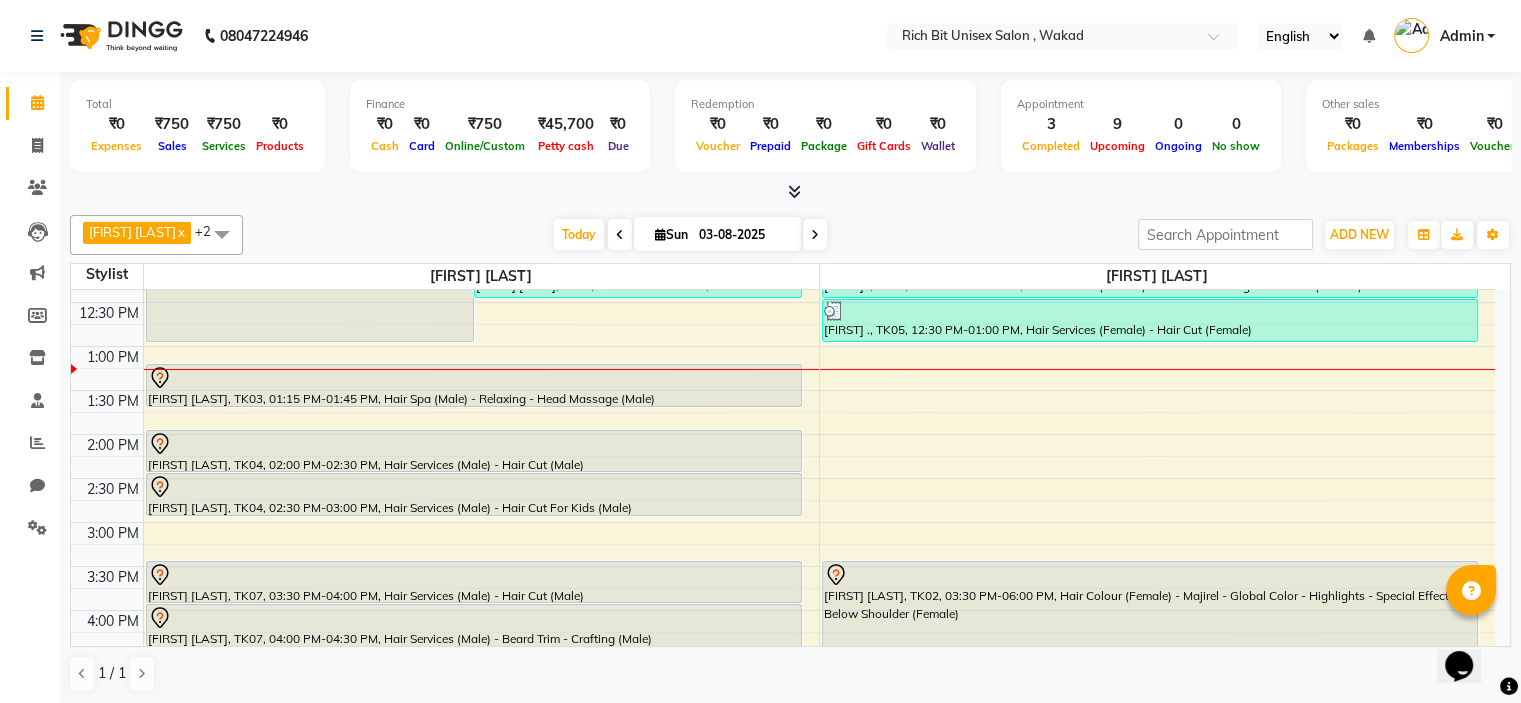 scroll, scrollTop: 344, scrollLeft: 0, axis: vertical 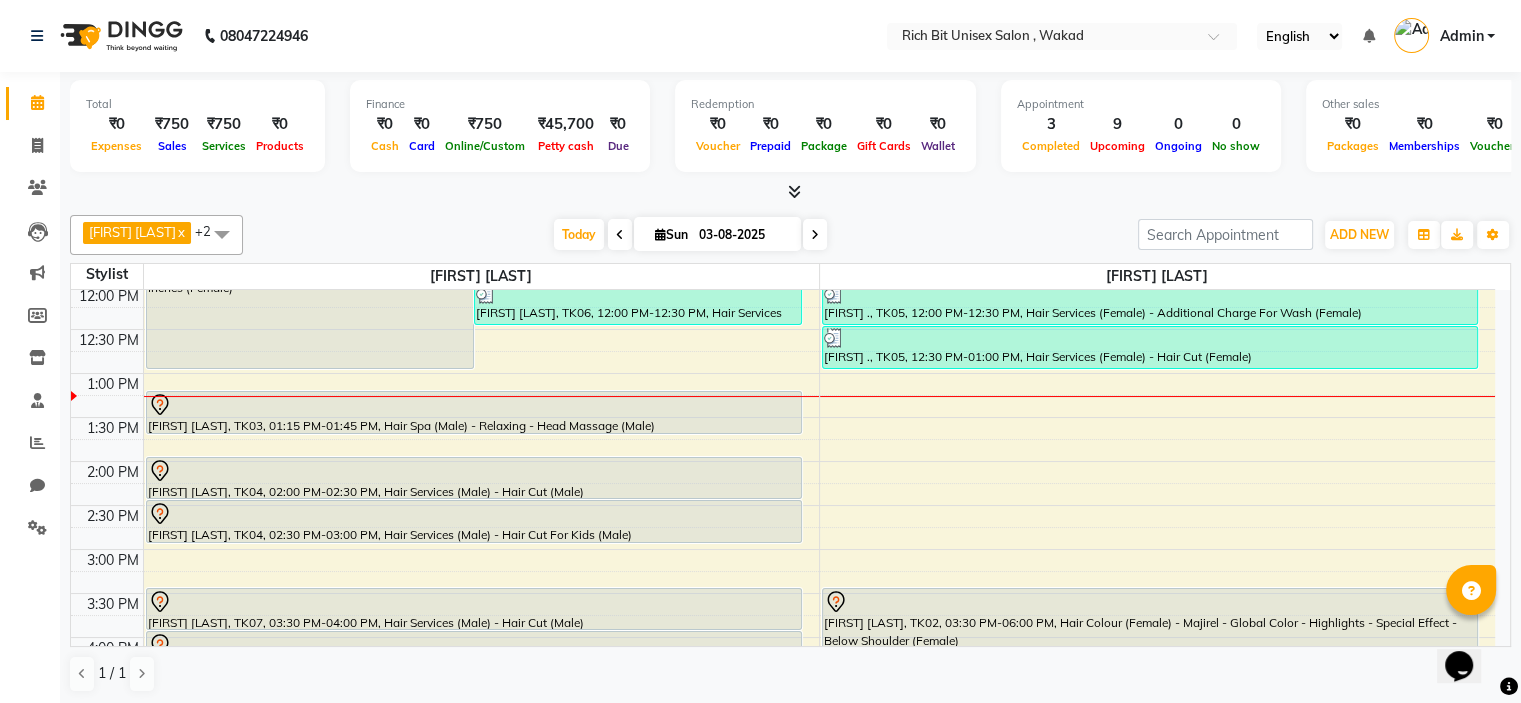 click on "8:00 AM 8:30 AM 9:00 AM 9:30 AM 10:00 AM 10:30 AM 11:00 AM 11:30 AM 12:00 PM 12:30 PM 1:00 PM 1:30 PM 2:00 PM 2:30 PM 3:00 PM 3:30 PM 4:00 PM 4:30 PM 5:00 PM 5:30 PM 6:00 PM 6:30 PM 7:00 PM 7:30 PM 8:00 PM 8:30 PM 9:00 PM 9:30 PM 10:00 PM 10:30 PM             Dr. [FIRST] [LAST], TK01, 11:15 AM-01:00 PM, Hair Colour (Female) - Inoa Ammonia Free - Inoa Touch Up - Upto 2 Inches (Female)     [FIRST] [LAST], TK06, 12:00 PM-12:30 PM, Hair Services (Male) - Beard Trim - Crafting (Male)             [FIRST] [LAST], TK03, 01:15 PM-01:45 PM, Hair Spa (Male) - Relaxing - Head Massage (Male)             [FIRST] [LAST], TK04, 02:00 PM-02:30 PM, Hair Services (Male) - Hair Cut (Male)             [FIRST] [LAST], TK04, 02:30 PM-03:00 PM, Hair Services (Male) - Hair Cut For Kids (Male)             [FIRST] [LAST], TK07, 03:30 PM-04:00 PM, Hair Services (Male) - Hair Cut (Male)             [FIRST] [LAST], TK07, 04:00 PM-04:30 PM, Hair Services (Male) - Beard Trim - Crafting (Male)" at bounding box center [783, 593] 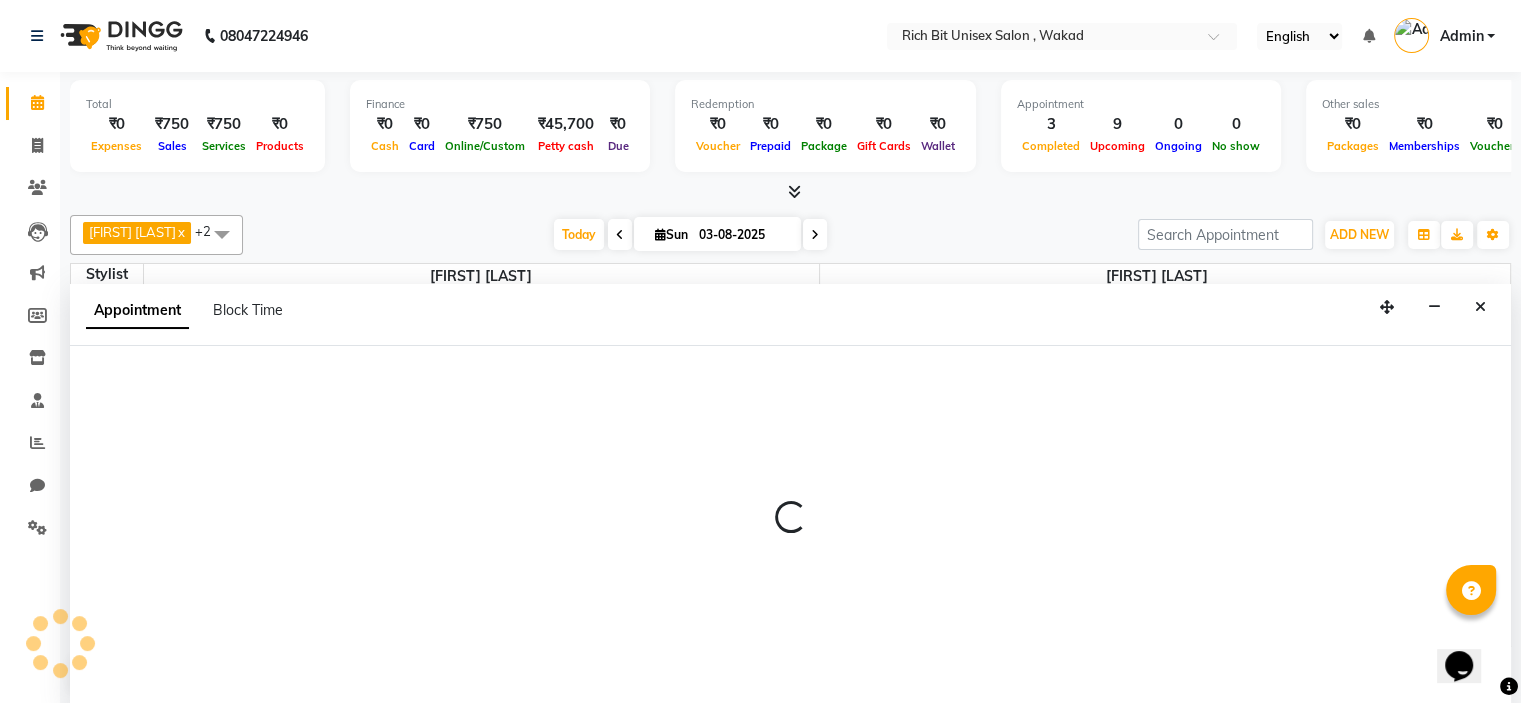 select on "70870" 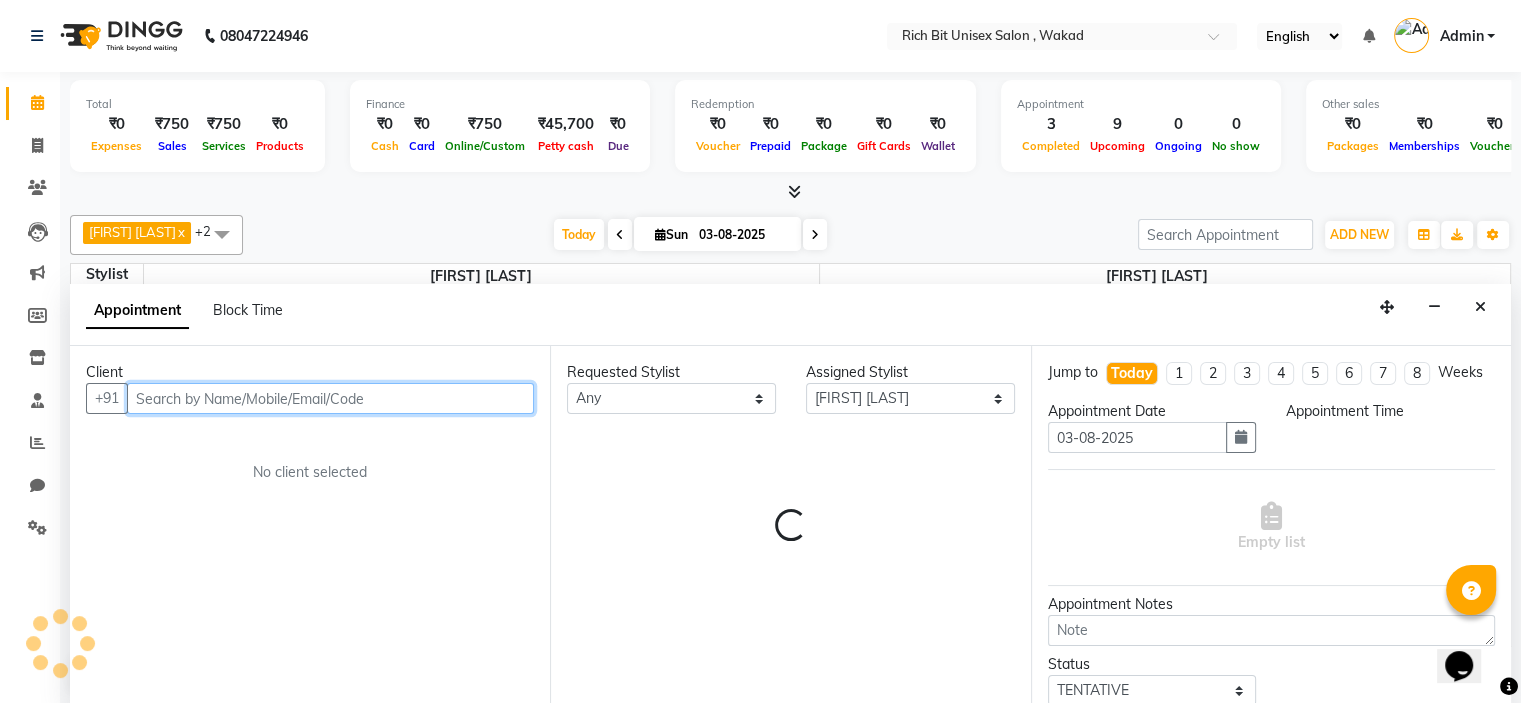 select on "840" 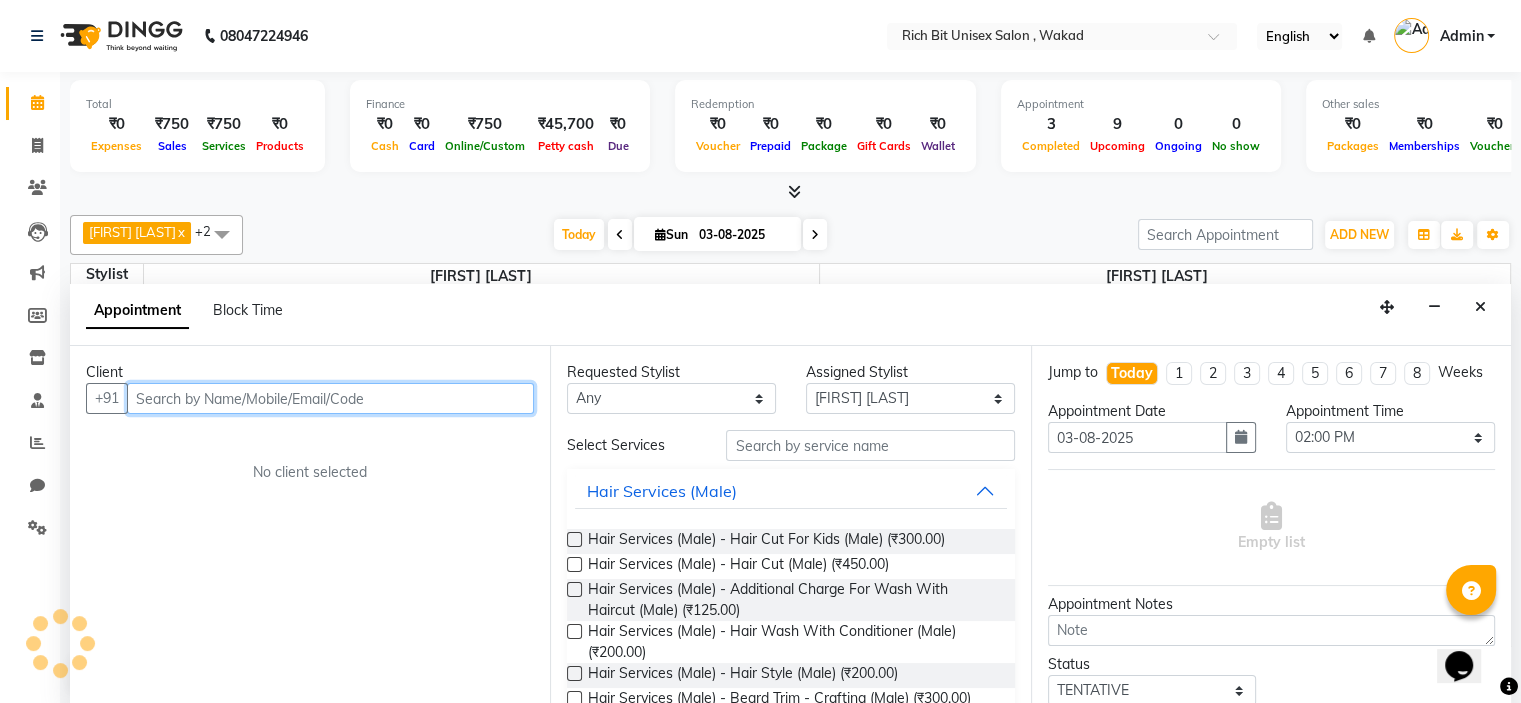 scroll, scrollTop: 0, scrollLeft: 0, axis: both 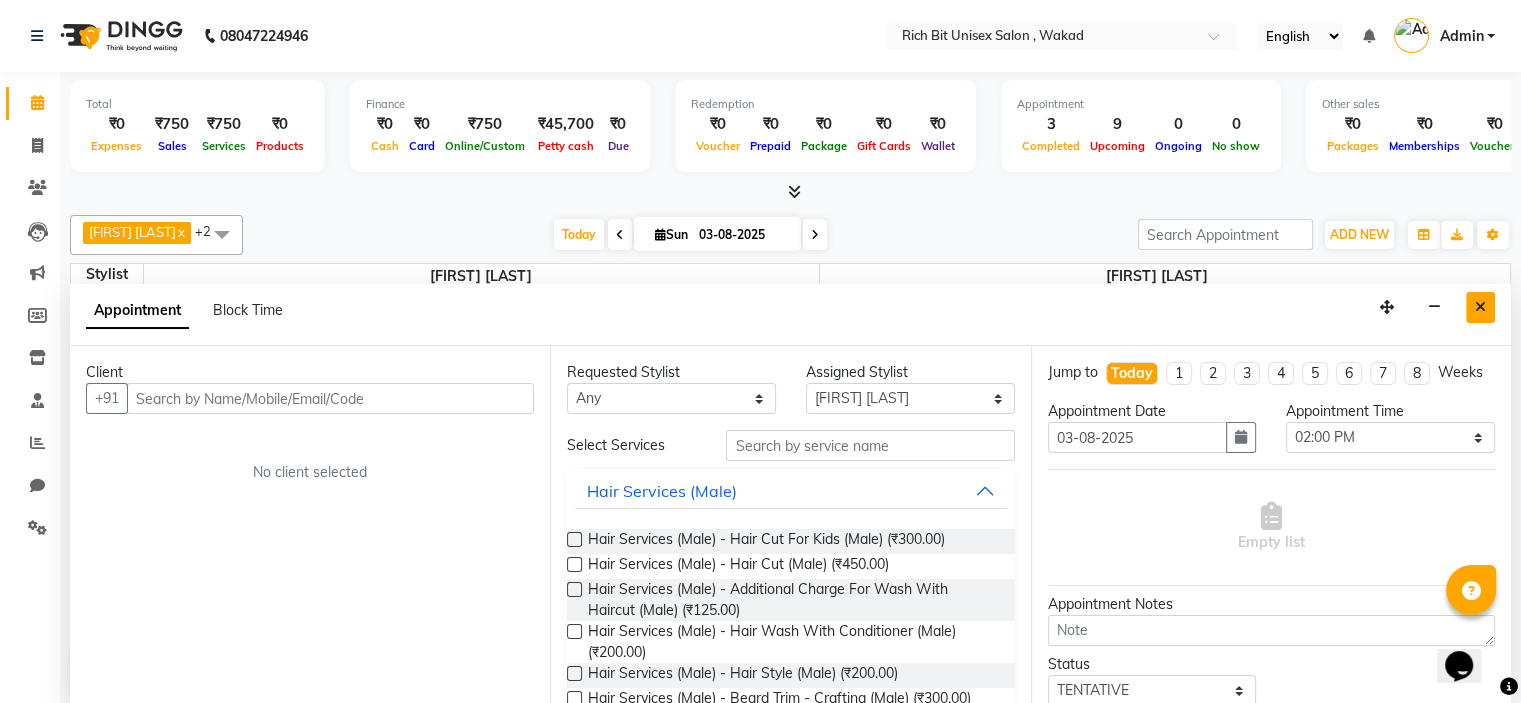click at bounding box center (1480, 307) 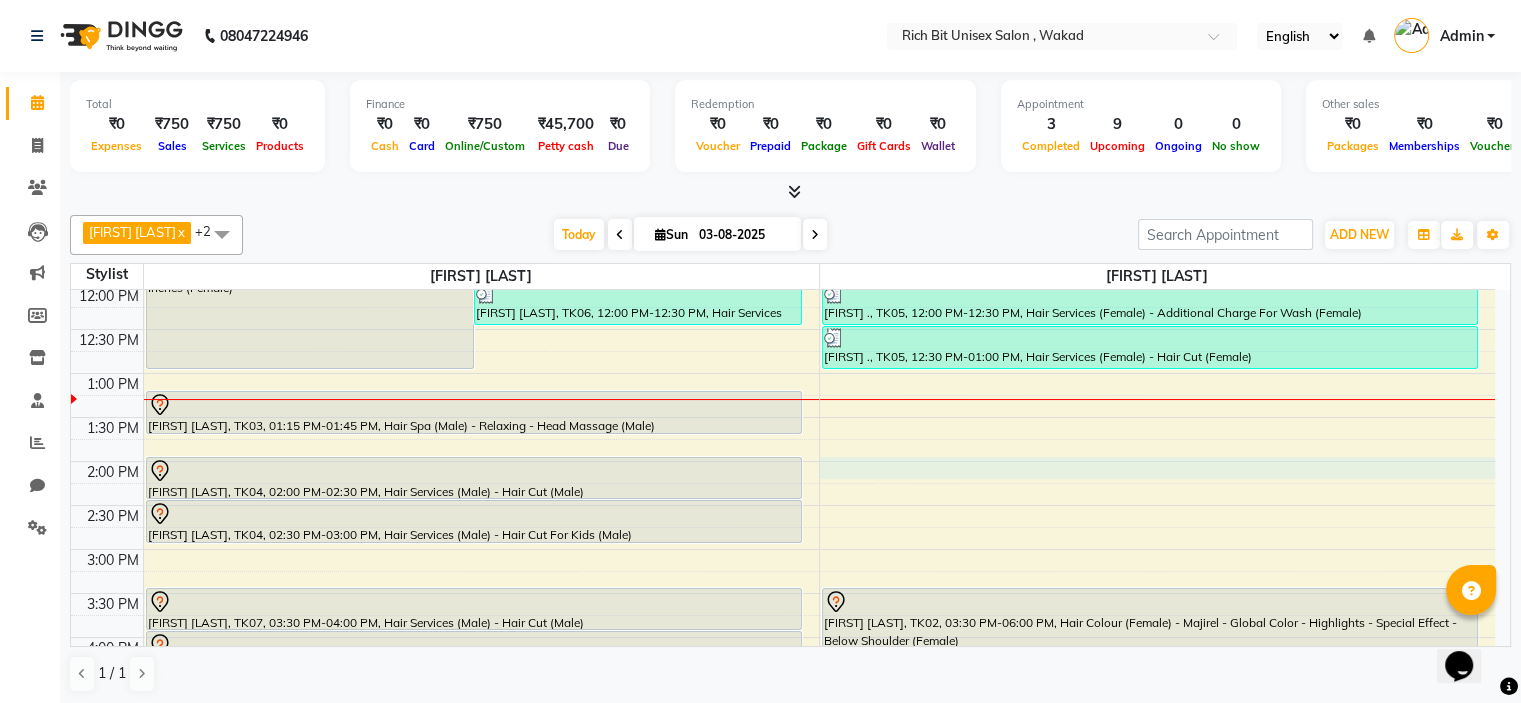 click on "8:00 AM 8:30 AM 9:00 AM 9:30 AM 10:00 AM 10:30 AM 11:00 AM 11:30 AM 12:00 PM 12:30 PM 1:00 PM 1:30 PM 2:00 PM 2:30 PM 3:00 PM 3:30 PM 4:00 PM 4:30 PM 5:00 PM 5:30 PM 6:00 PM 6:30 PM 7:00 PM 7:30 PM 8:00 PM 8:30 PM 9:00 PM 9:30 PM 10:00 PM 10:30 PM             Dr. [FIRST] [LAST], TK01, 11:15 AM-01:00 PM, Hair Colour (Female) - Inoa Ammonia Free - Inoa Touch Up - Upto 2 Inches (Female)     [FIRST] [LAST], TK06, 12:00 PM-12:30 PM, Hair Services (Male) - Beard Trim - Crafting (Male)             [FIRST] [LAST], TK03, 01:15 PM-01:45 PM, Hair Spa (Male) - Relaxing - Head Massage (Male)             [FIRST] [LAST], TK04, 02:00 PM-02:30 PM, Hair Services (Male) - Hair Cut (Male)             [FIRST] [LAST], TK04, 02:30 PM-03:00 PM, Hair Services (Male) - Hair Cut For Kids (Male)             [FIRST] [LAST], TK07, 03:30 PM-04:00 PM, Hair Services (Male) - Hair Cut (Male)             [FIRST] [LAST], TK07, 04:00 PM-04:30 PM, Hair Services (Male) - Beard Trim - Crafting (Male)" at bounding box center (783, 593) 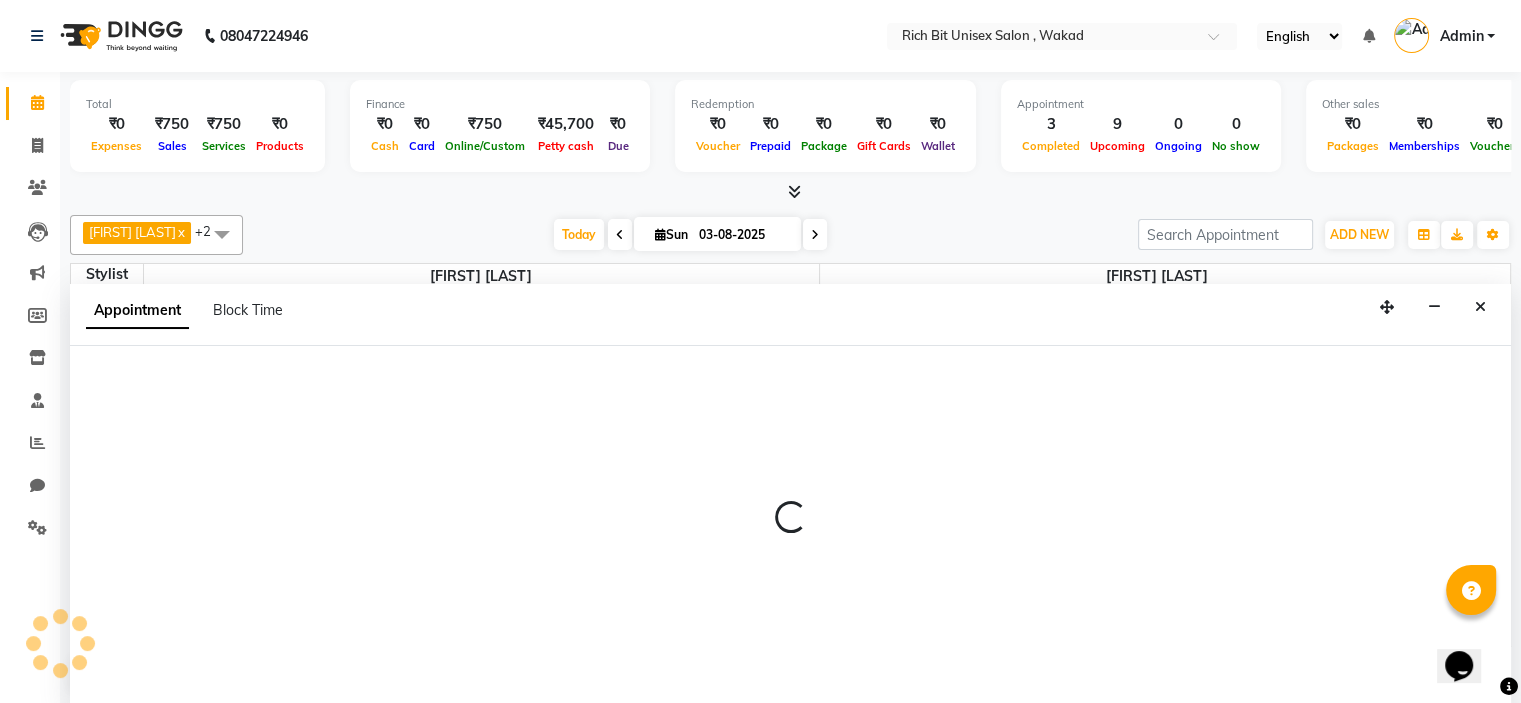 select on "70870" 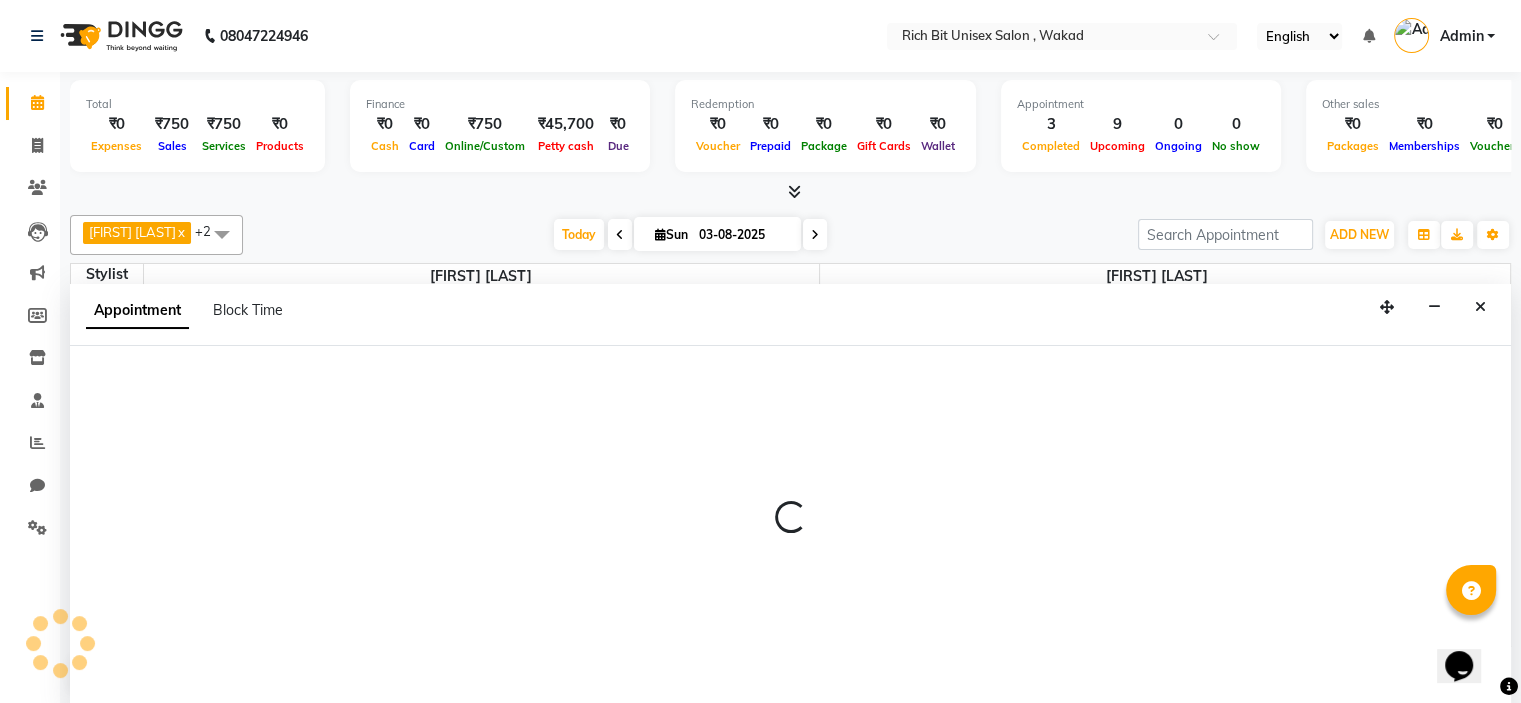 select on "840" 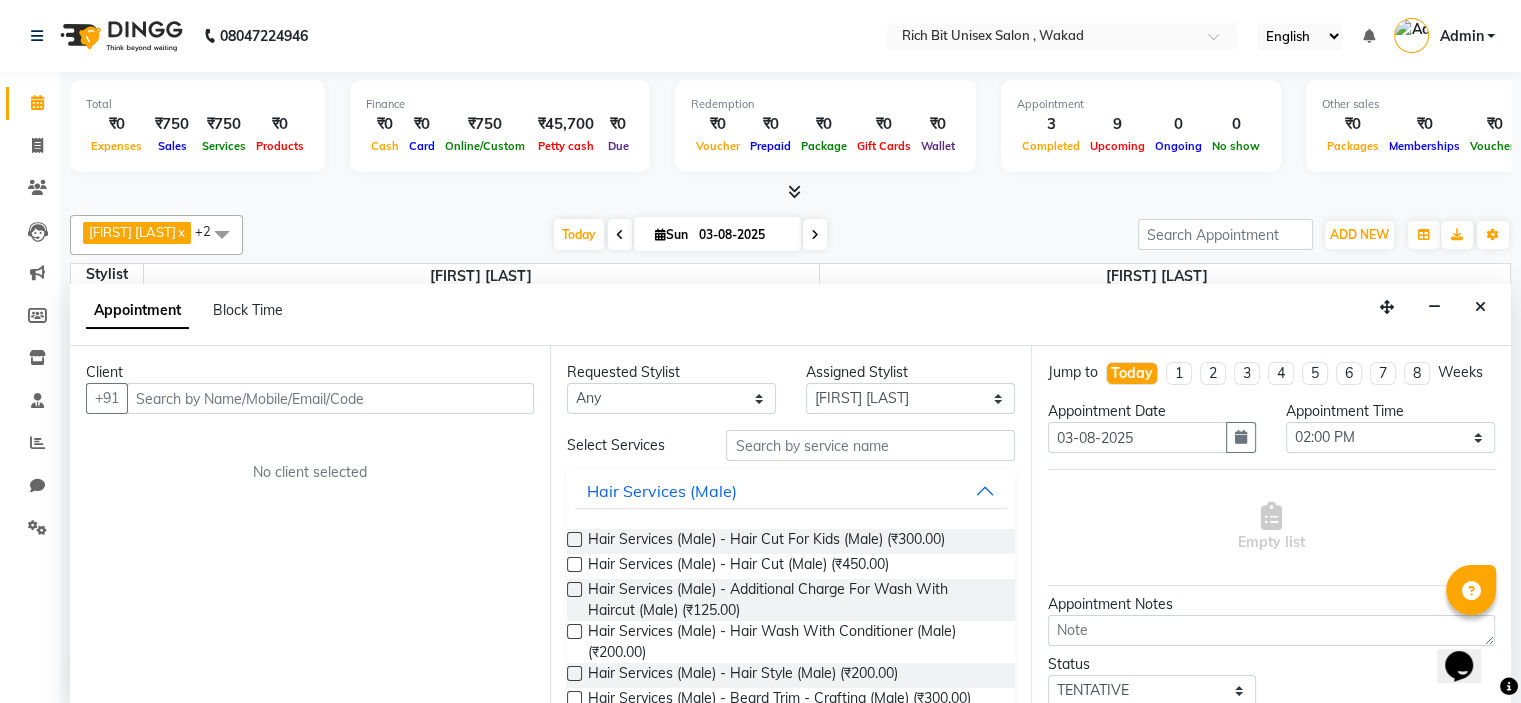 scroll, scrollTop: 0, scrollLeft: 0, axis: both 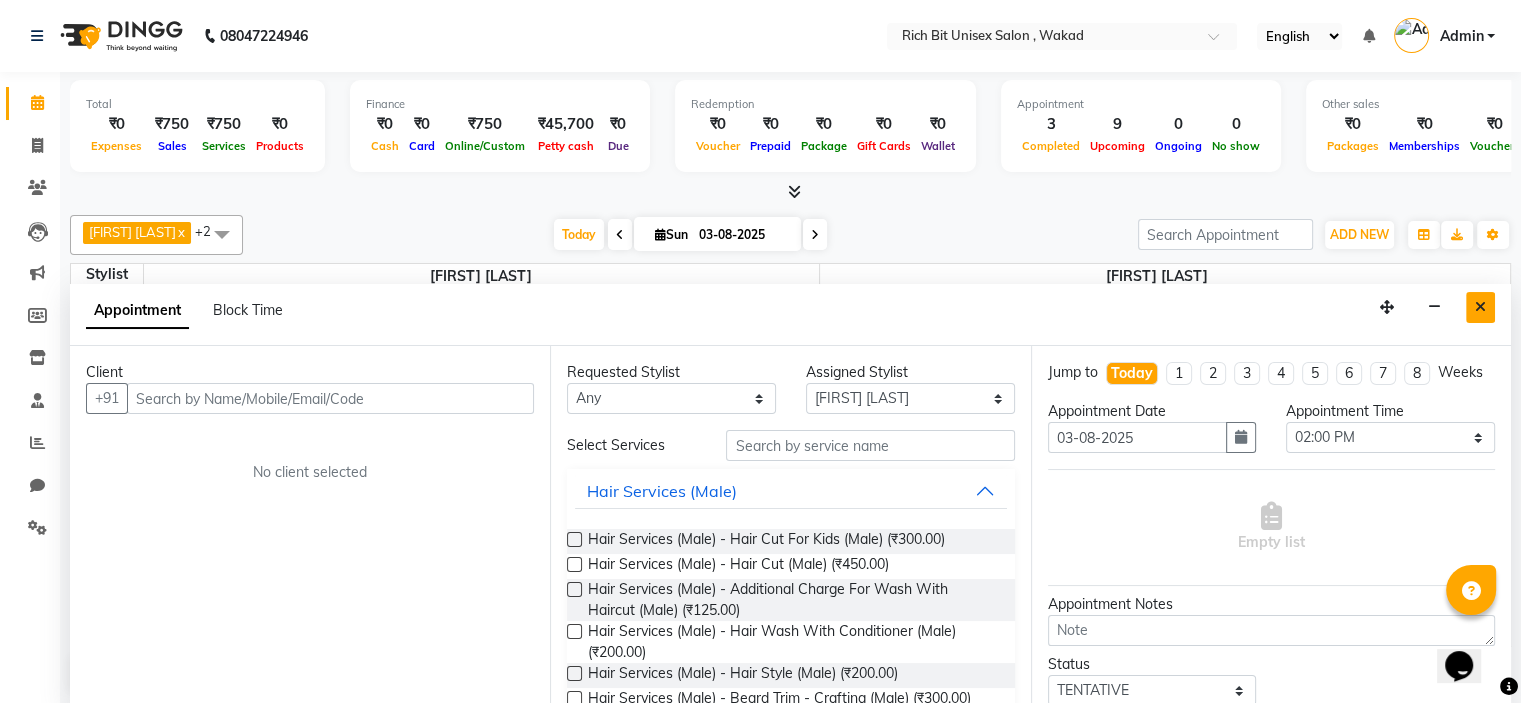 click at bounding box center (1480, 307) 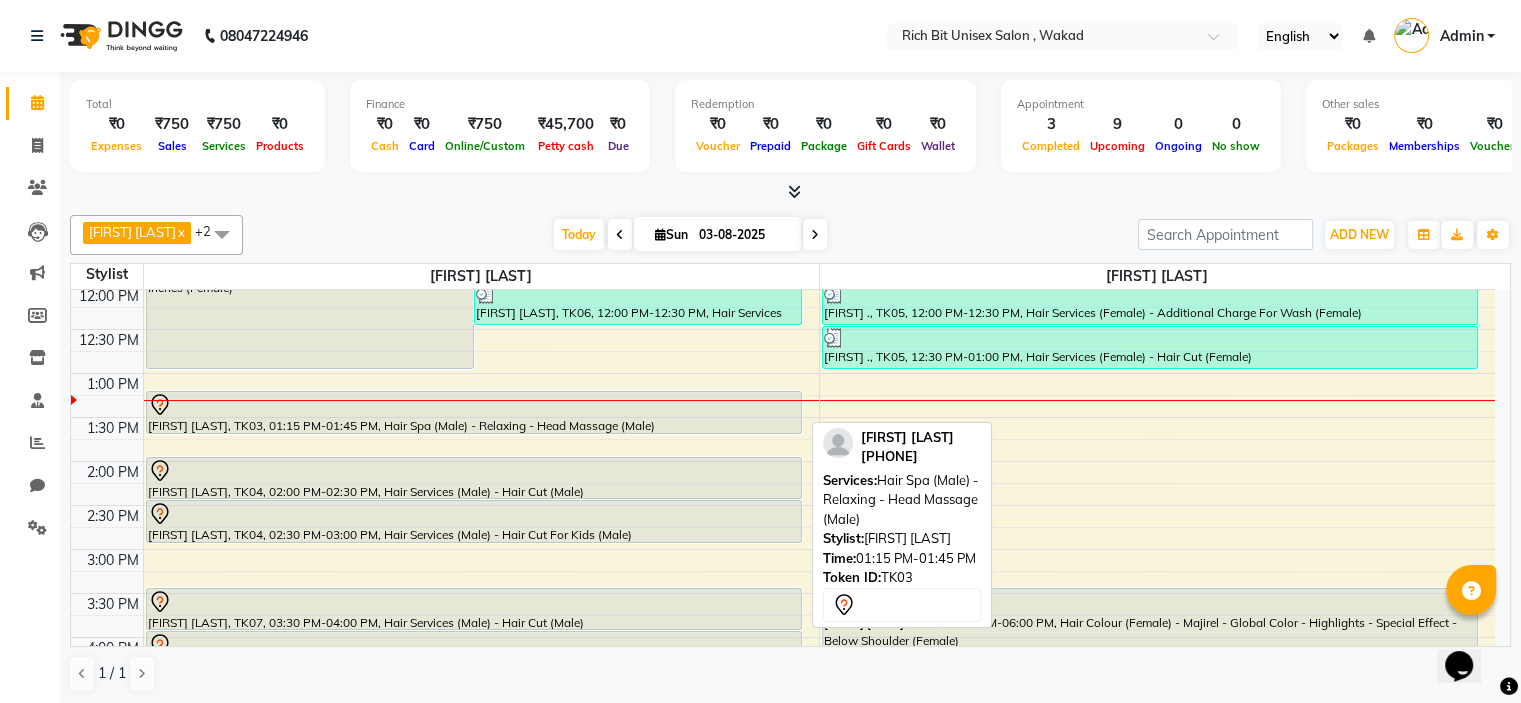 scroll, scrollTop: 0, scrollLeft: 0, axis: both 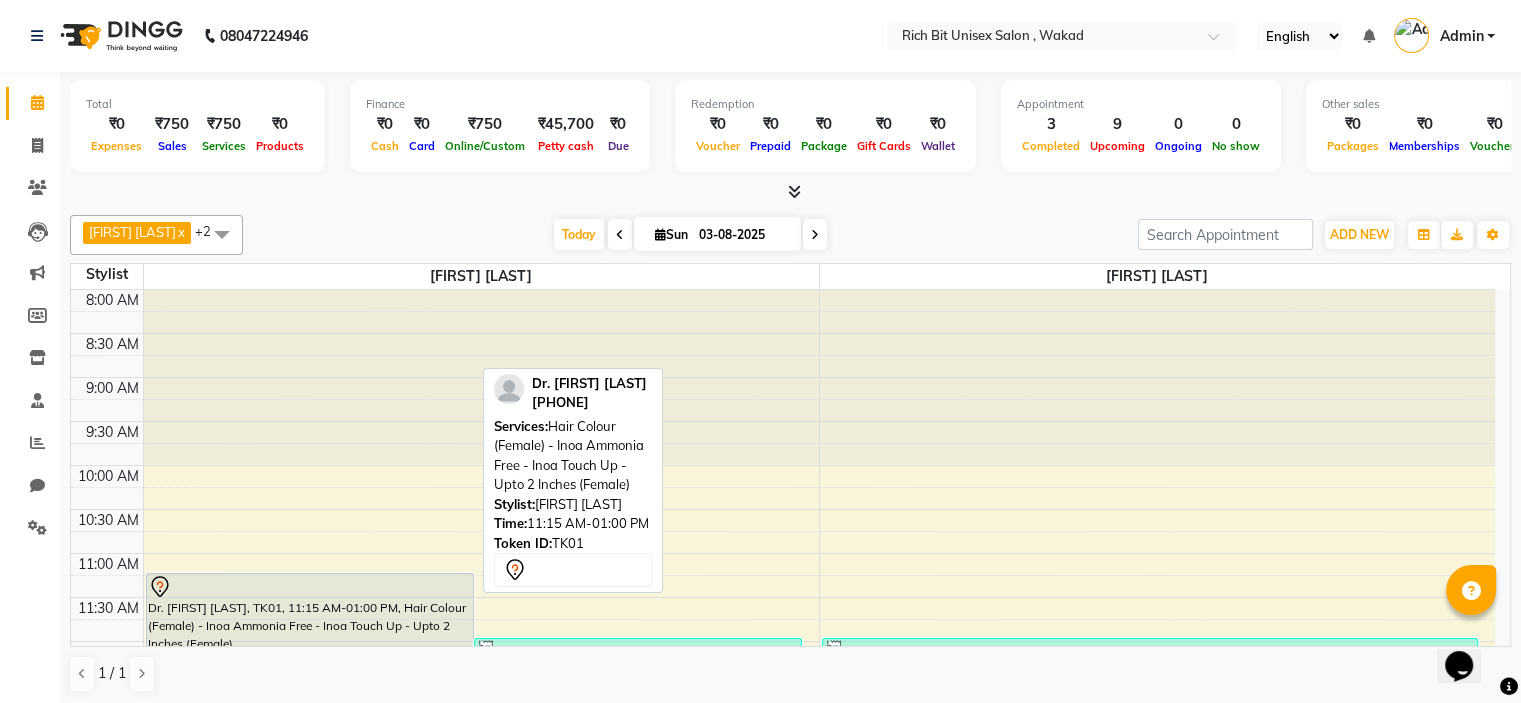 click on "Dr. [FIRST] [LAST], TK01, 11:15 AM-01:00 PM, Hair Colour (Female) - Inoa Ammonia Free - Inoa Touch Up - Upto 2 Inches (Female)" at bounding box center [310, 649] 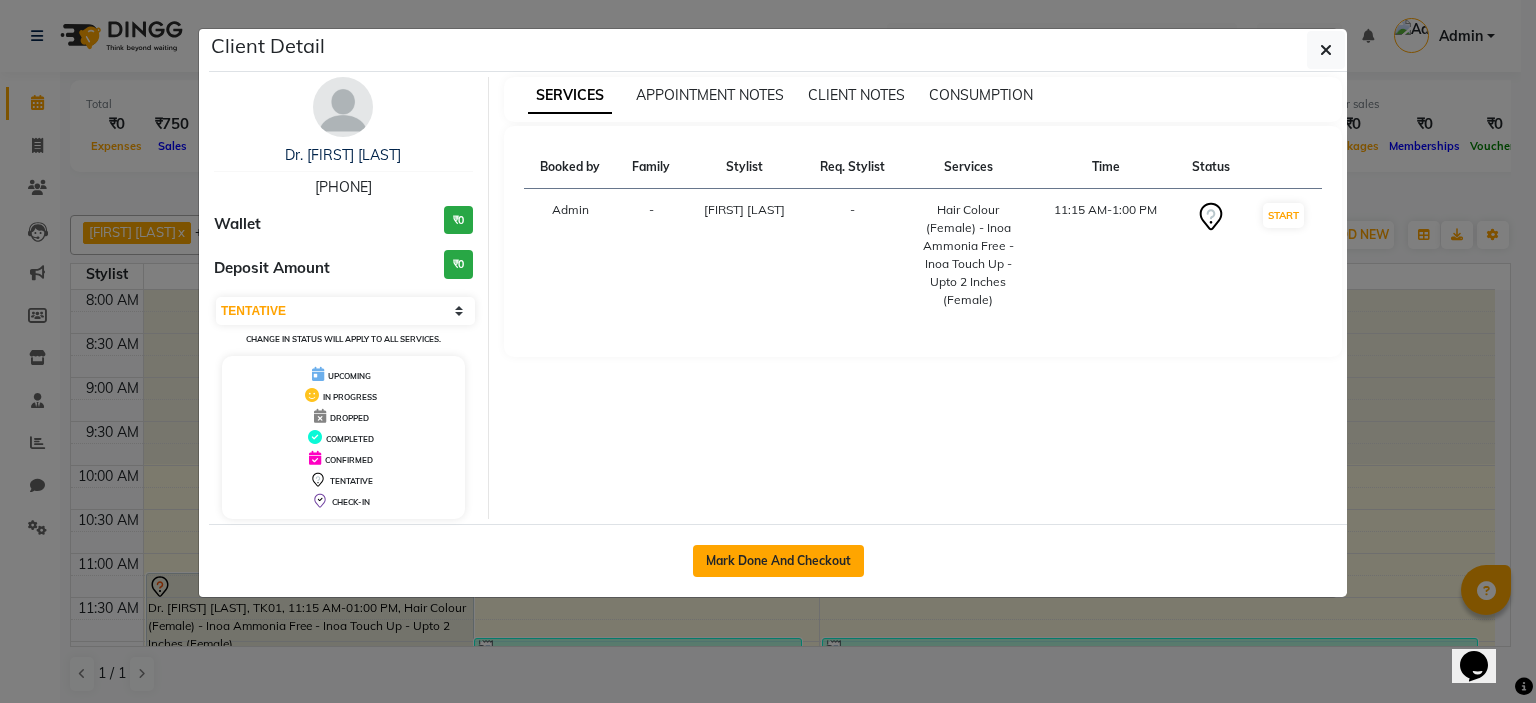 click on "Mark Done And Checkout" 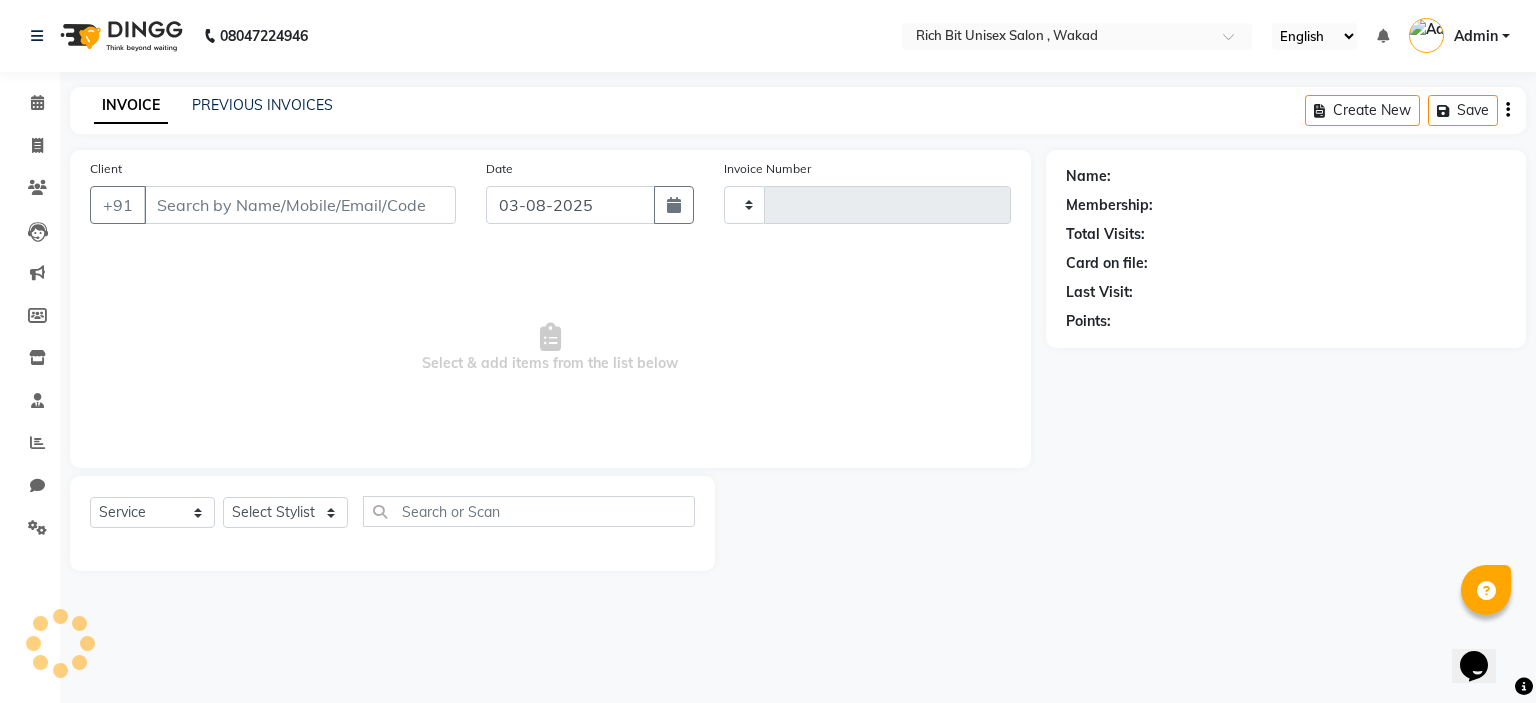 type on "0710" 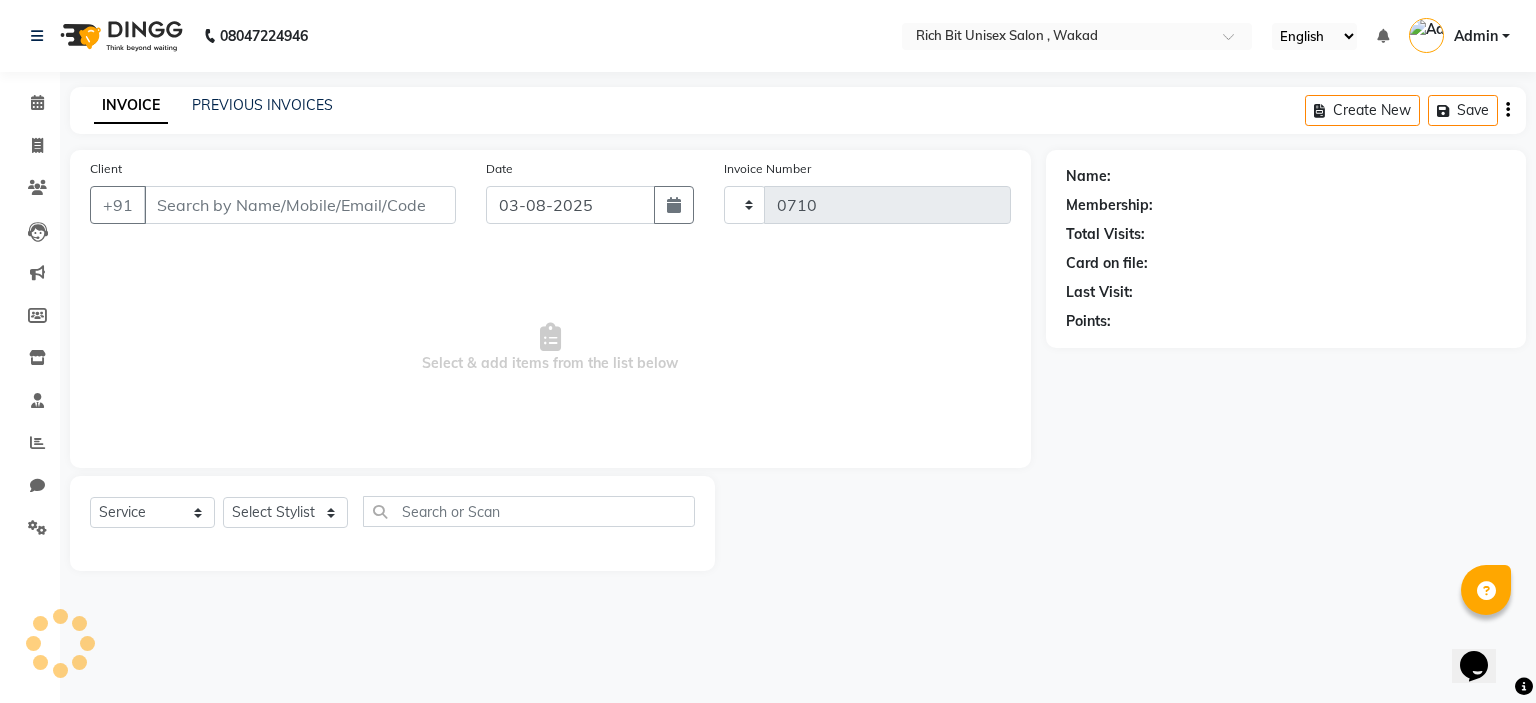 select on "7834" 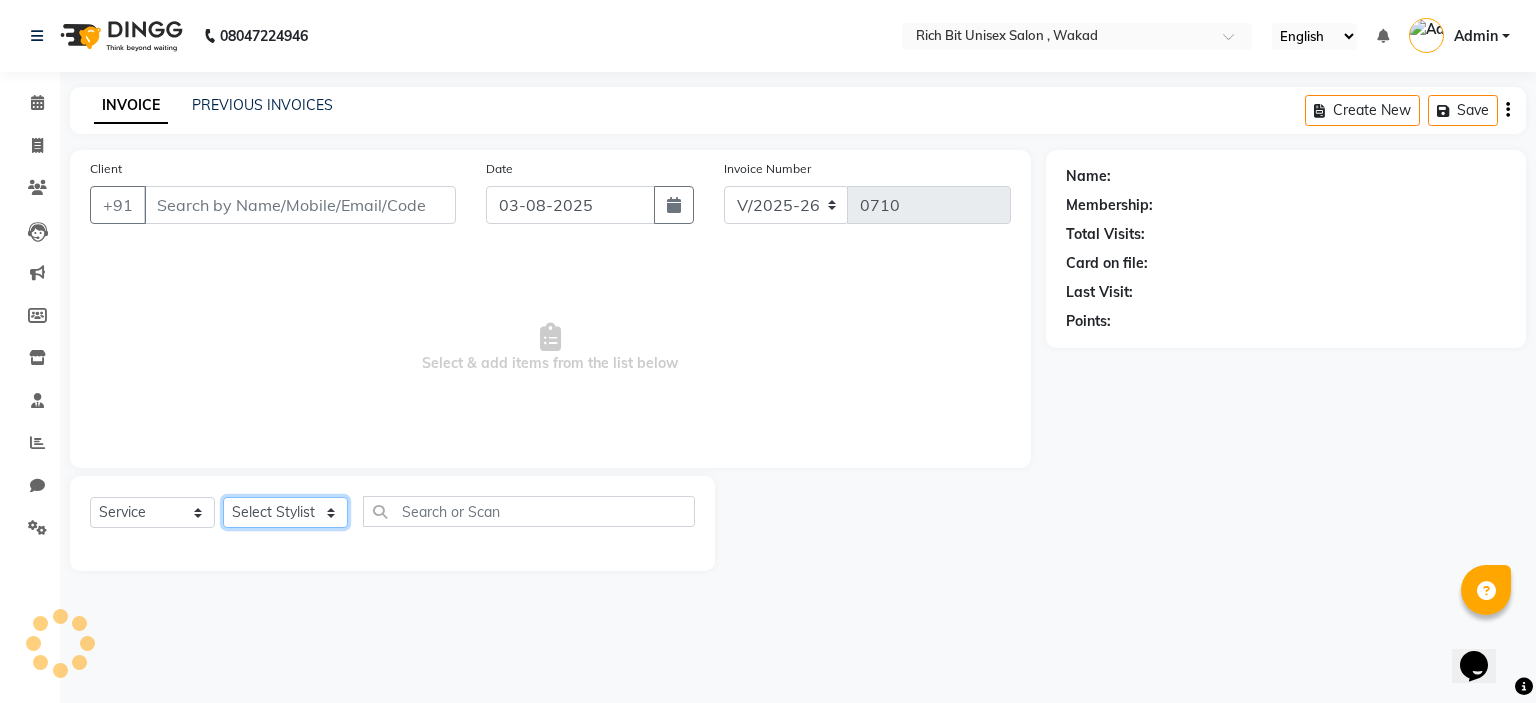 click on "Select Stylist" 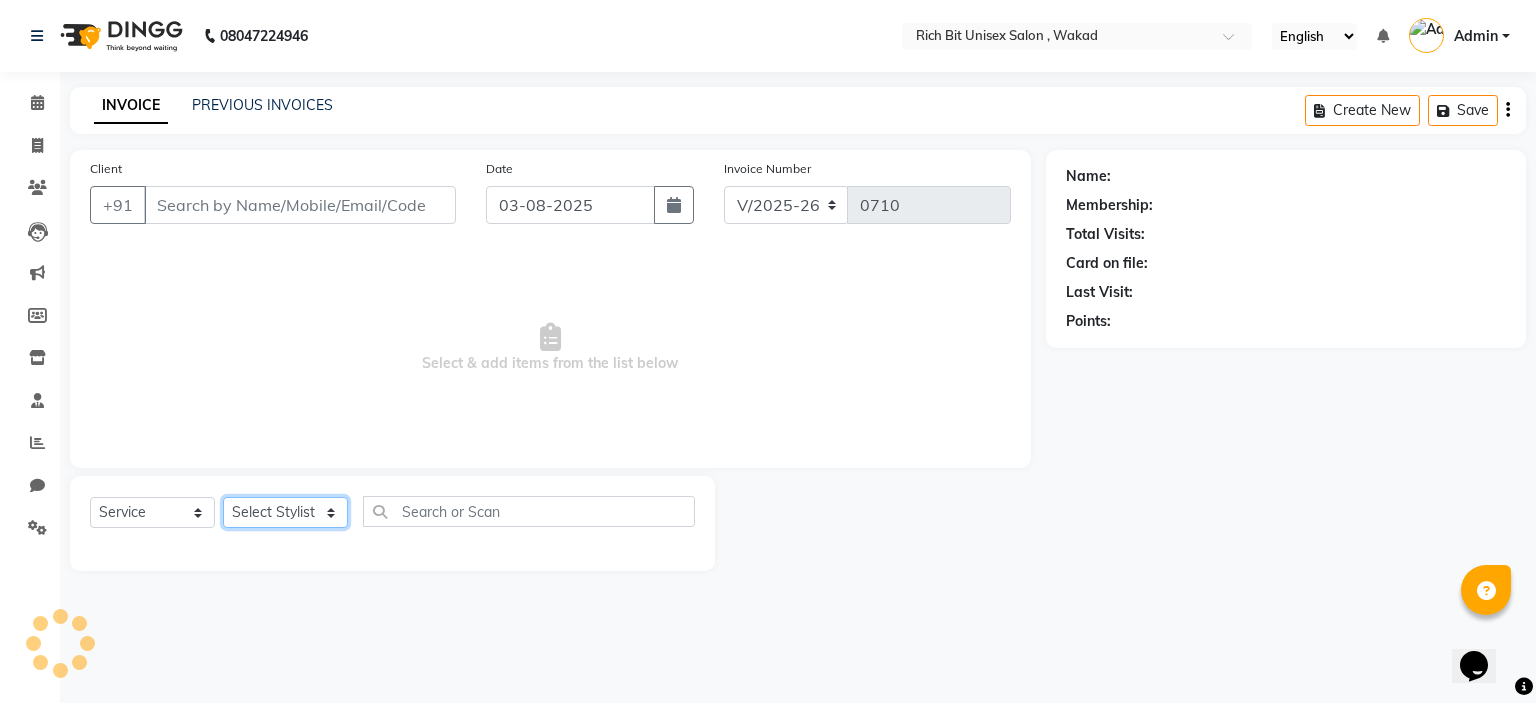 type on "[PHONE]" 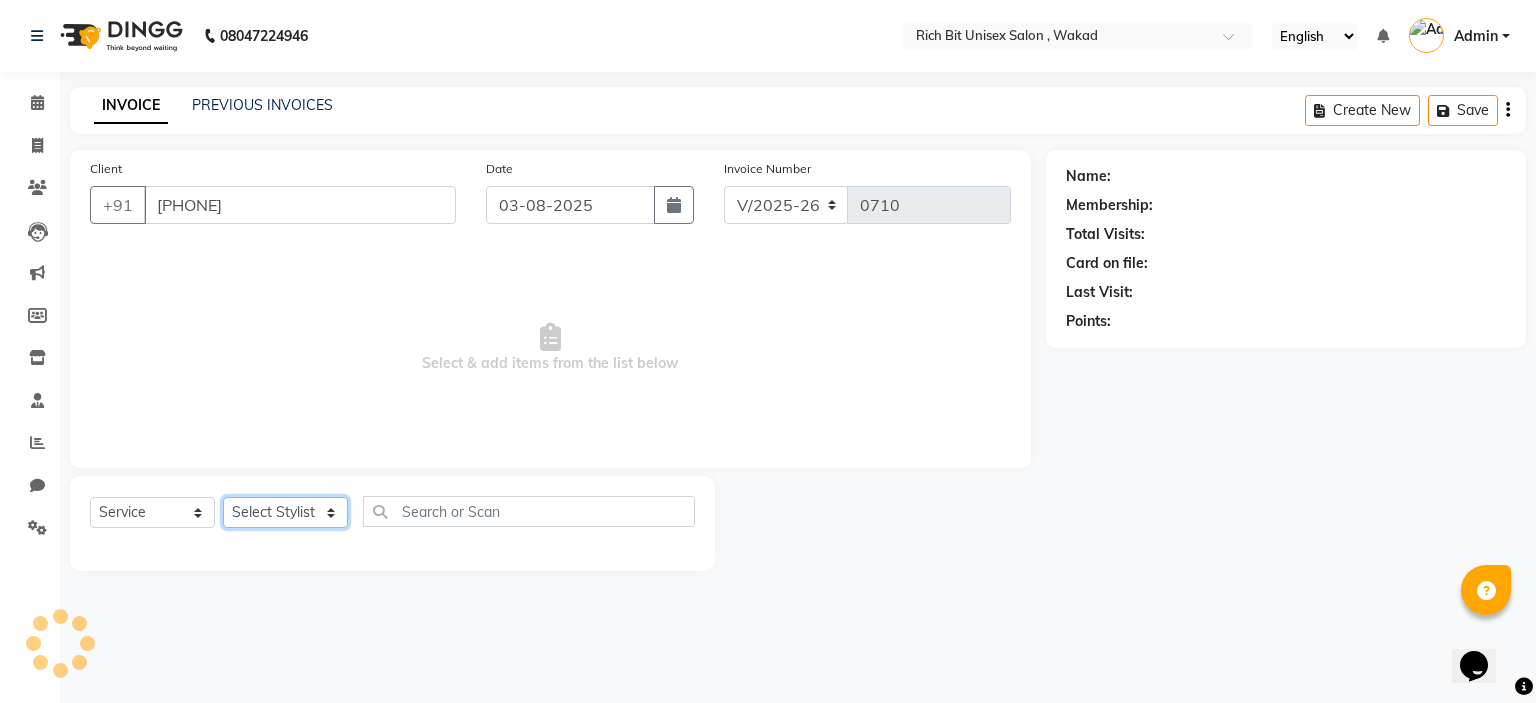 select on "70823" 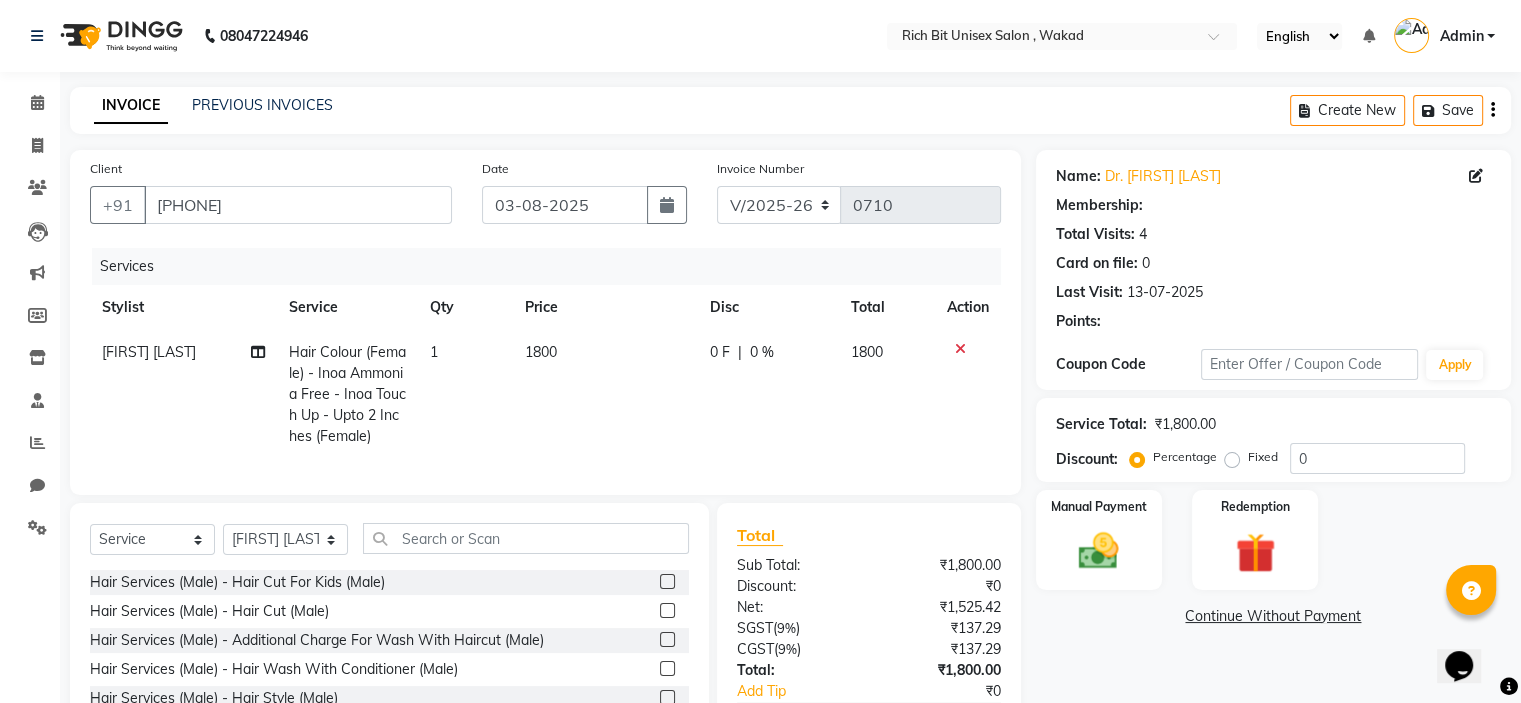 click on "Client +91 [PHONE] Date 03-08-2025 Invoice Number V/2025 V/2025-26 0710 Services Stylist Service Qty Price Disc Total Action [FIRST] [LAST] Hair Colour (Female) - Inoa Ammonia Free - Inoa Touch Up - Upto 2 Inches (Female) 1 1800 0 F | 0 % 1800 Select  Service  Product  Membership  Package Voucher Prepaid Gift Card  Select Stylist [FIRST] [LAST] [FIRST] [LAST] Hair Services (Male) - Hair Cut For Kids (Male)  Hair Services (Male) - Hair Cut (Male)  Hair Services (Male) - Additional Charge For Wash With Haircut (Male)  Hair Services (Male) - Hair Wash With Conditioner (Male)  Hair Services (Male) - Hair Style (Male)  Hair Services (Male) - Beard Trim - Crafting (Male)  Hair Services (Male) - Shave (Male)  Hair Services (Female) - Hair Cut For Kids (Female)  Hair Services (Female) - Hair Cut (Female)  Hair Services (Female) - Fringe (Female)  Hair Services (Female) - Additional Charge For Wash (Female)  Hair Services (Female) - Hair Wash With Conditioner - Upto Shoulder (Female)  Basic Skin Care - Eyebrow   (" 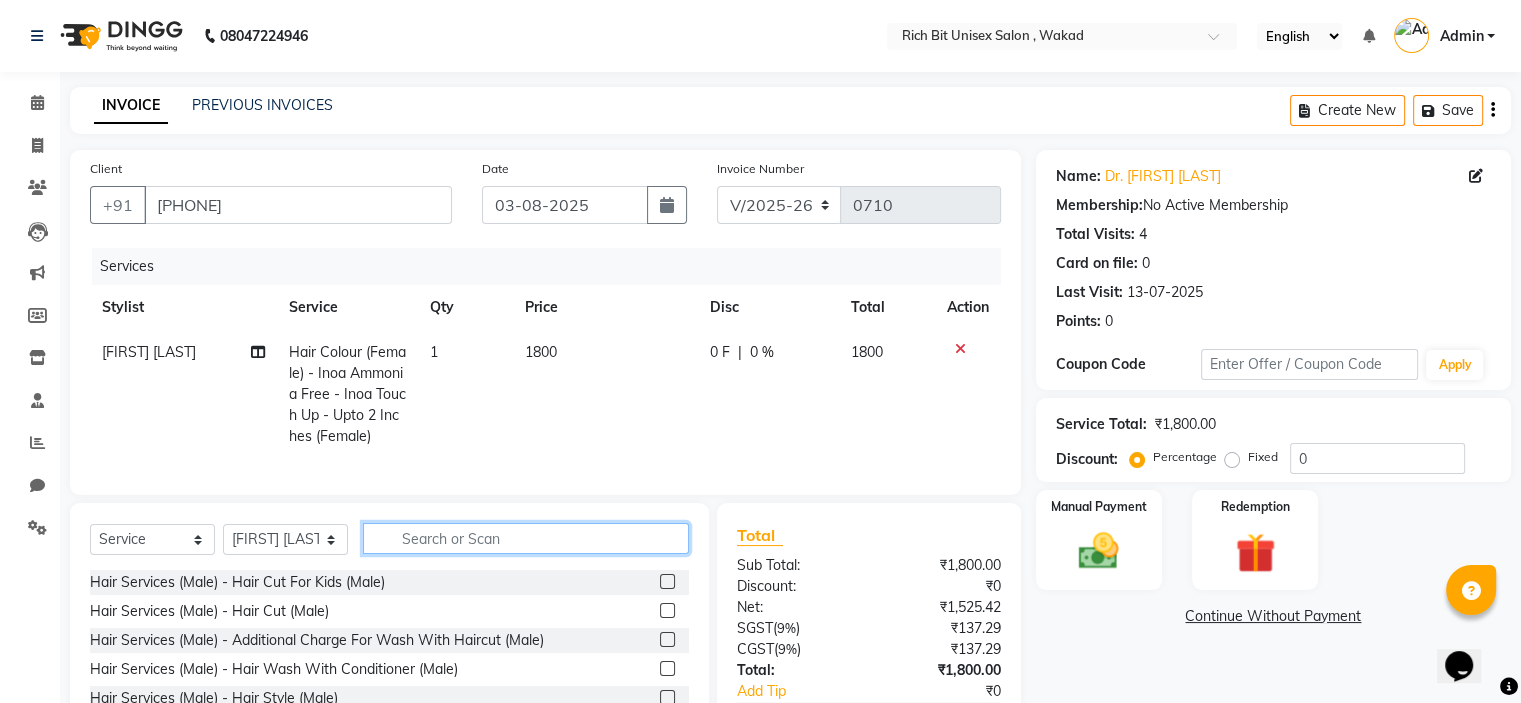 click 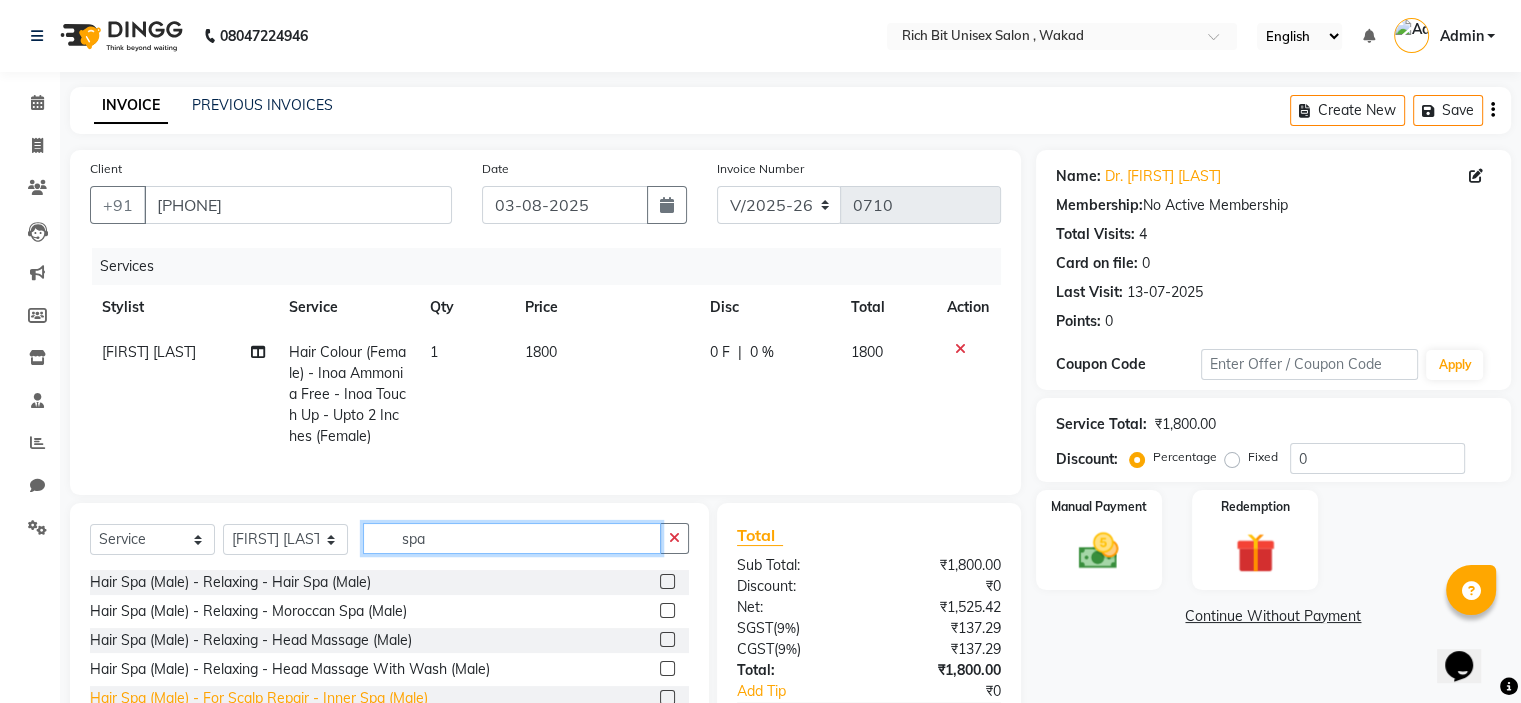 scroll, scrollTop: 140, scrollLeft: 0, axis: vertical 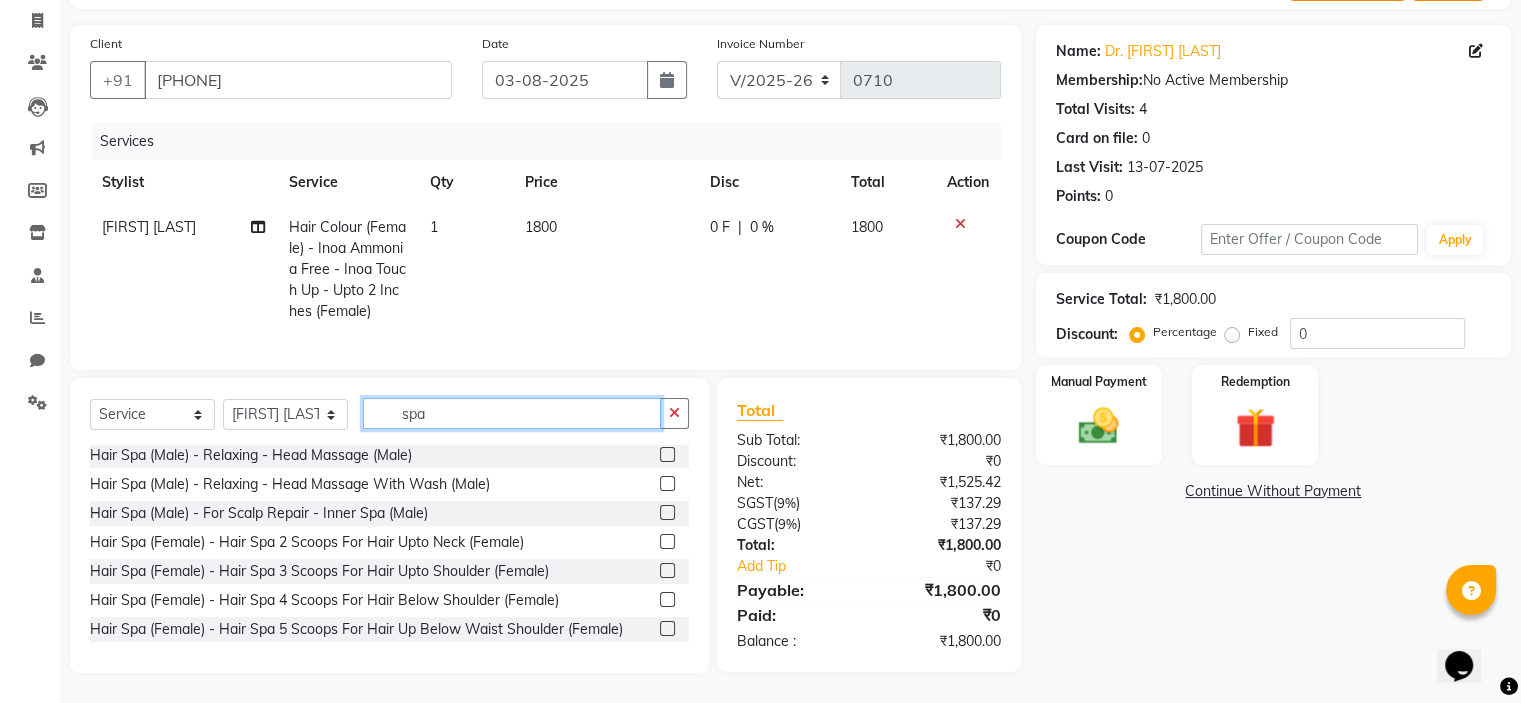 type on "spa" 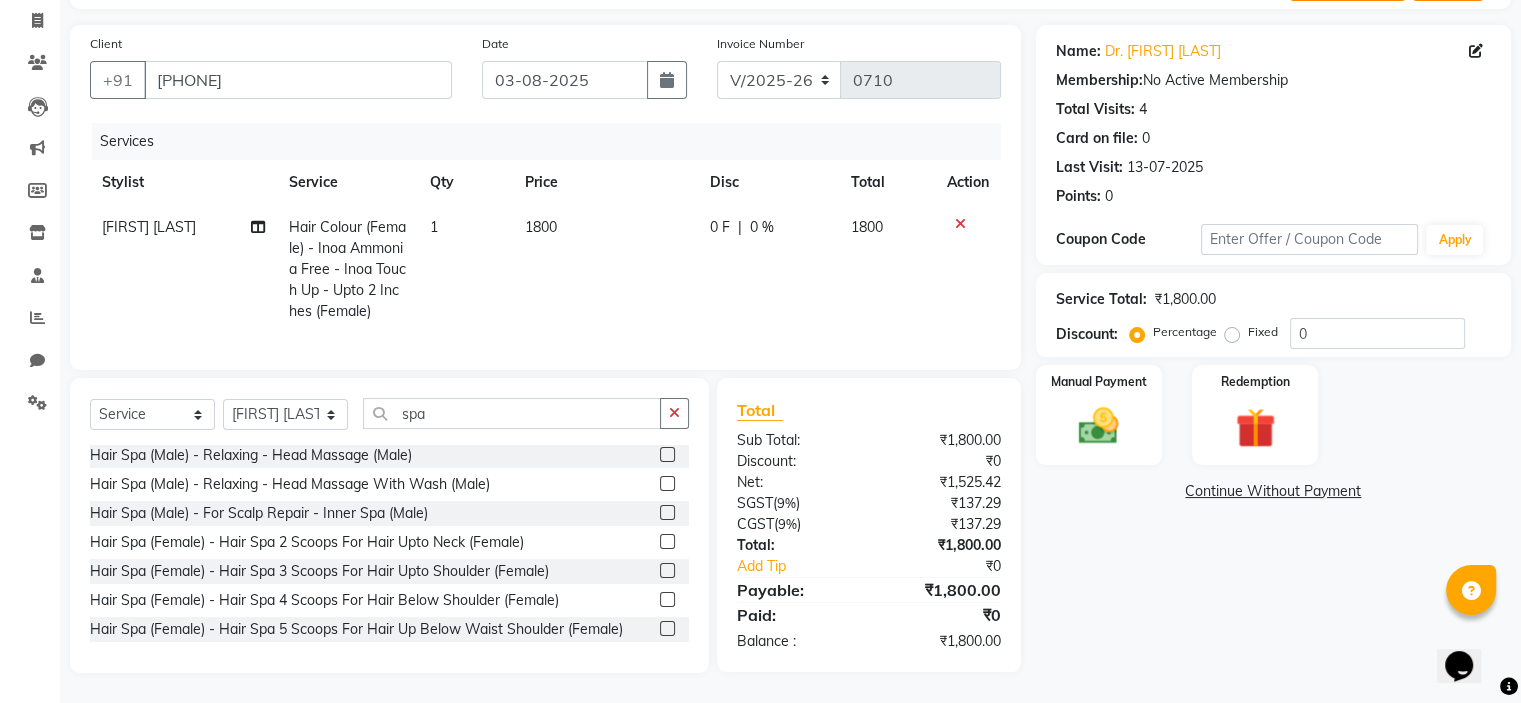 click 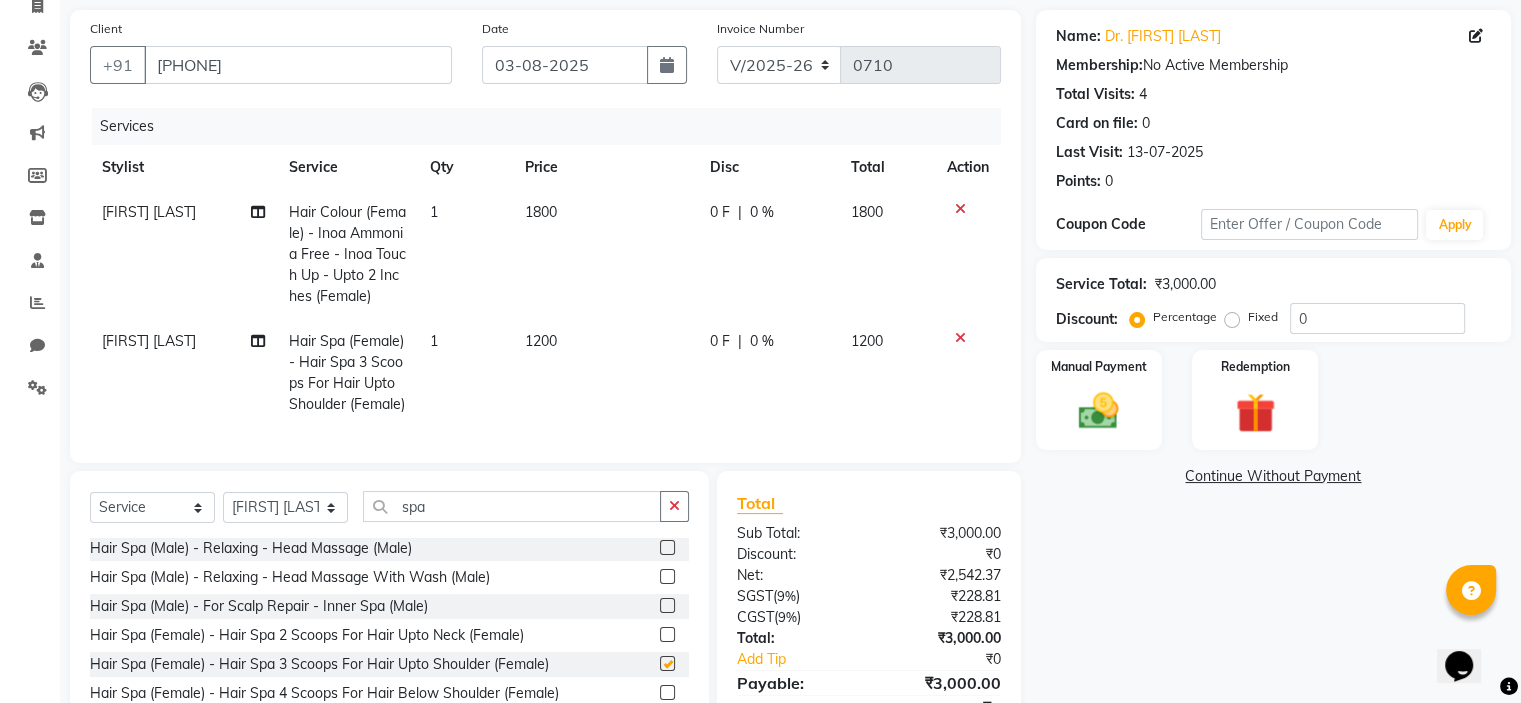 checkbox on "false" 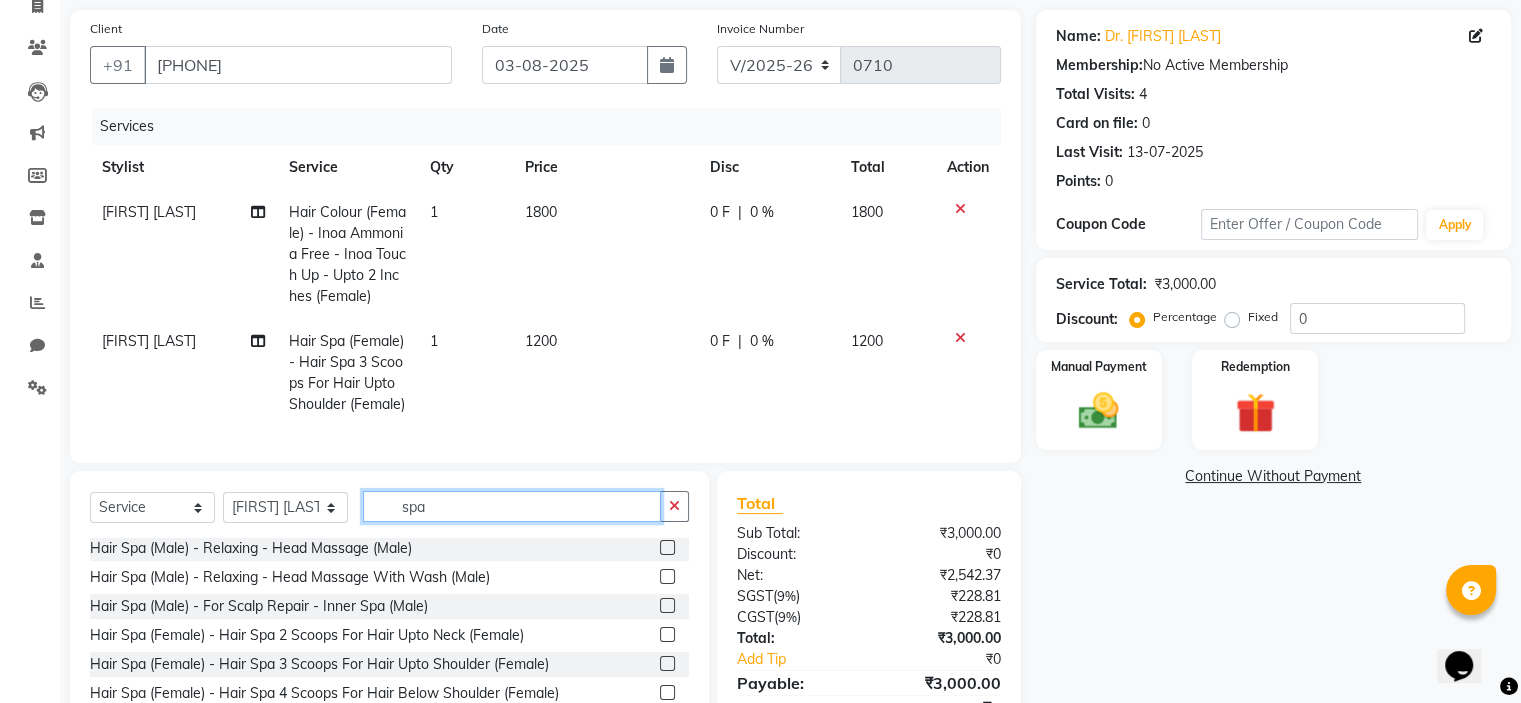 click on "spa" 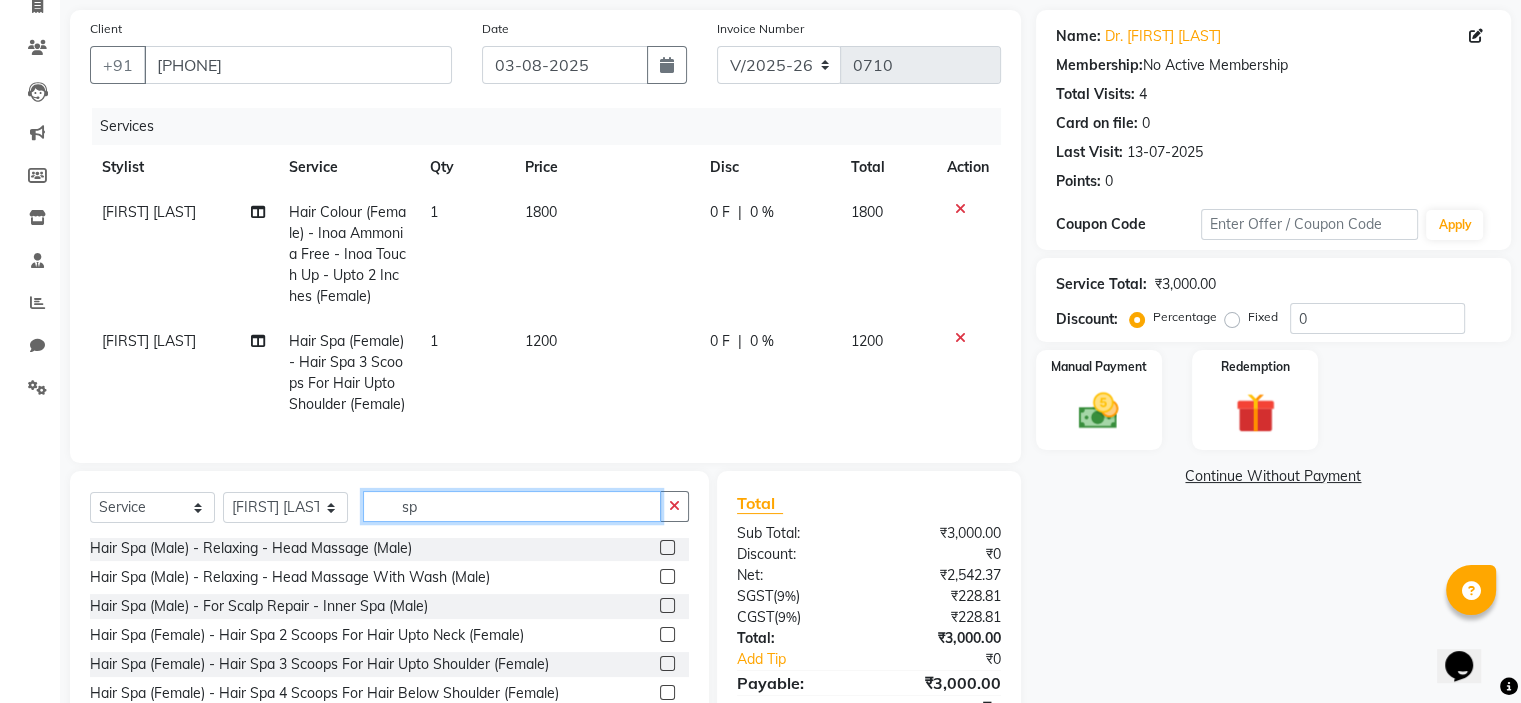 type on "s" 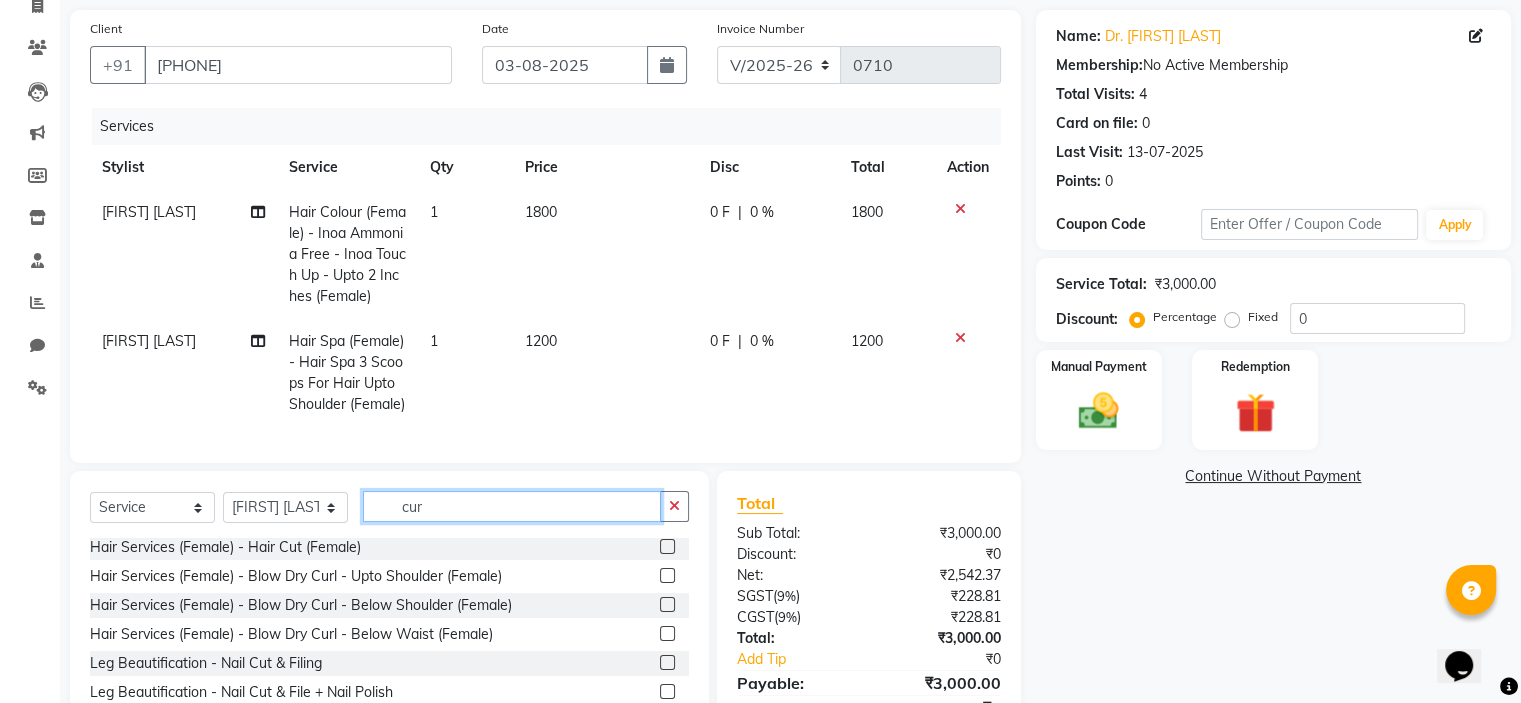 scroll, scrollTop: 0, scrollLeft: 0, axis: both 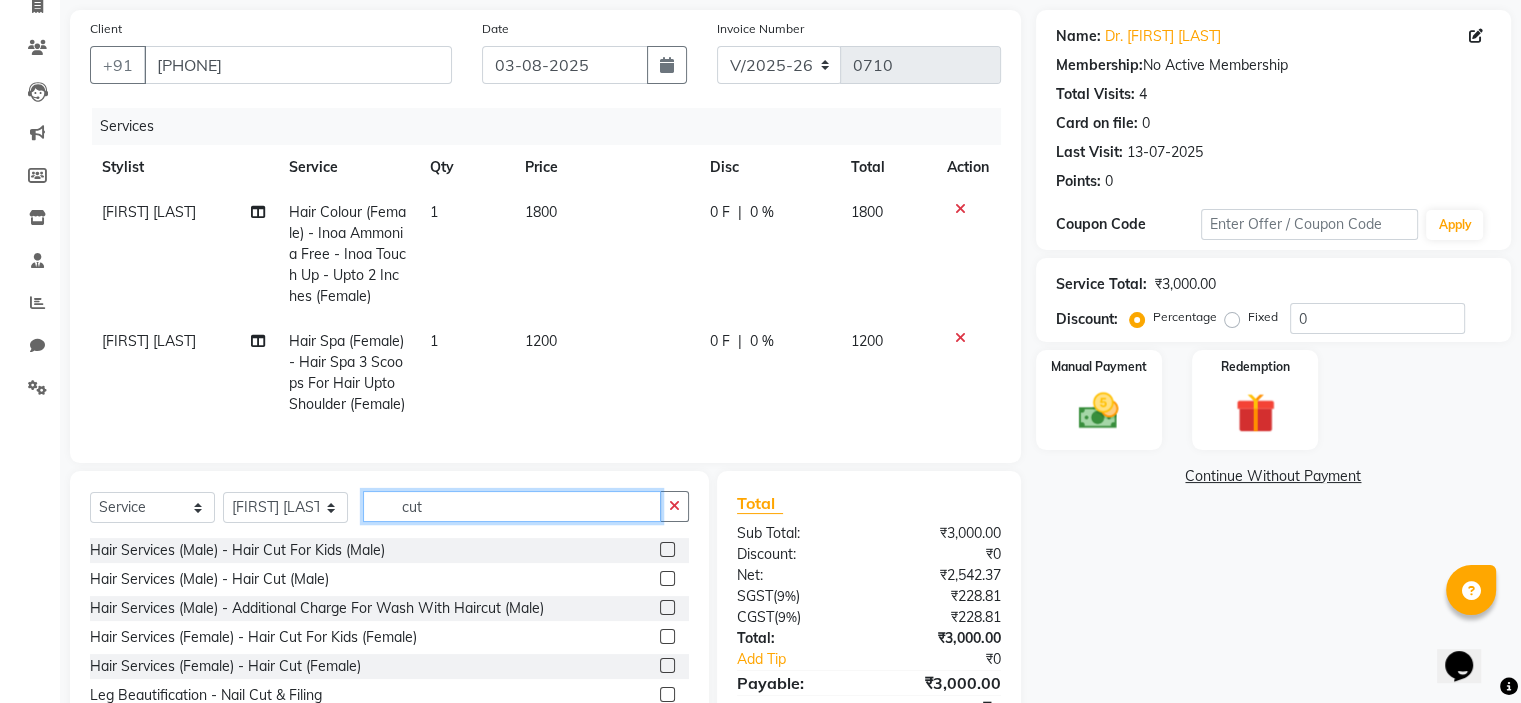 type on "cut" 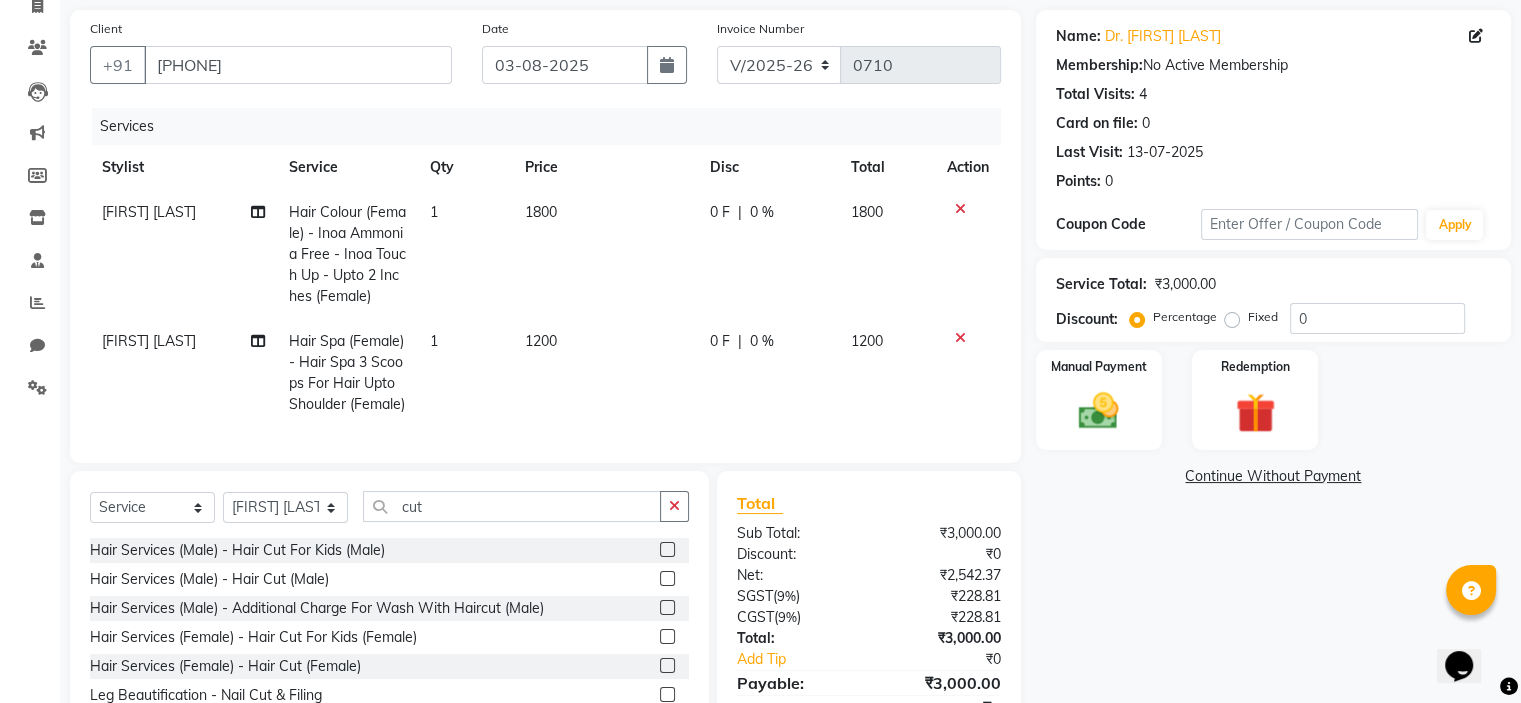 click 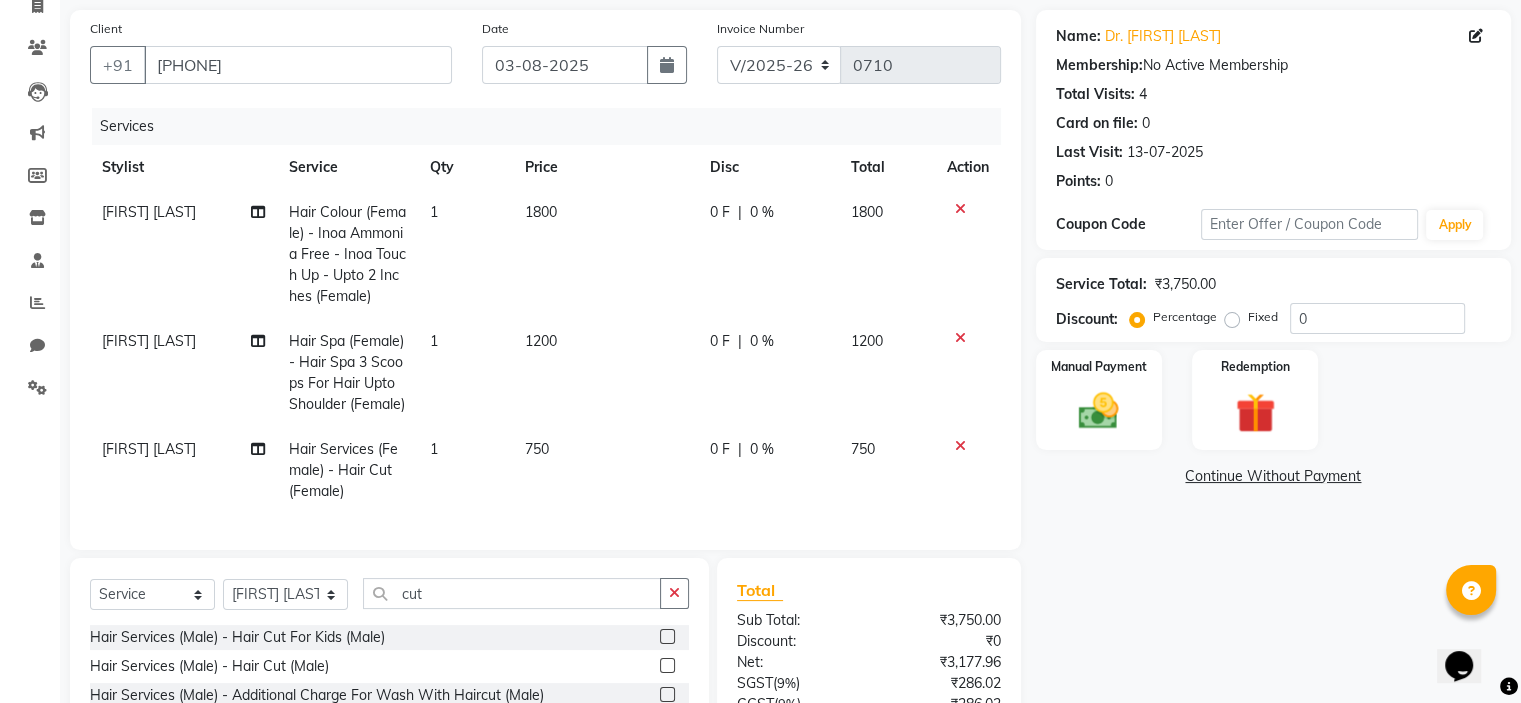 checkbox on "false" 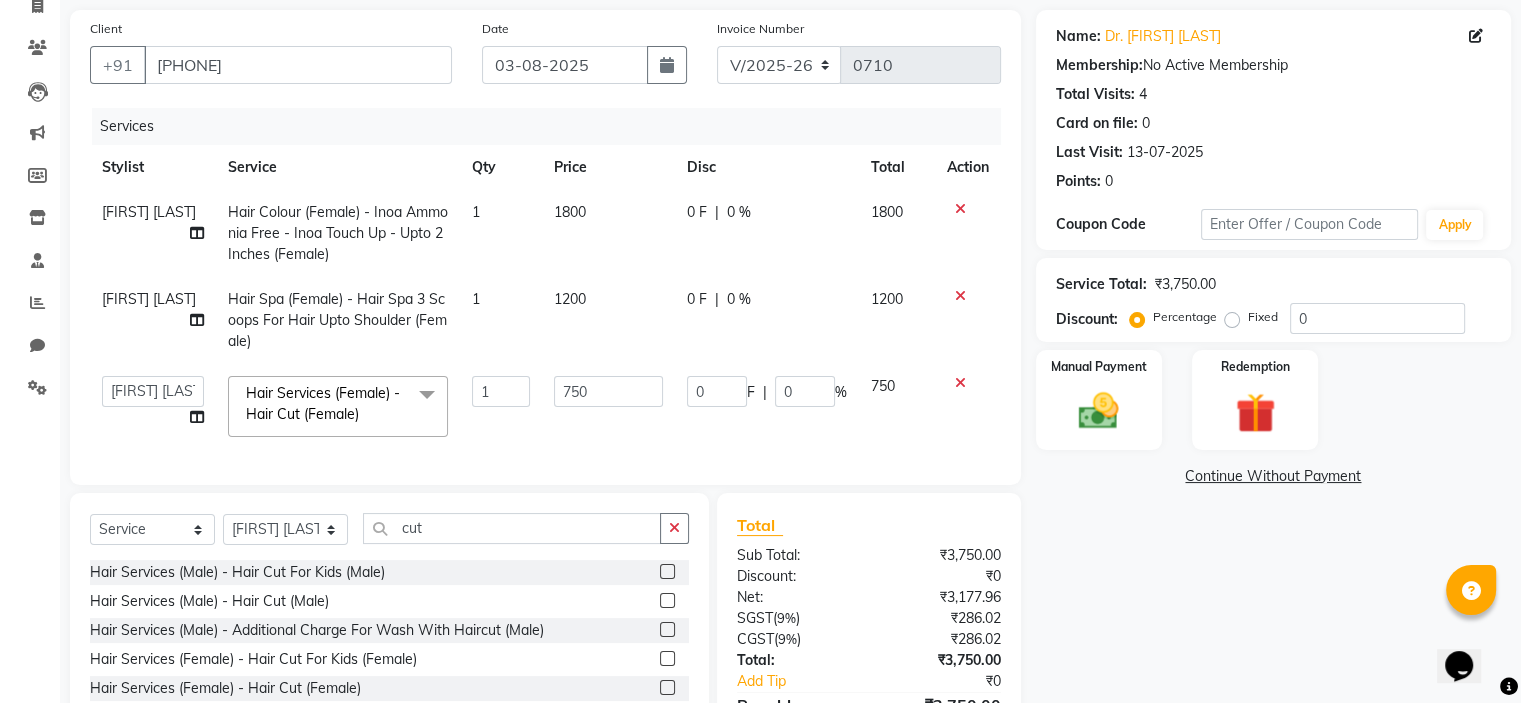 click on "0 F | 0 %" 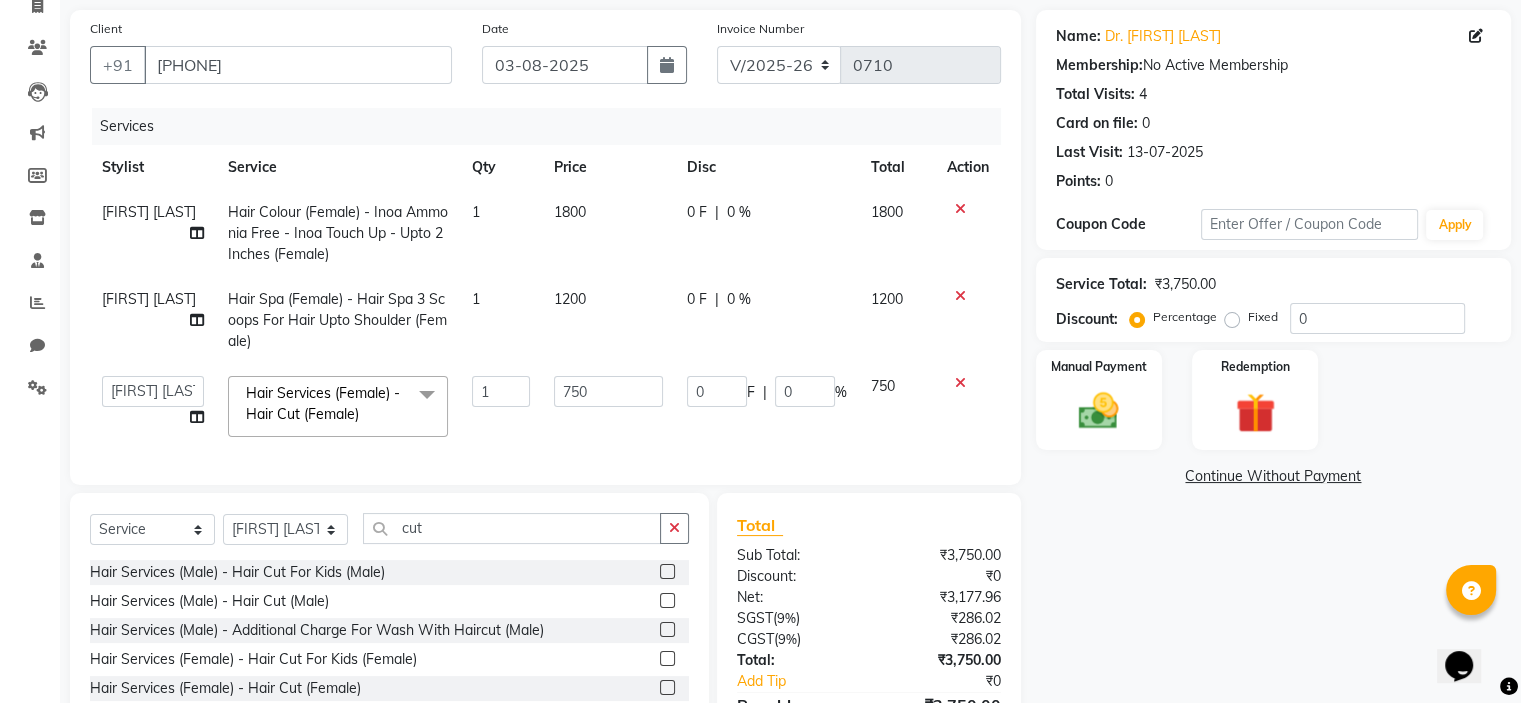 click on "0 F | 0 %" 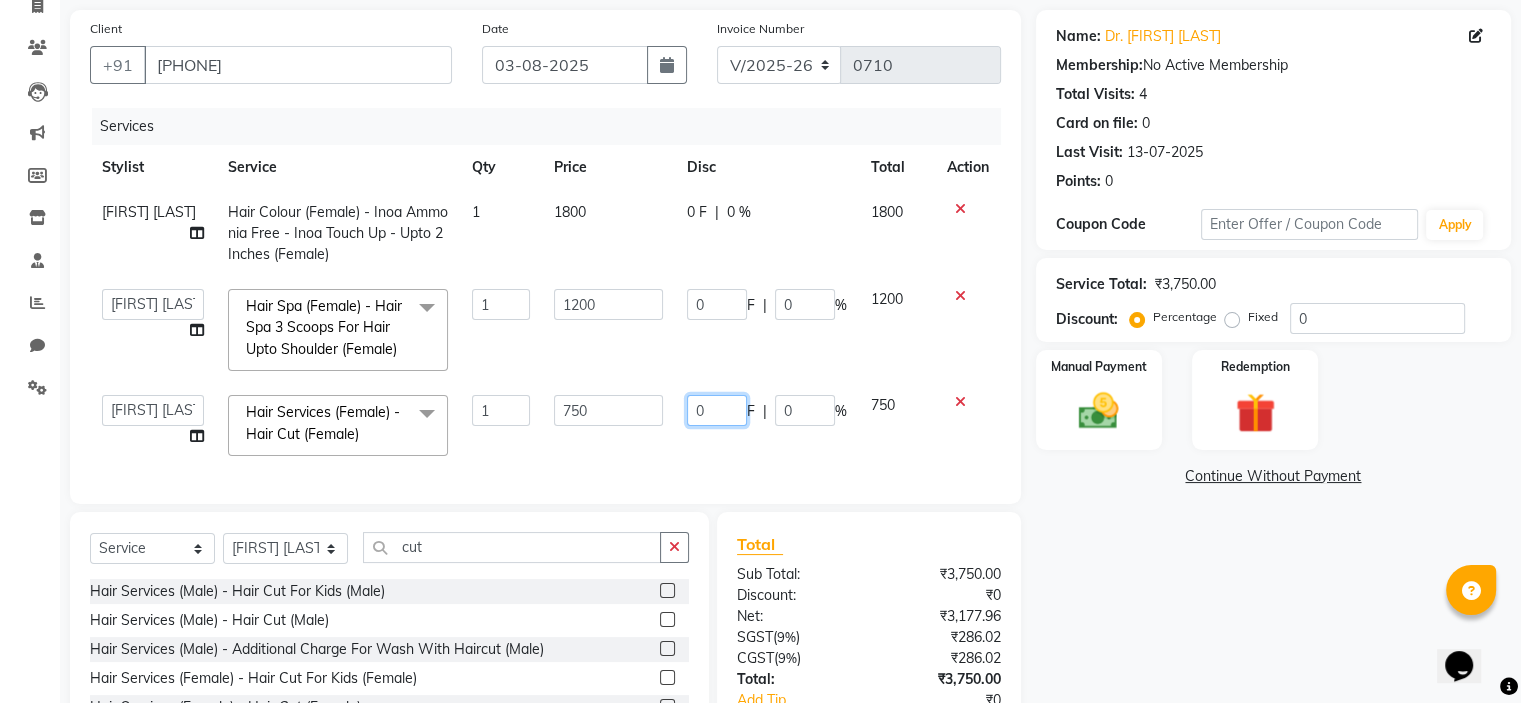 click on "0 F | 0 %" 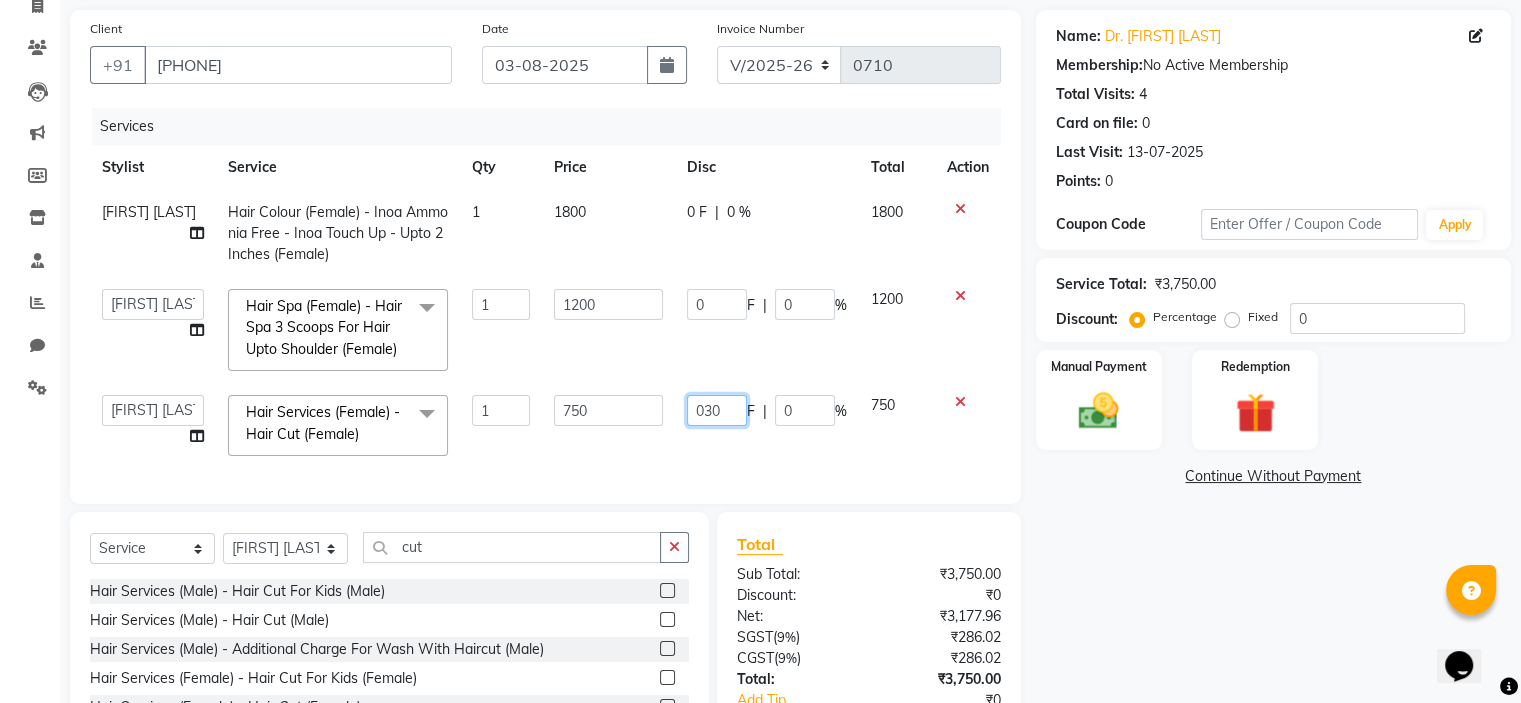 type on "0300" 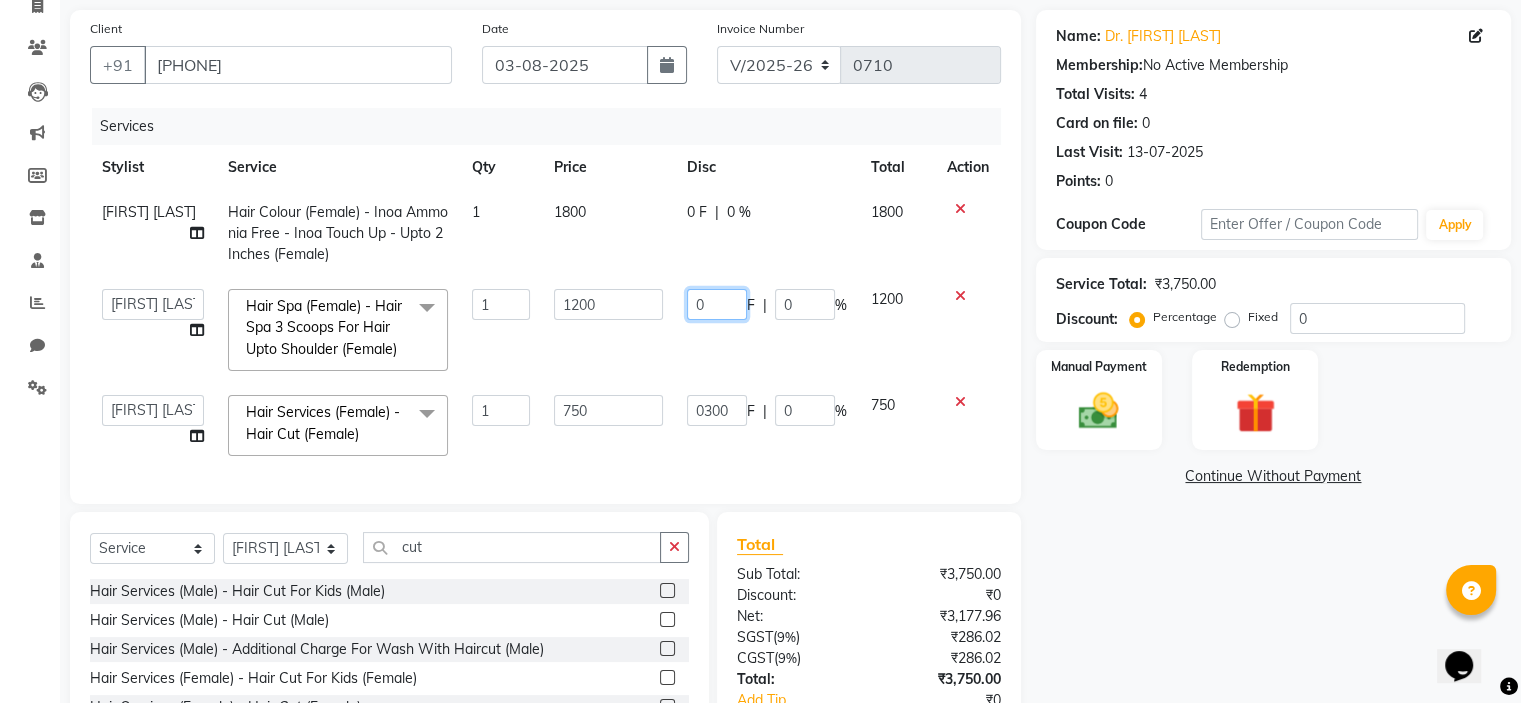 click on "0 F | 0 %" 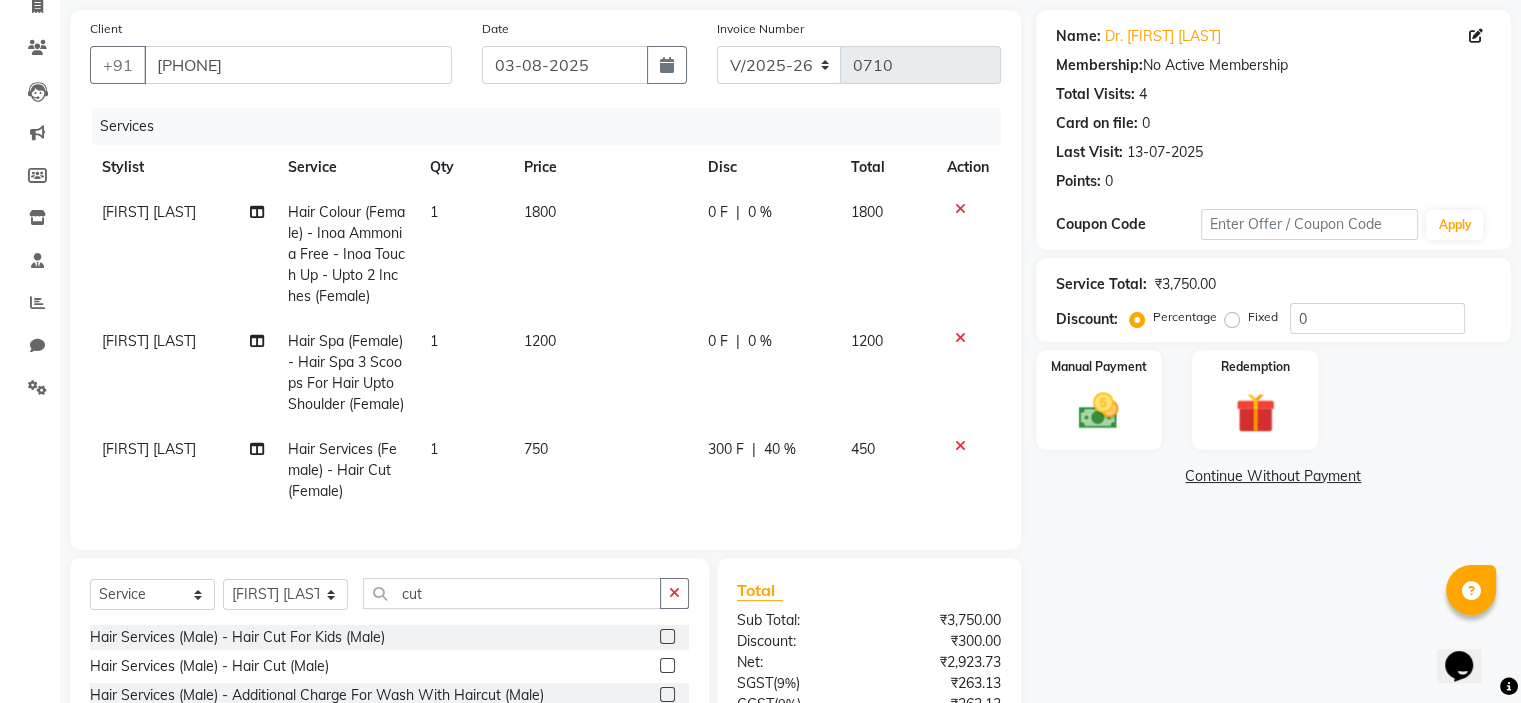 click on "0 F | 0 %" 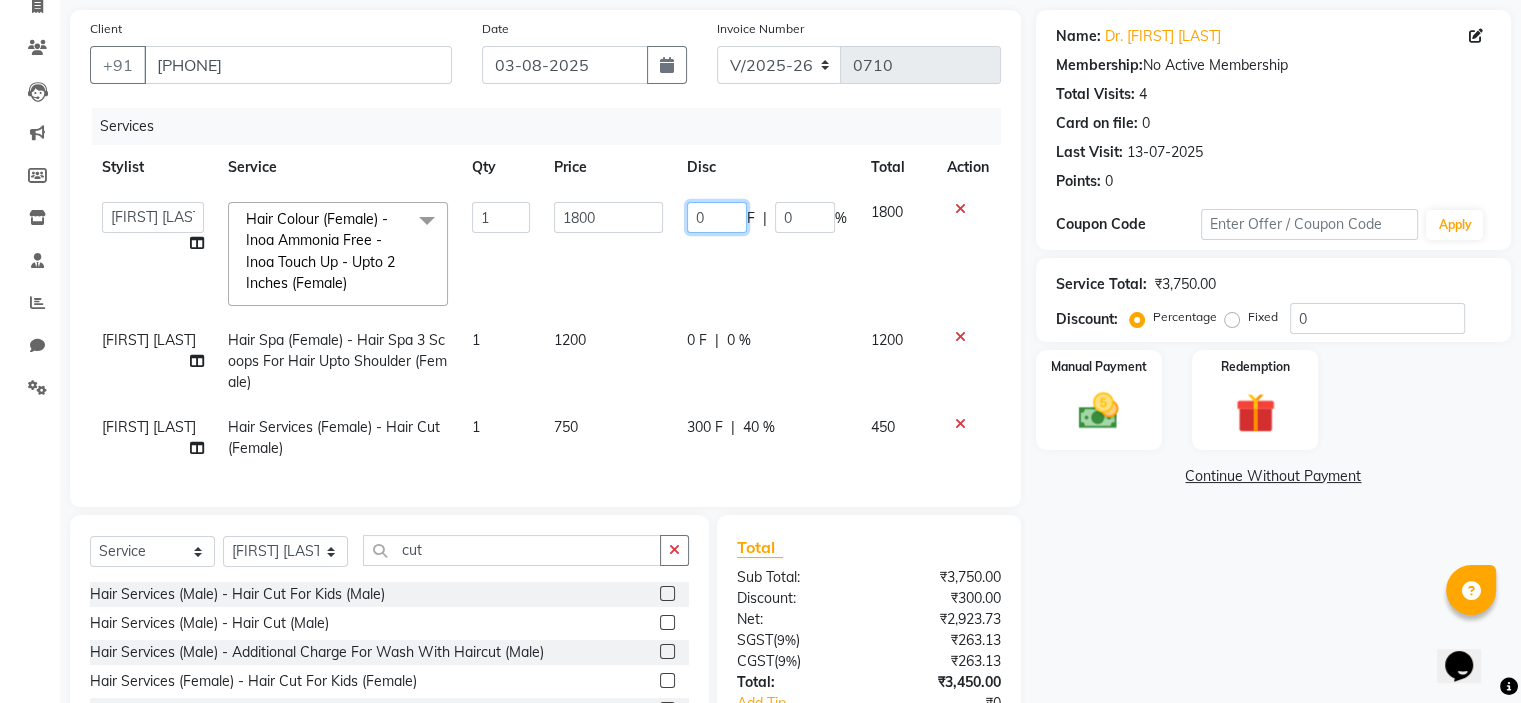 click on "0" 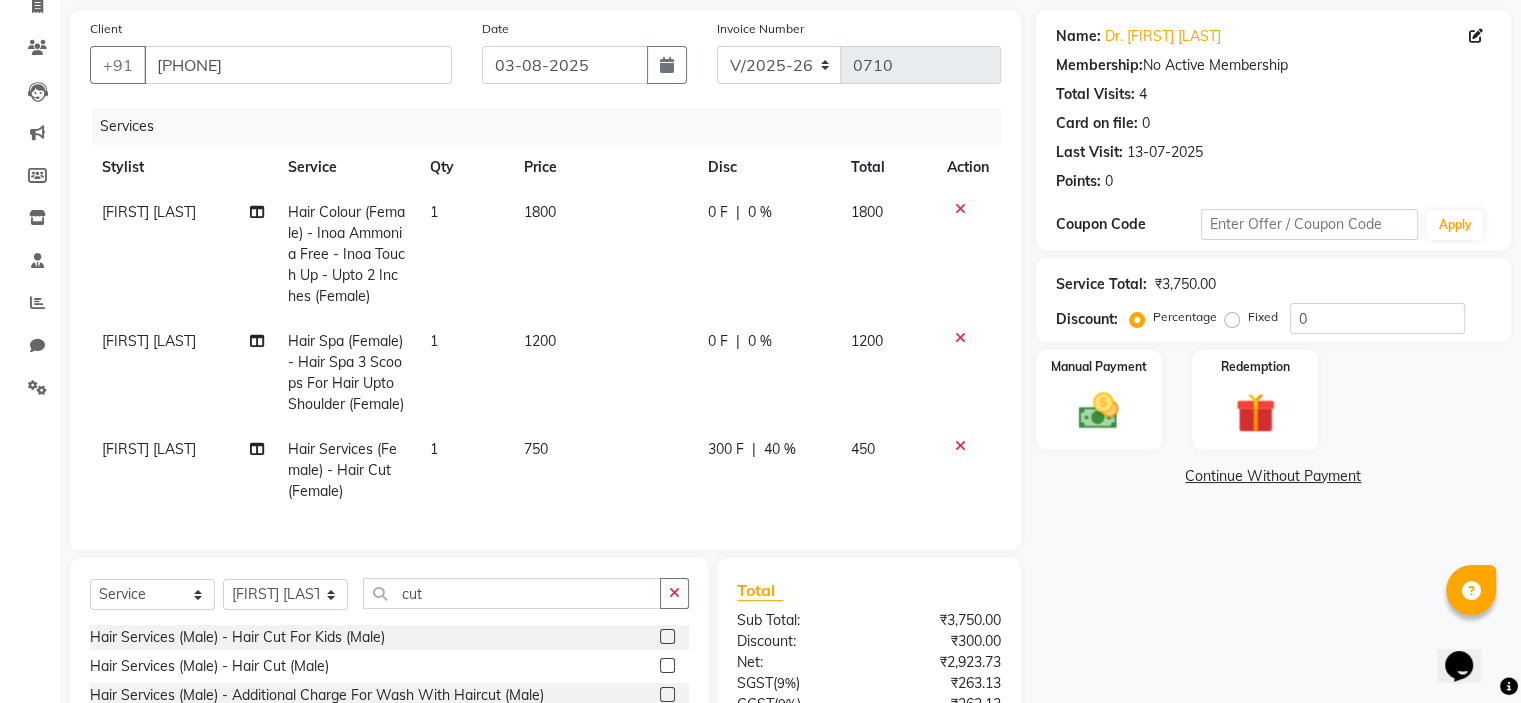 click on "0 F | 0 %" 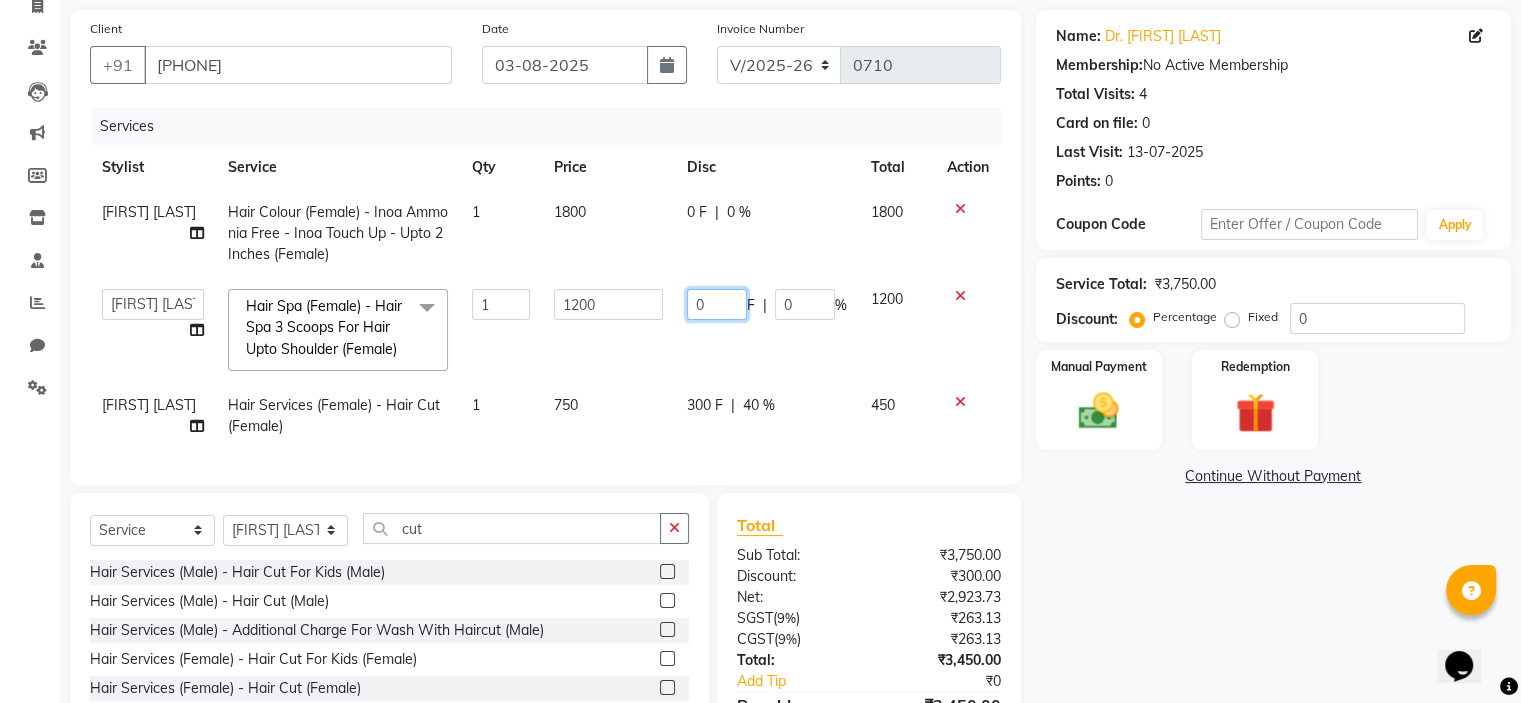 click on "0" 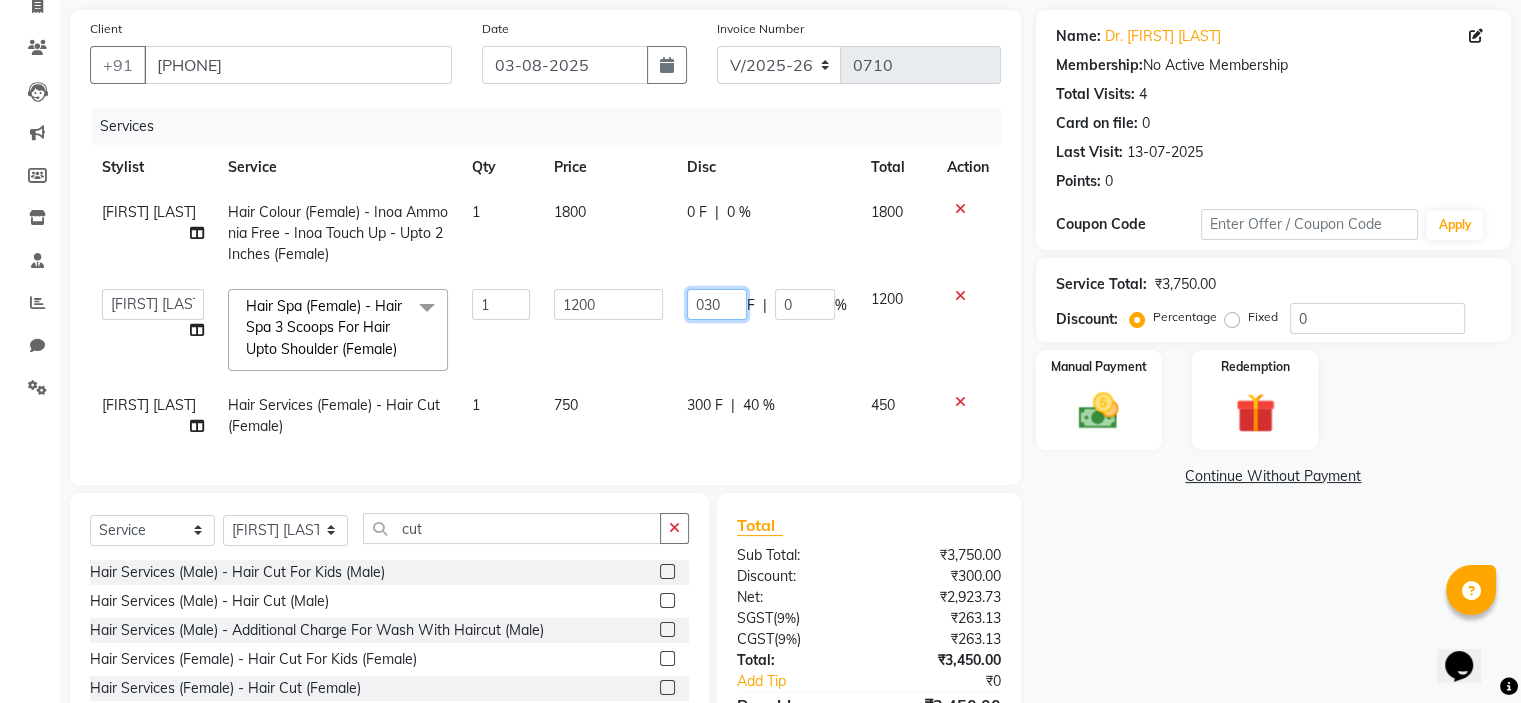 type on "0300" 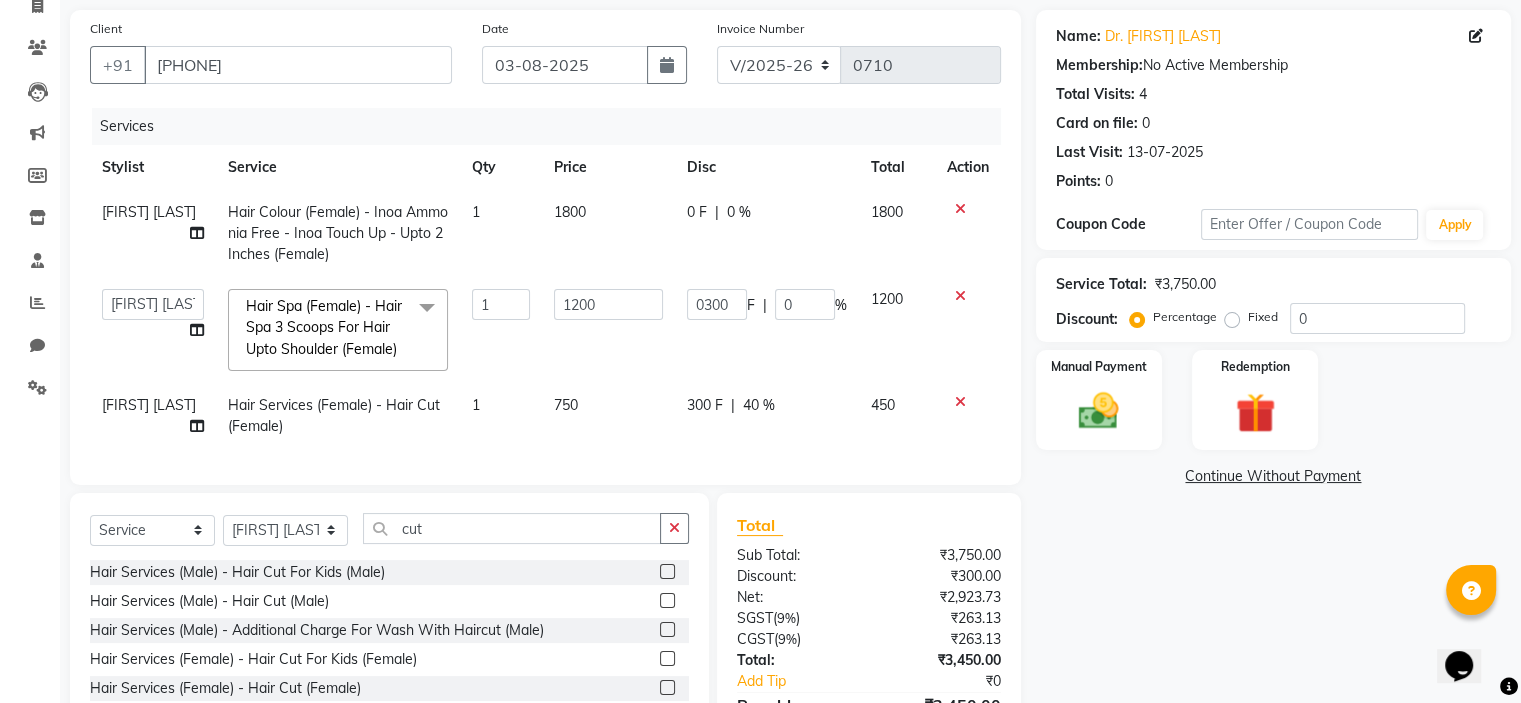 click on "0300 F | 0 %" 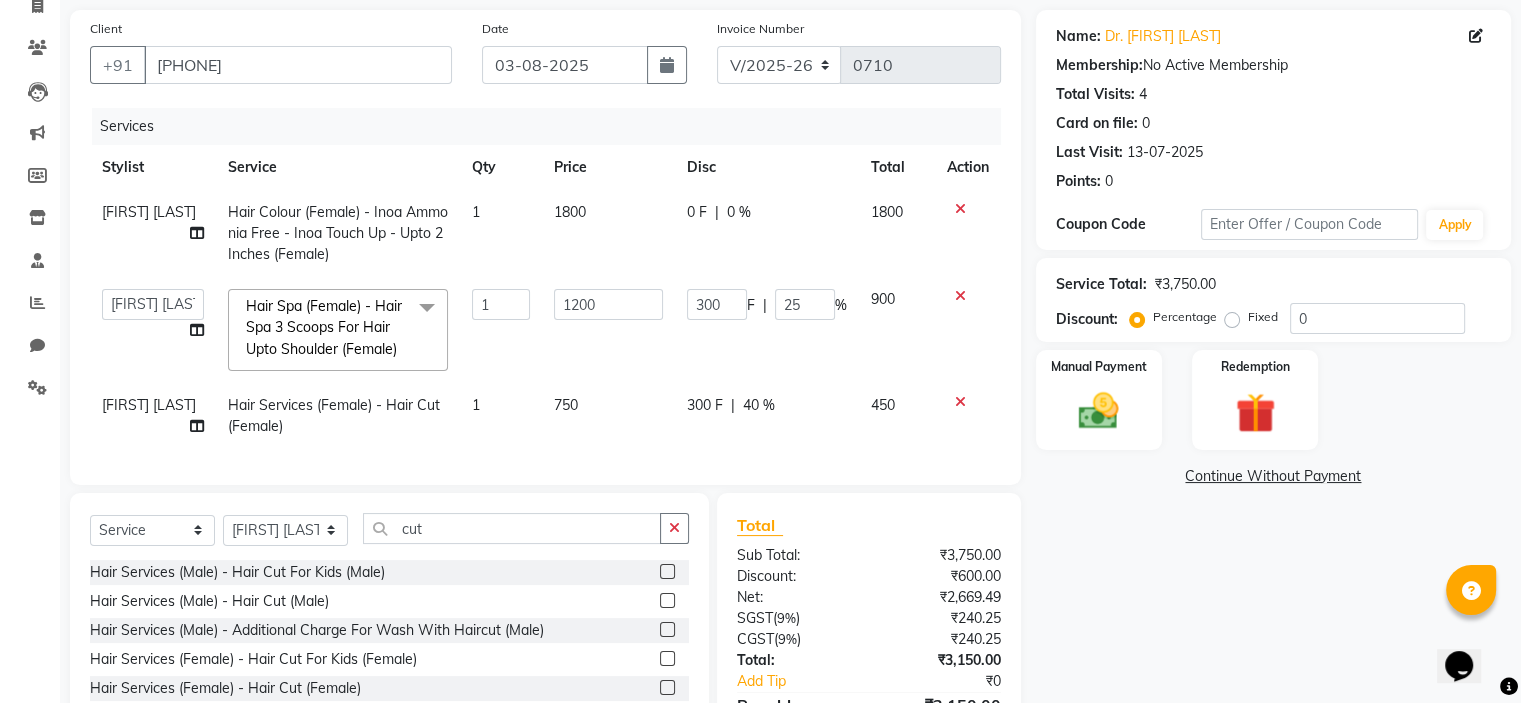 click on "0 F" 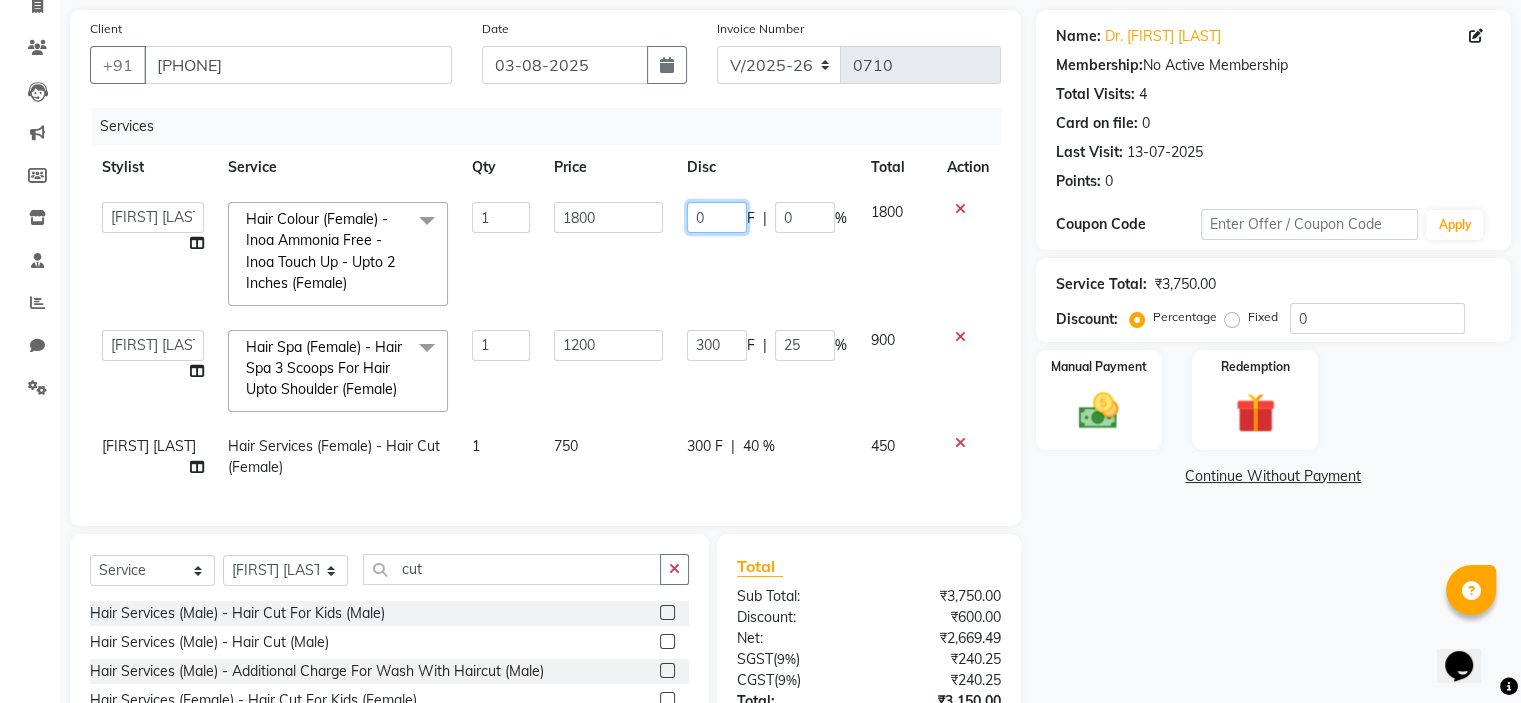 click on "0" 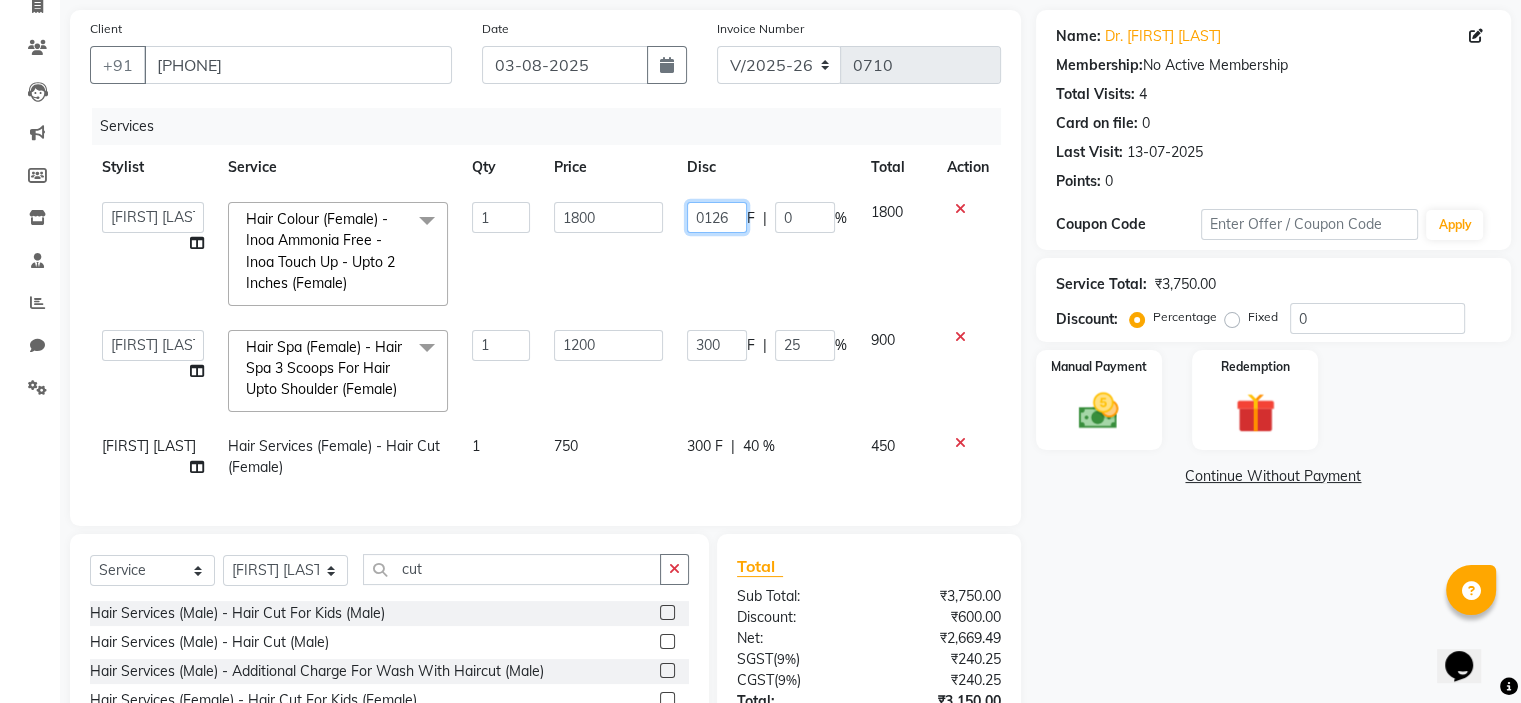 type on "01260" 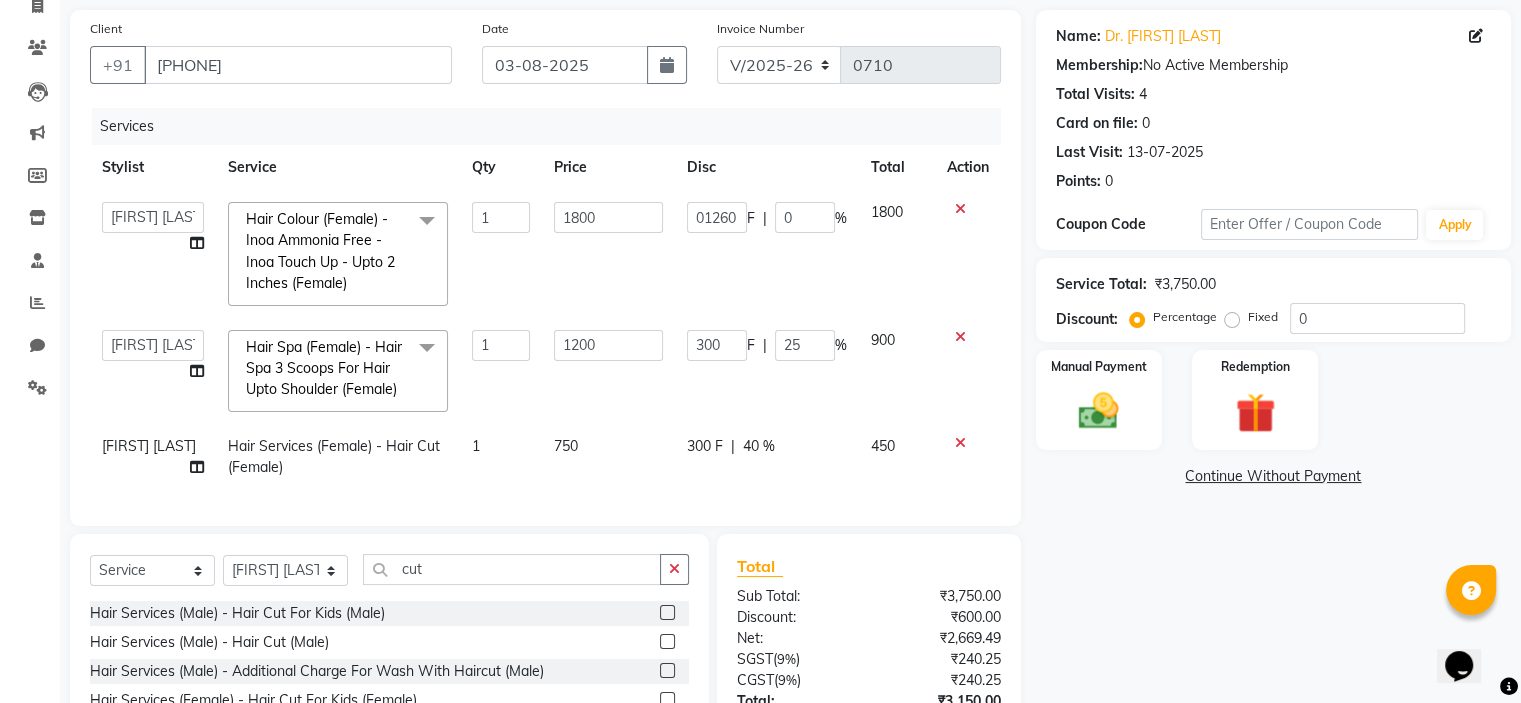 click on "01260 F | 0 %" 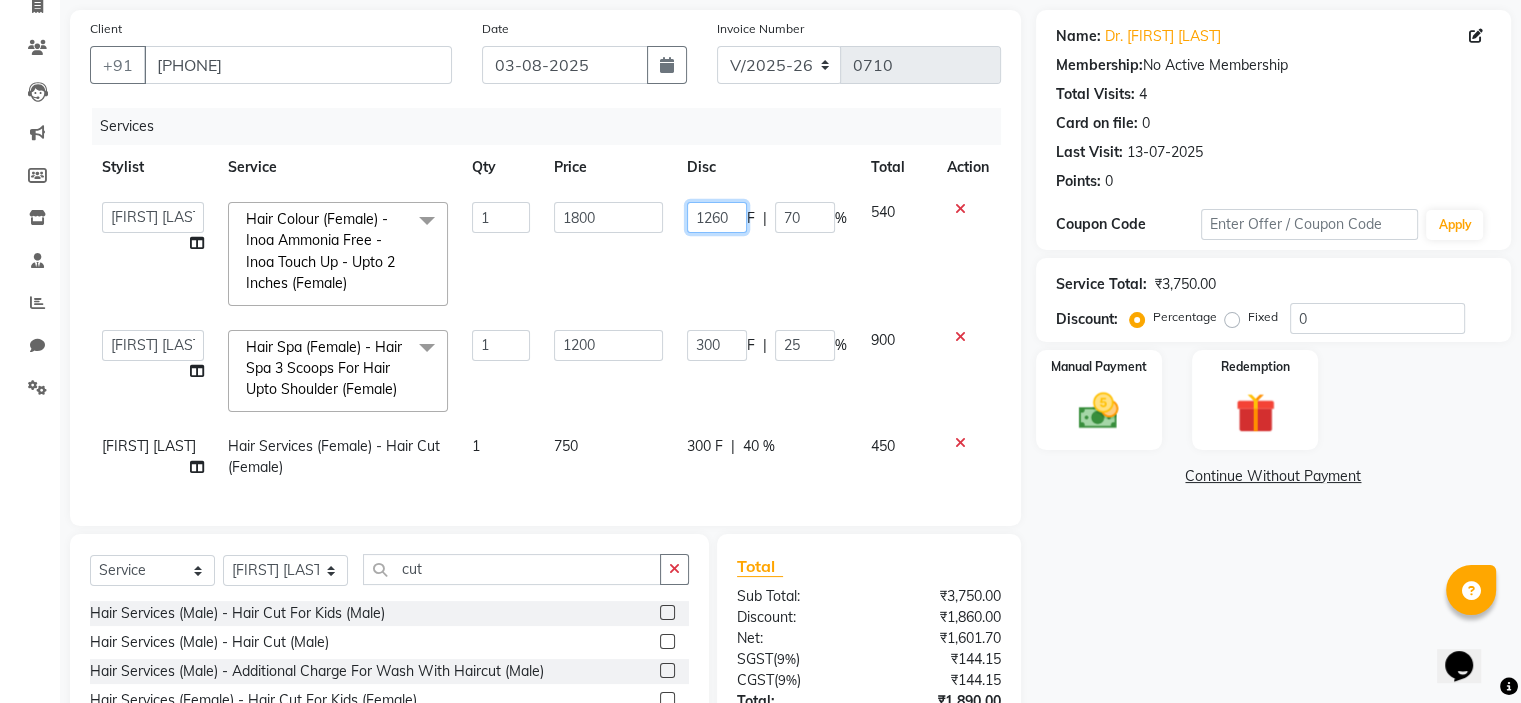click on "1260" 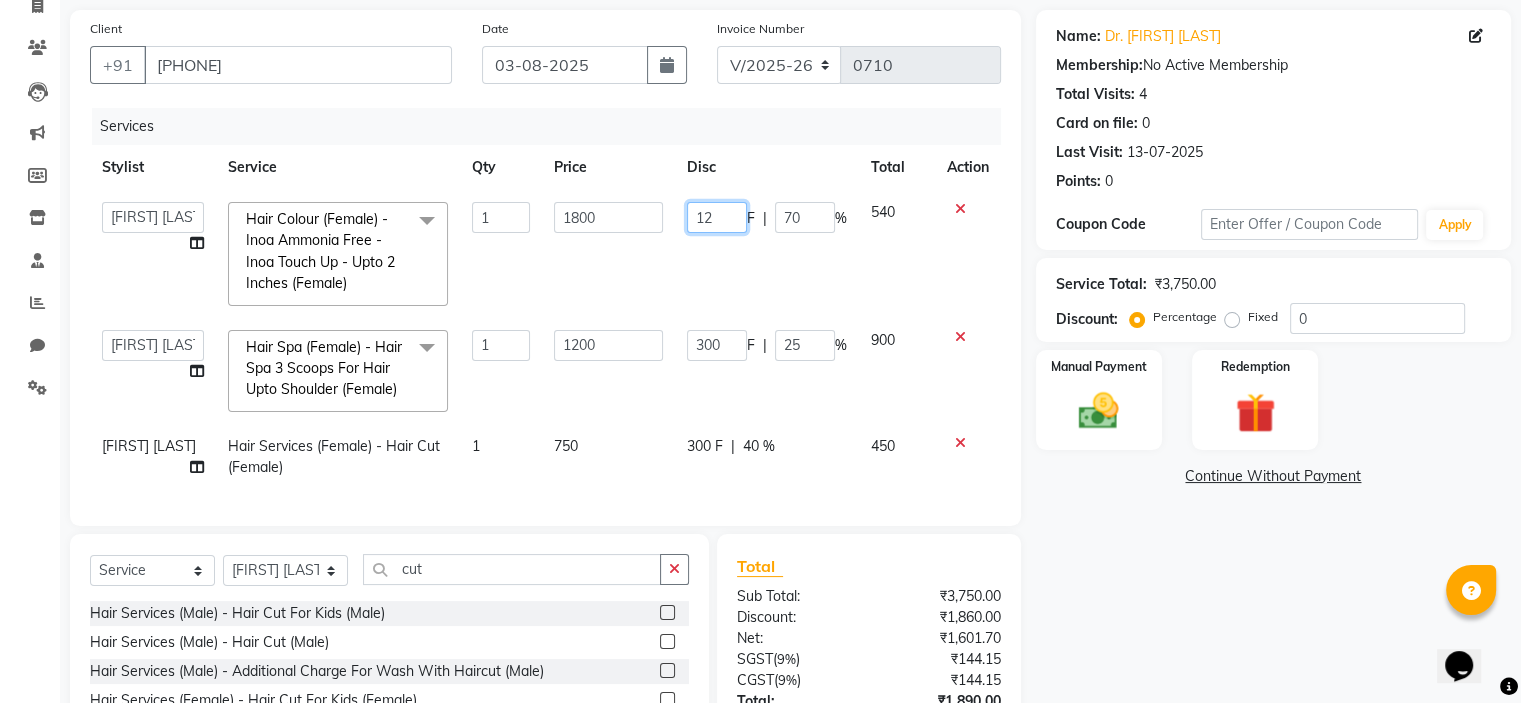 type on "1" 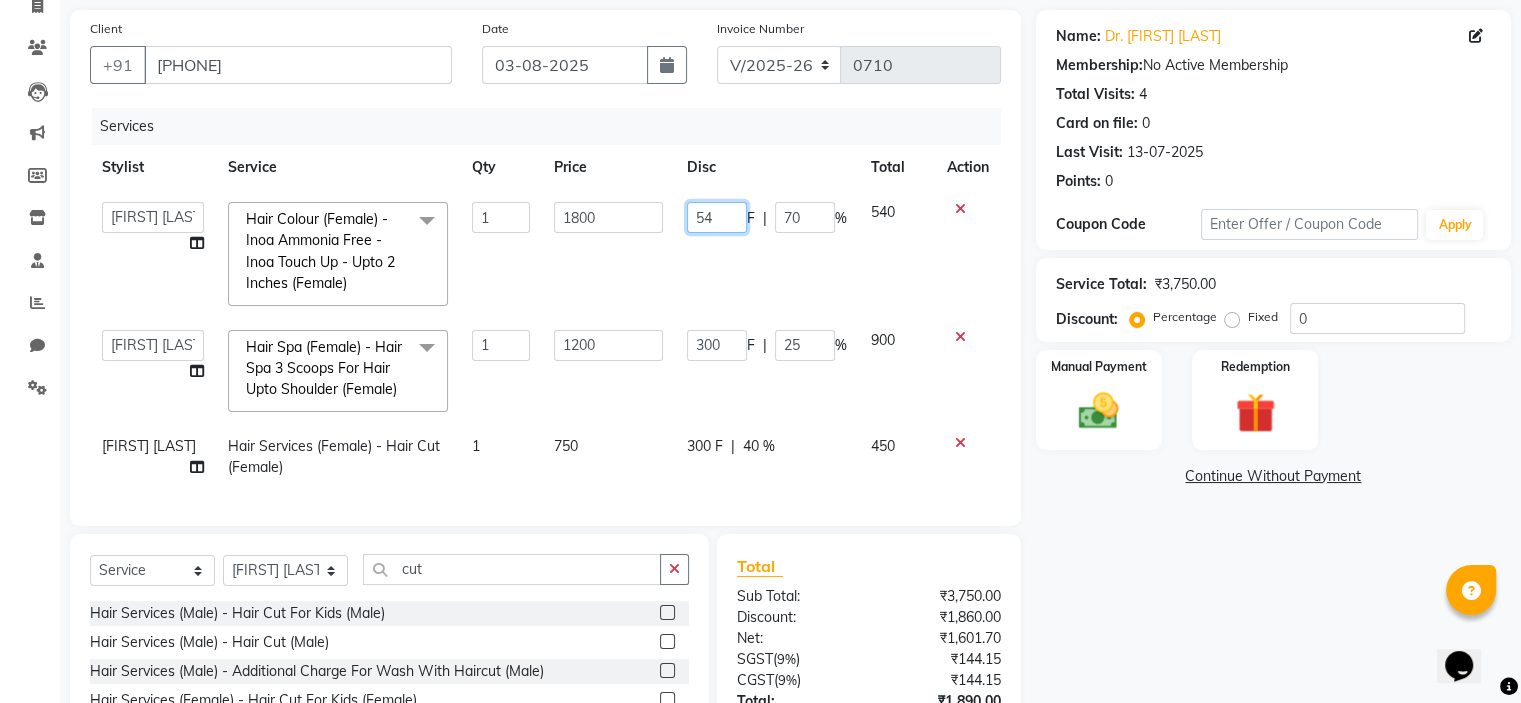 type on "540" 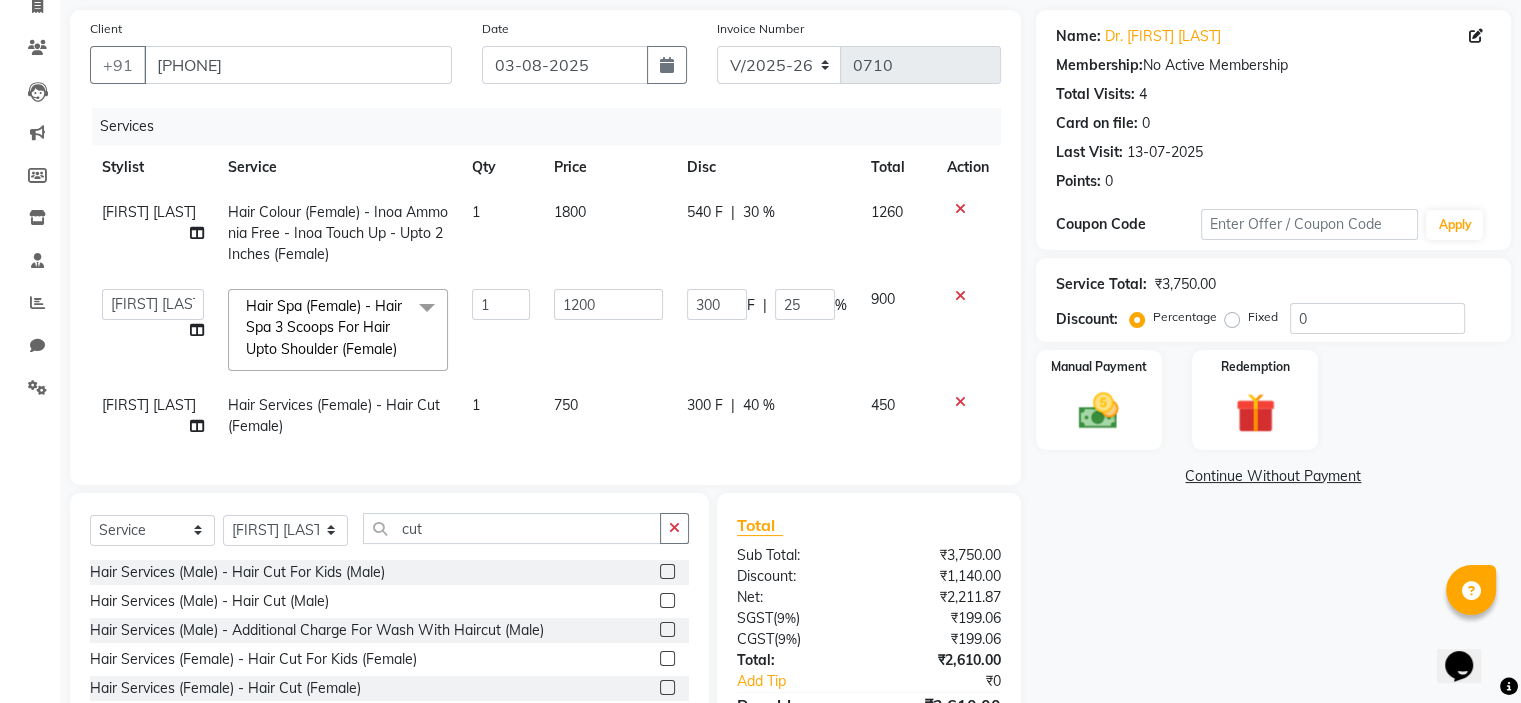 click on "540 F | 30 %" 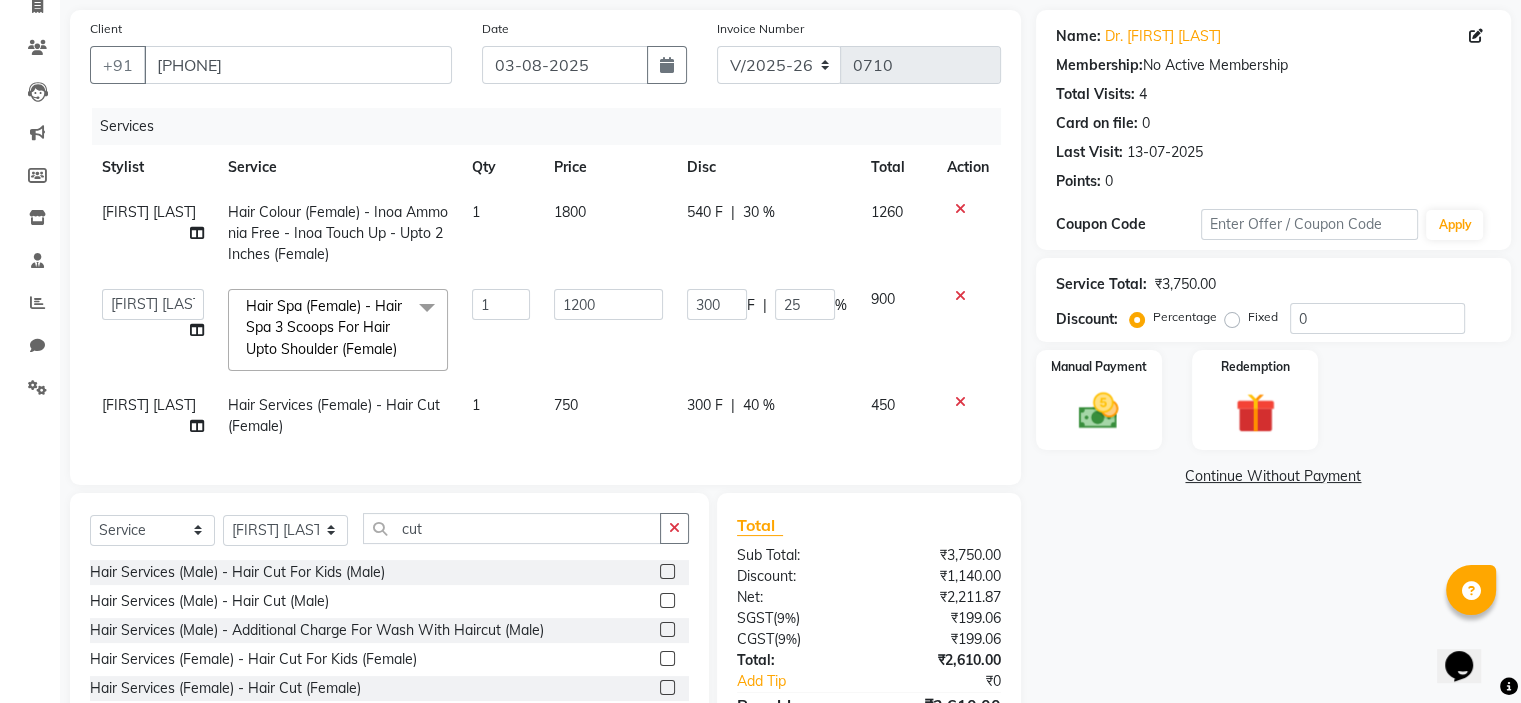 select on "70823" 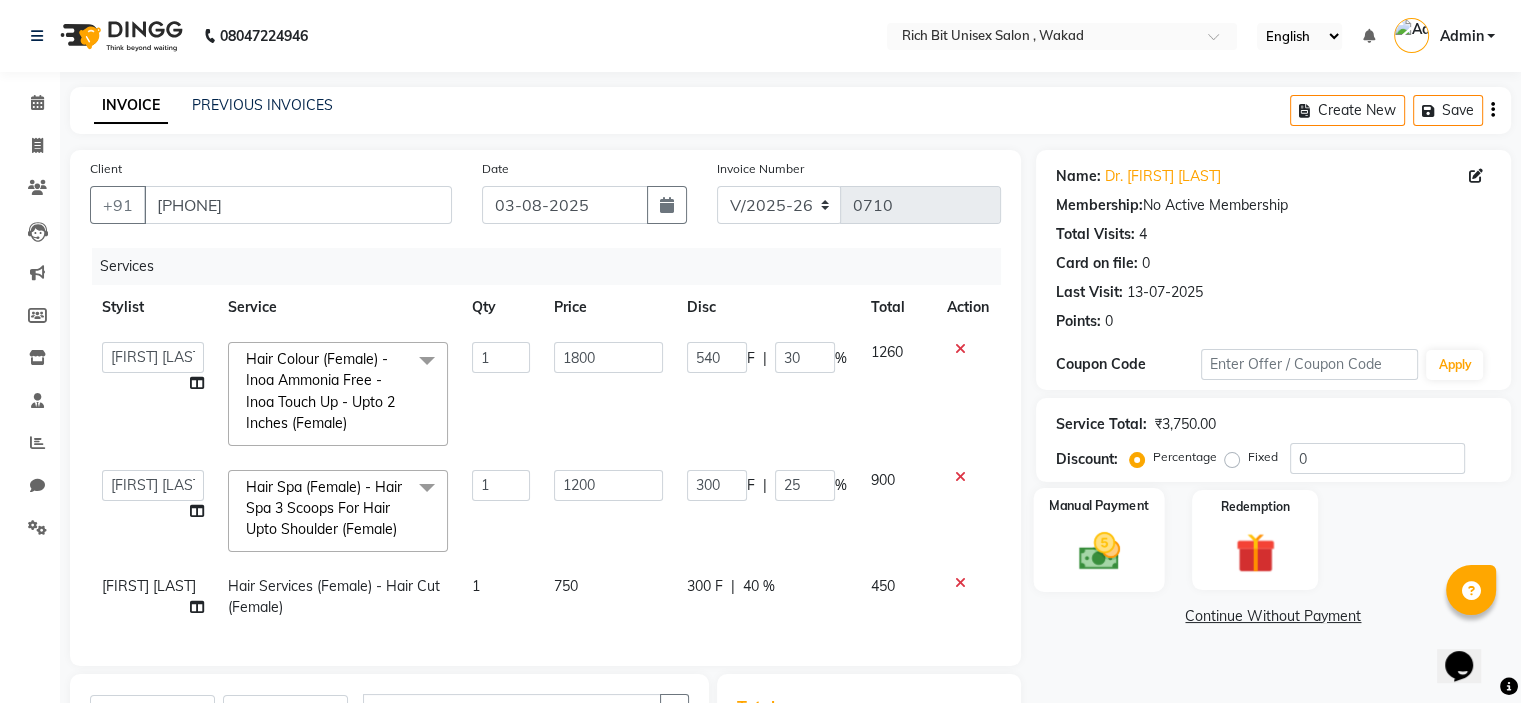 scroll, scrollTop: 311, scrollLeft: 0, axis: vertical 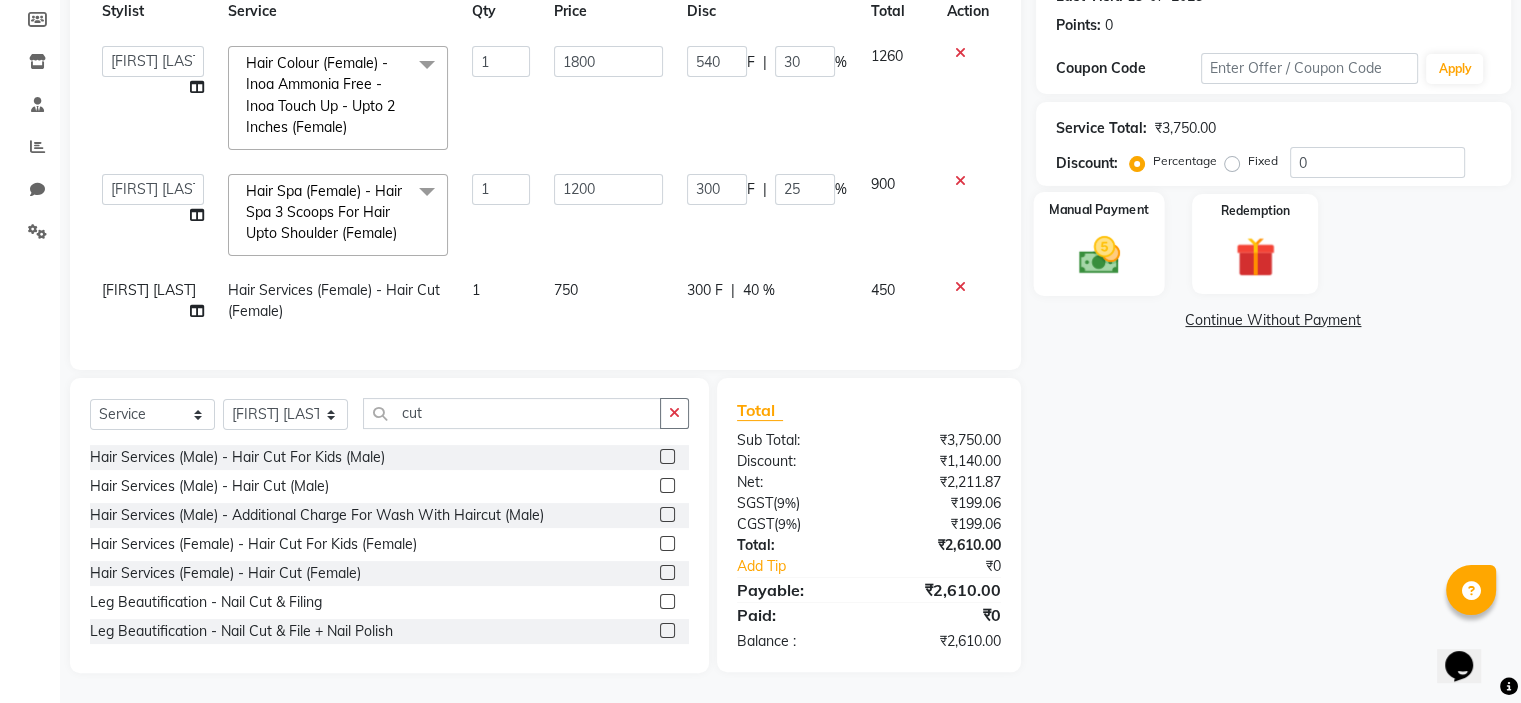 click 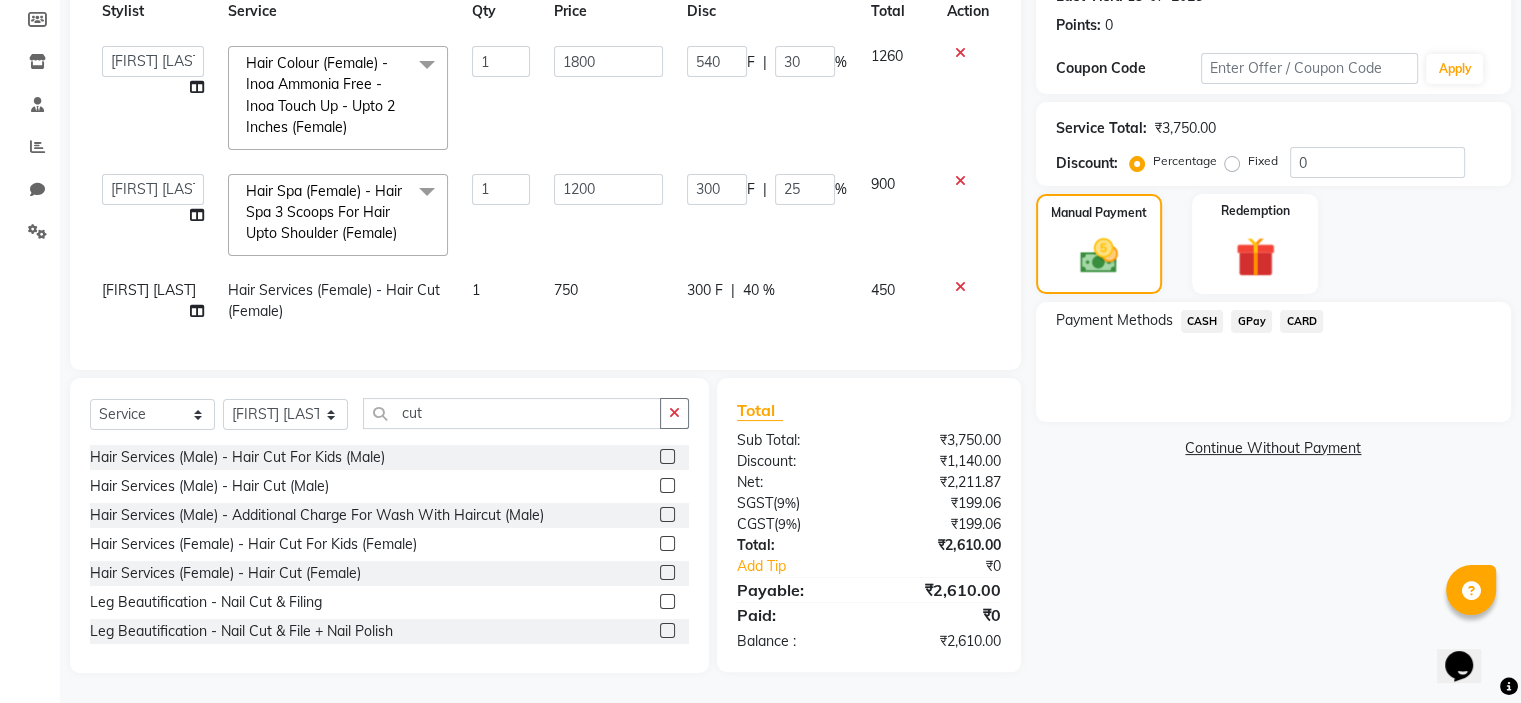 click on "GPay" 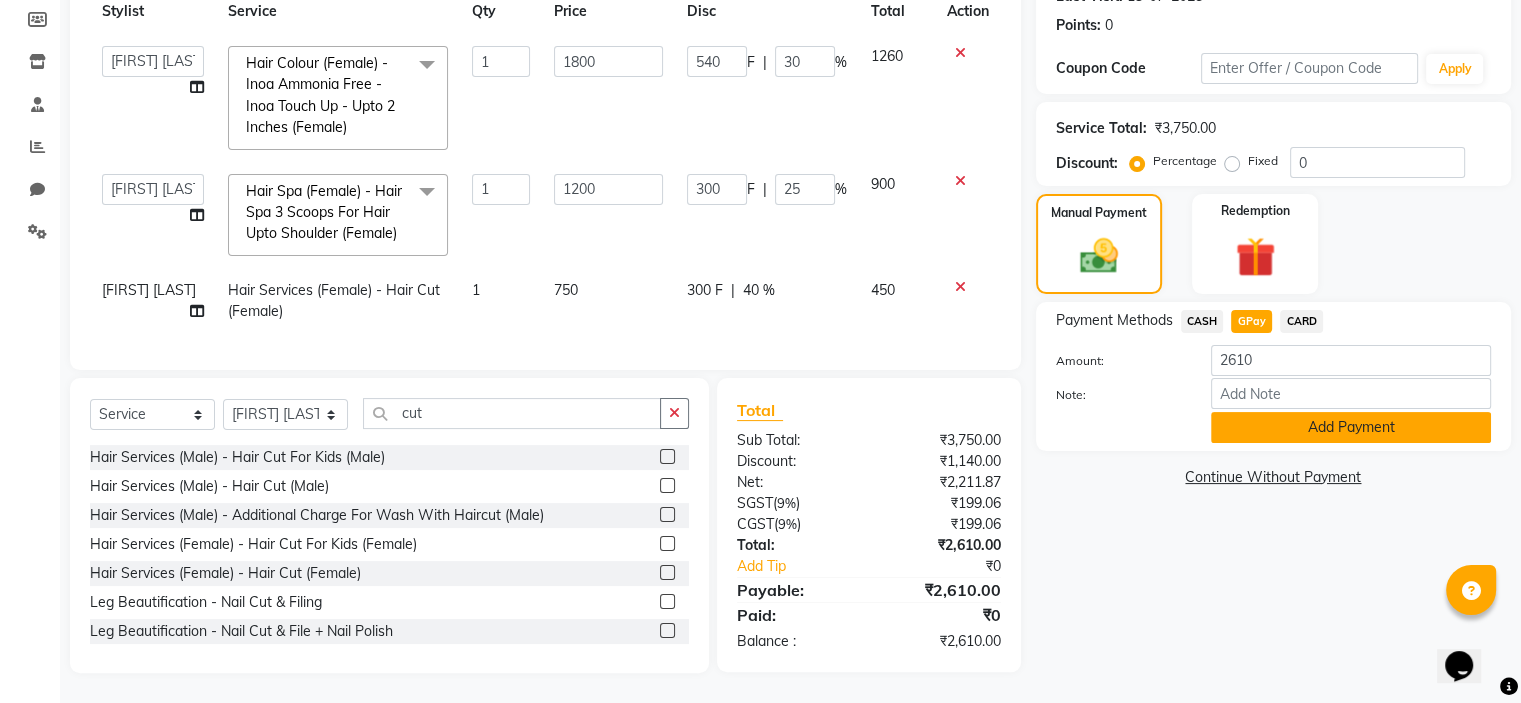 click on "Add Payment" 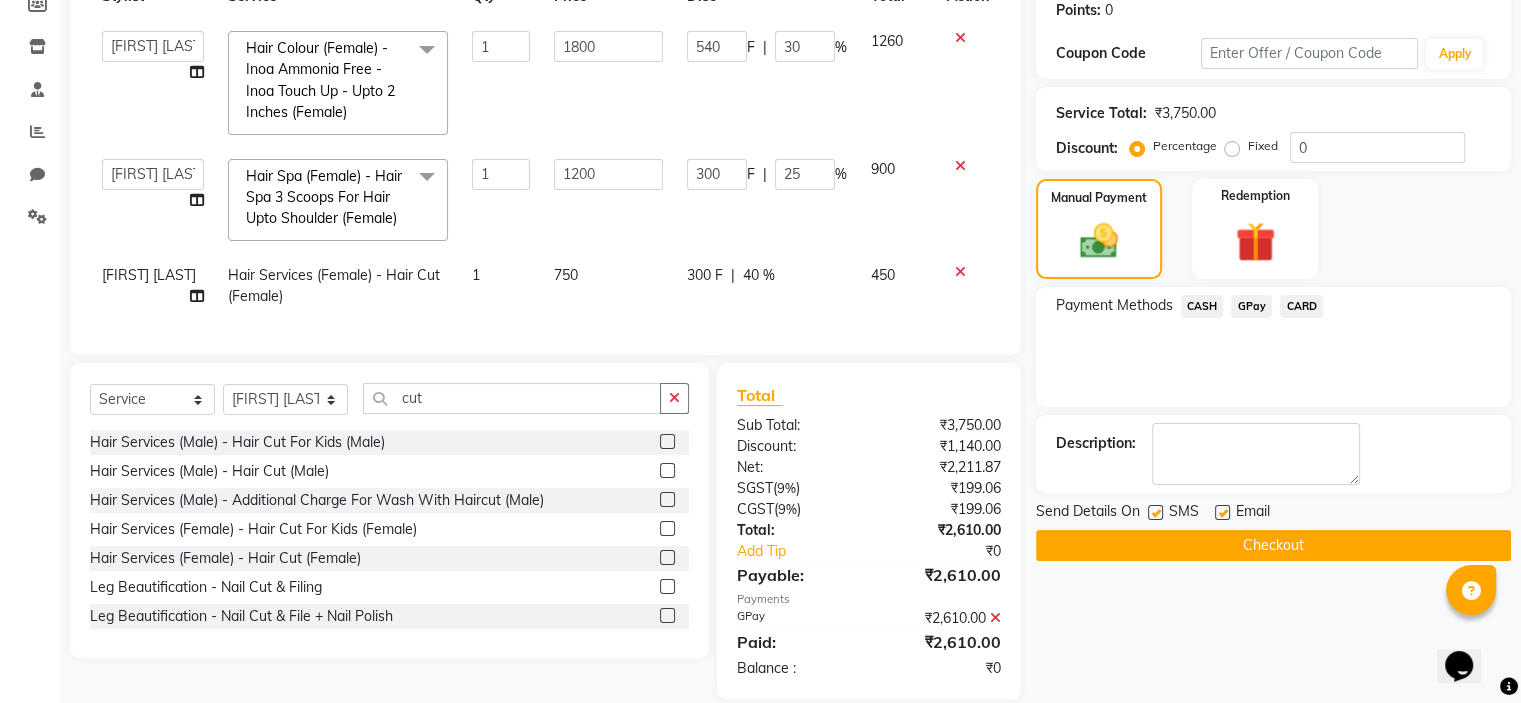 click on "Checkout" 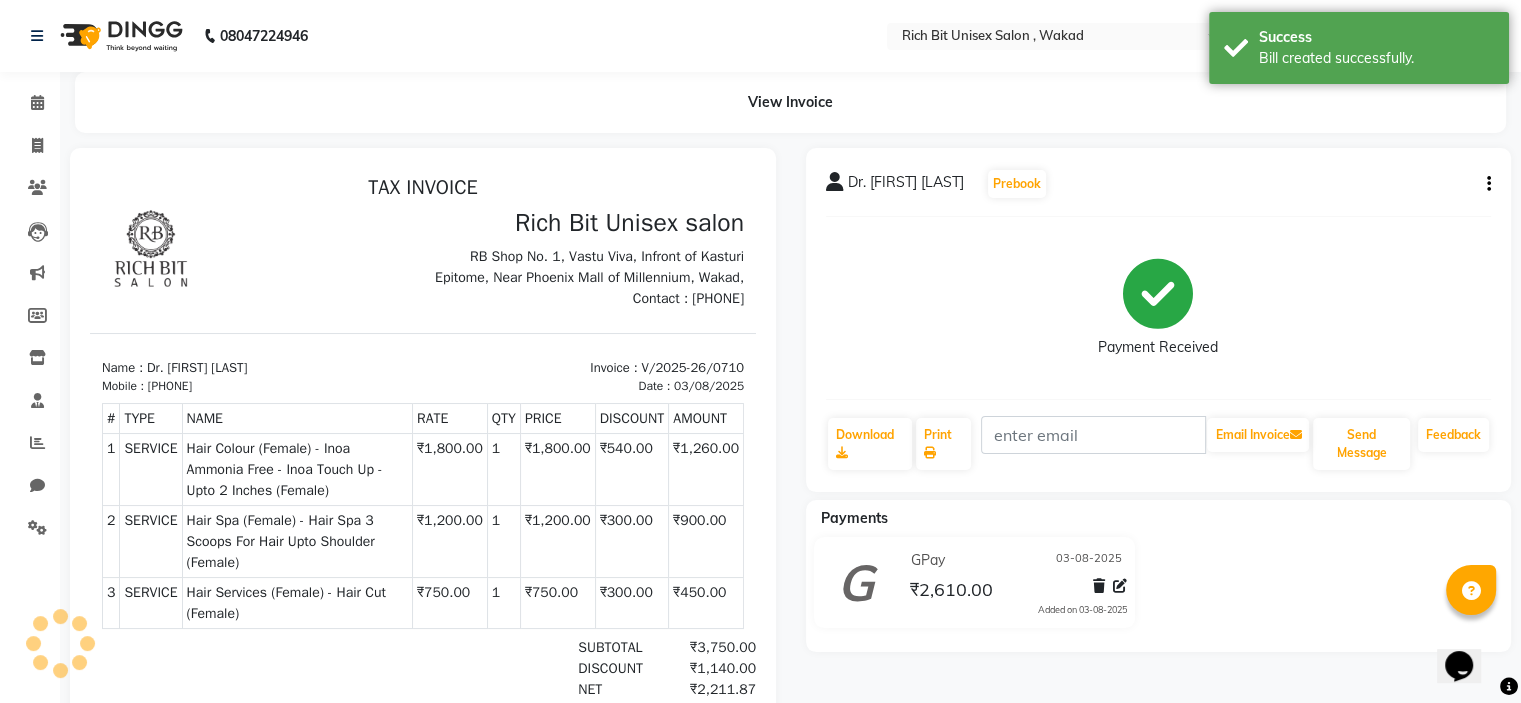 scroll, scrollTop: 0, scrollLeft: 0, axis: both 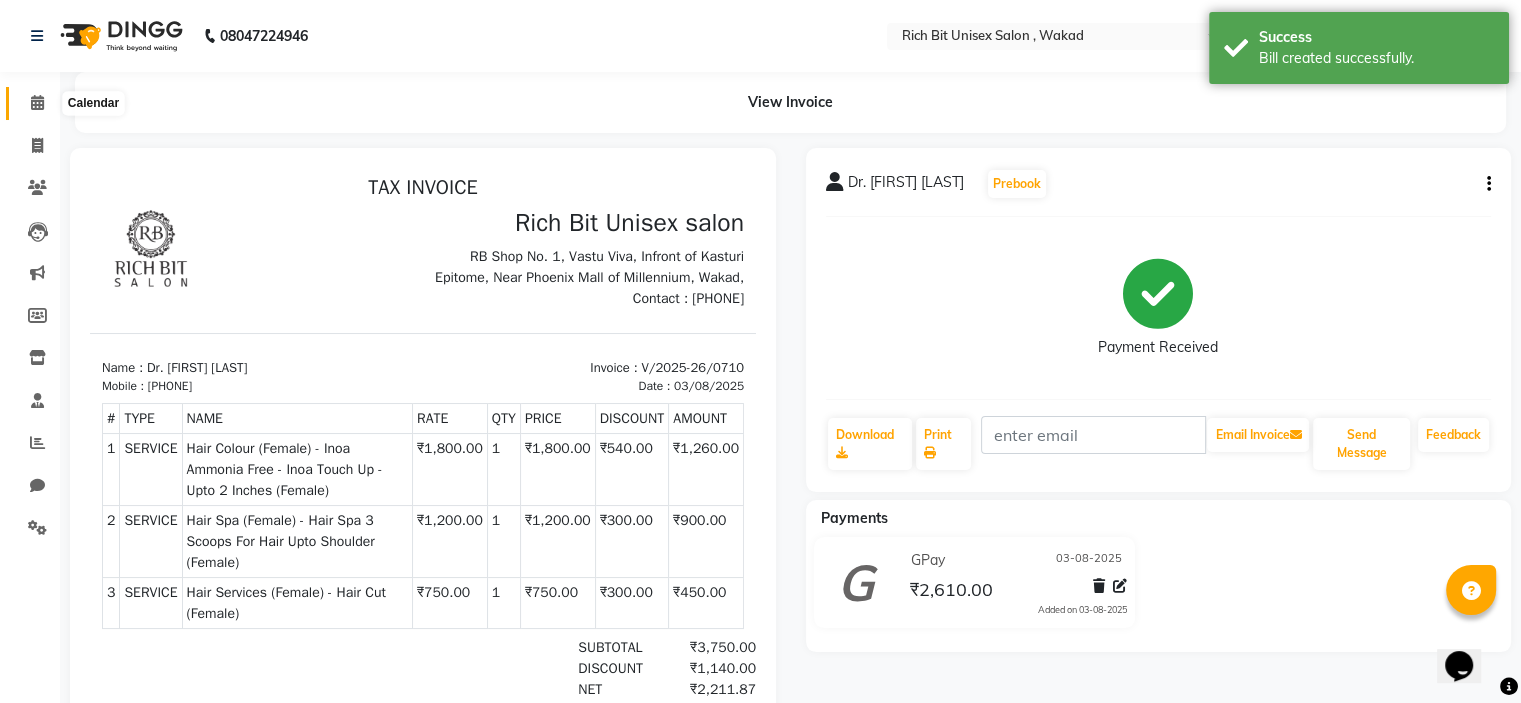 click 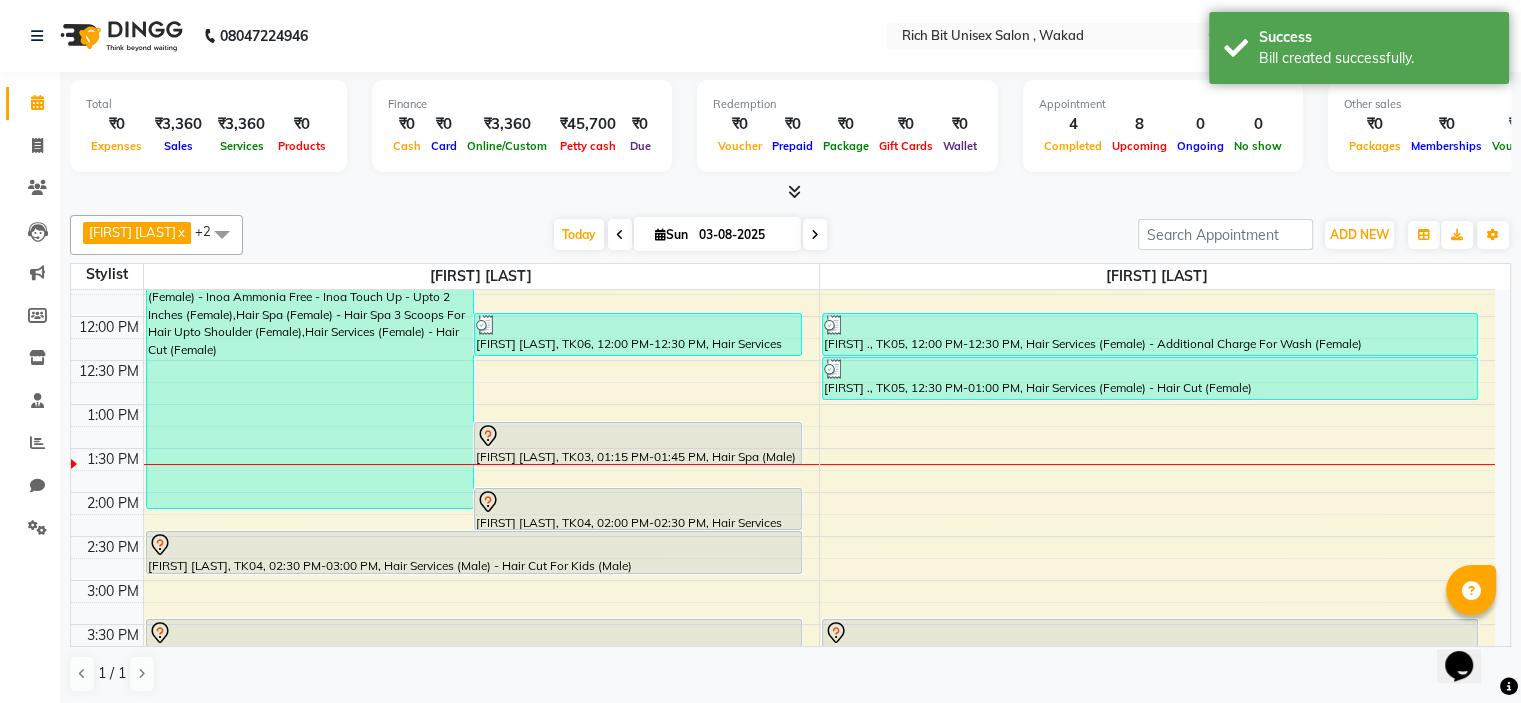 scroll, scrollTop: 332, scrollLeft: 0, axis: vertical 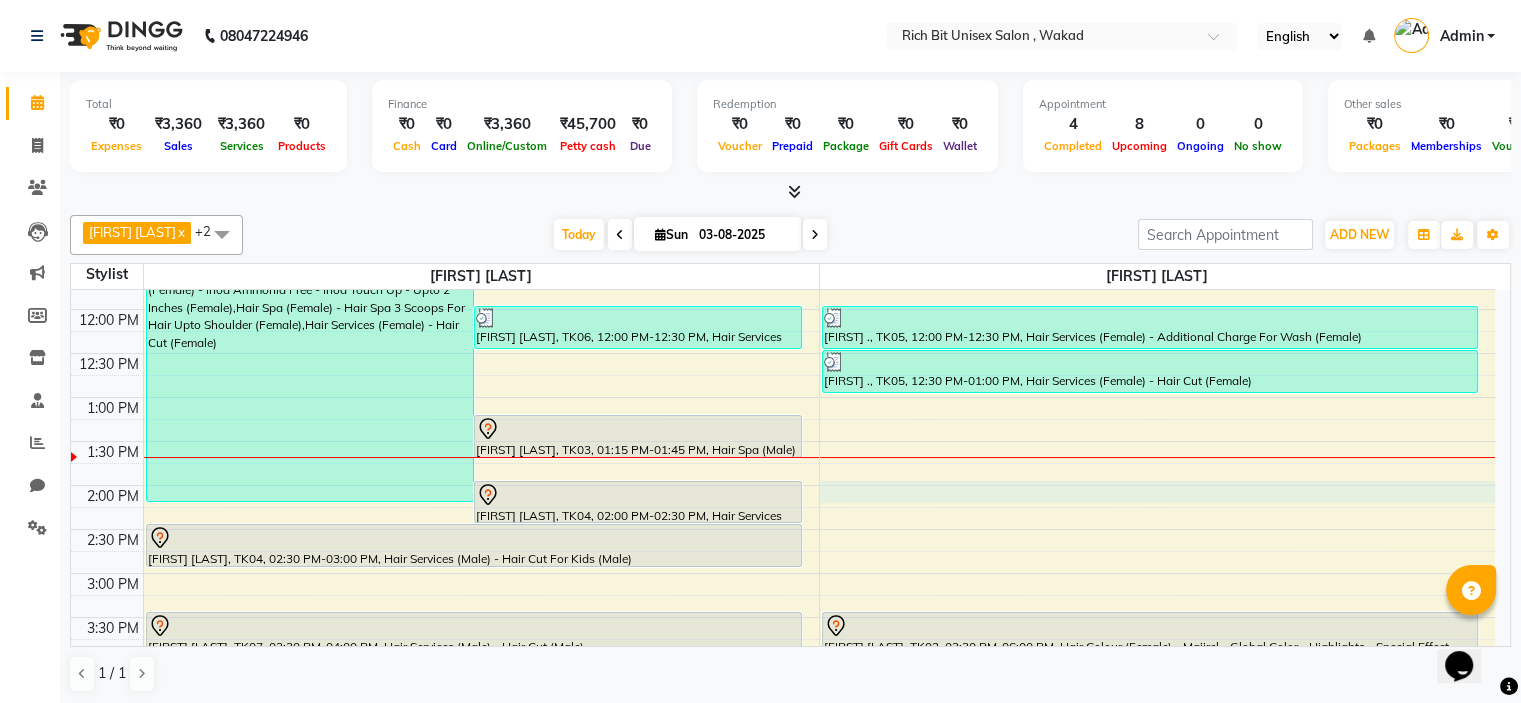click on "8:00 AM 8:30 AM 9:00 AM 9:30 AM 10:00 AM 10:30 AM 11:00 AM 11:30 AM 12:00 PM 12:30 PM 1:00 PM 1:30 PM 2:00 PM 2:30 PM 3:00 PM 3:30 PM 4:00 PM 4:30 PM 5:00 PM 5:30 PM 6:00 PM 6:30 PM 7:00 PM 7:30 PM 8:00 PM 8:30 PM 9:00 PM 9:30 PM 10:00 PM 10:30 PM     Dr. [FIRST] [LAST], TK01, 11:15 AM-02:15 PM, Hair Colour (Female) - Inoa Ammonia Free - Inoa Touch Up - Upto 2 Inches (Female),Hair Spa (Female) - Hair Spa 3 Scoops For Hair Upto Shoulder (Female),Hair Services (Female) - Hair Cut (Female)     [FIRST] [LAST], TK06, 12:00 PM-12:30 PM, Hair Services (Male) - Beard Trim - Crafting (Male)             [FIRST] [LAST], TK03, 01:15 PM-01:45 PM, Hair Spa (Male) - Relaxing - Head Massage (Male)             [FIRST] [LAST], TK04, 02:00 PM-02:30 PM, Hair Services (Male) - Hair Cut (Male)             [FIRST] [LAST], TK04, 02:30 PM-03:00 PM, Hair Services (Male) - Hair Cut For Kids (Male)             [FIRST] [LAST], TK07, 03:30 PM-04:00 PM, Hair Services (Male) - Hair Cut (Male)" at bounding box center [783, 617] 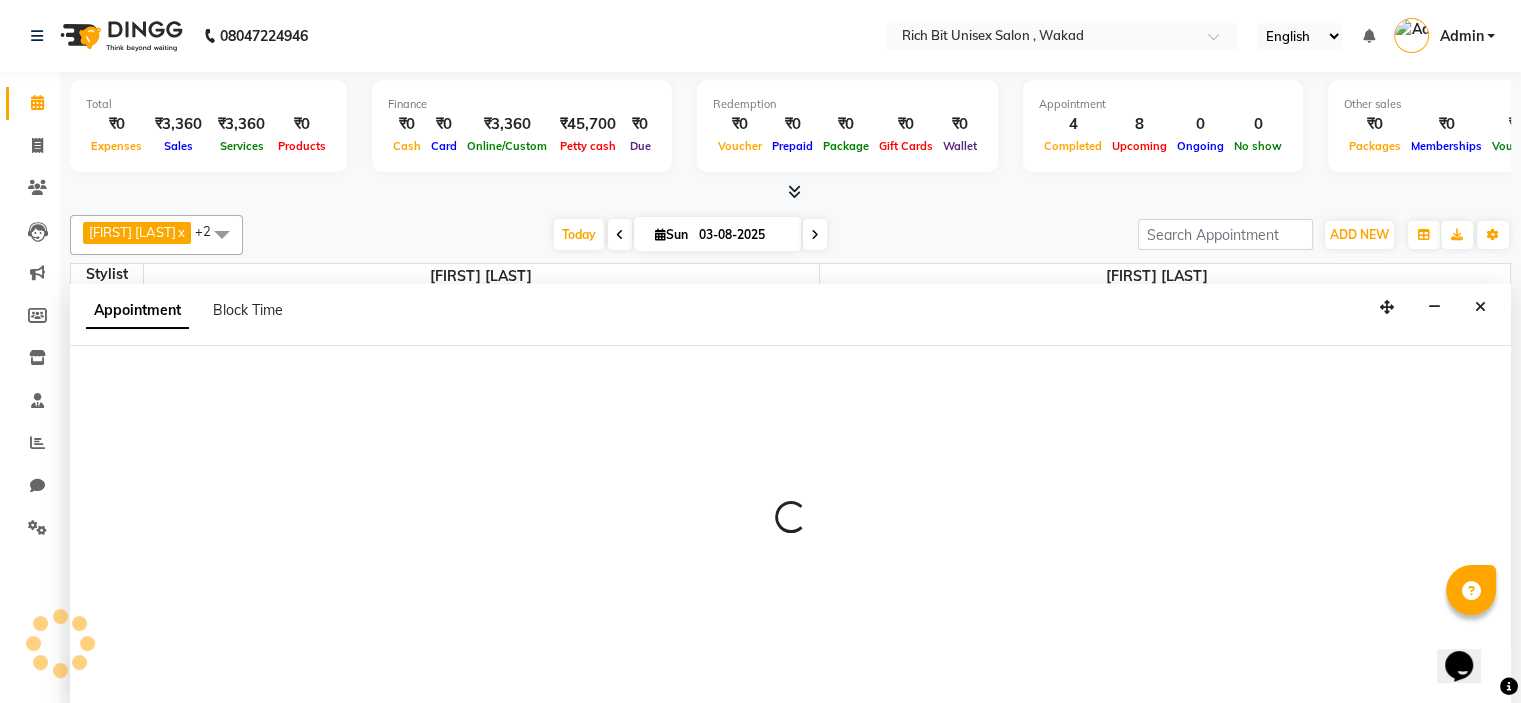 scroll, scrollTop: 0, scrollLeft: 0, axis: both 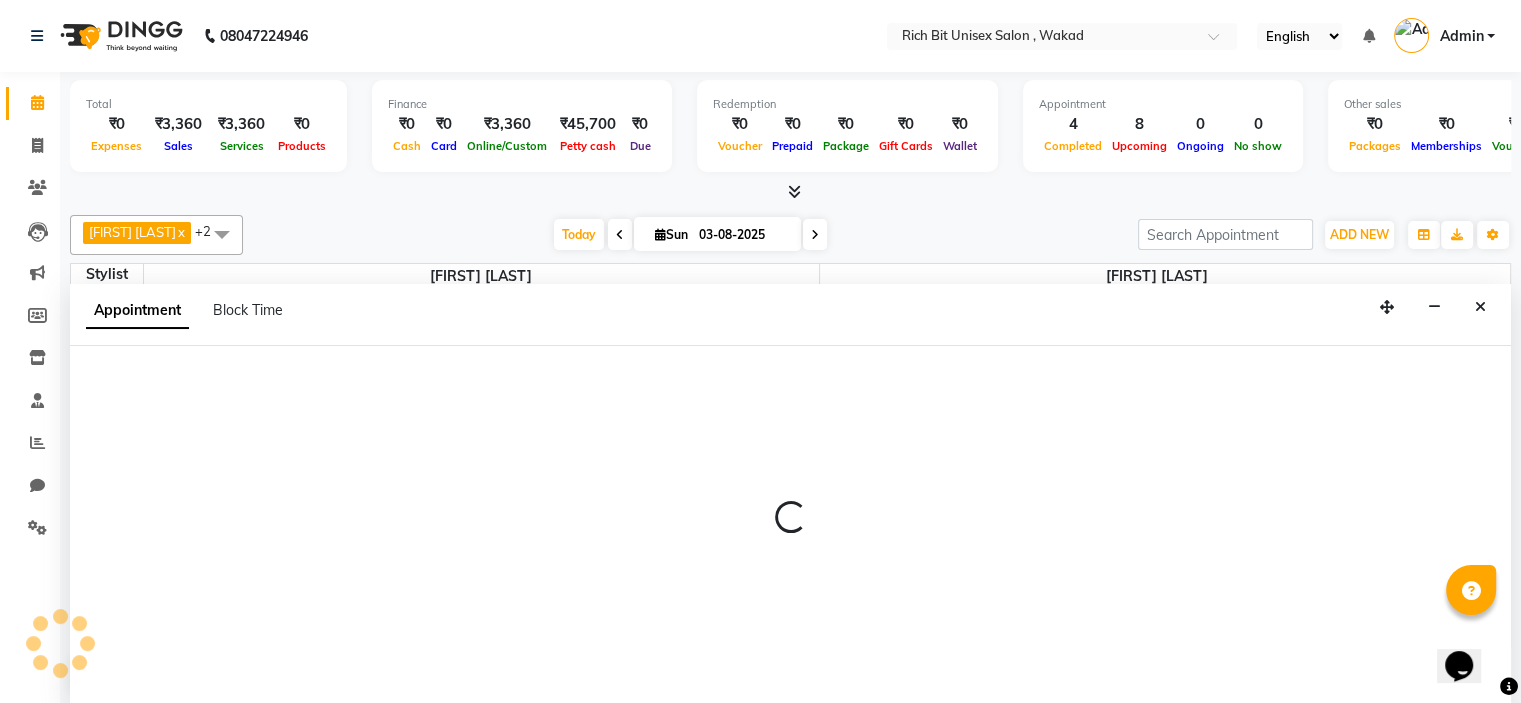 select on "70870" 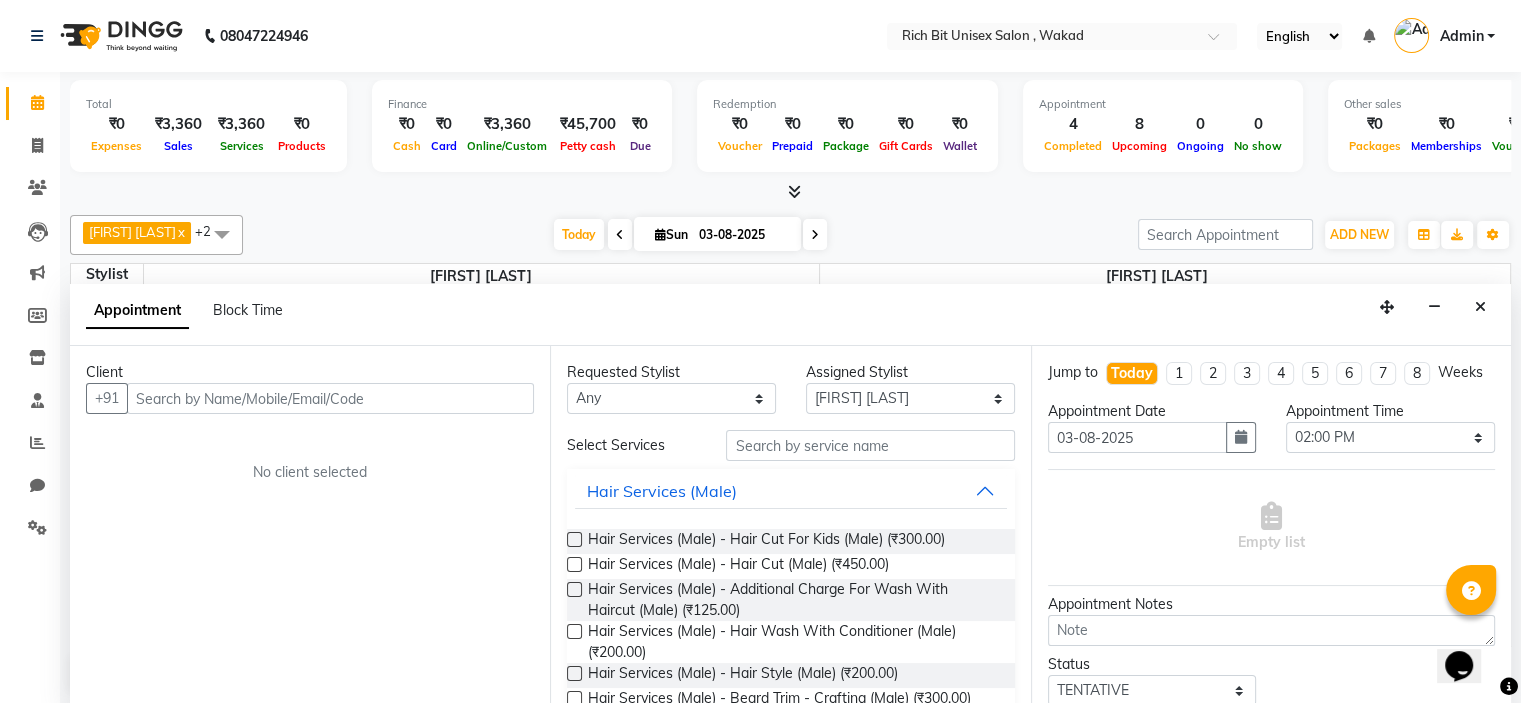click at bounding box center [330, 398] 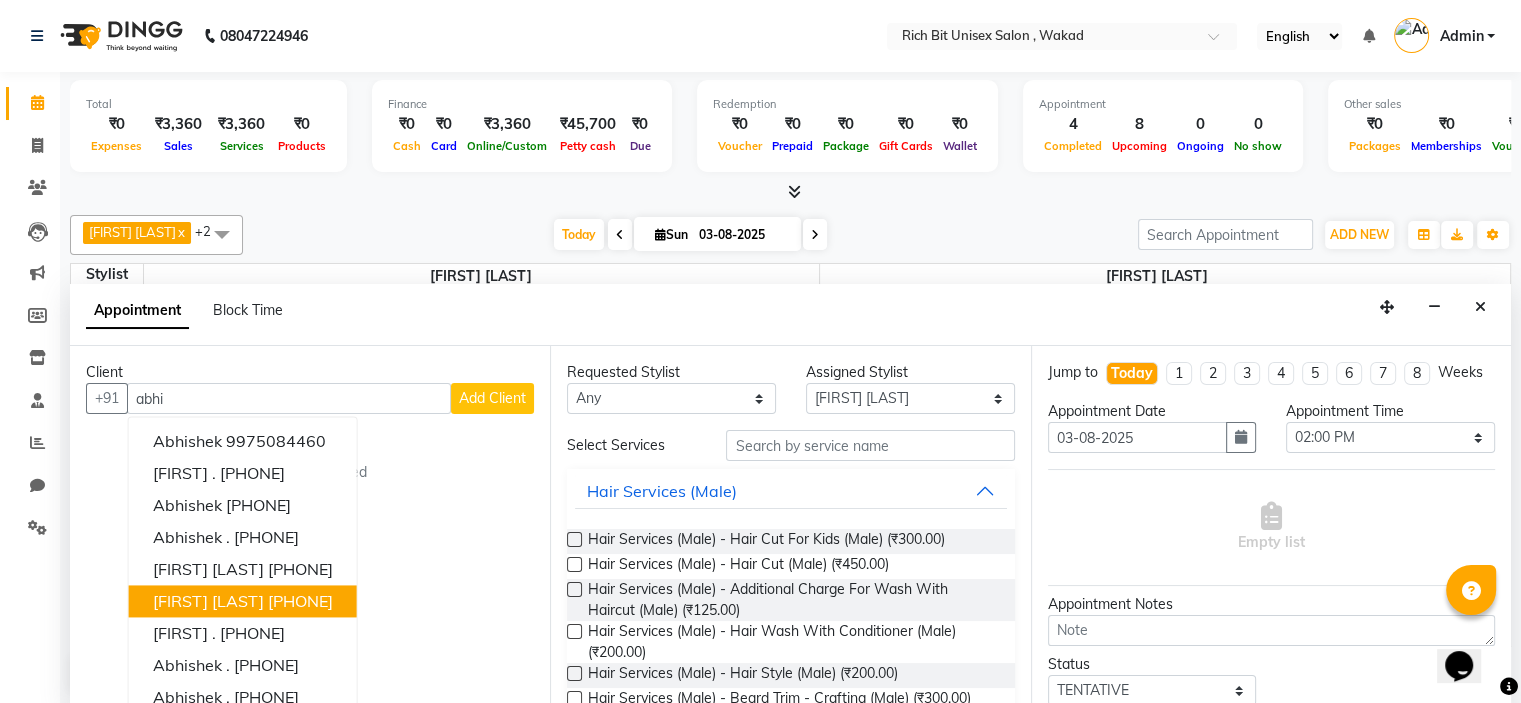 click on "[FIRST] [LAST]" at bounding box center [208, 601] 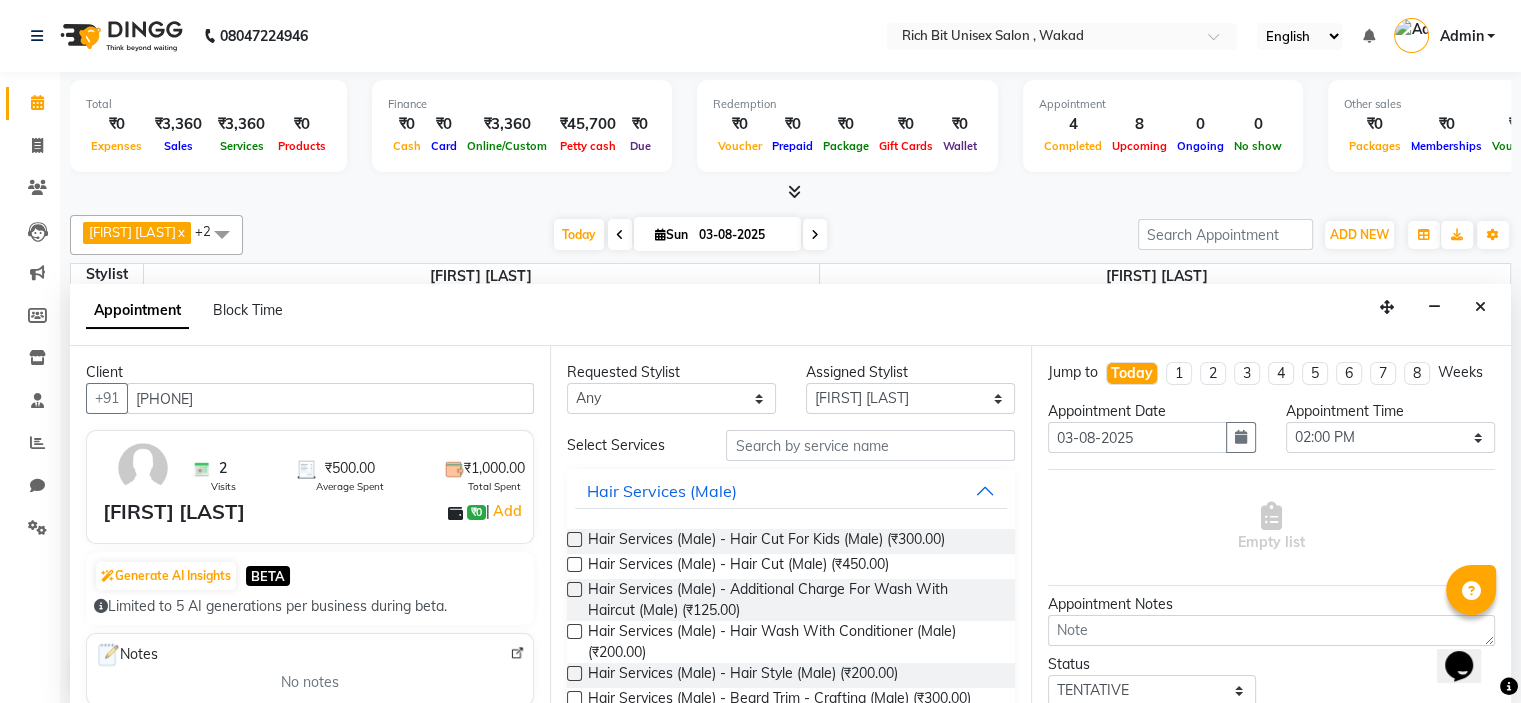 type on "[PHONE]" 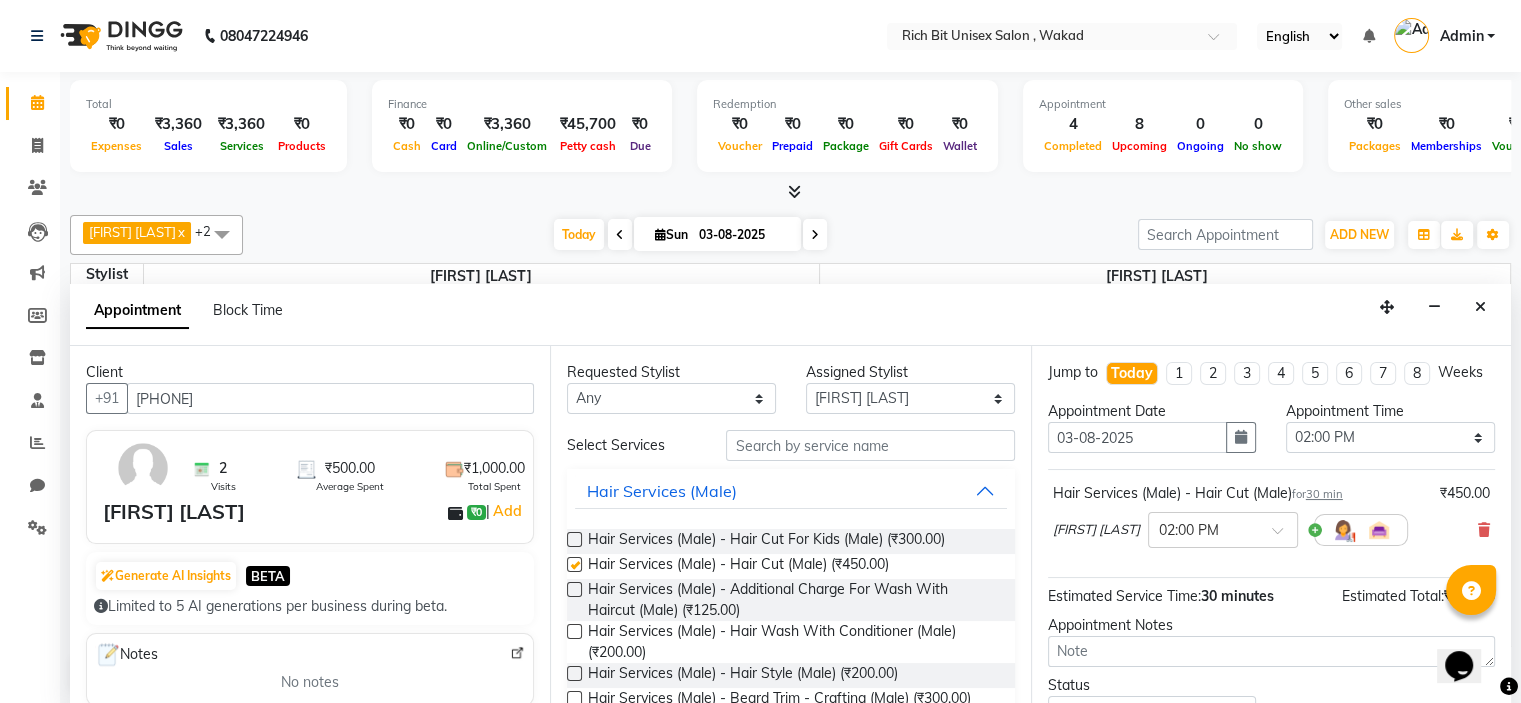 checkbox on "false" 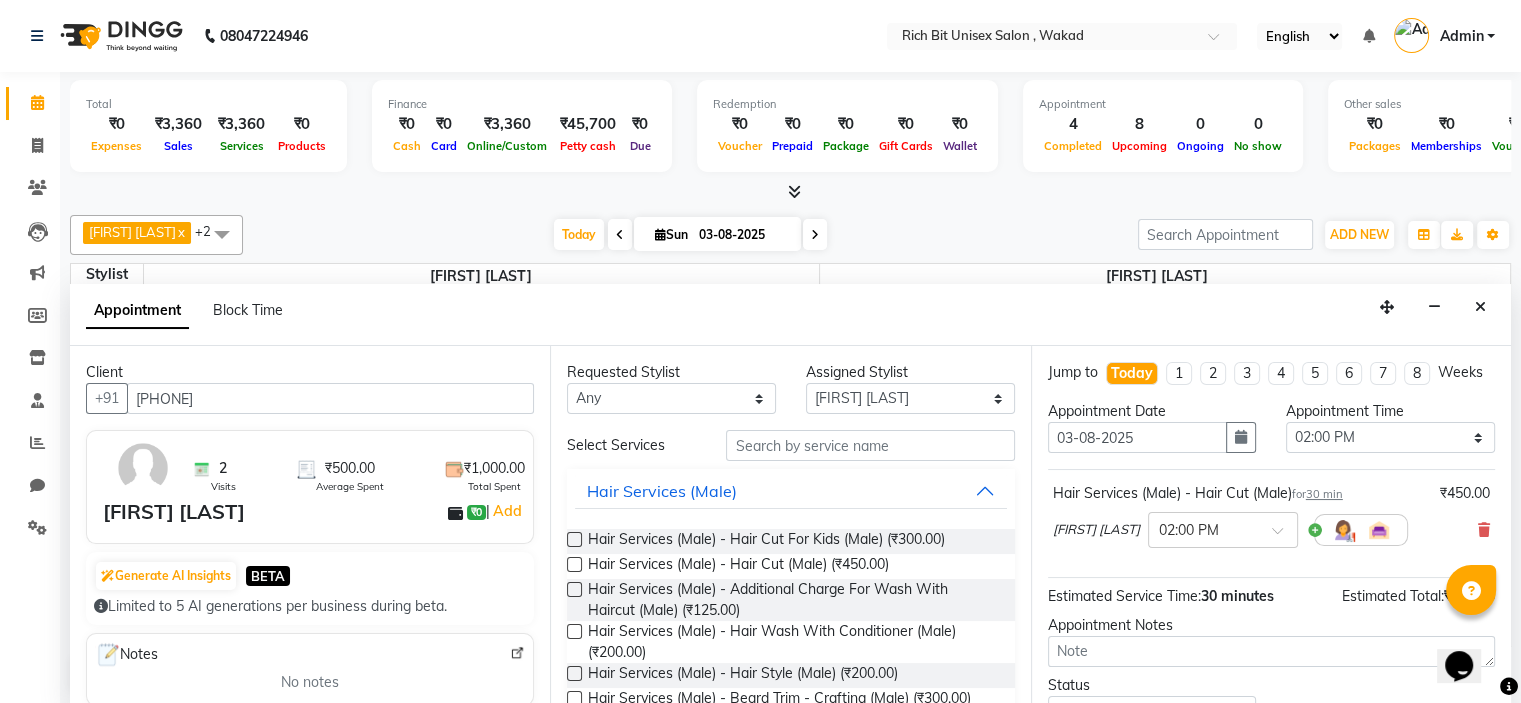 click at bounding box center [574, 698] 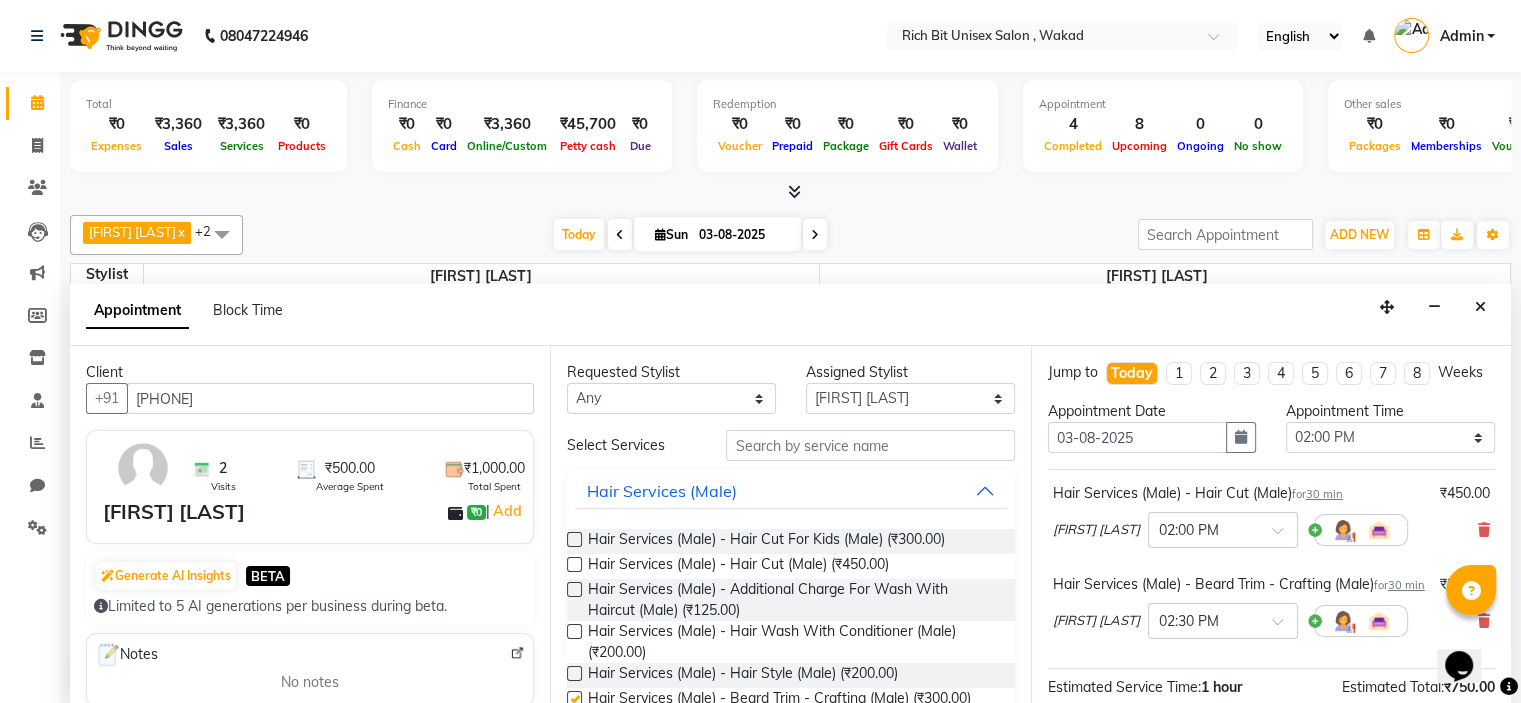 checkbox on "false" 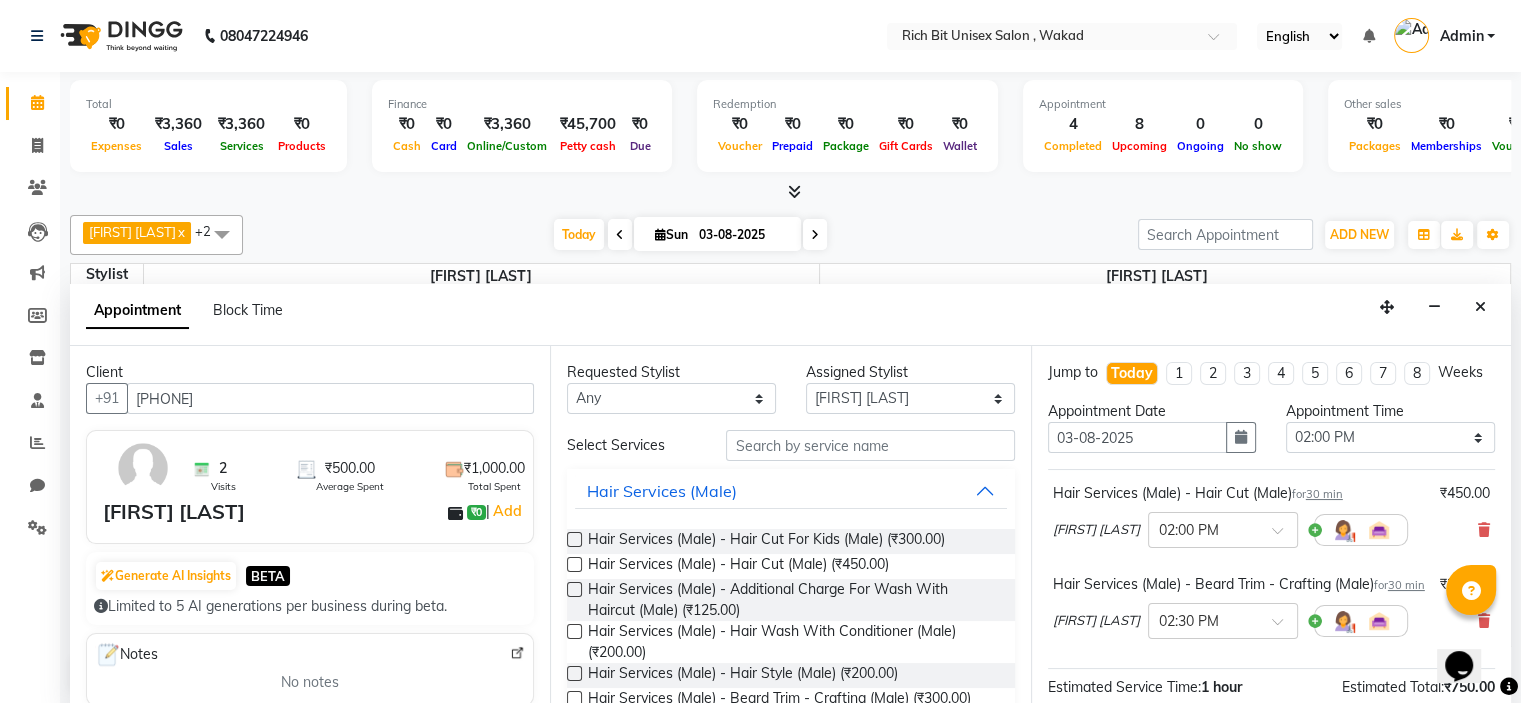 scroll, scrollTop: 277, scrollLeft: 0, axis: vertical 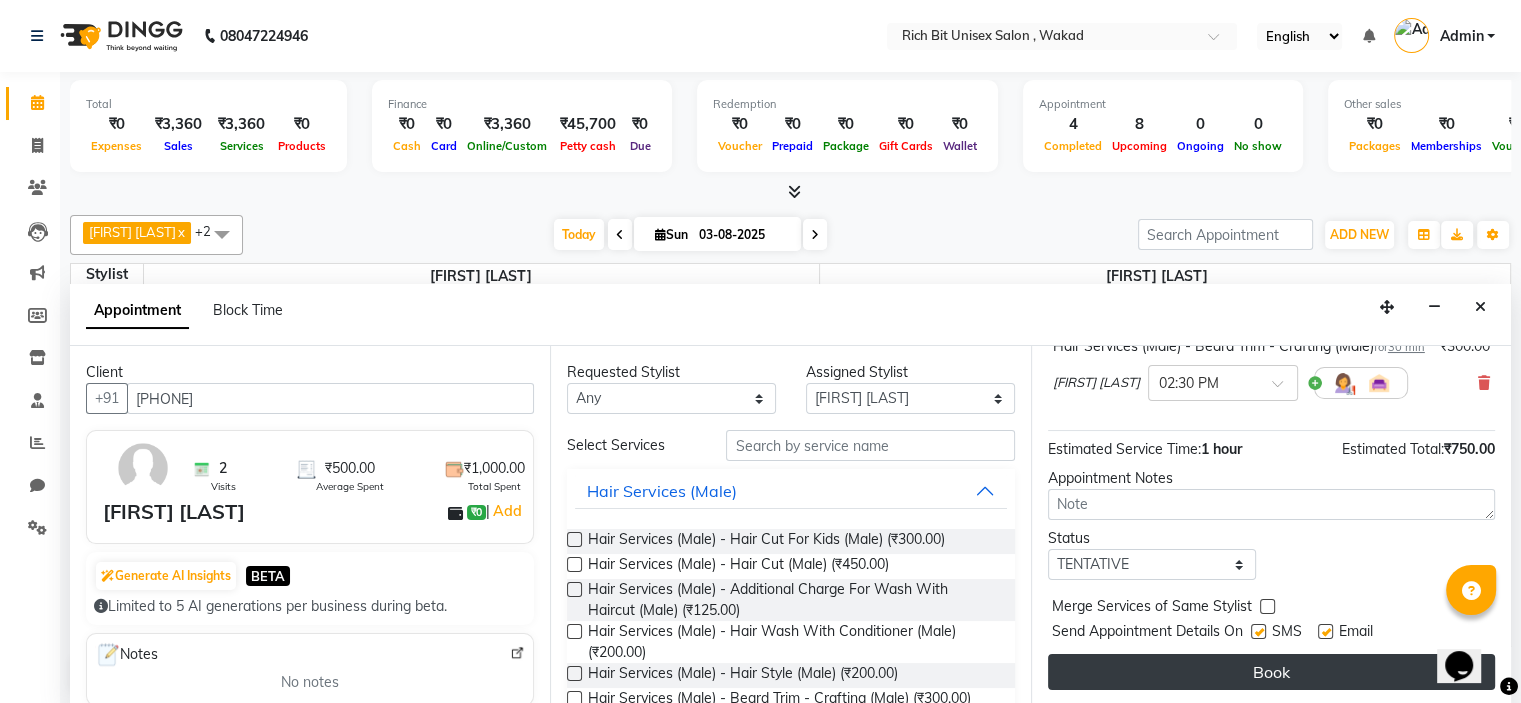 click on "Book" at bounding box center [1271, 672] 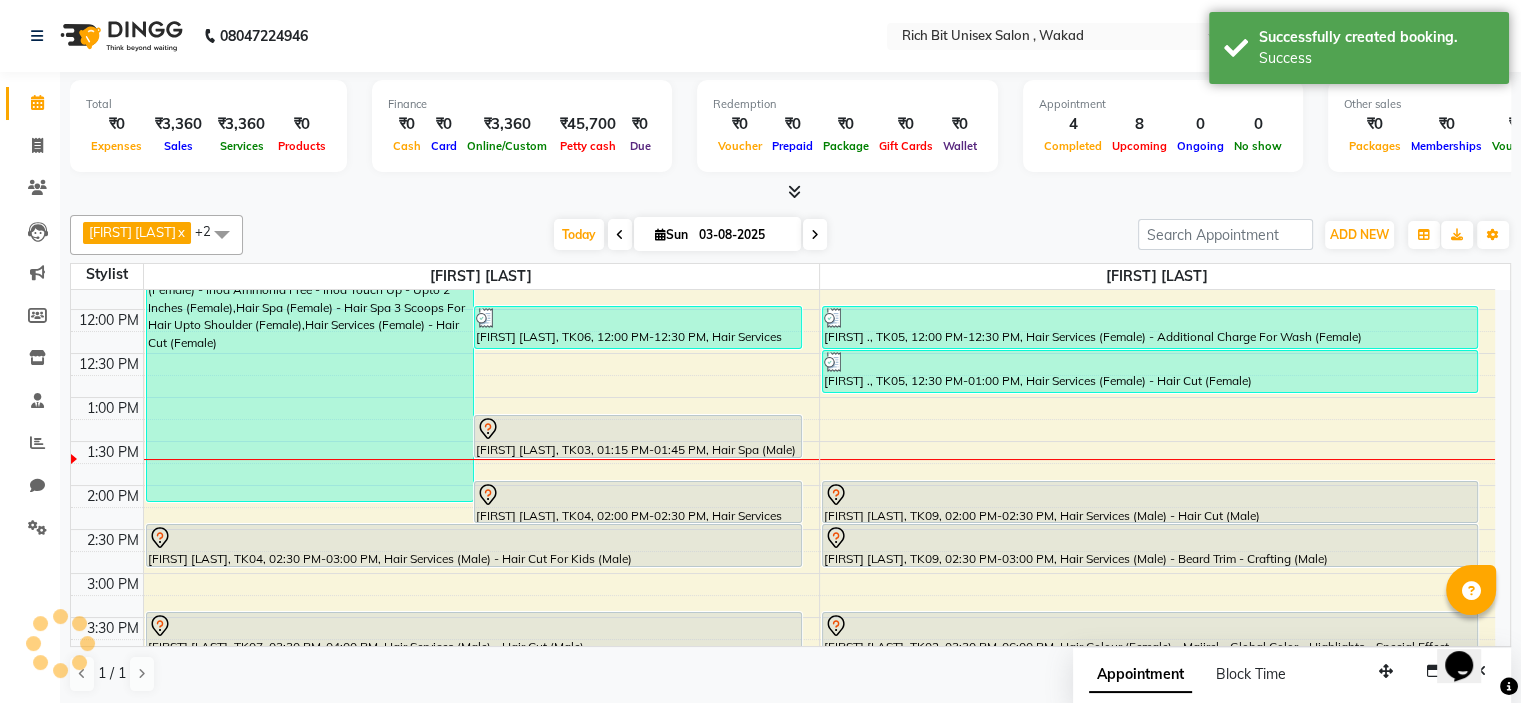 scroll, scrollTop: 0, scrollLeft: 0, axis: both 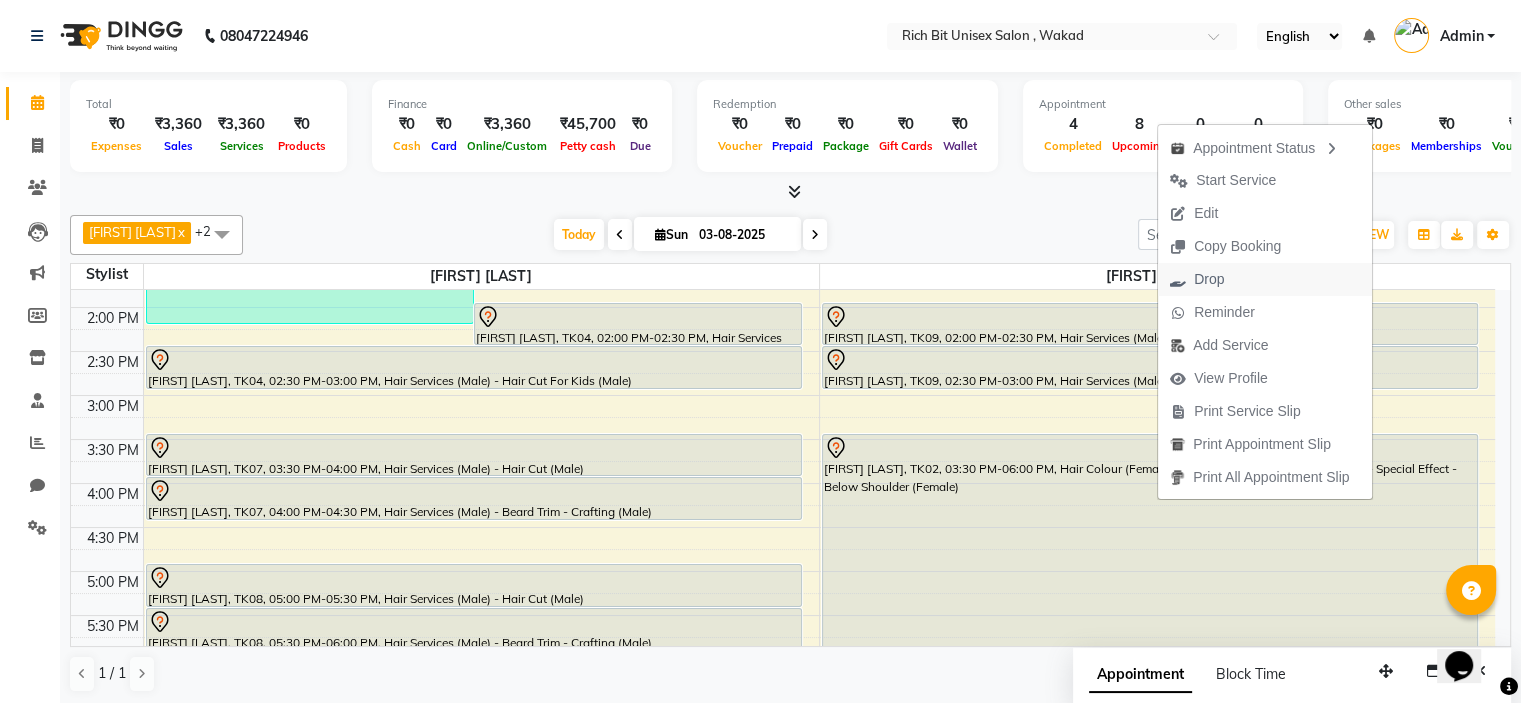 click on "Drop" at bounding box center (1209, 279) 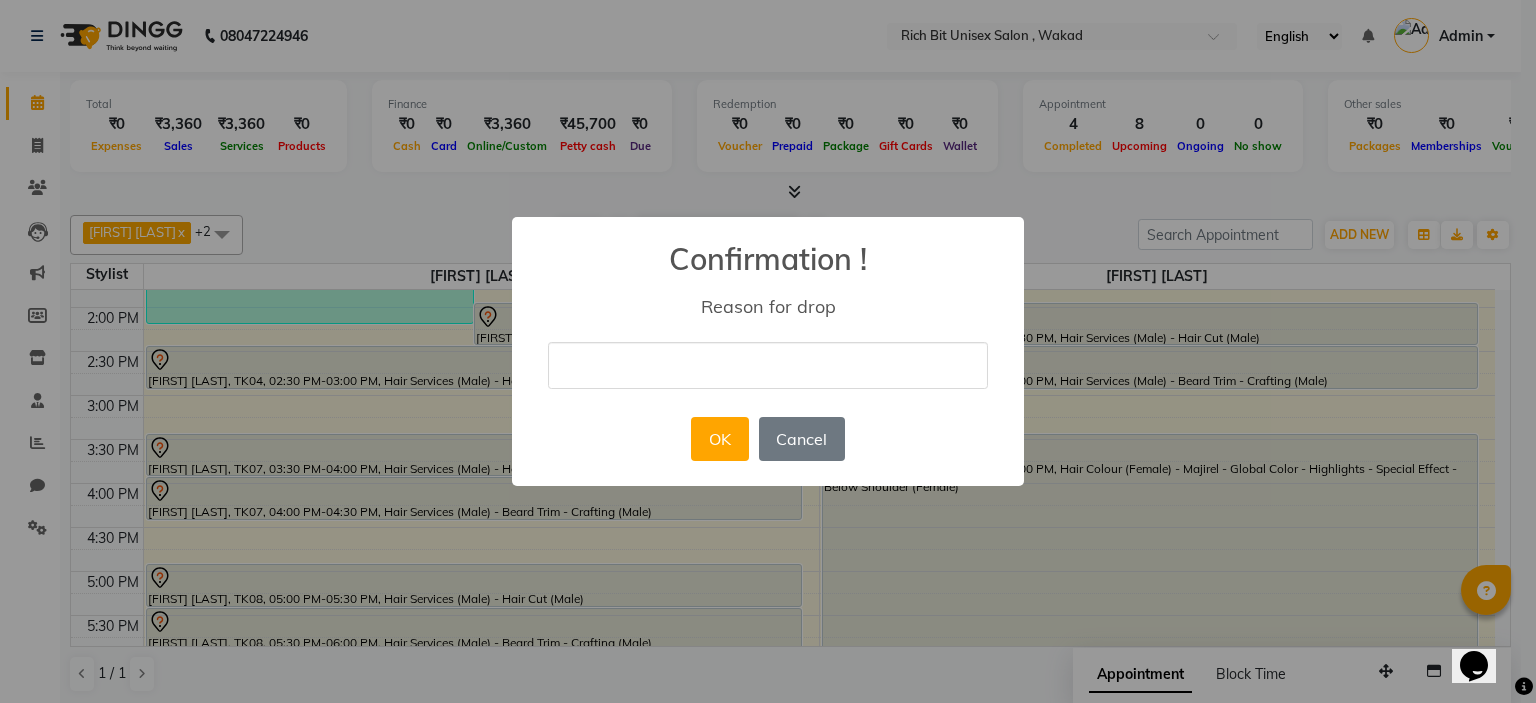 click at bounding box center [768, 365] 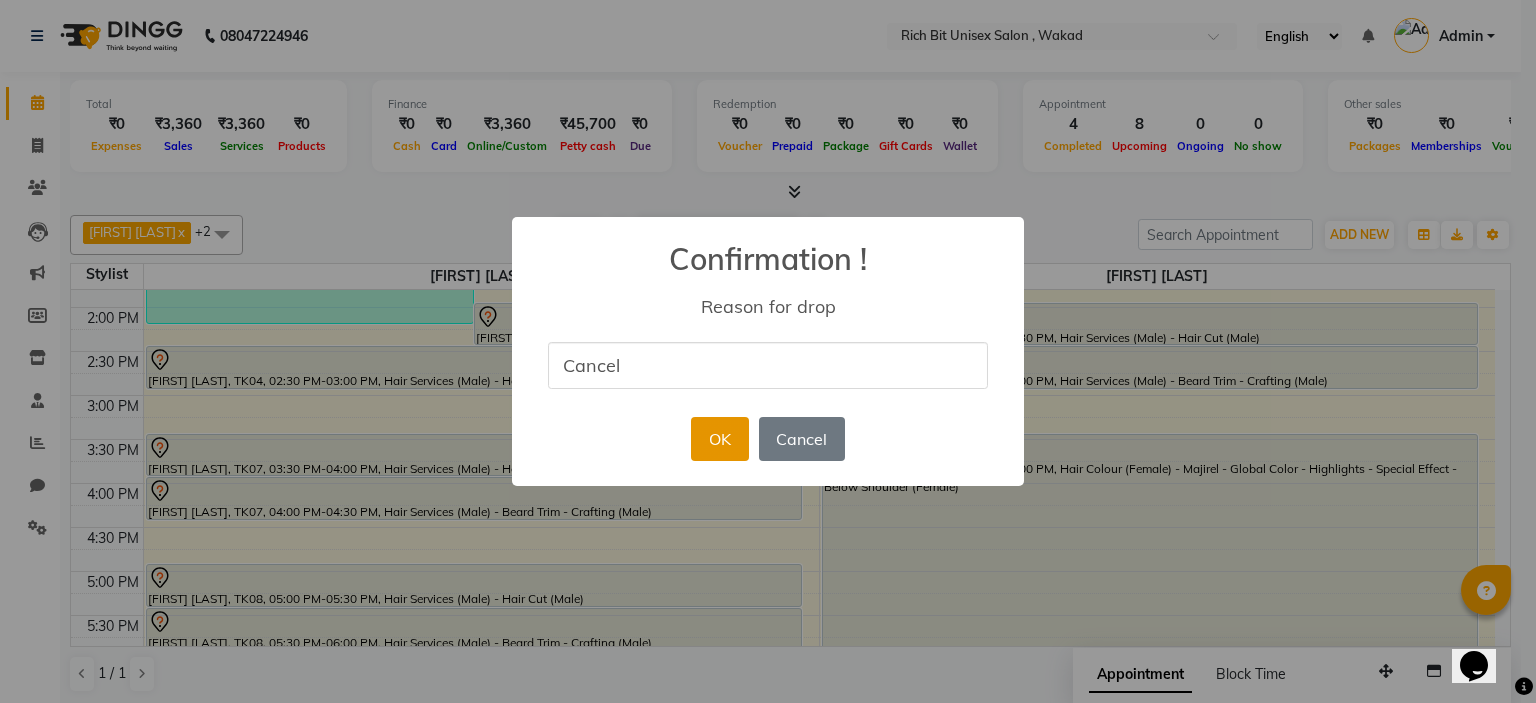 click on "OK" at bounding box center (719, 439) 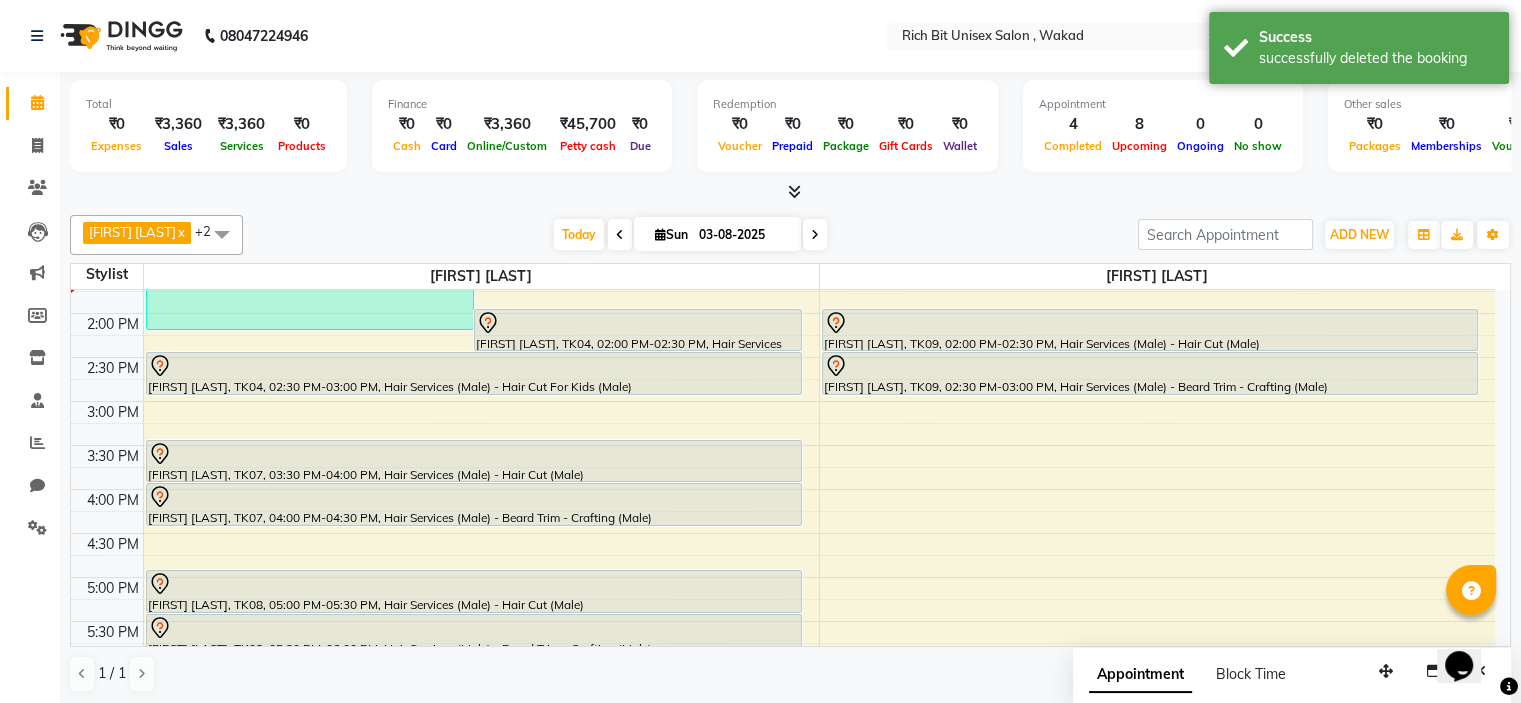 scroll, scrollTop: 478, scrollLeft: 0, axis: vertical 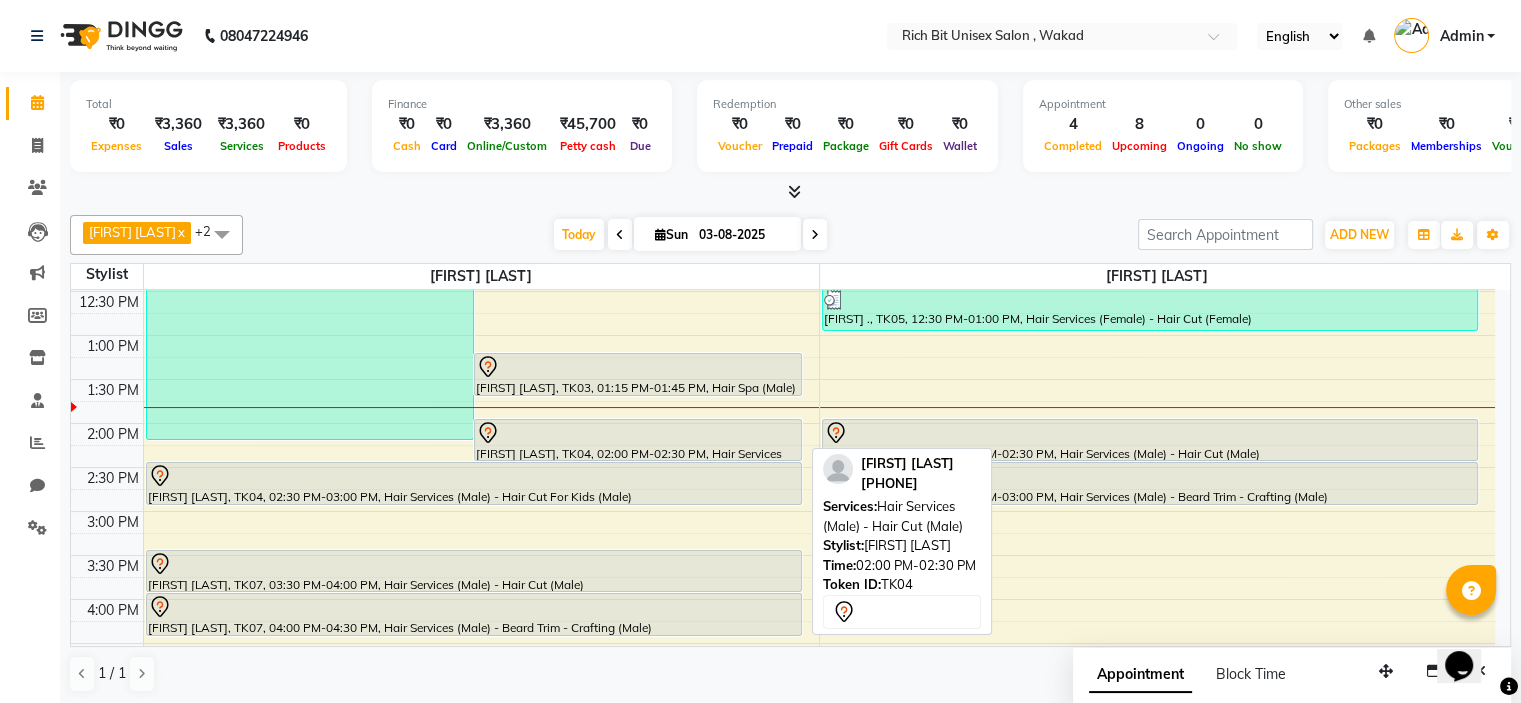 click at bounding box center (638, 433) 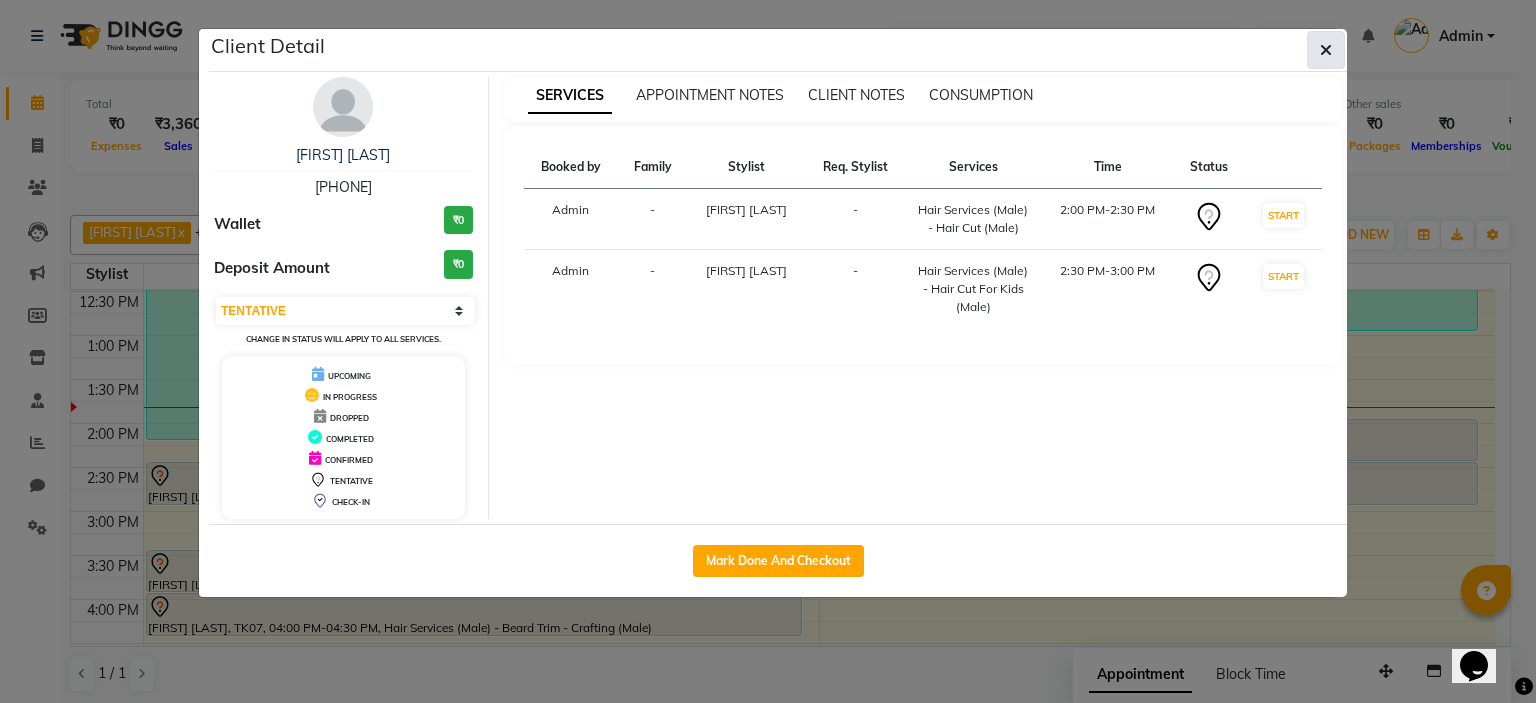 click 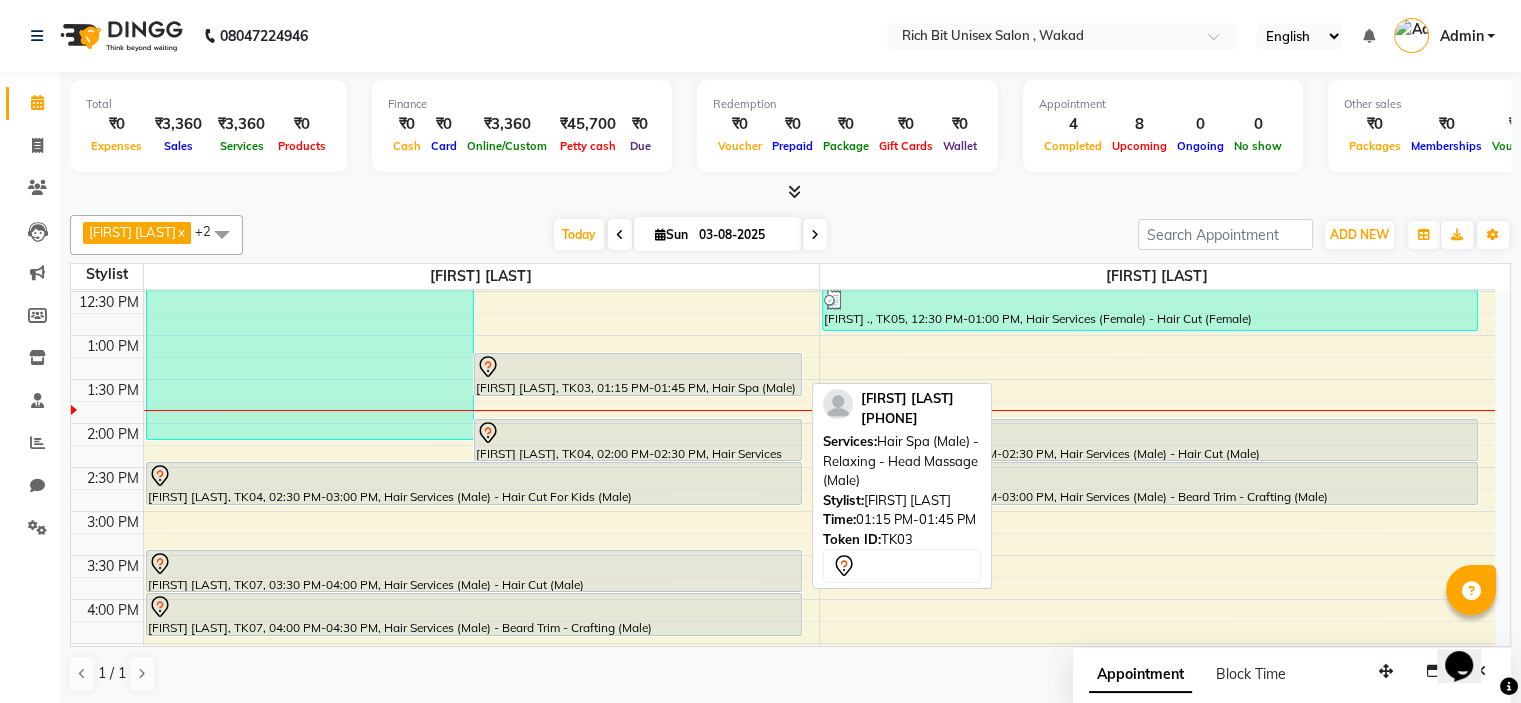 click at bounding box center [638, 367] 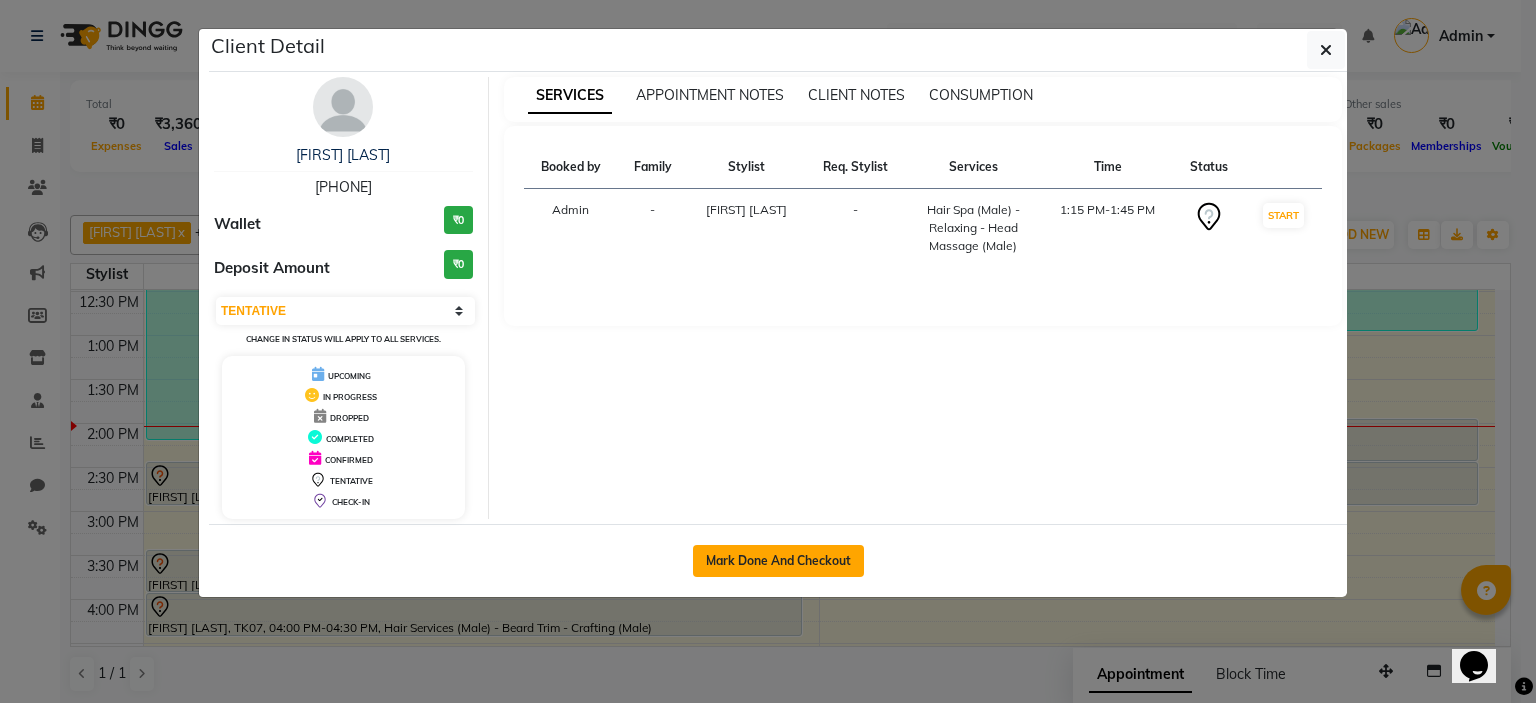 type 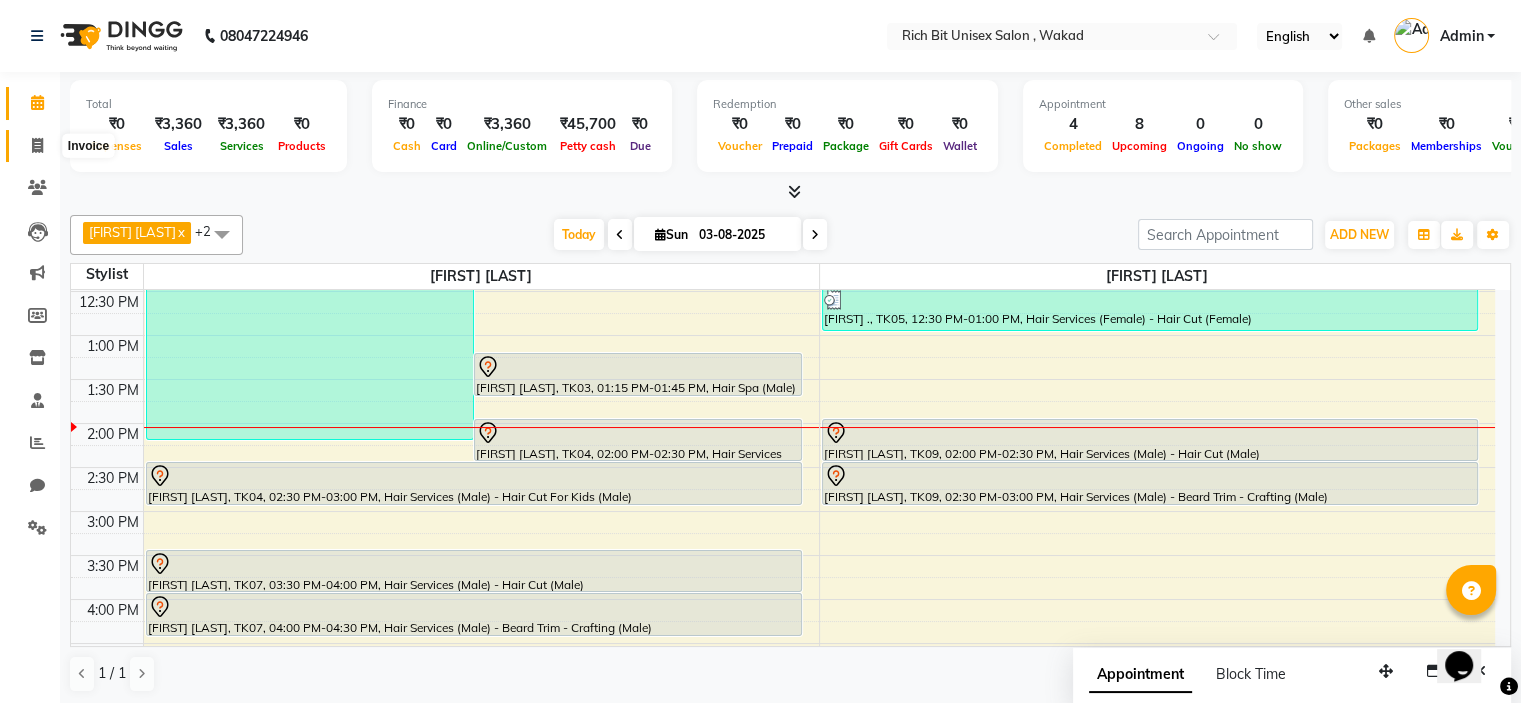 click 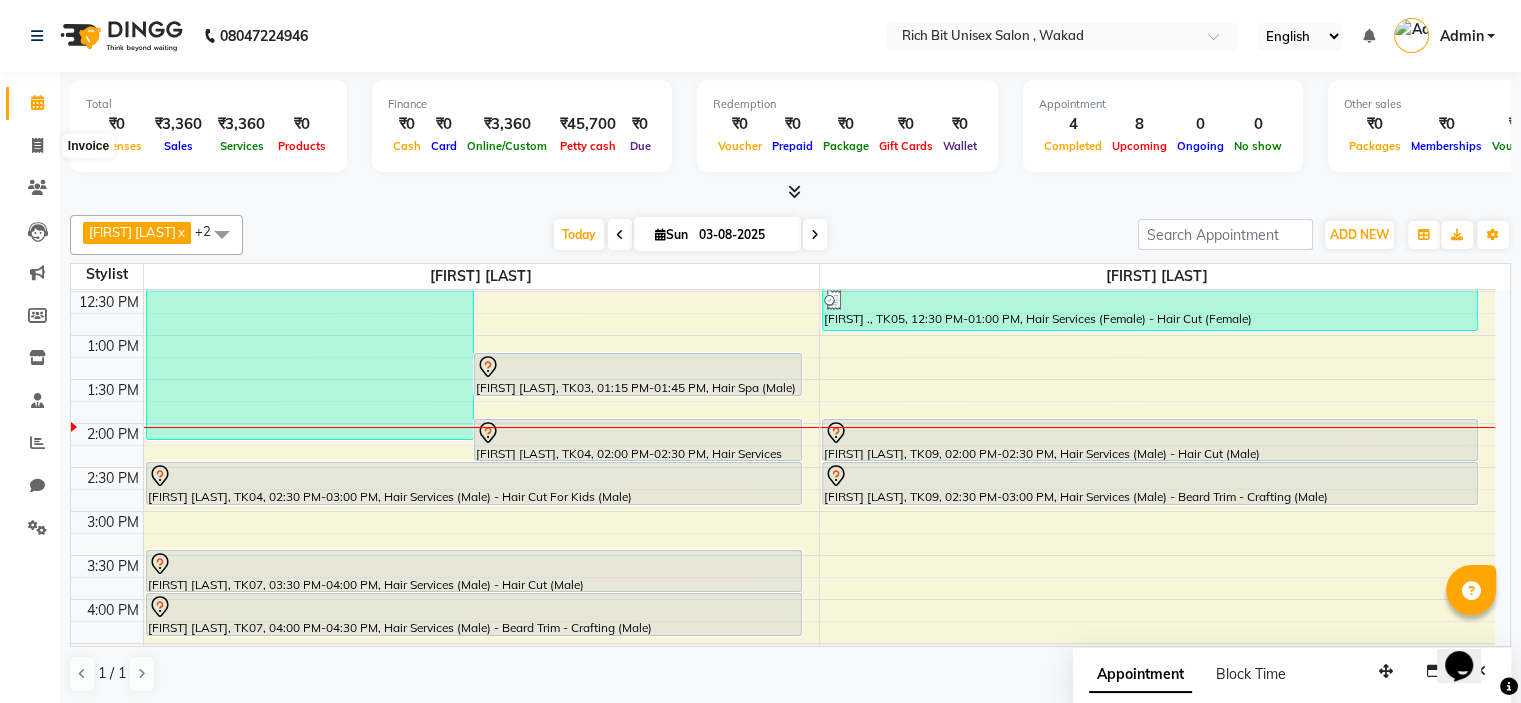select on "service" 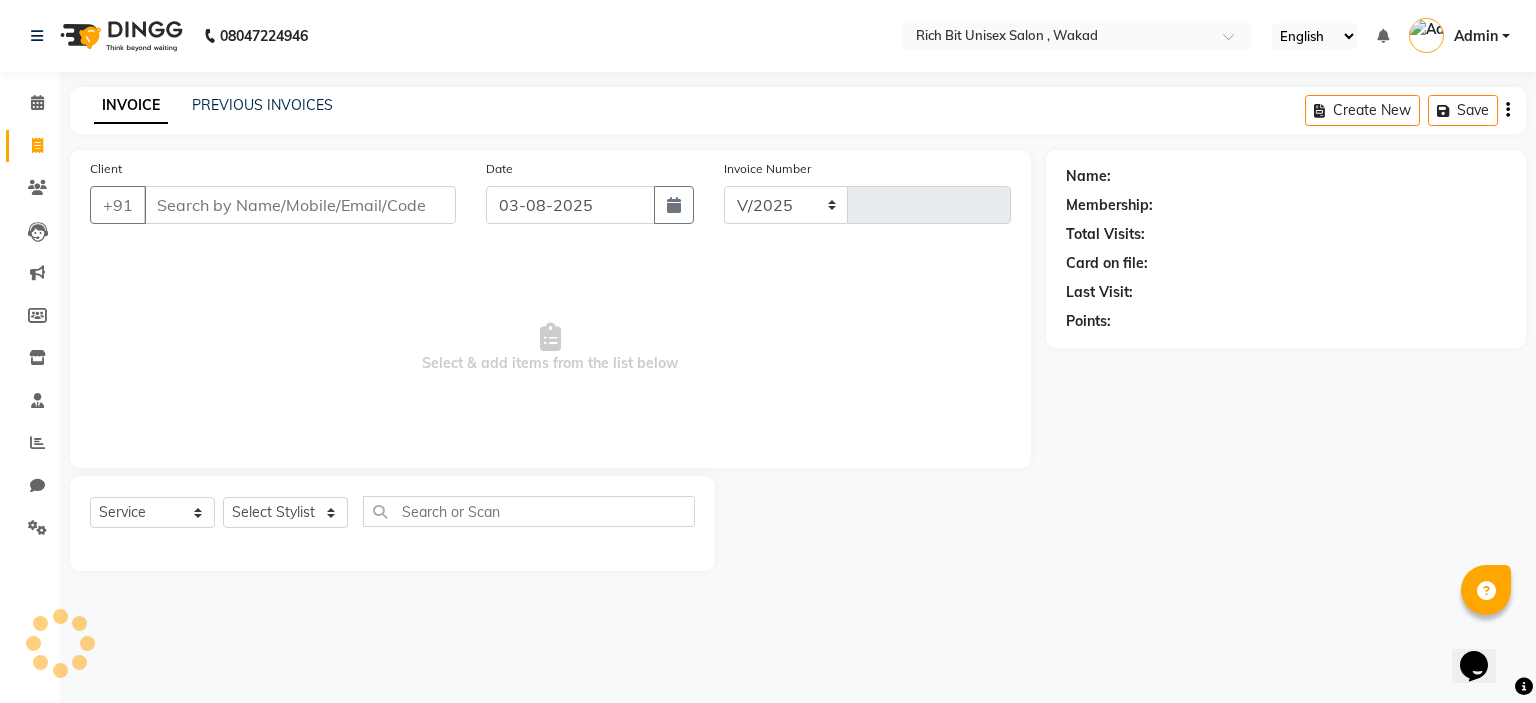 select on "7834" 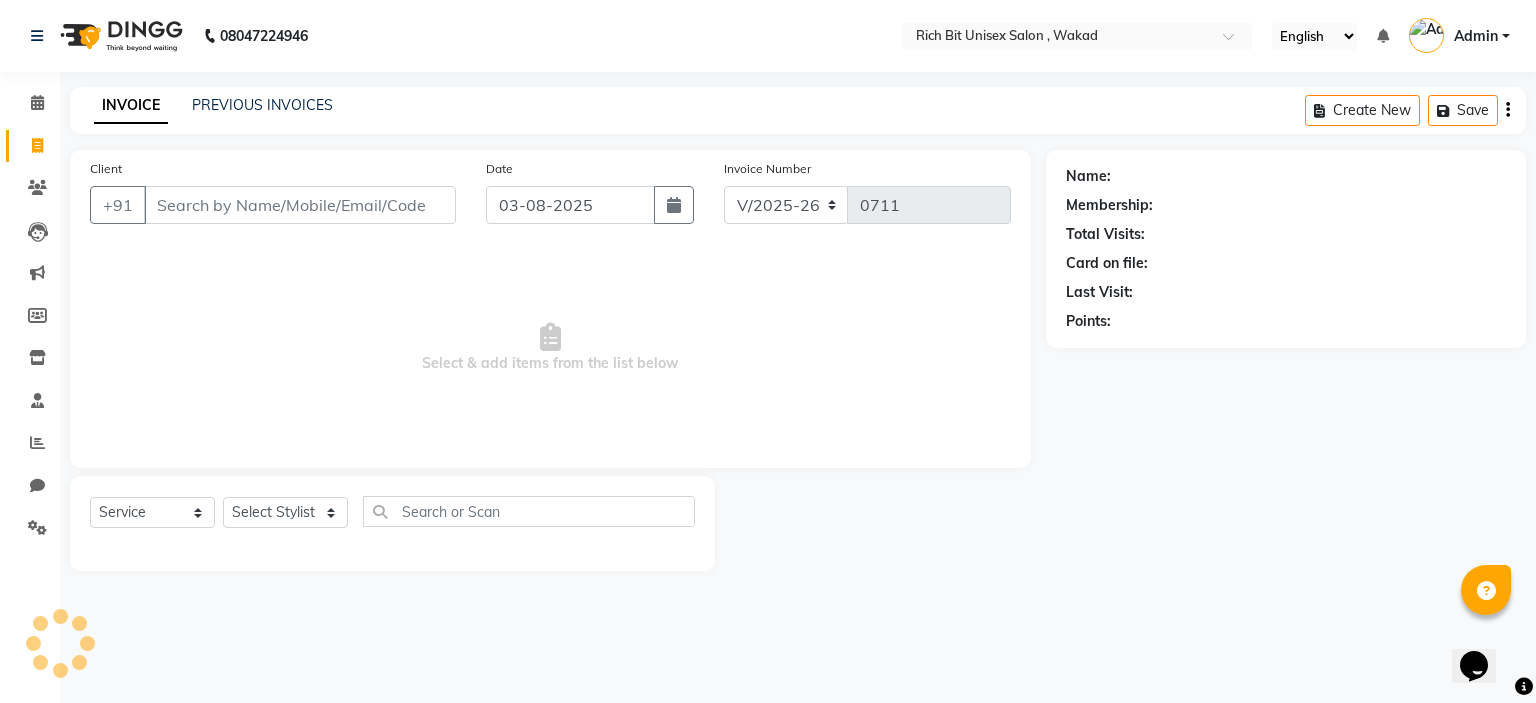 click on "Client" at bounding box center [300, 205] 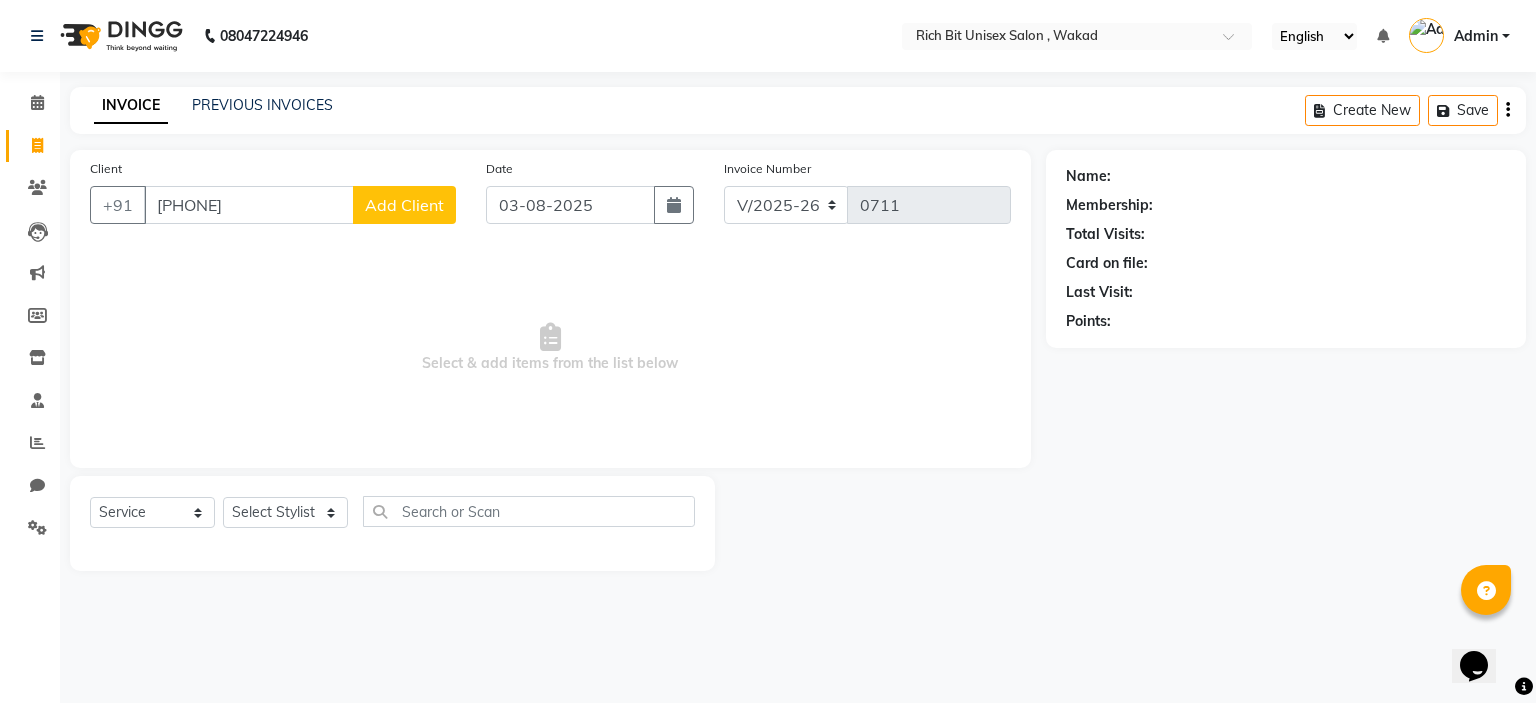 type on "[PHONE]" 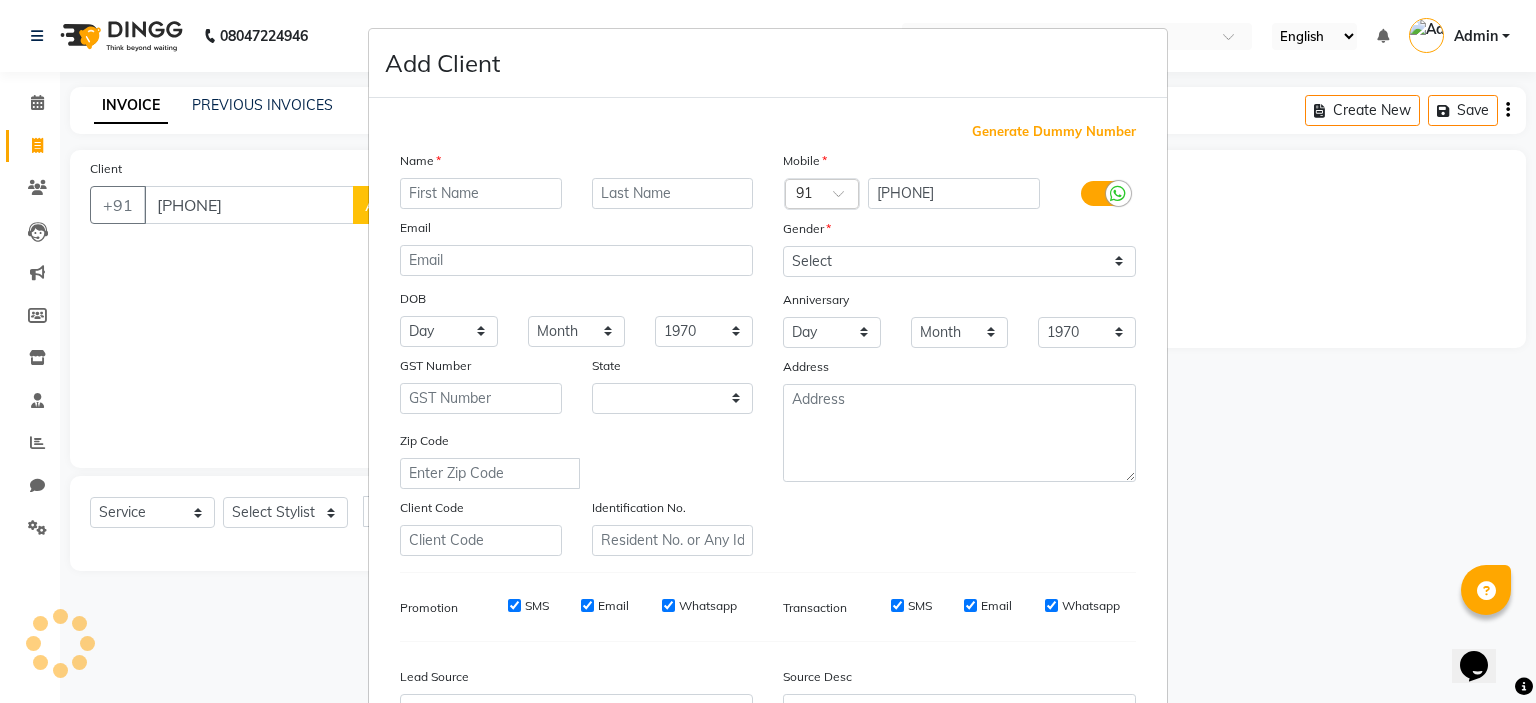 select on "22" 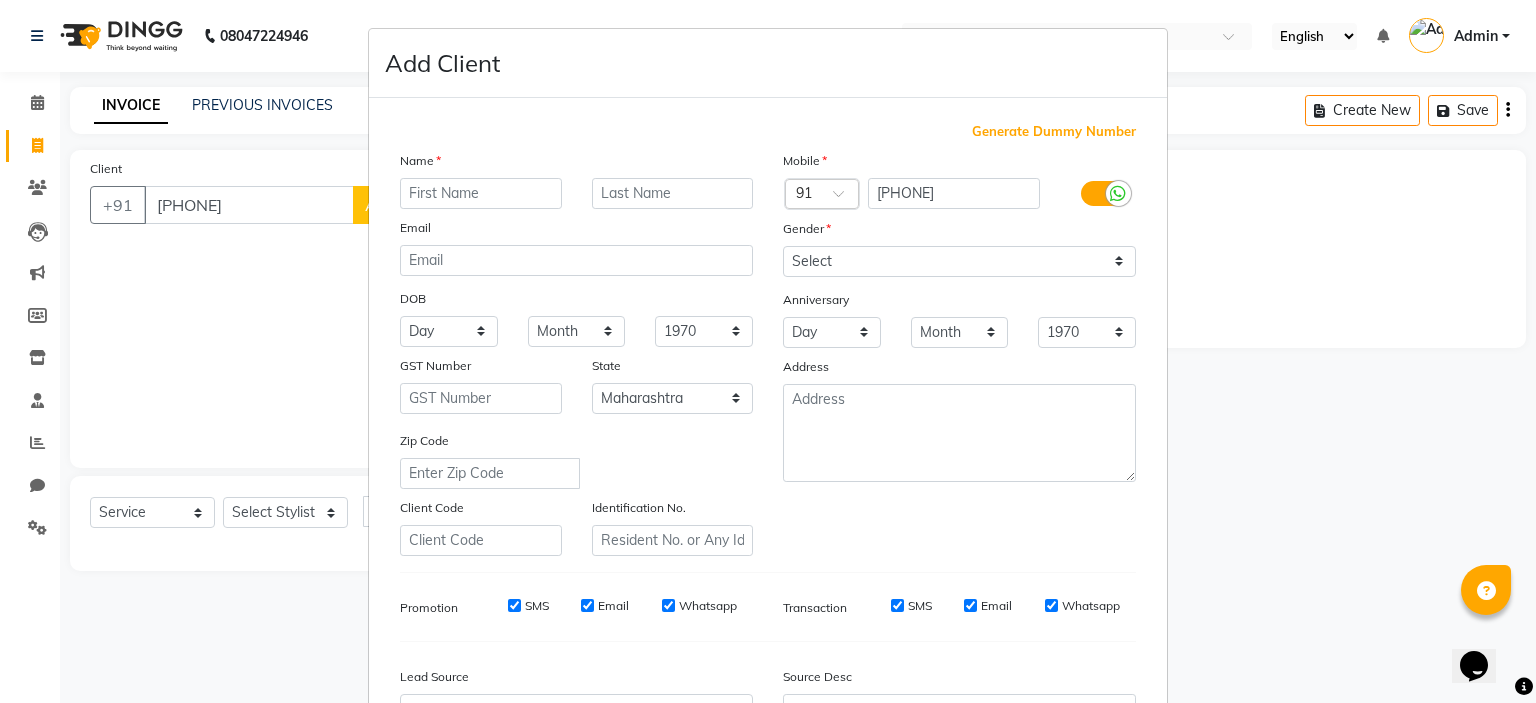 click at bounding box center [481, 193] 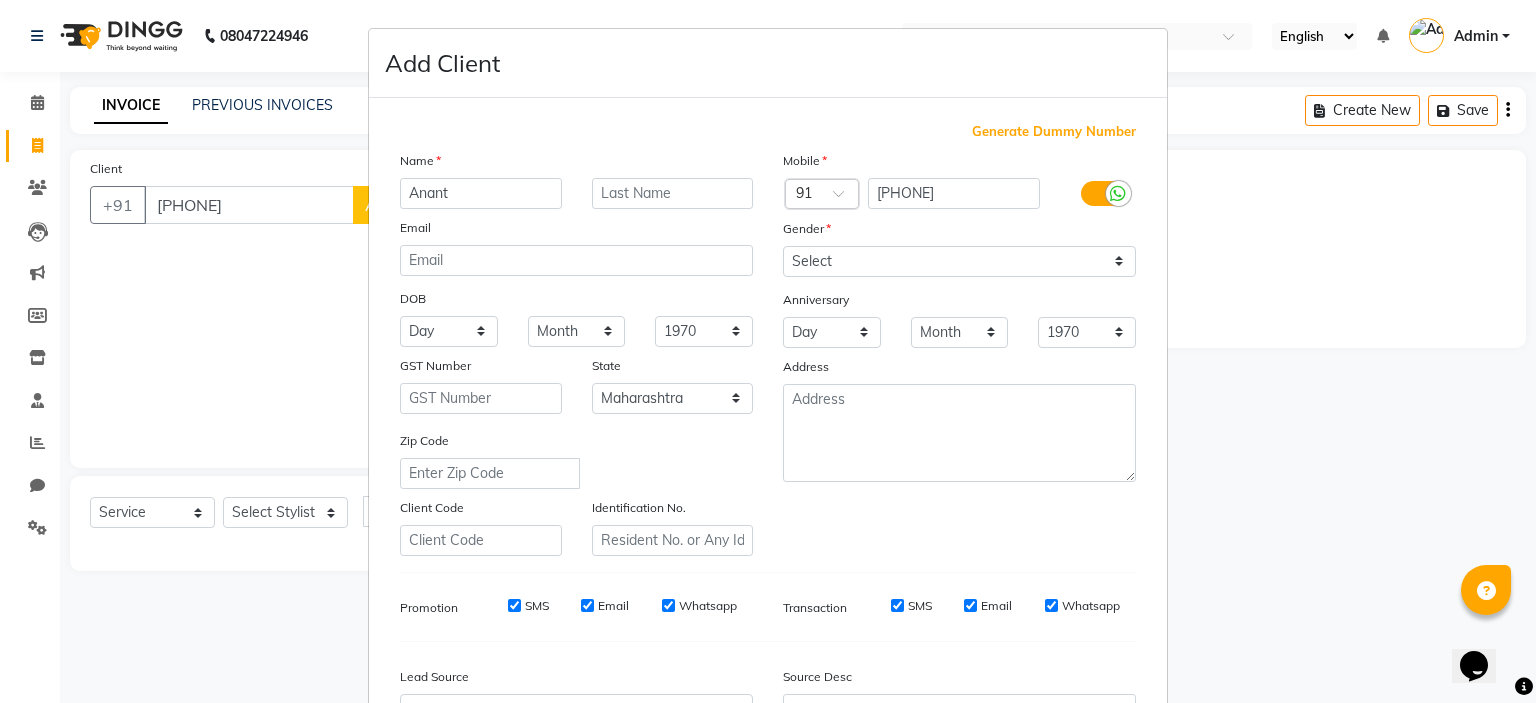 type on "Anant" 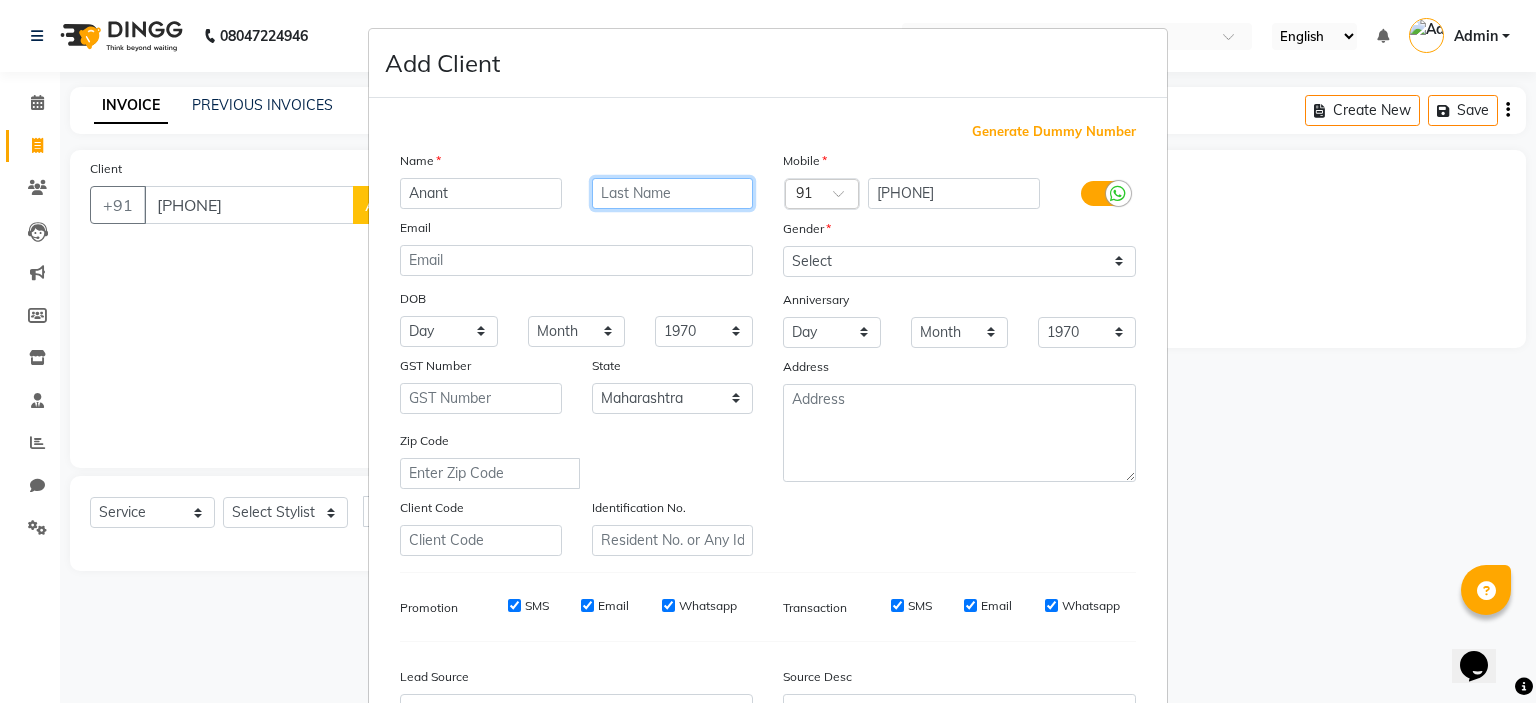 click at bounding box center [673, 193] 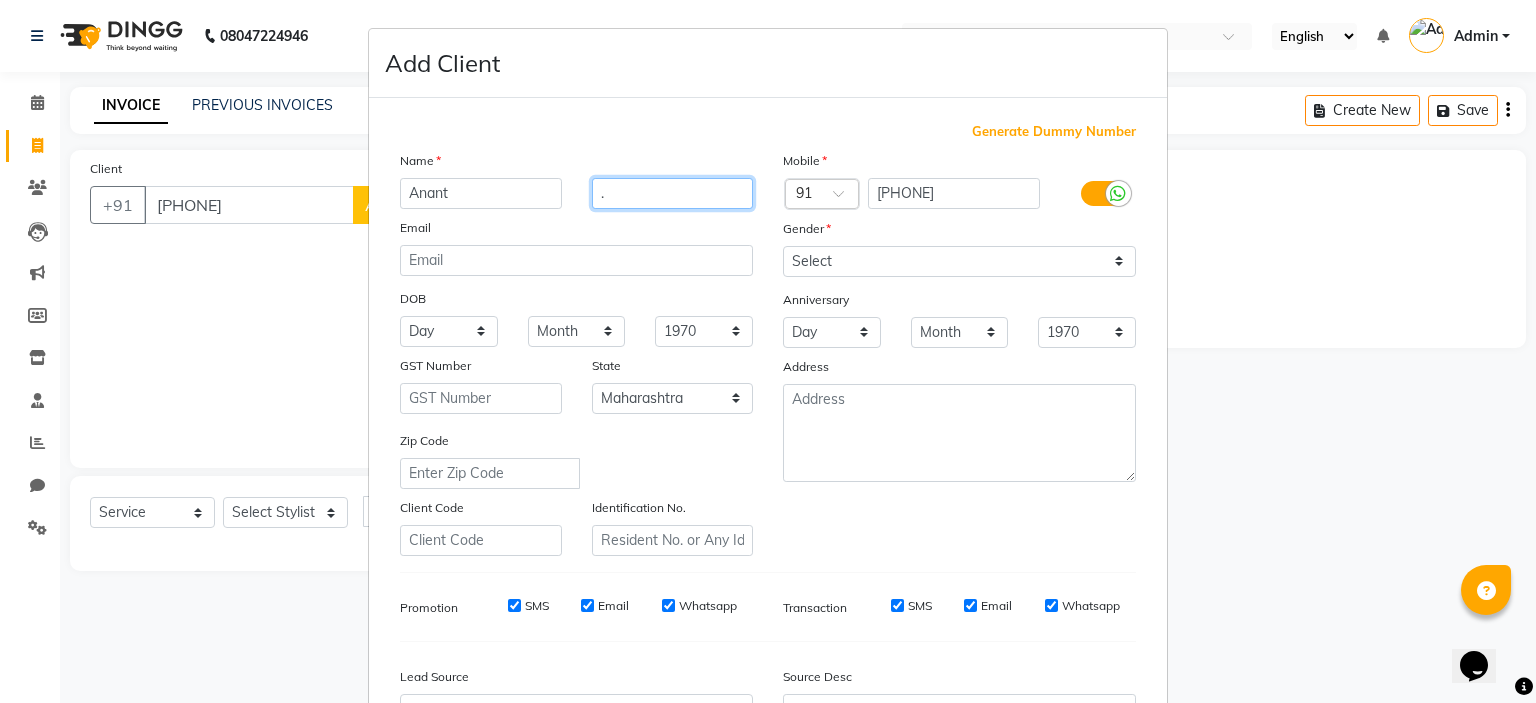 type on "." 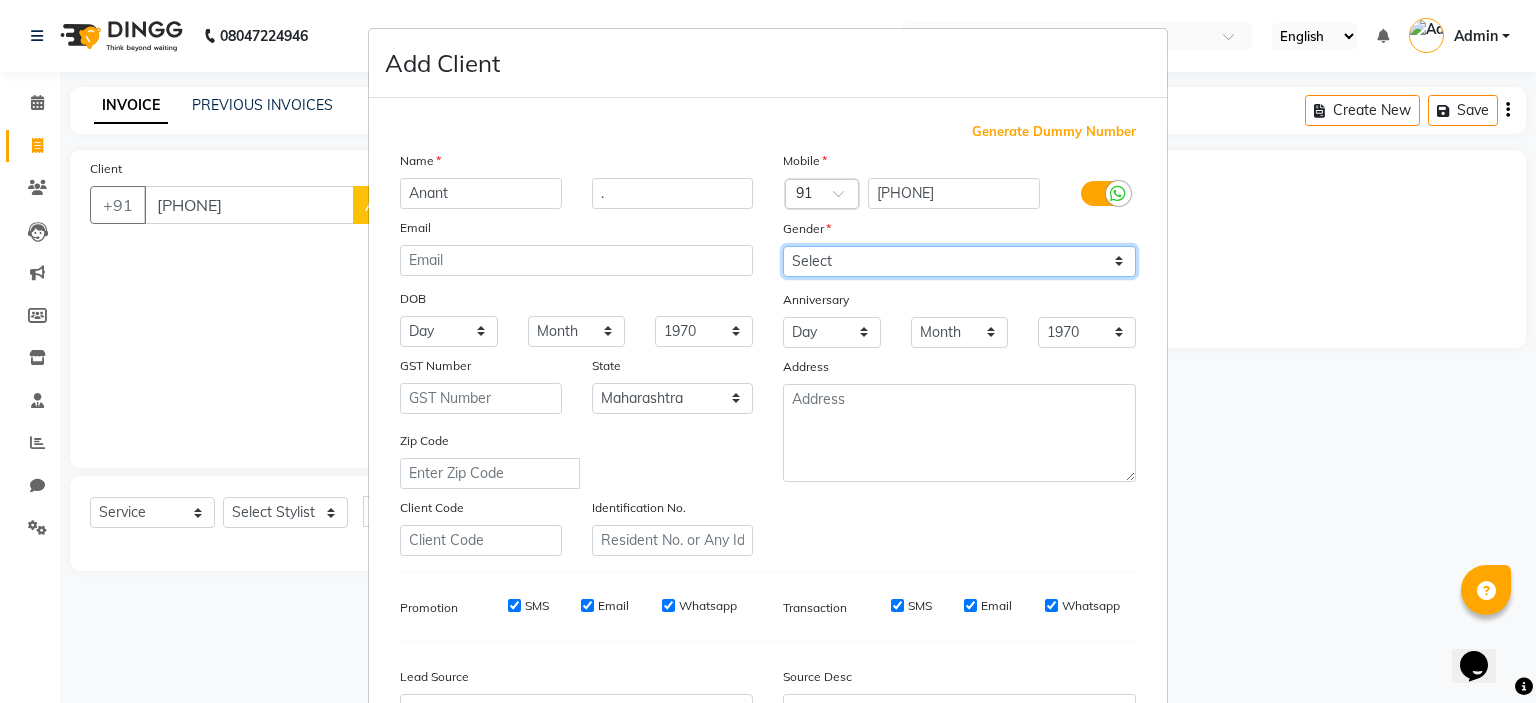 click on "Select Male Female Other Prefer Not To Say" at bounding box center [959, 261] 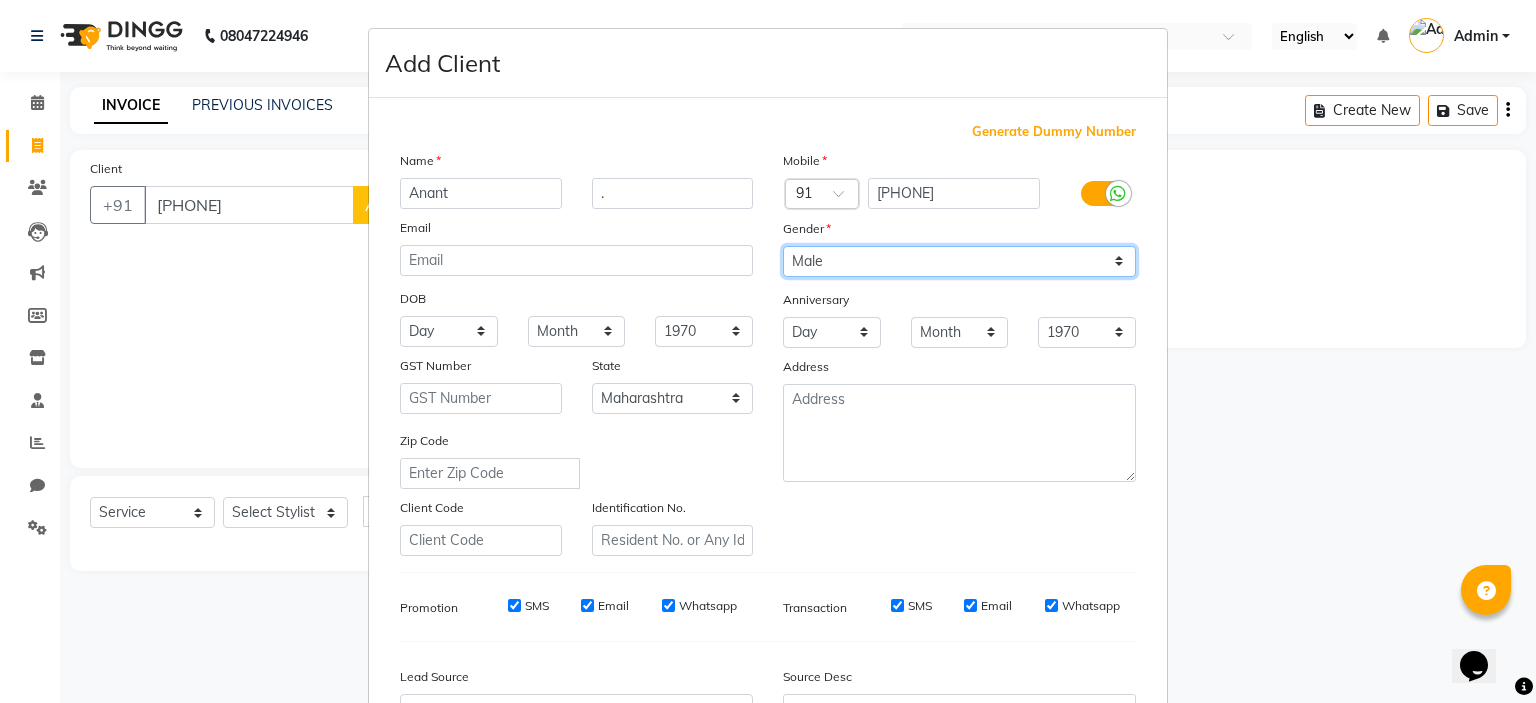 click on "Select Male Female Other Prefer Not To Say" at bounding box center (959, 261) 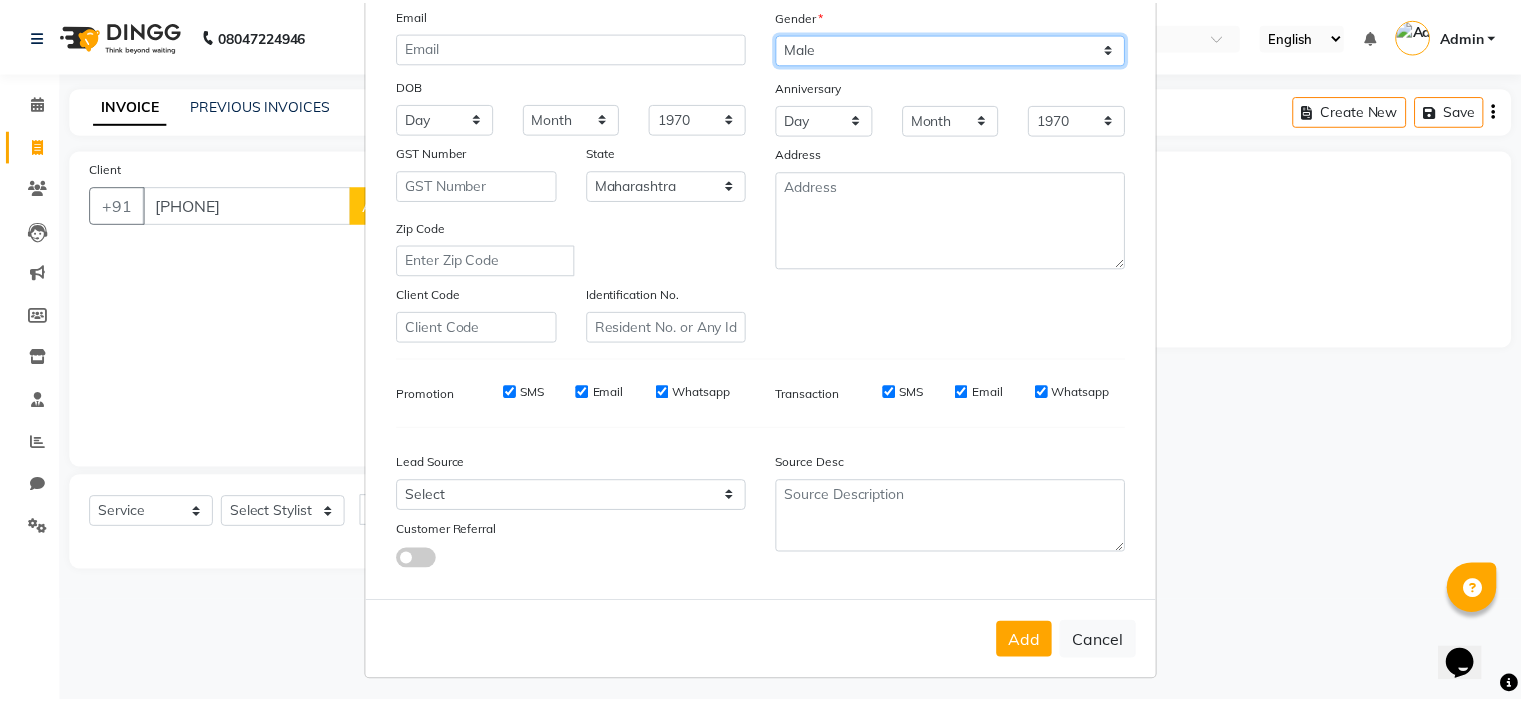 scroll, scrollTop: 229, scrollLeft: 0, axis: vertical 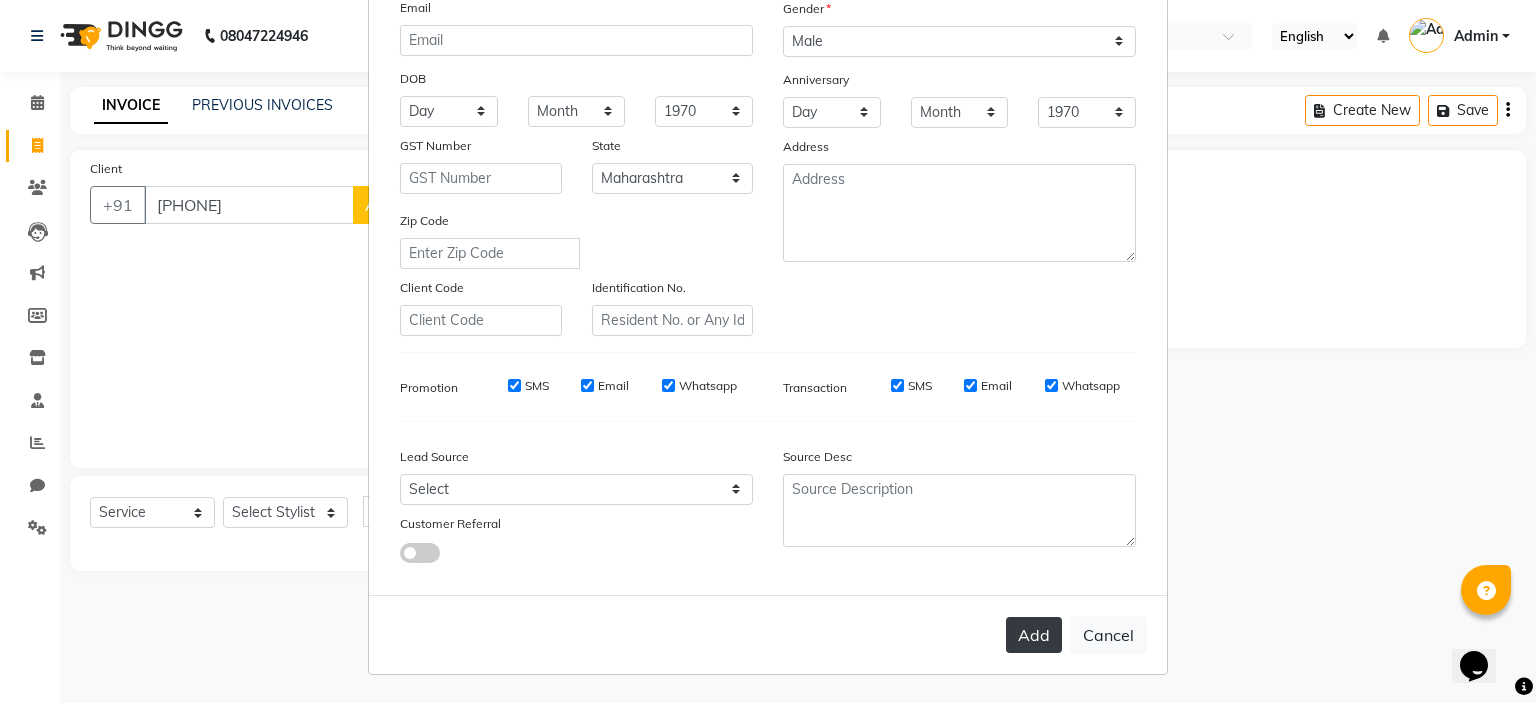 click on "Add" at bounding box center (1034, 635) 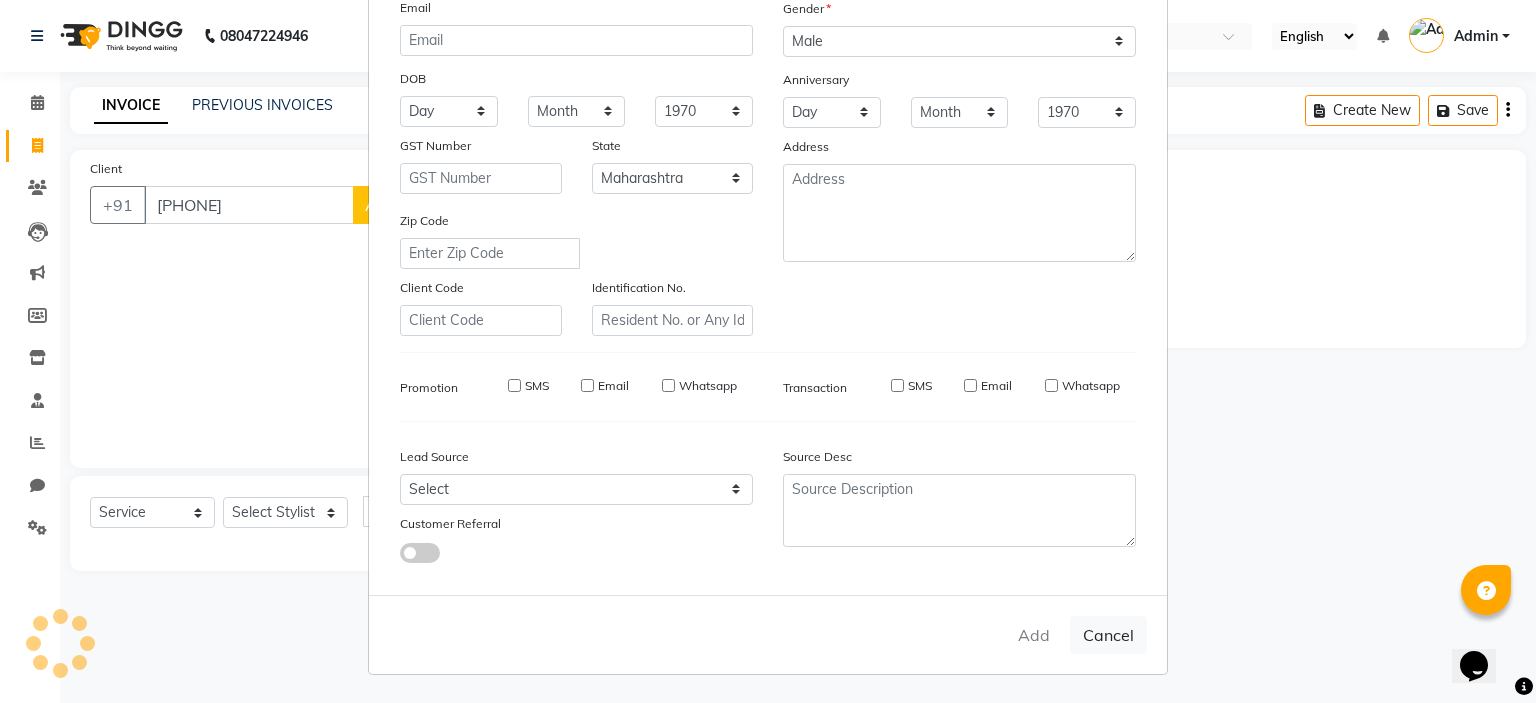 type 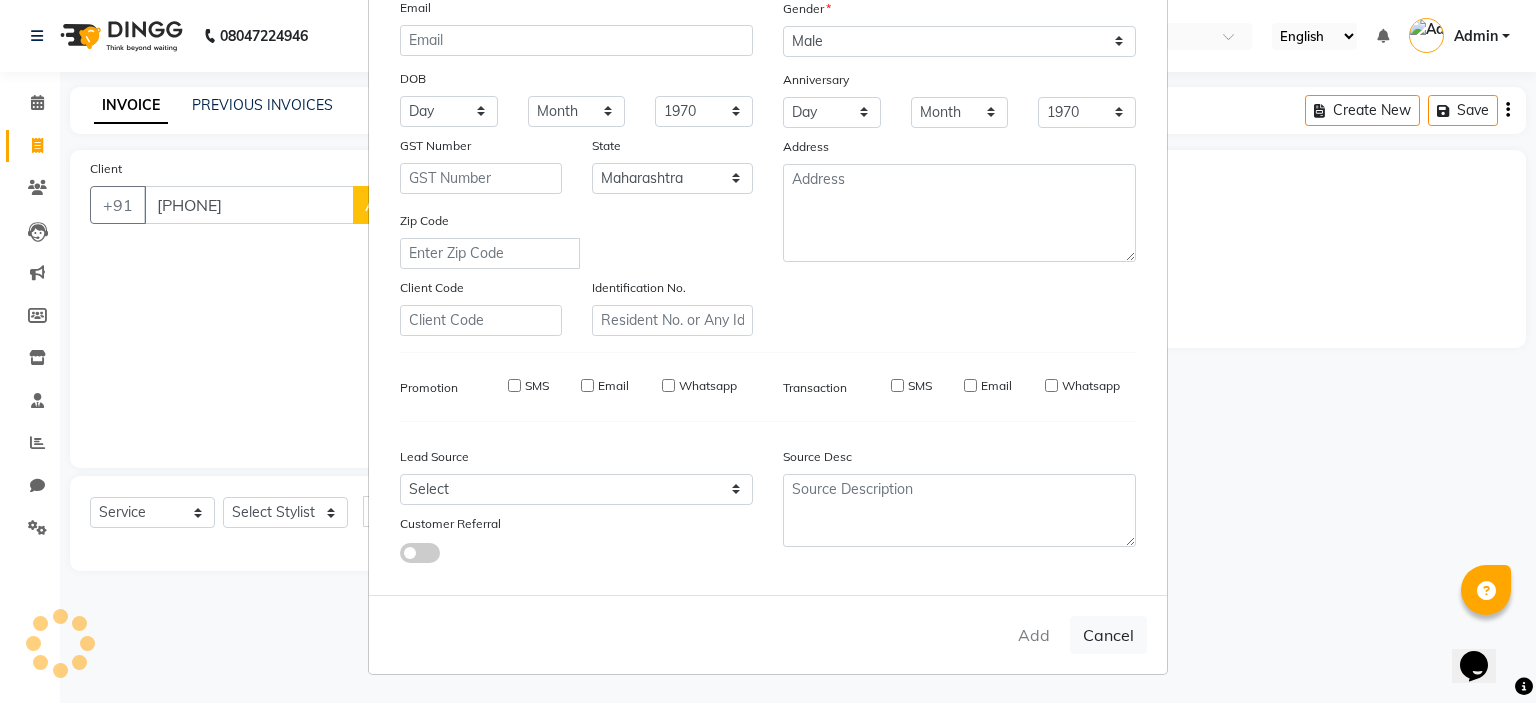 type 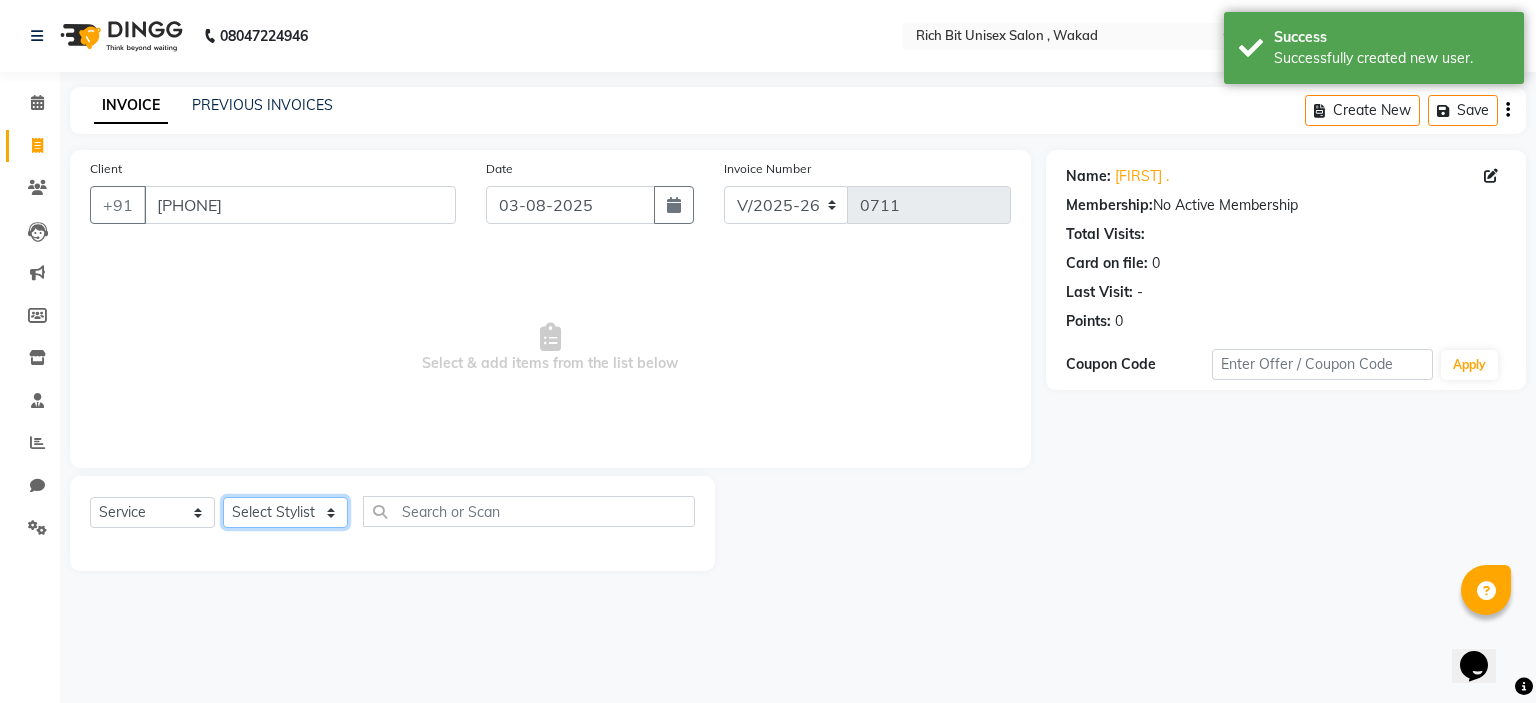 click on "Select Stylist [FIRST] [LAST] [FIRST] [LAST]" 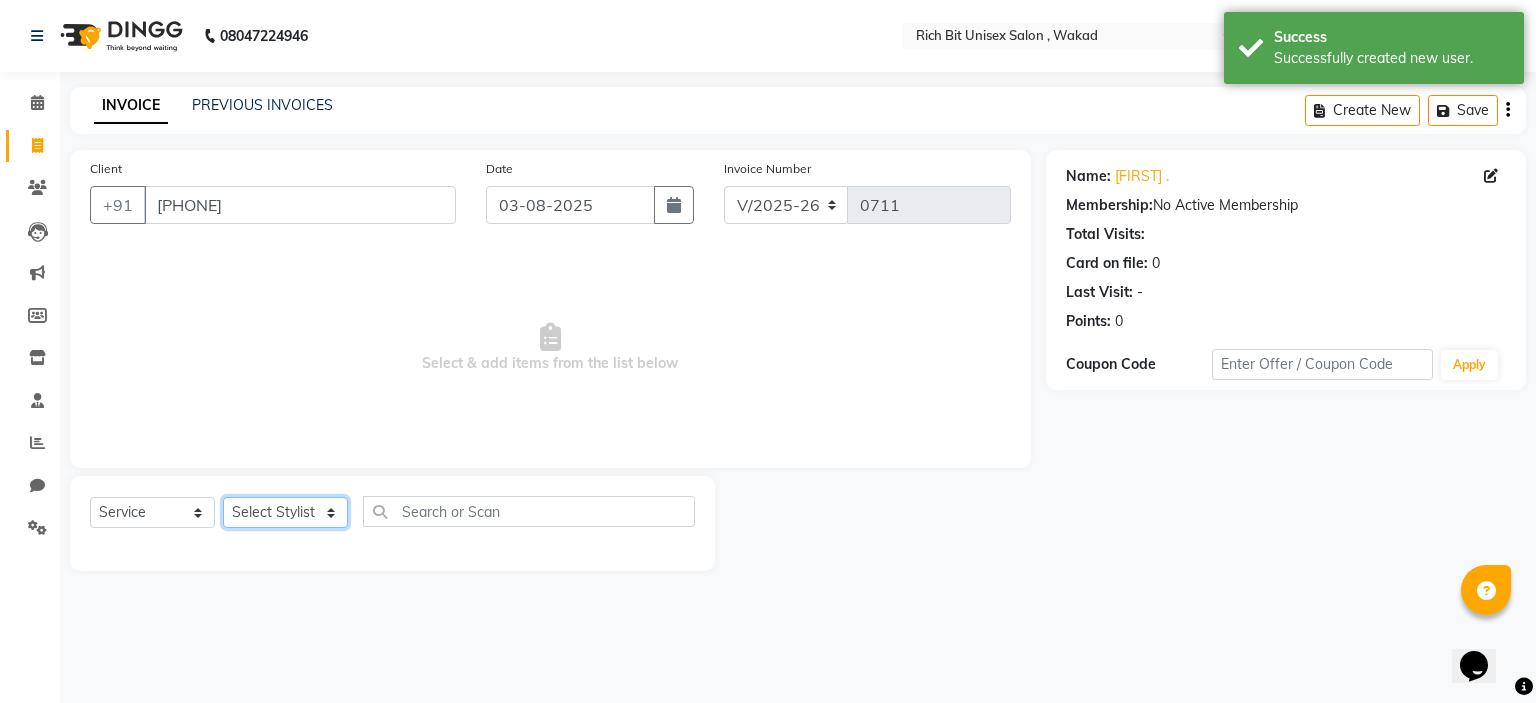 select on "70870" 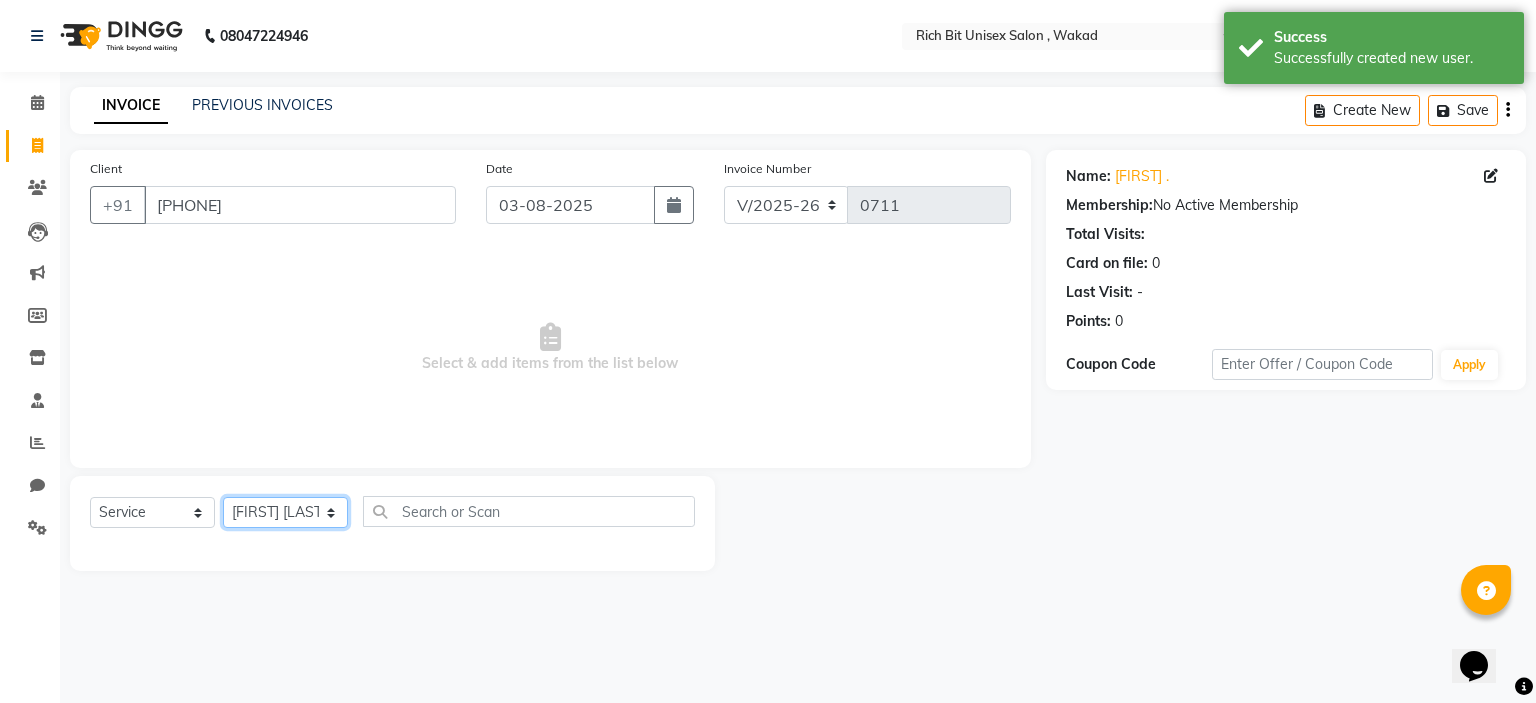 click on "Select Stylist [FIRST] [LAST] [FIRST] [LAST]" 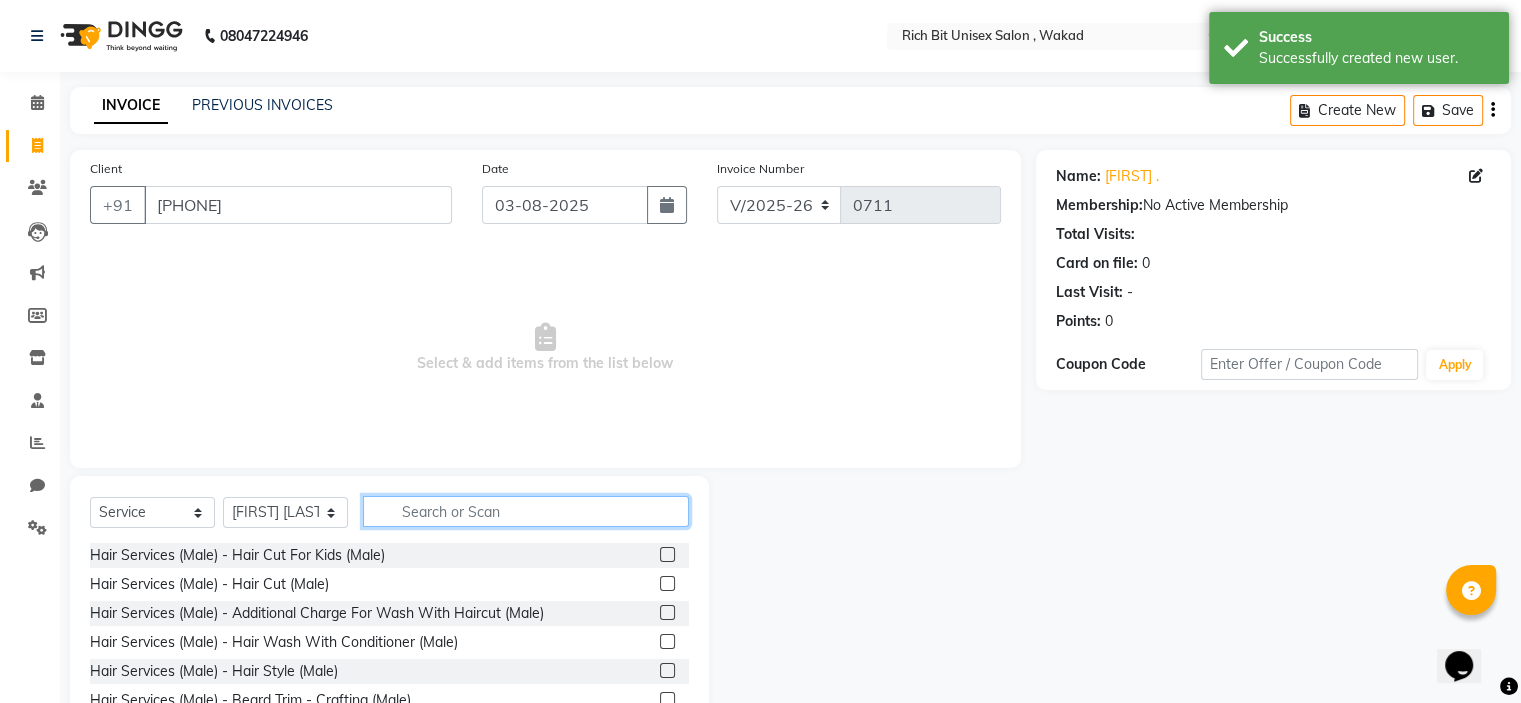 click 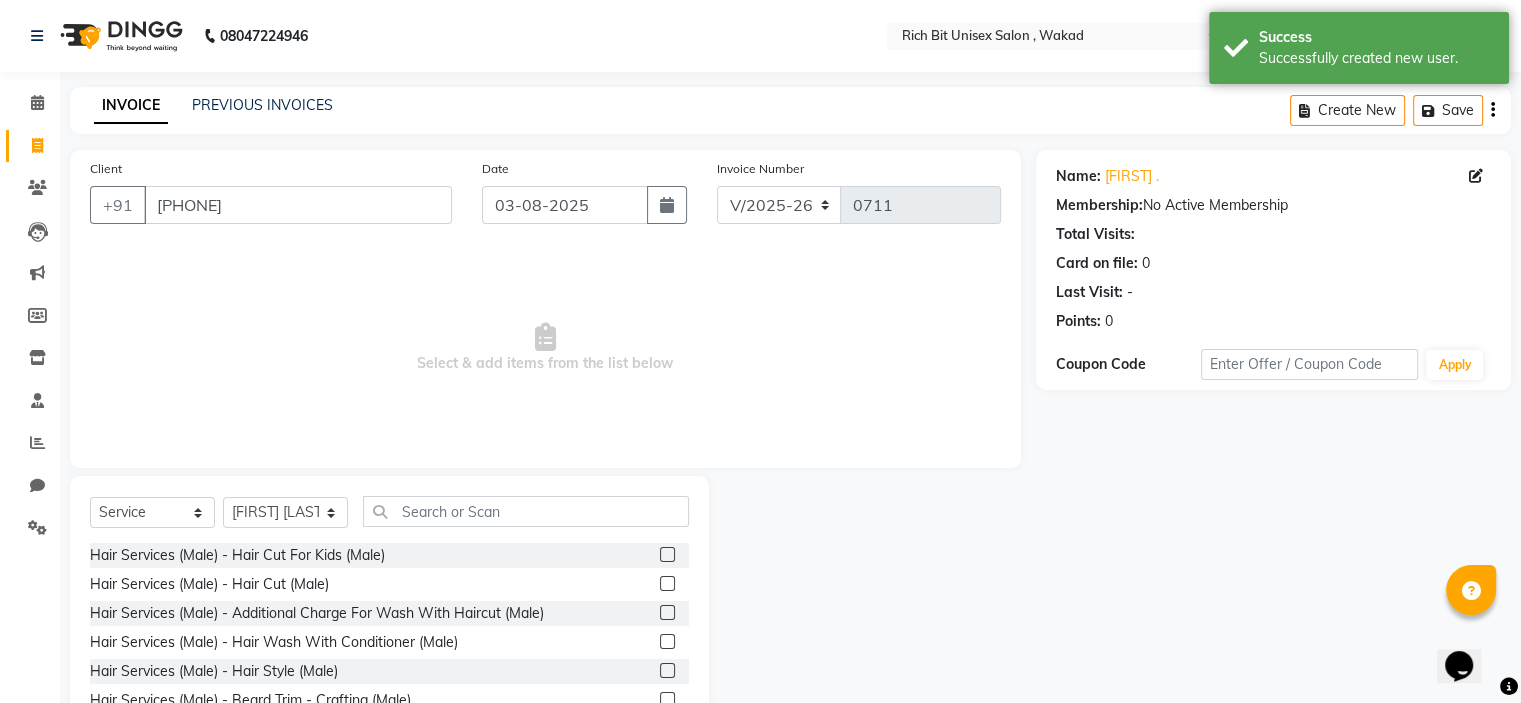click 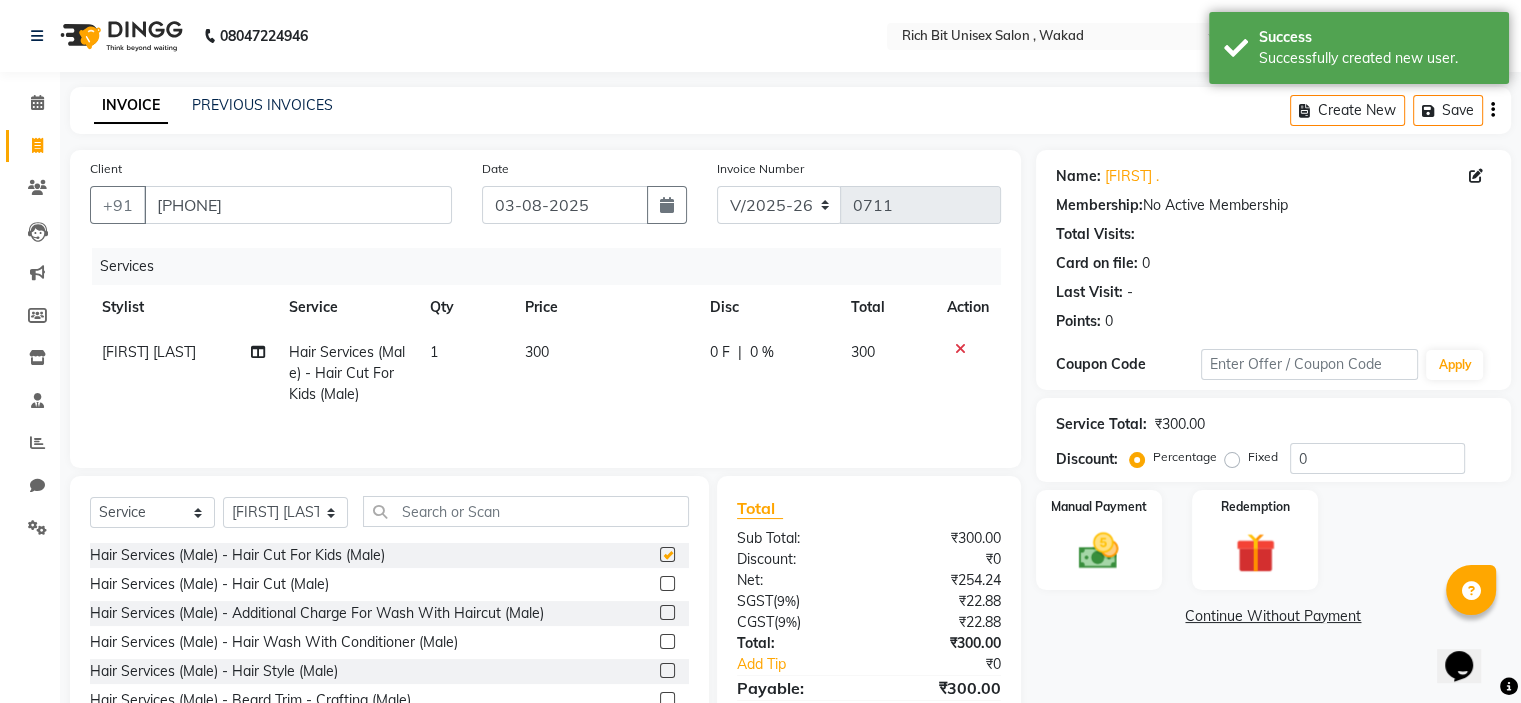 checkbox on "false" 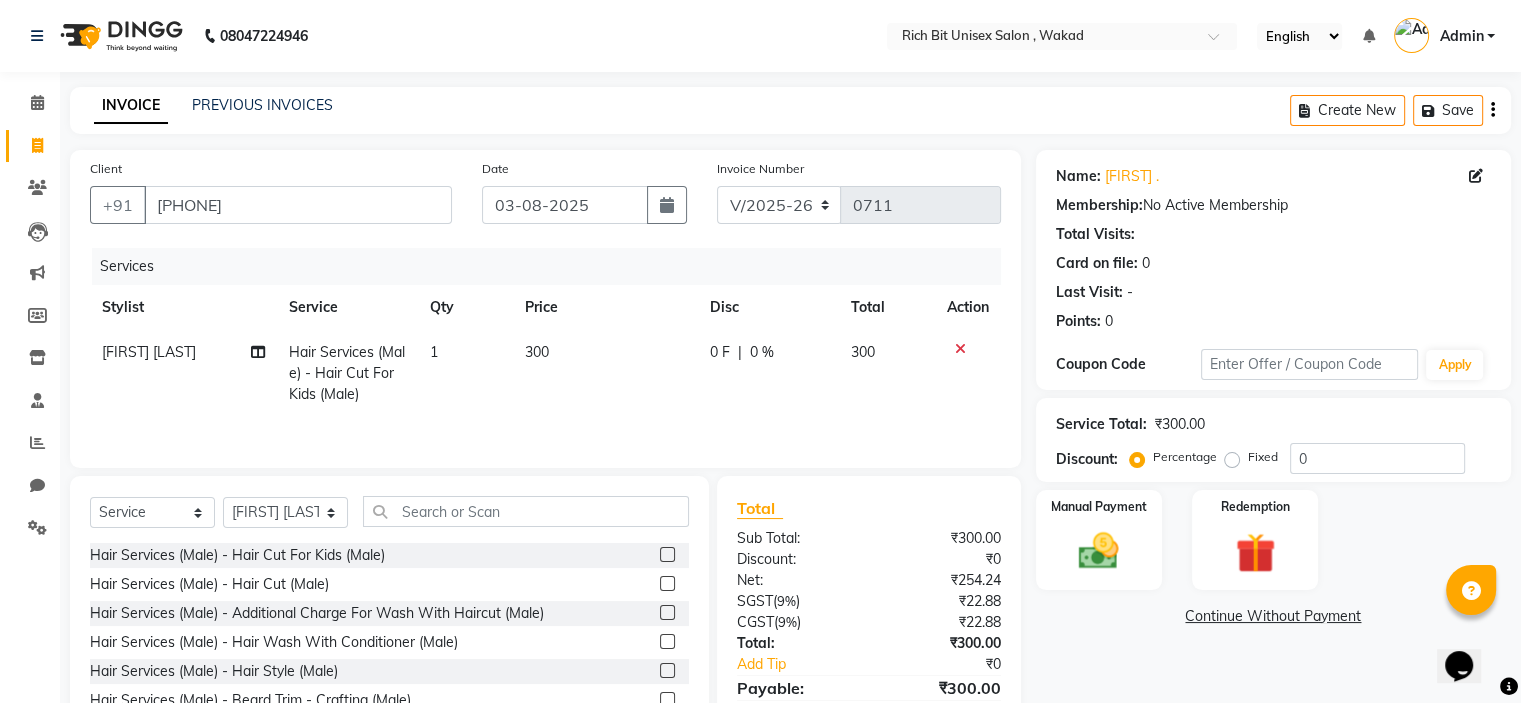 click 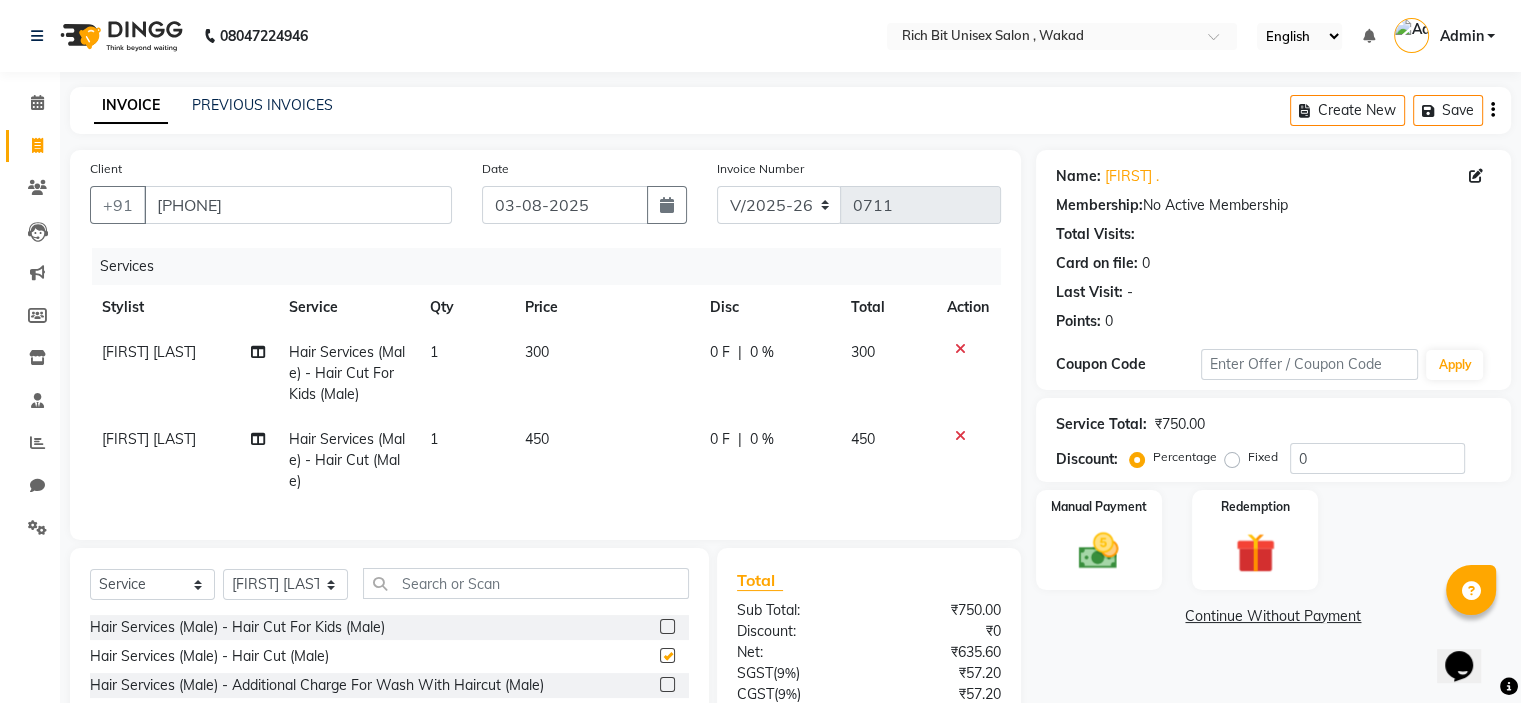 checkbox on "false" 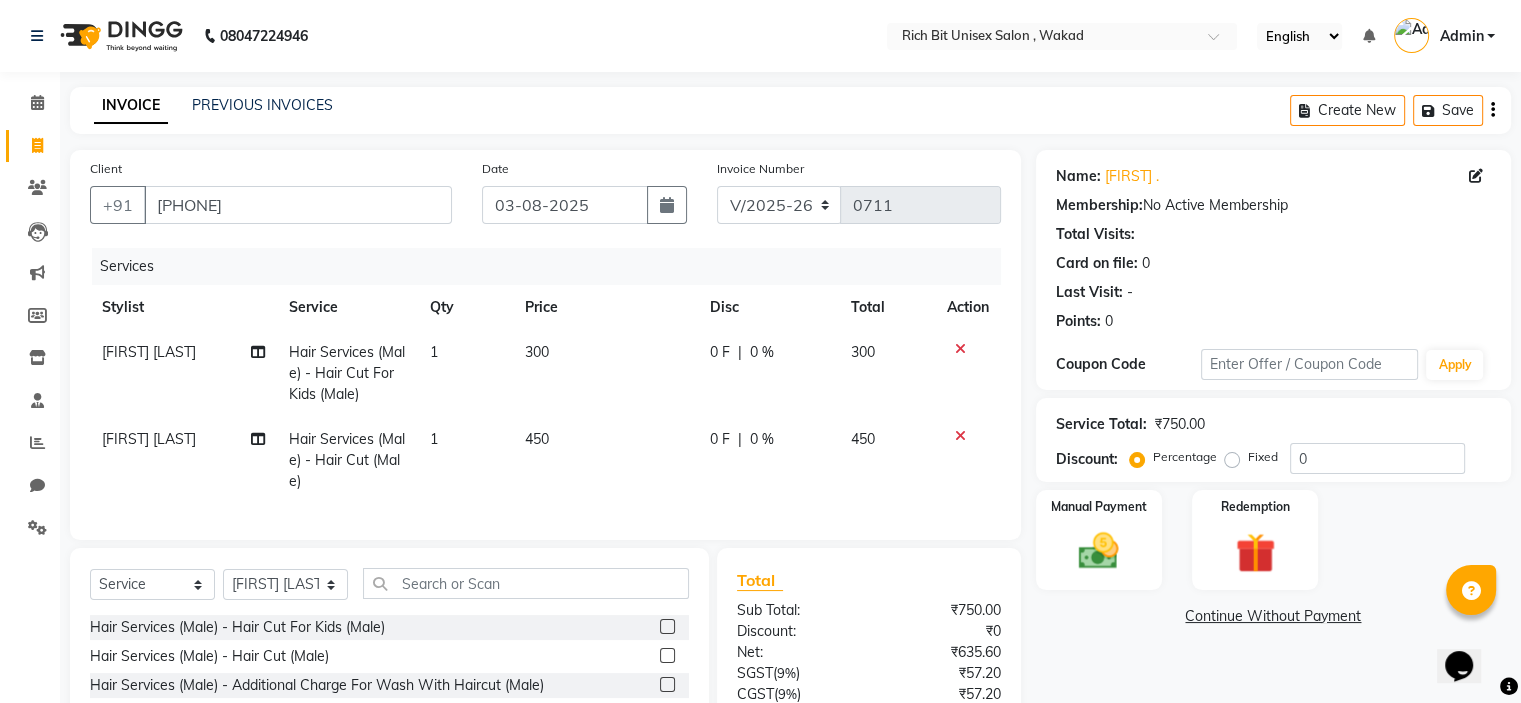 scroll, scrollTop: 185, scrollLeft: 0, axis: vertical 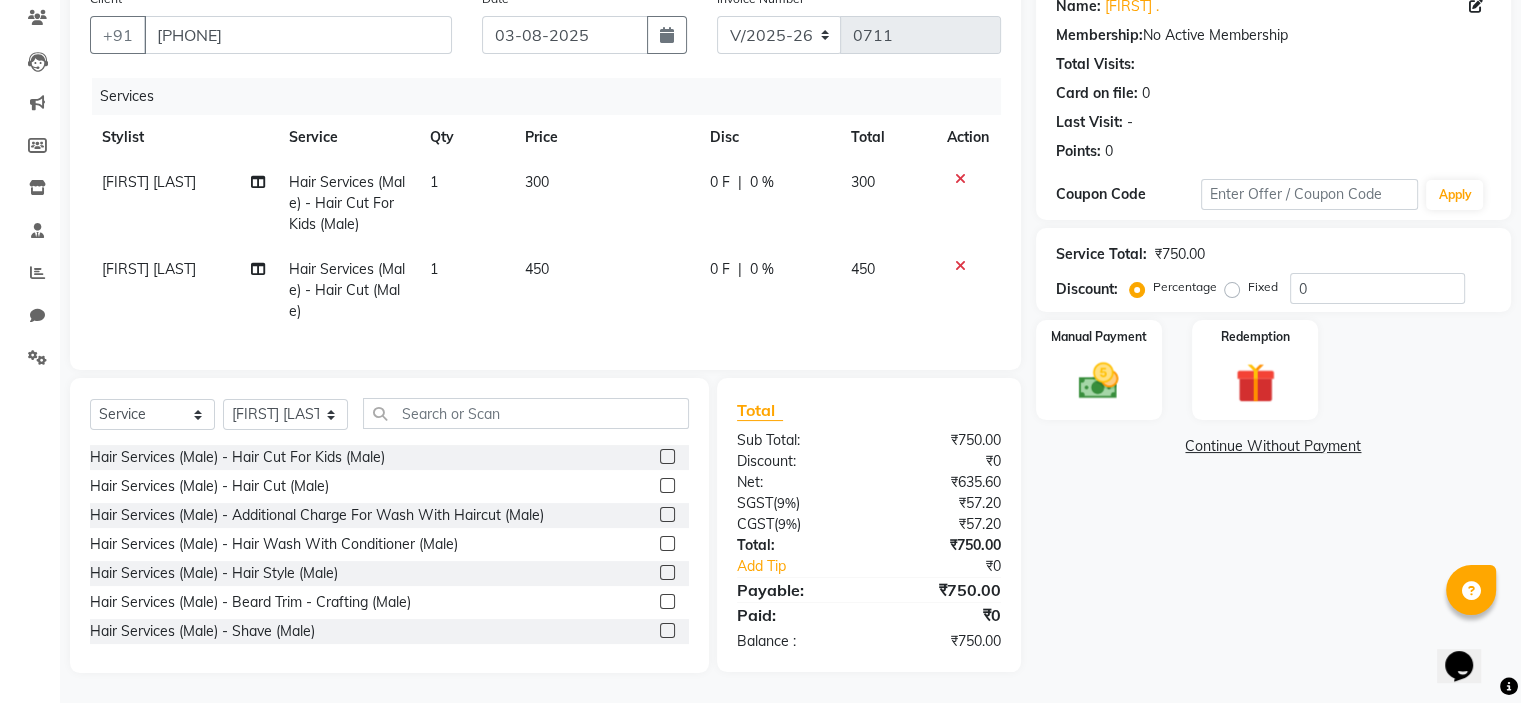 click 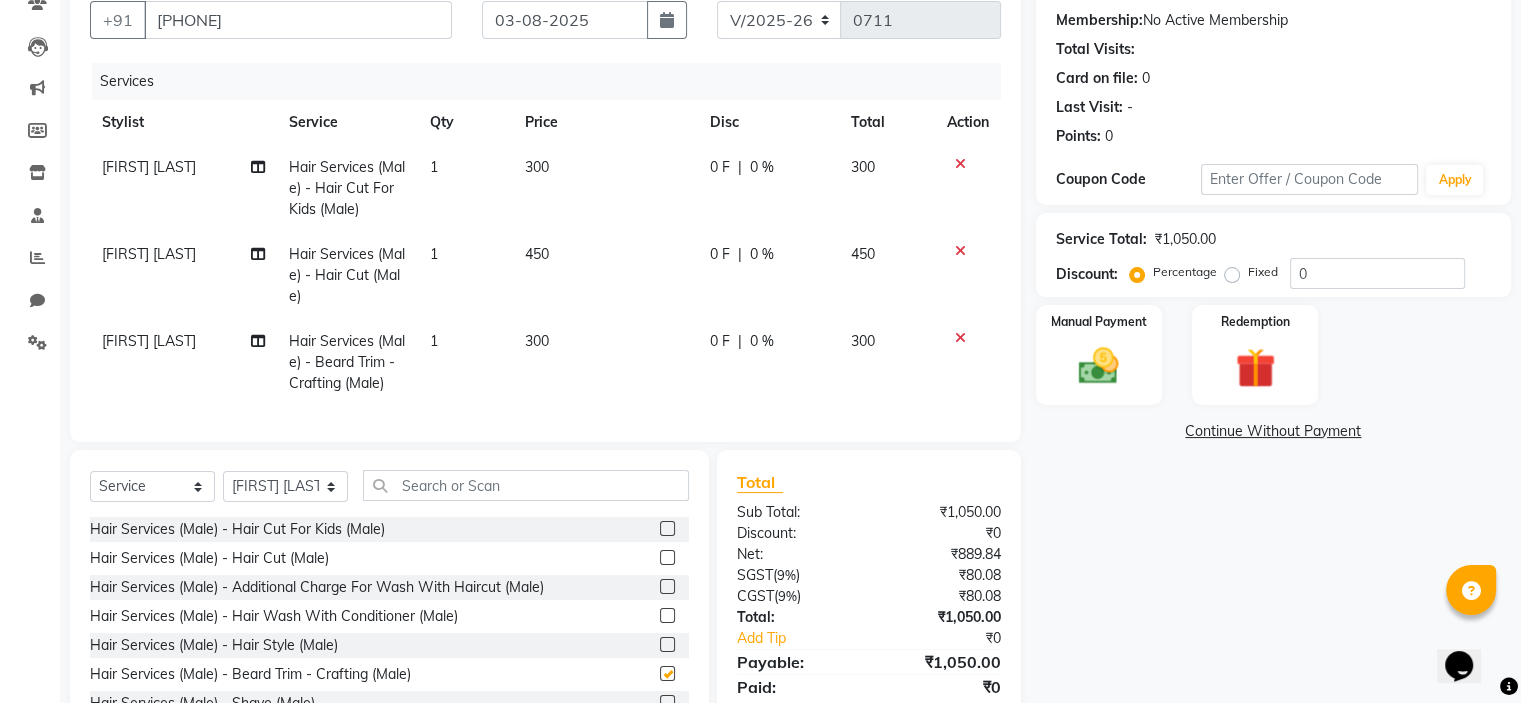 checkbox on "false" 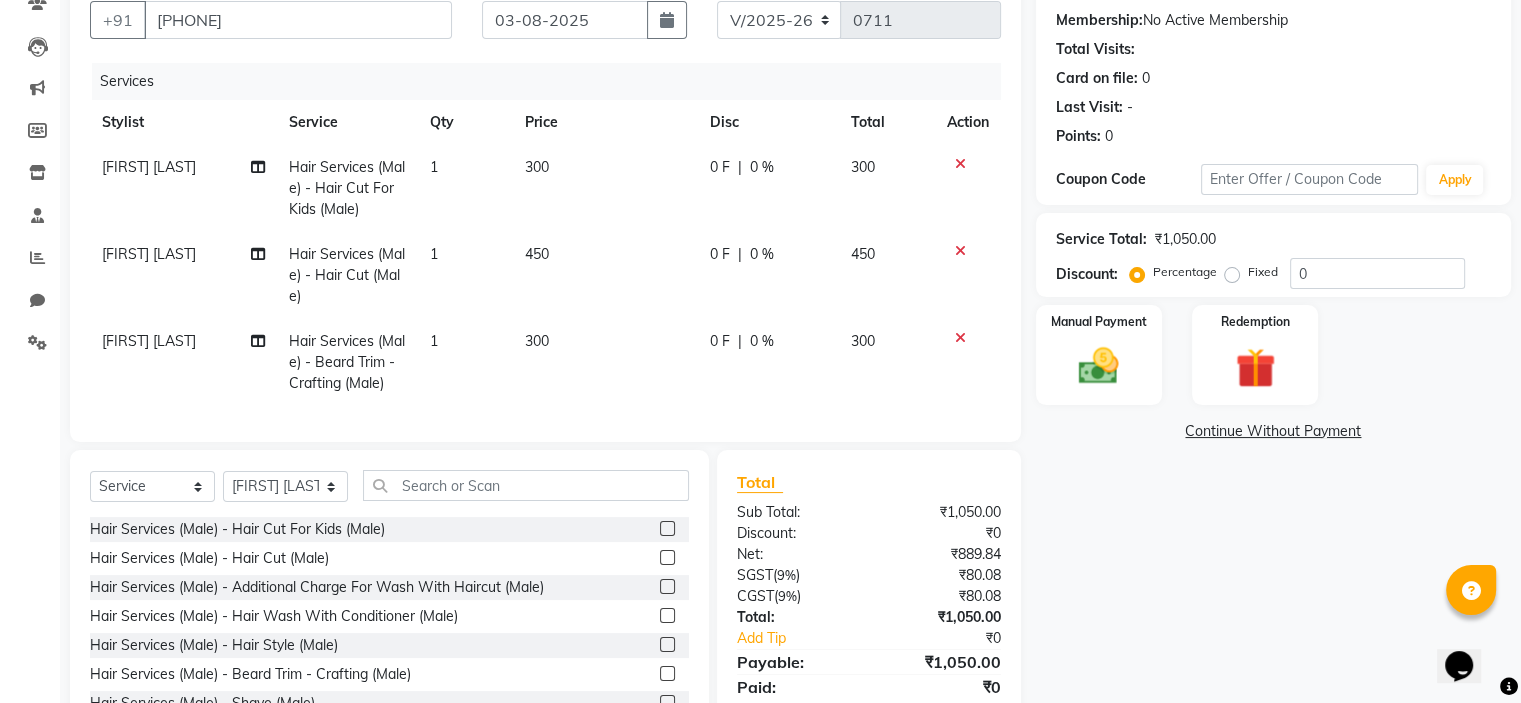 scroll, scrollTop: 0, scrollLeft: 0, axis: both 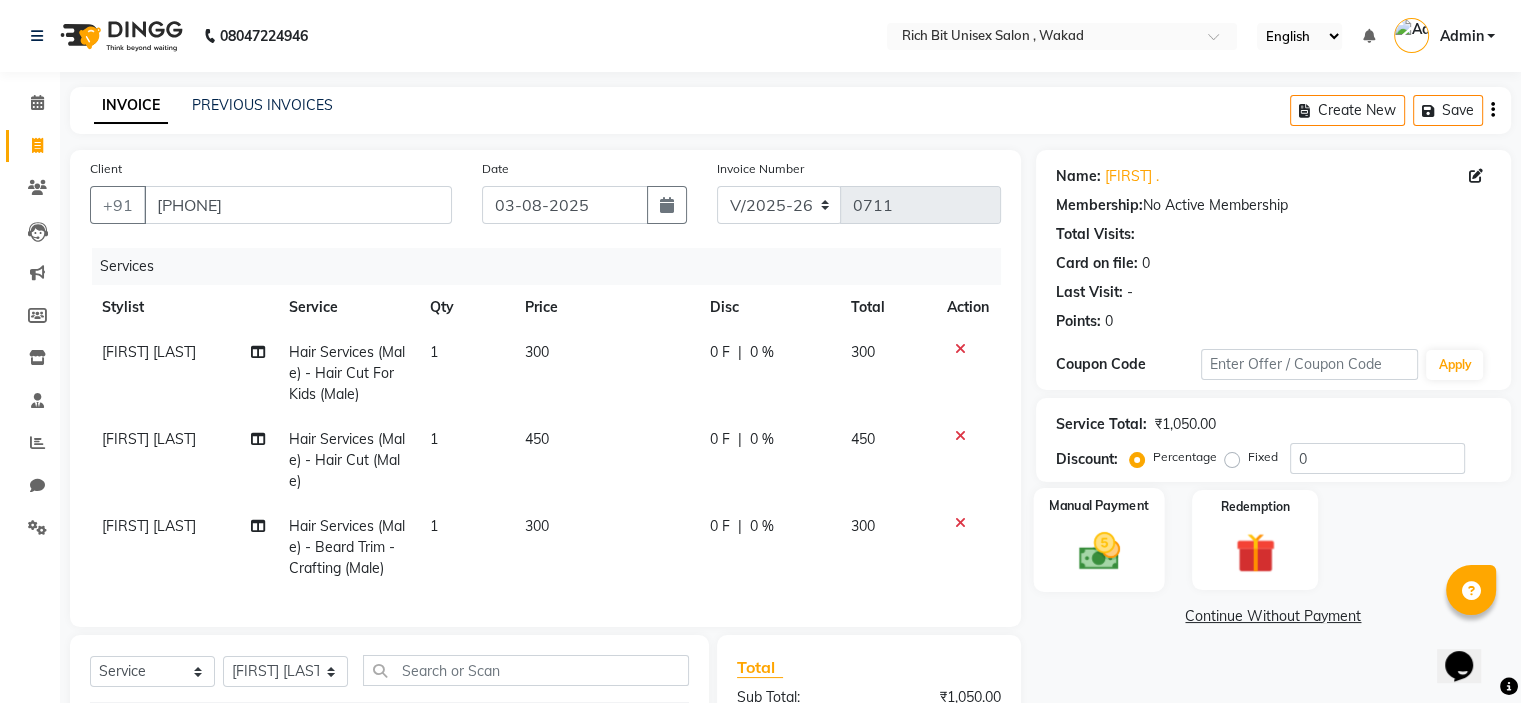 click 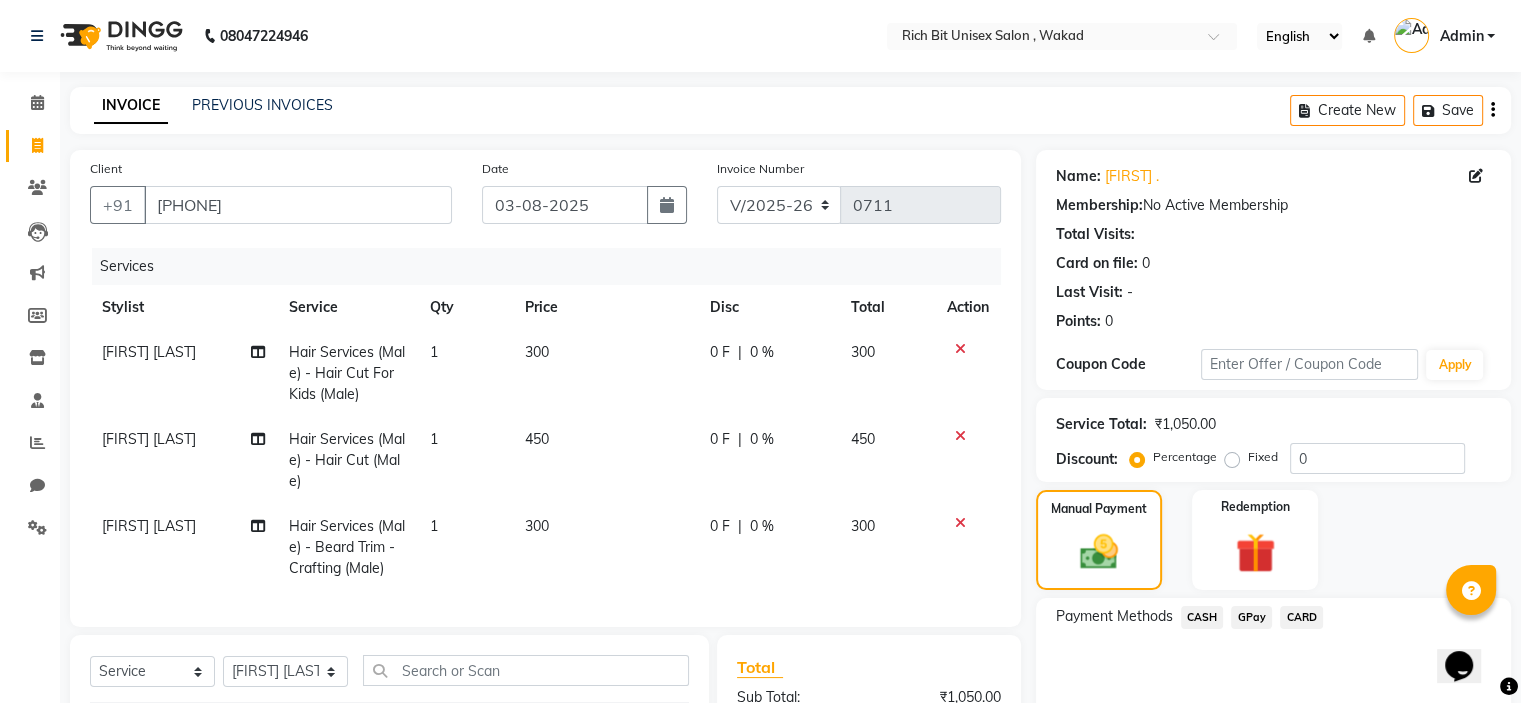 click on "GPay" 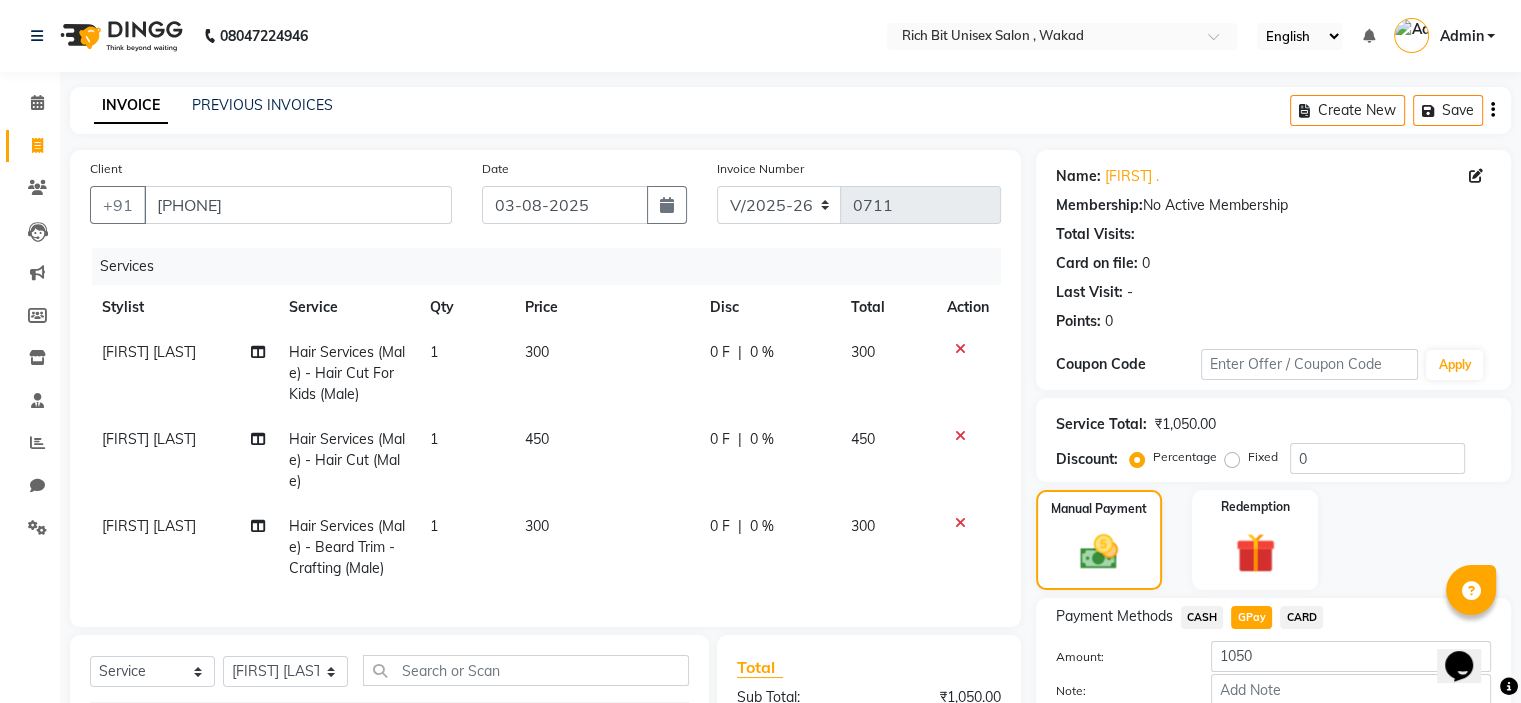 scroll, scrollTop: 272, scrollLeft: 0, axis: vertical 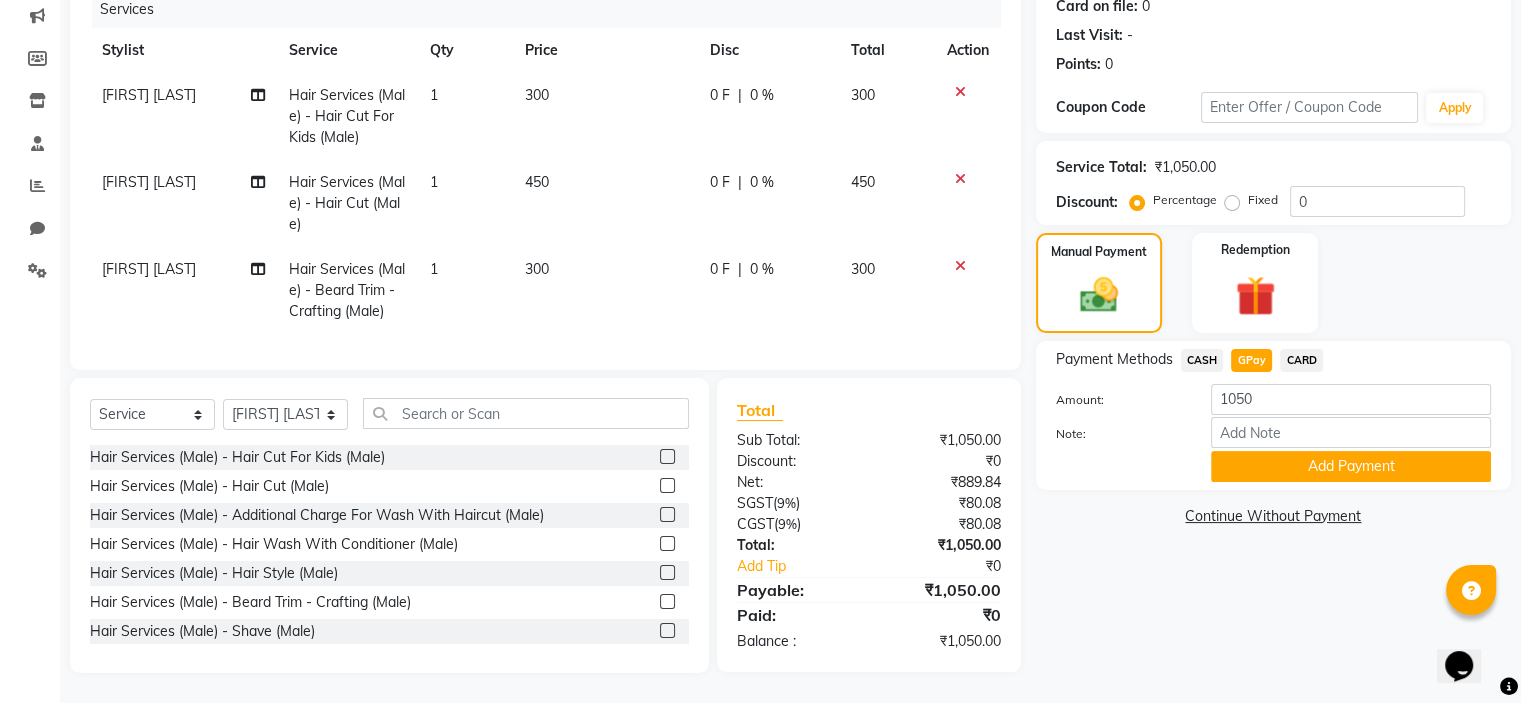 click on "0 F | 0 %" 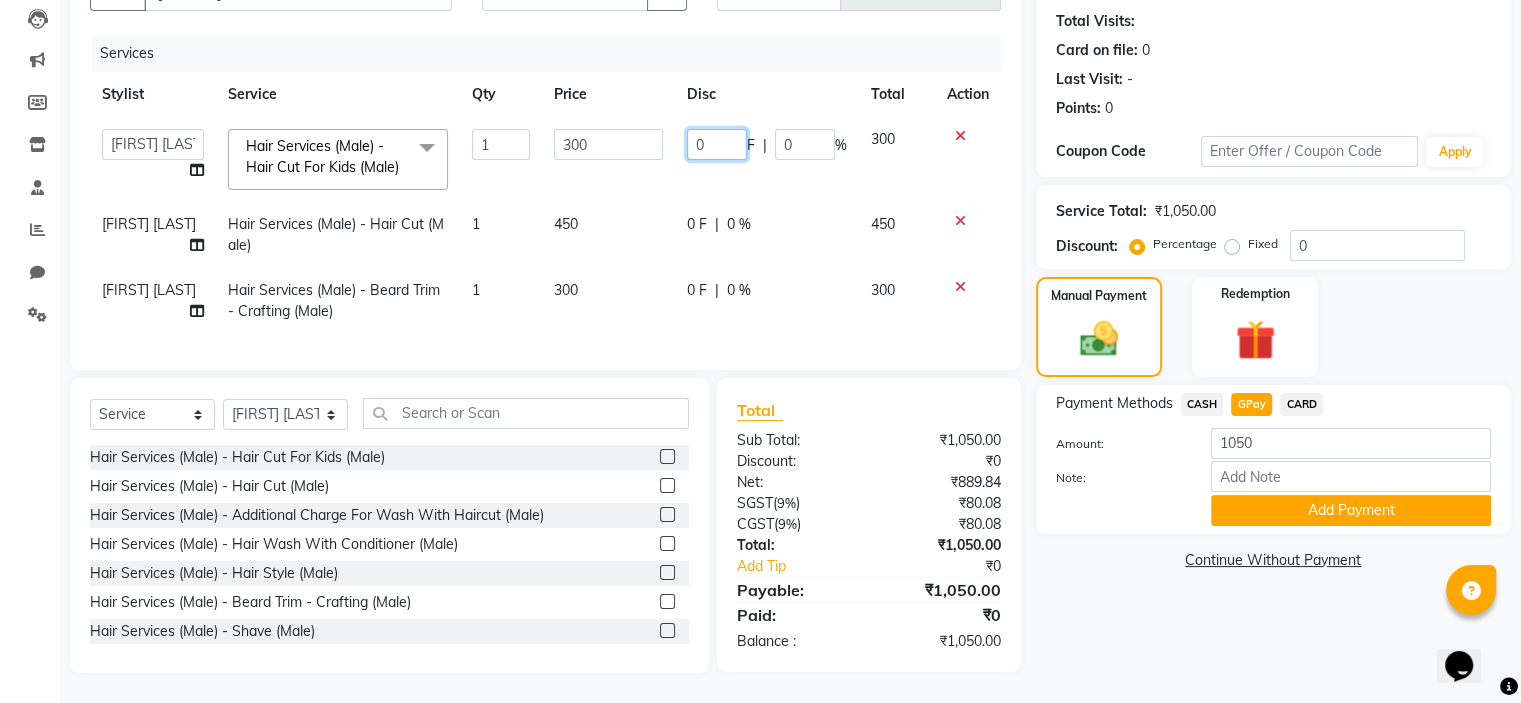click on "0" 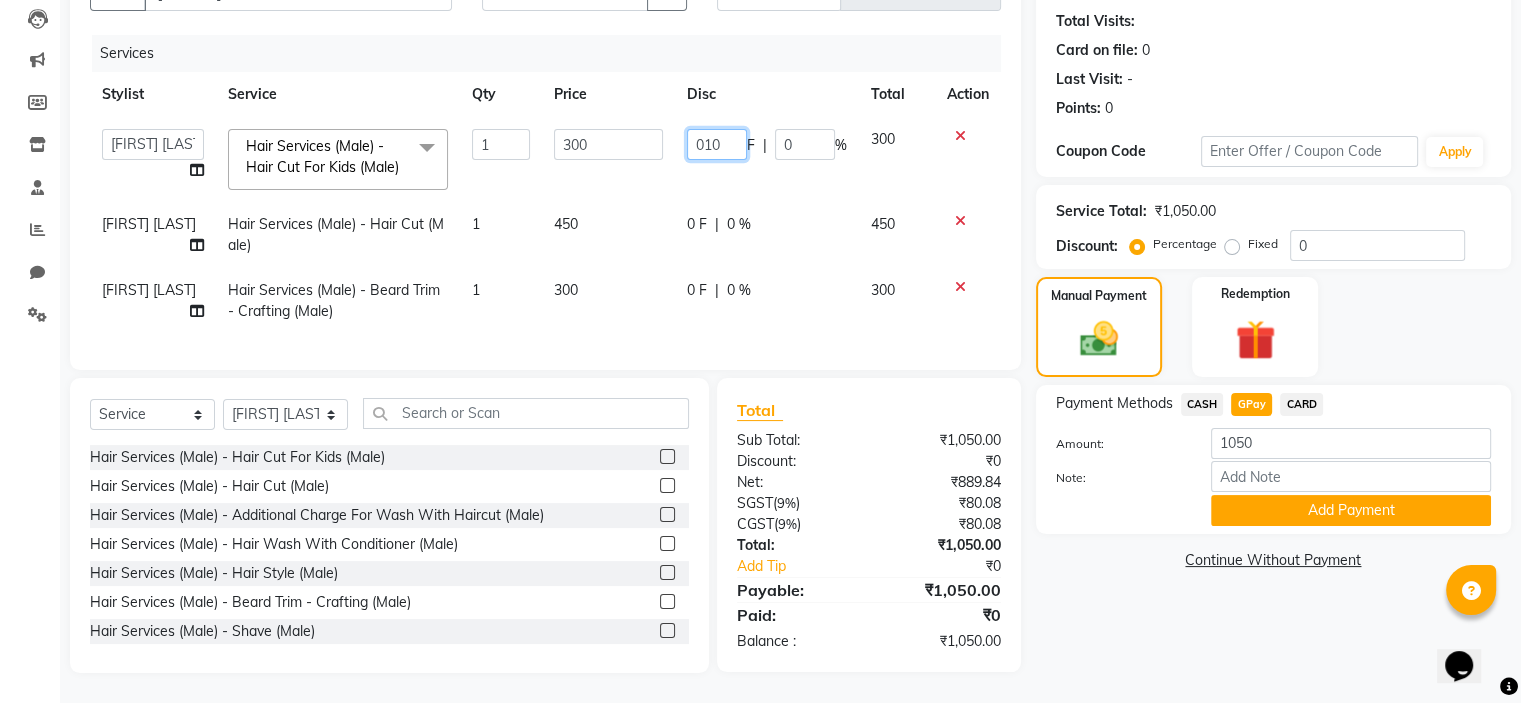 type on "0100" 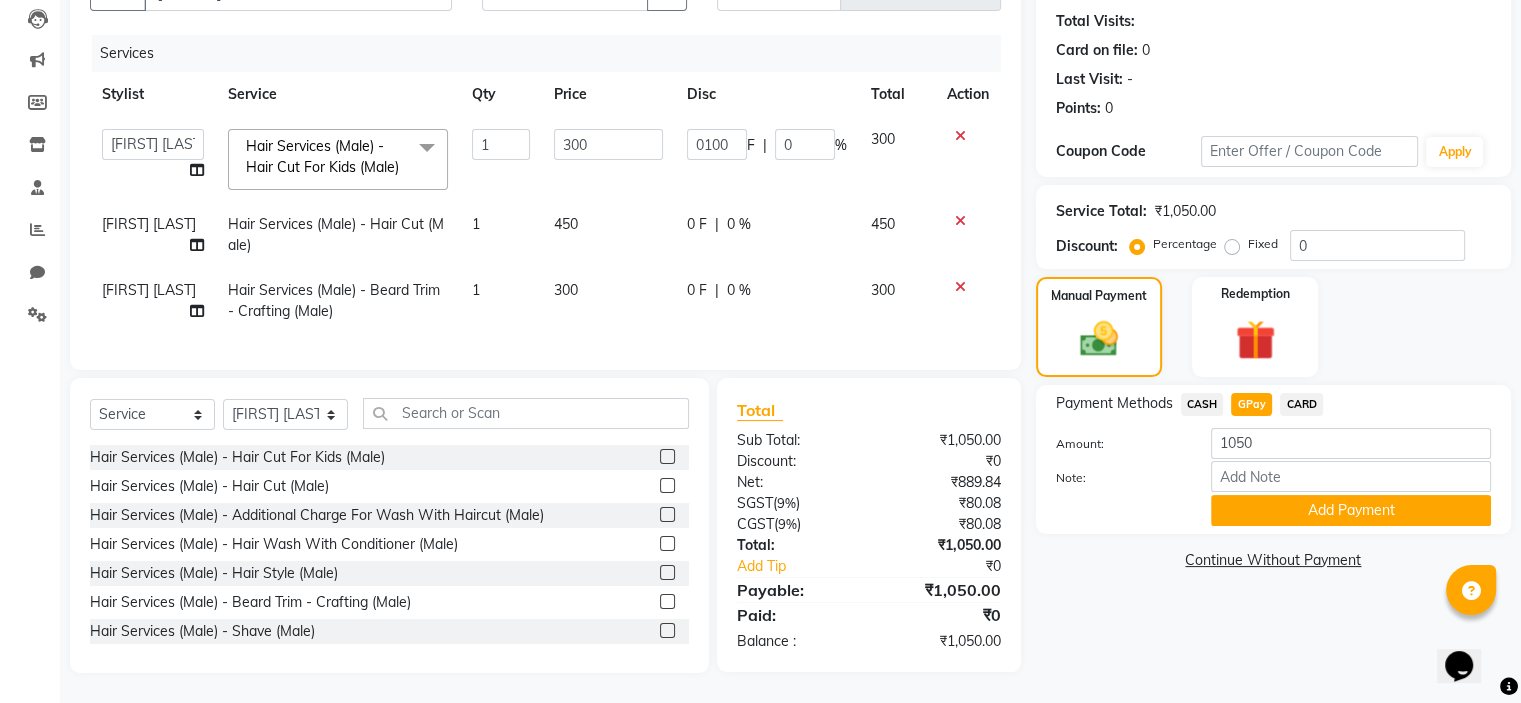 click on "0 F | 0 %" 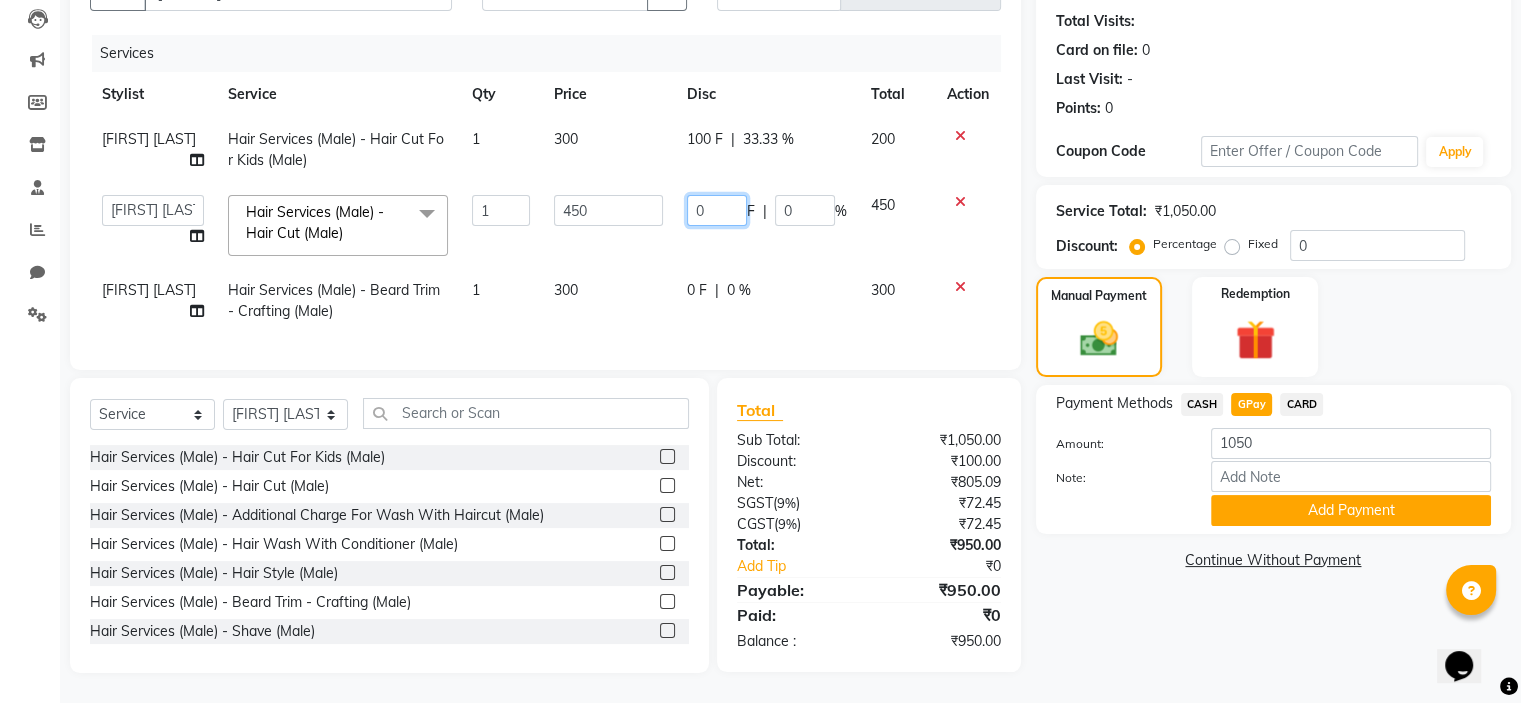 click on "0" 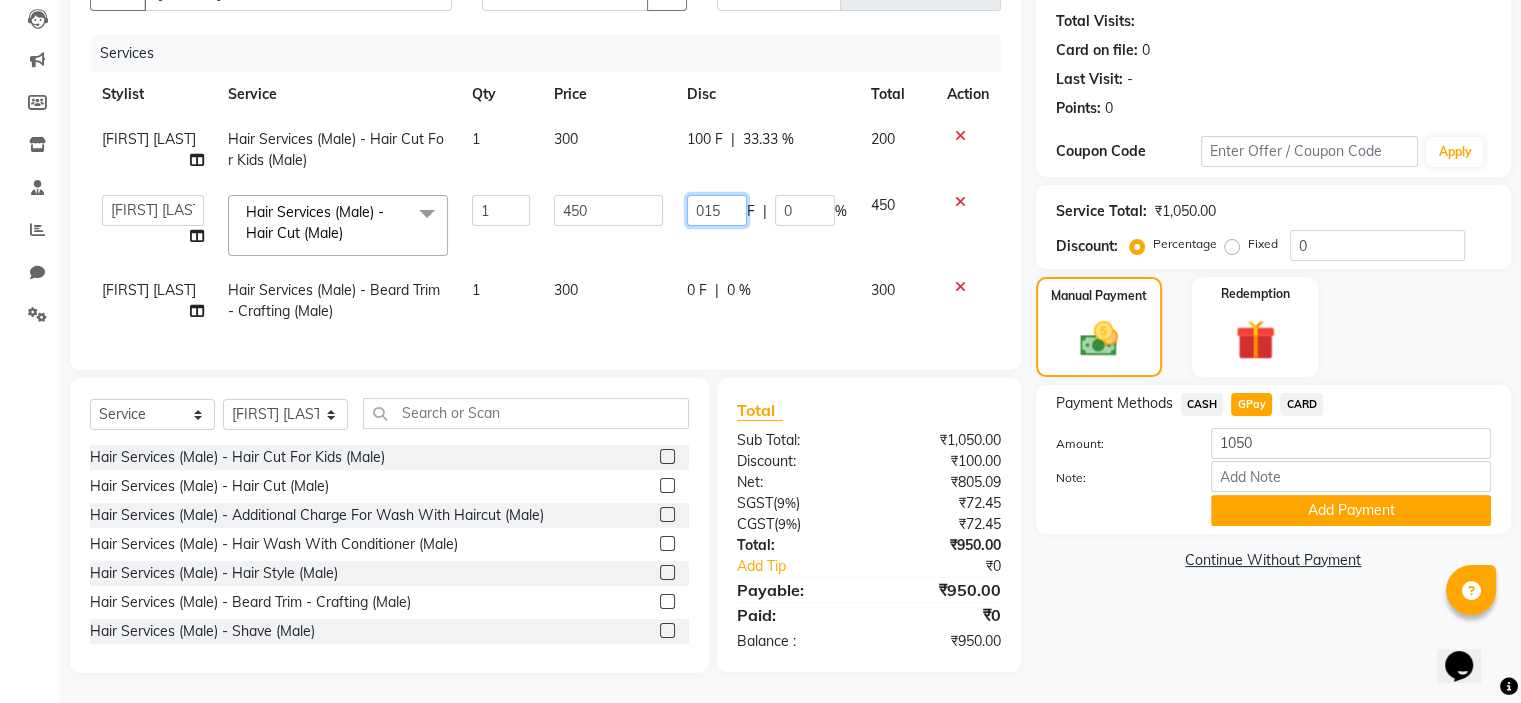 type on "0150" 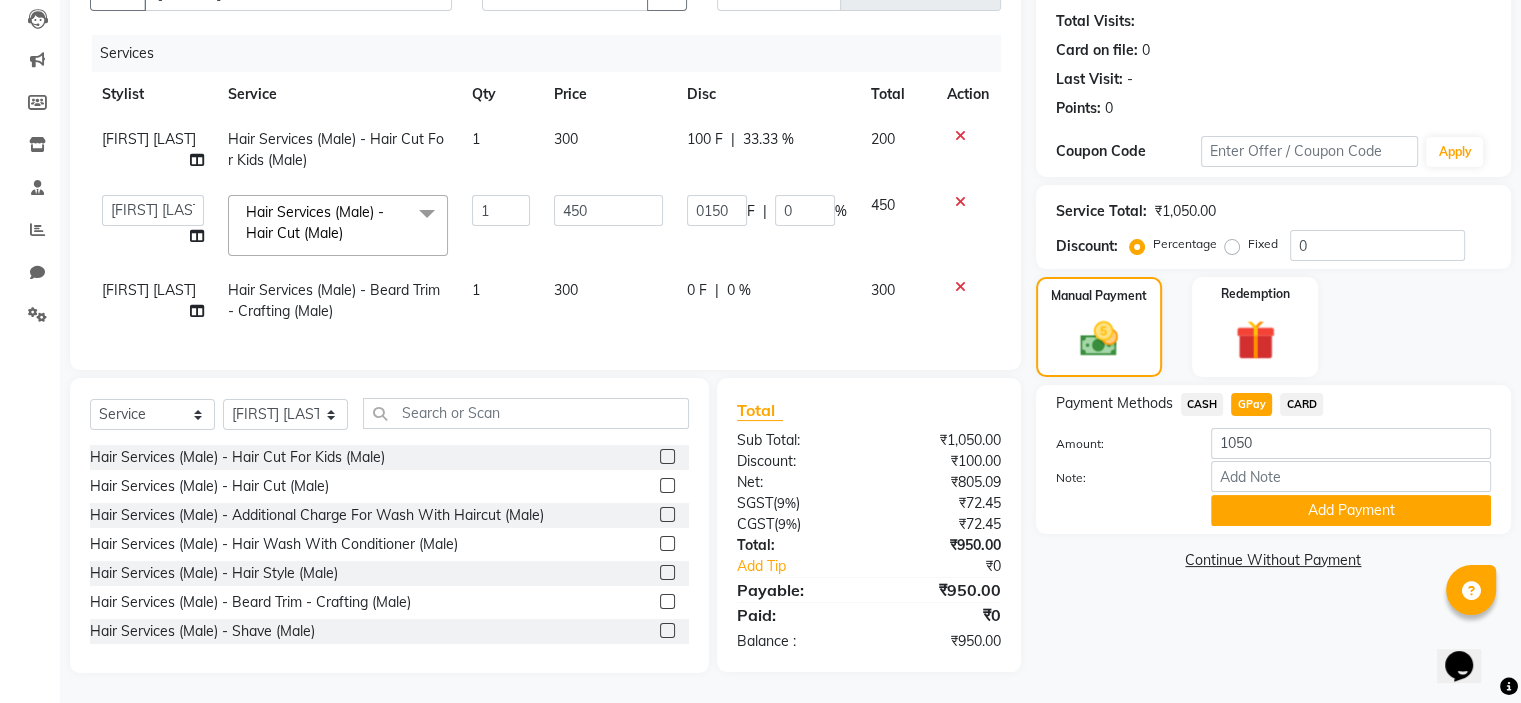 click on "0 F | 0 %" 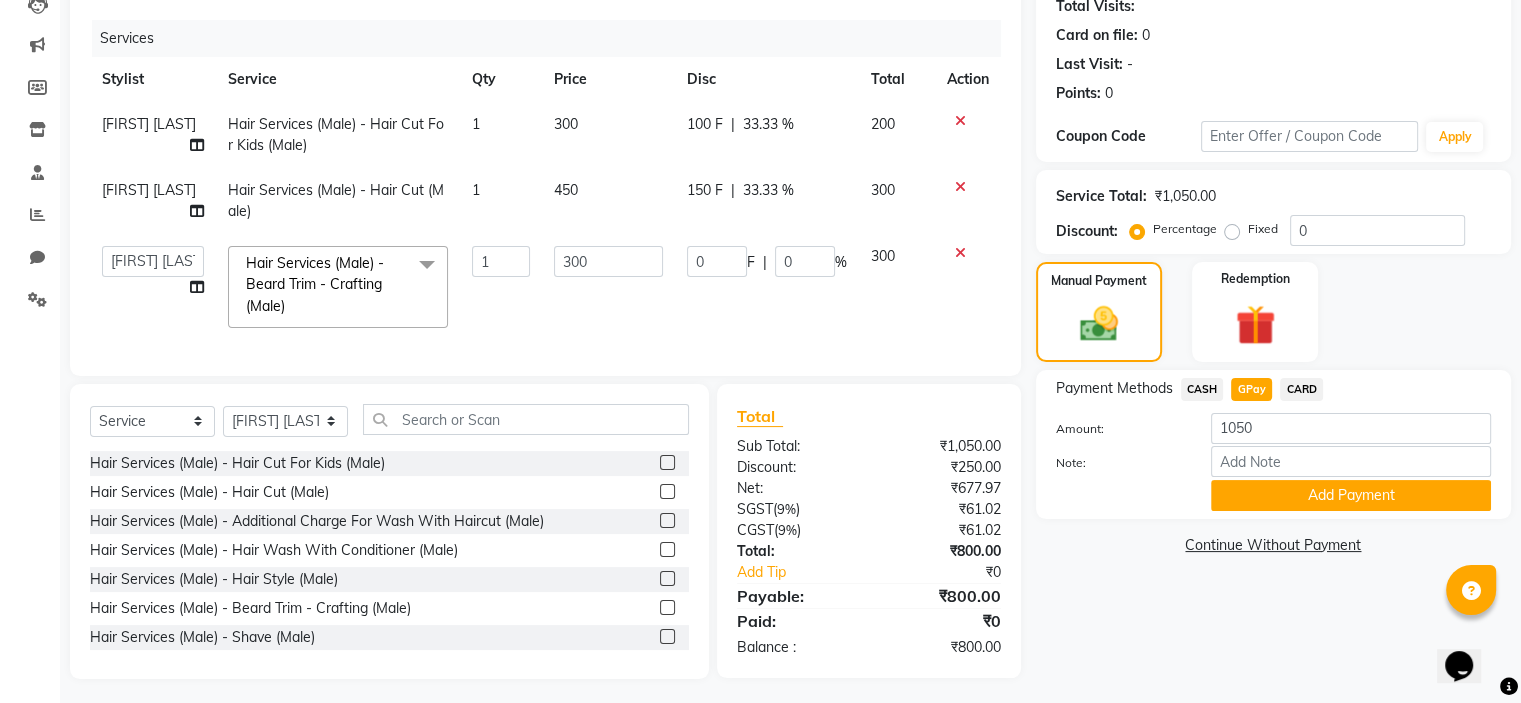 click on "0 F | 0 %" 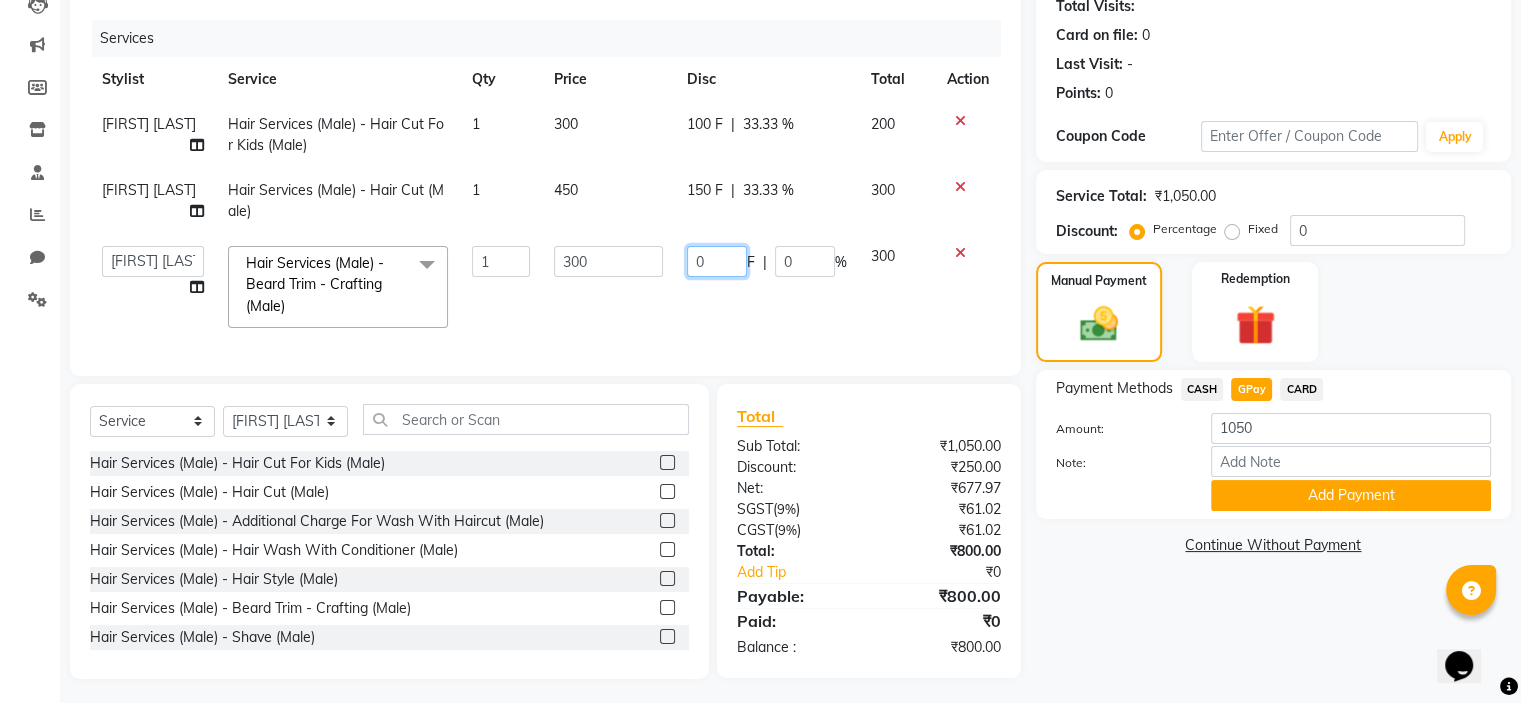 click on "0" 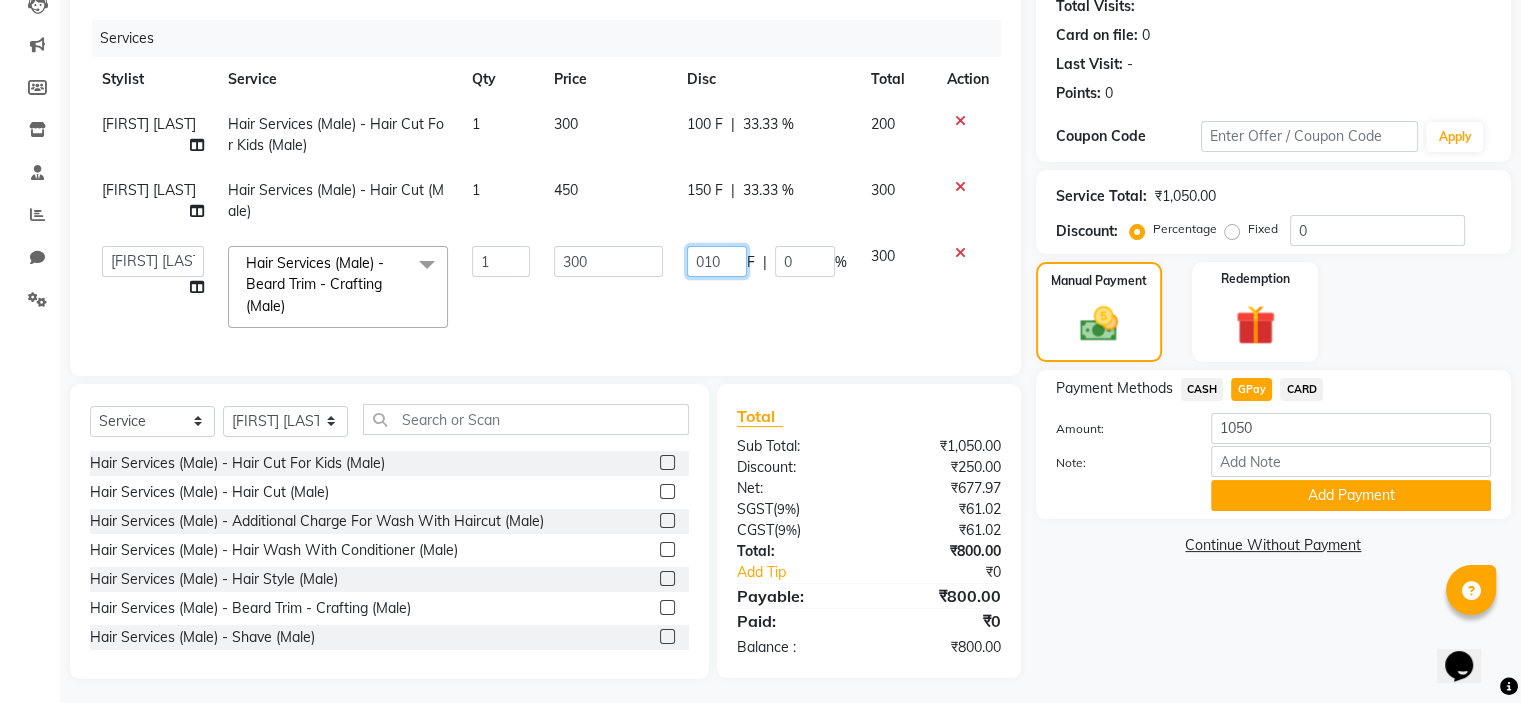 type on "0100" 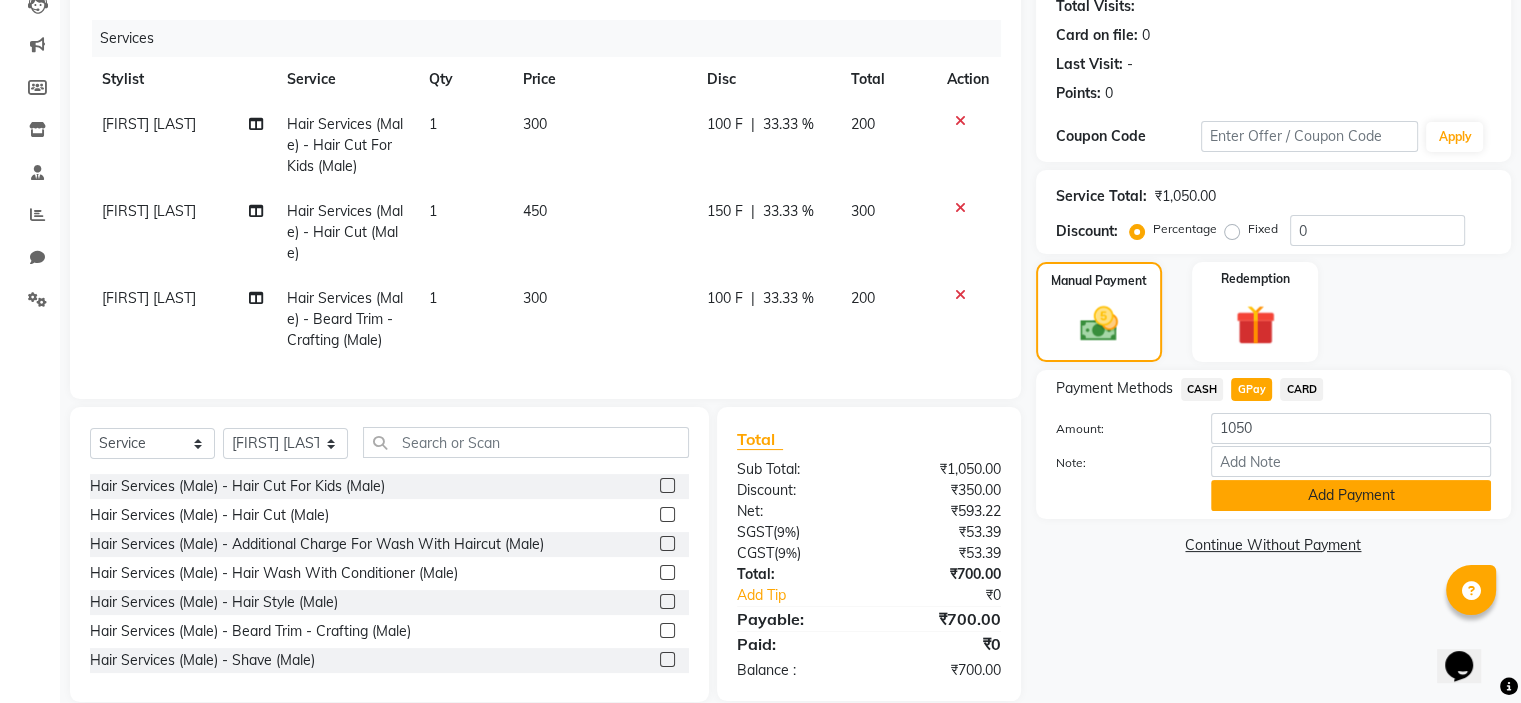 scroll, scrollTop: 272, scrollLeft: 0, axis: vertical 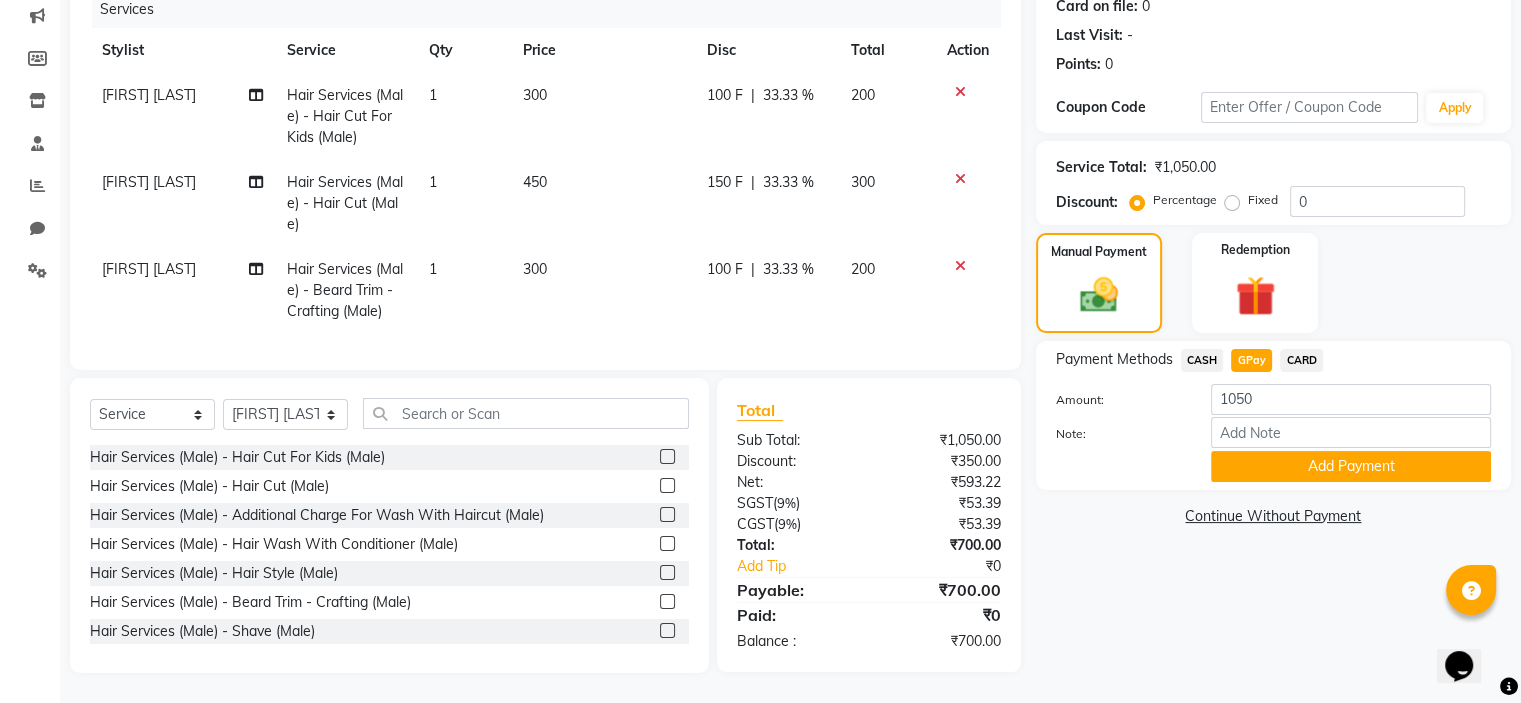 click on "CASH" 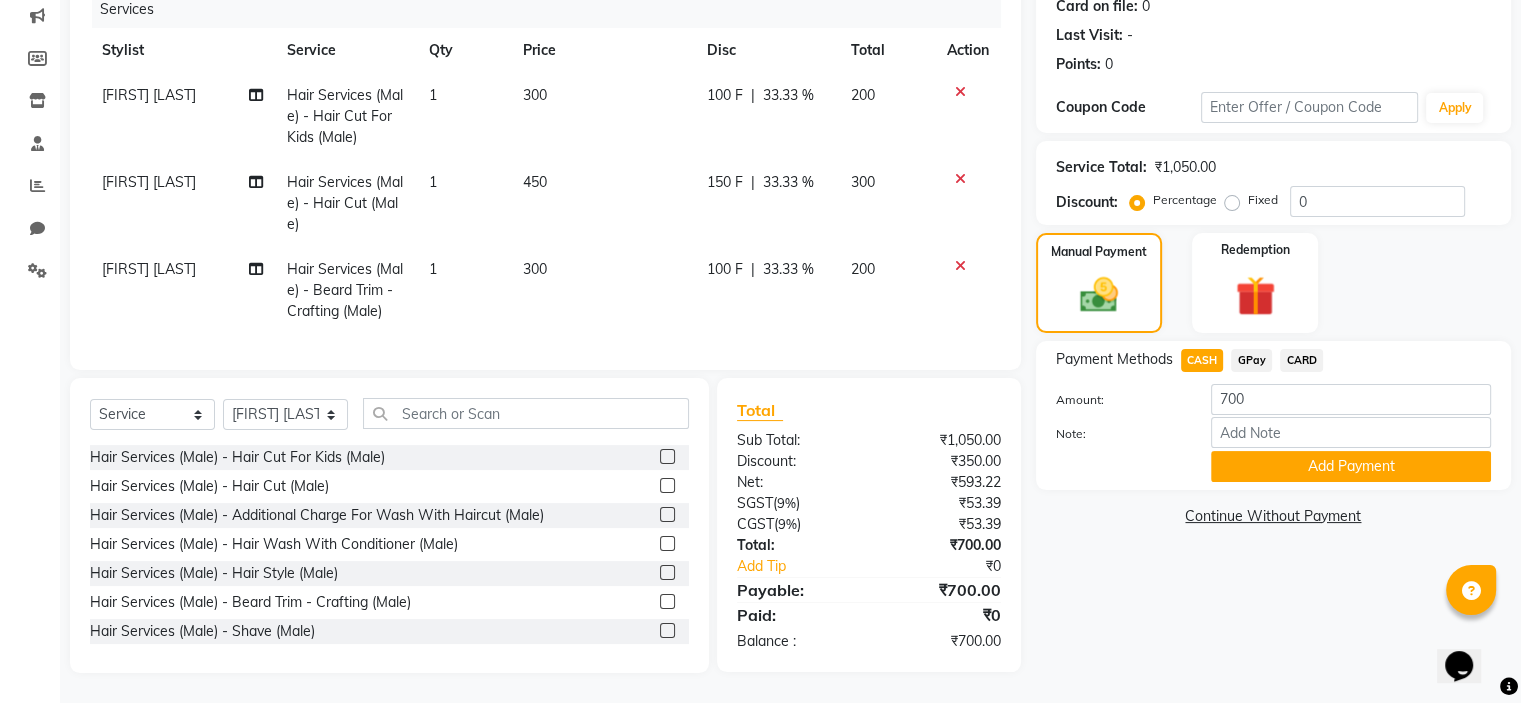 click on "GPay" 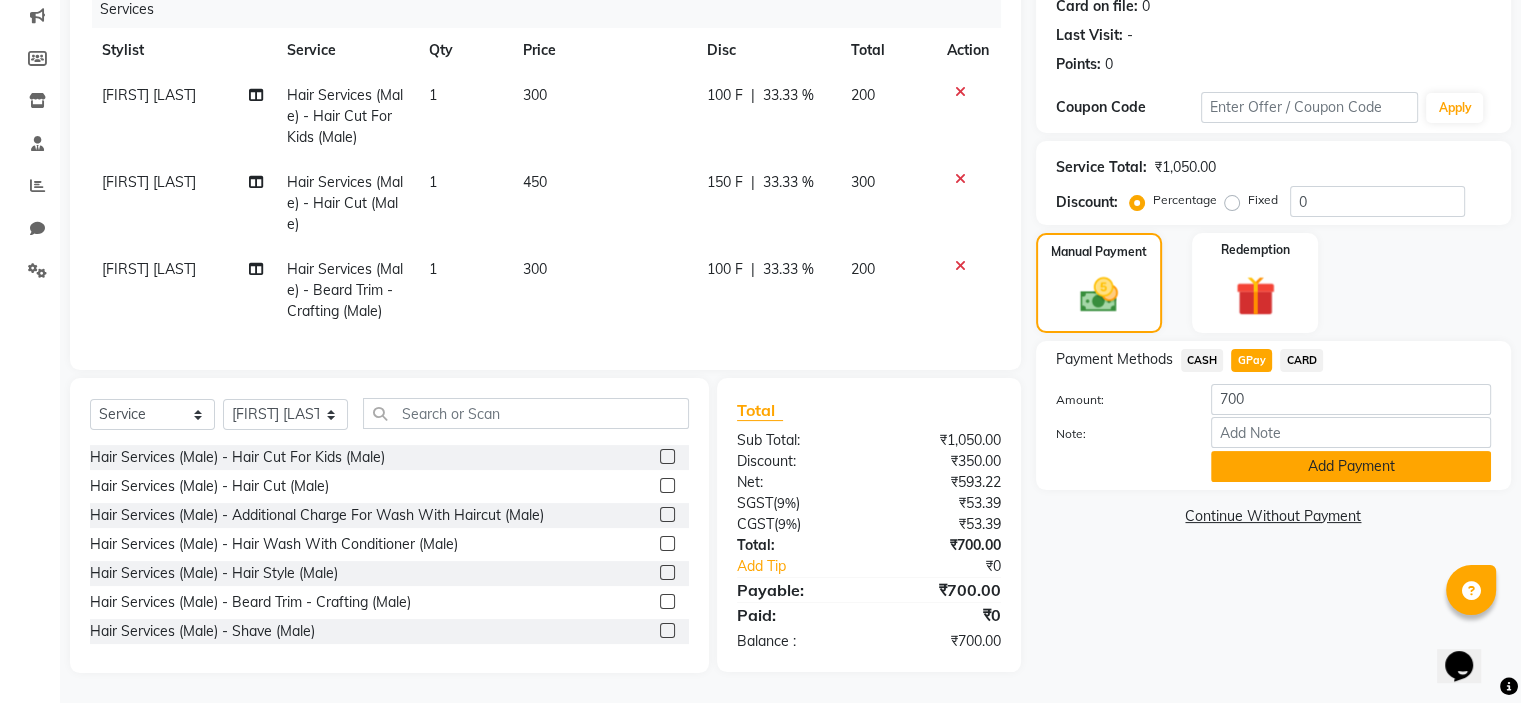 click on "Add Payment" 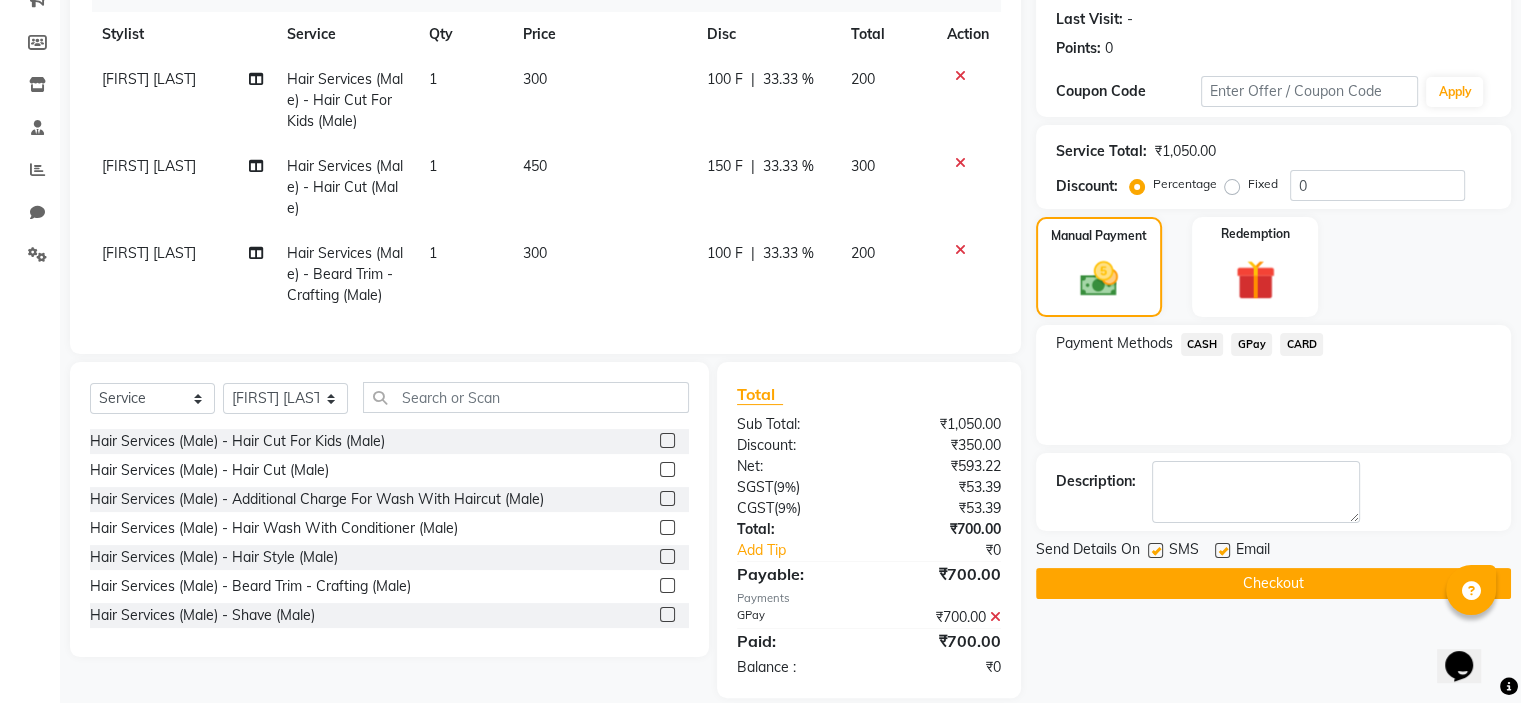 scroll, scrollTop: 313, scrollLeft: 0, axis: vertical 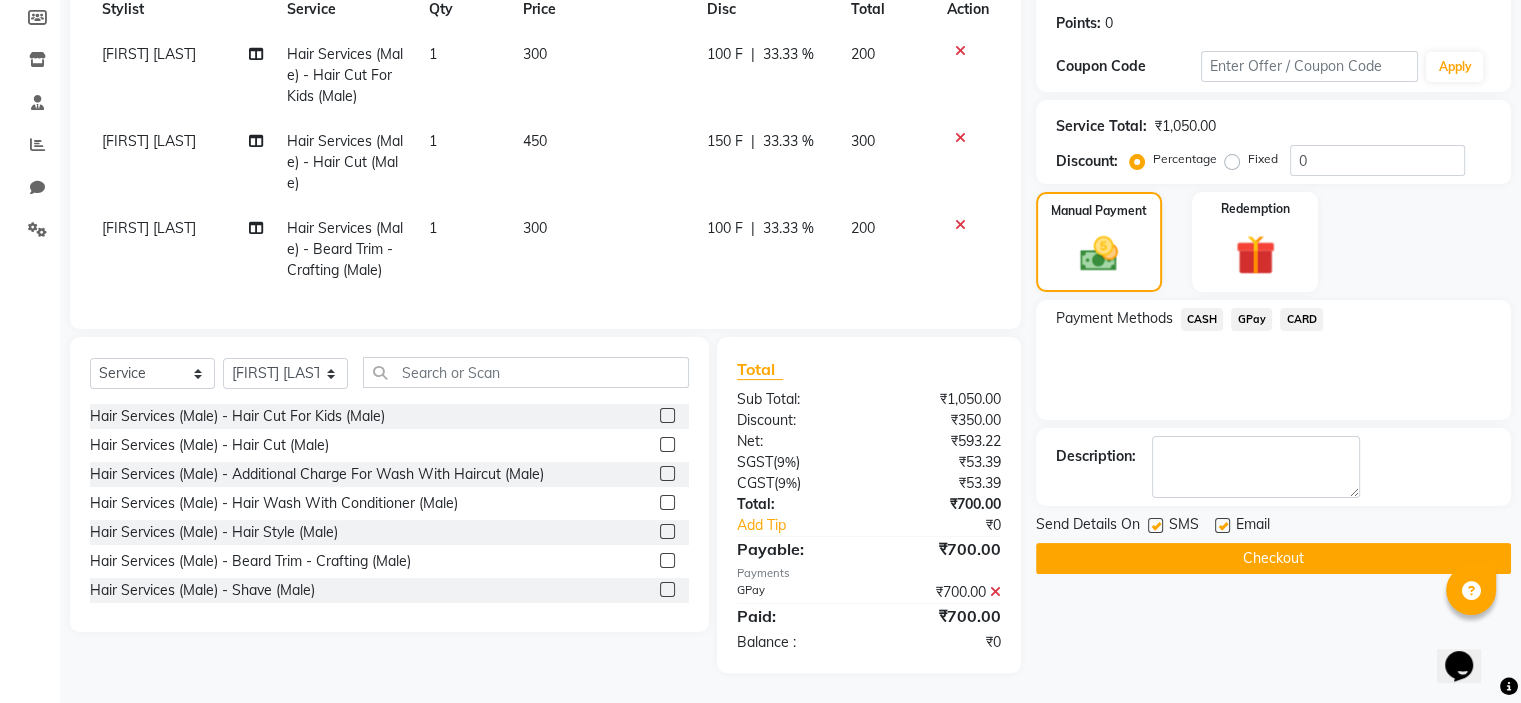 click on "Checkout" 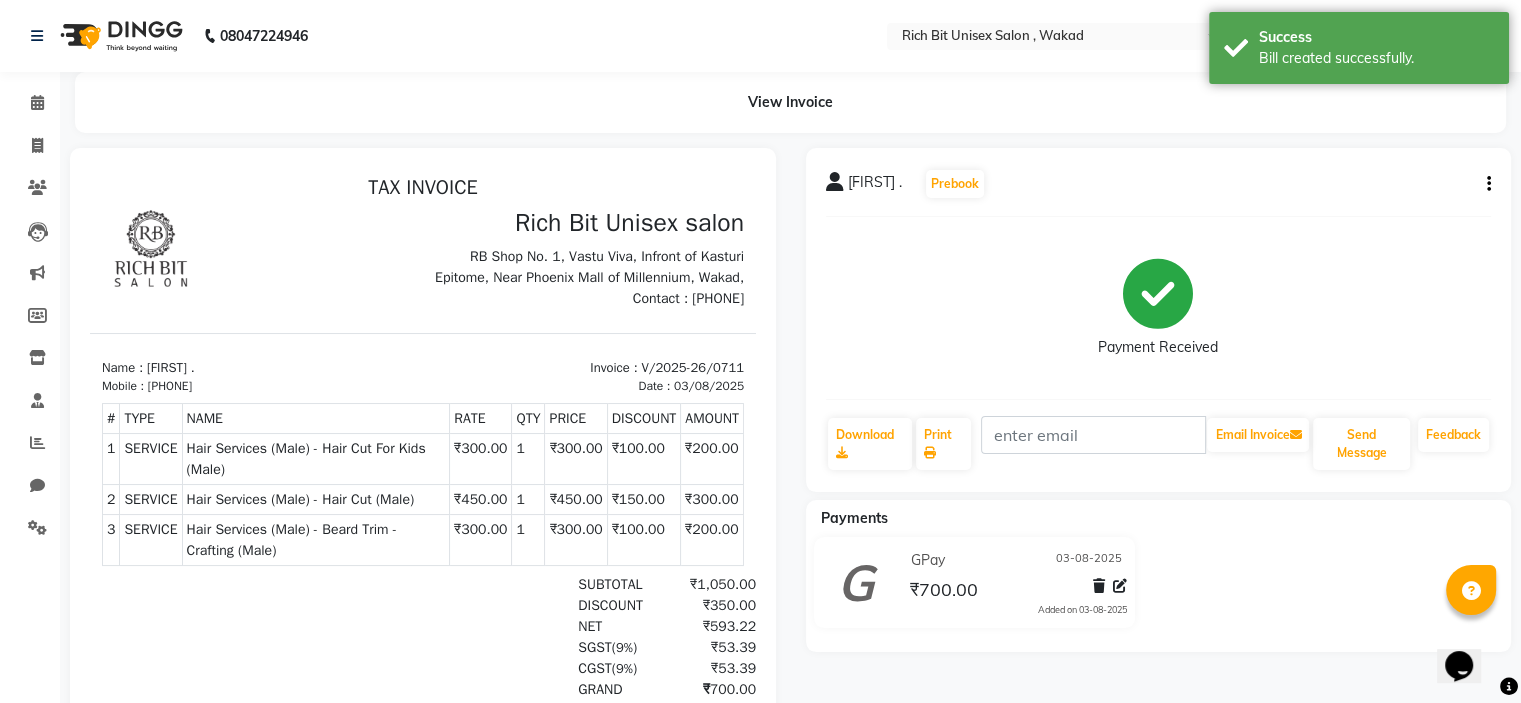 scroll, scrollTop: 0, scrollLeft: 0, axis: both 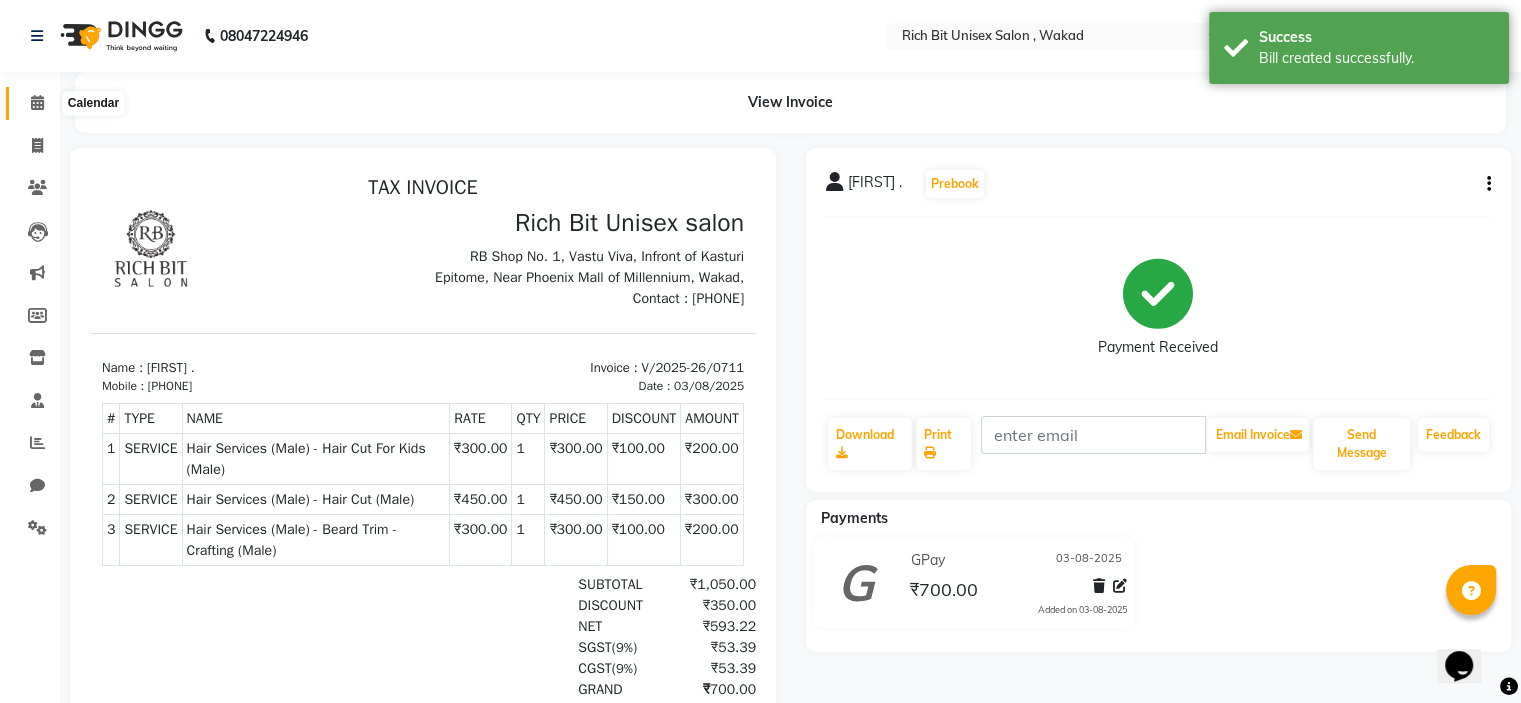 click 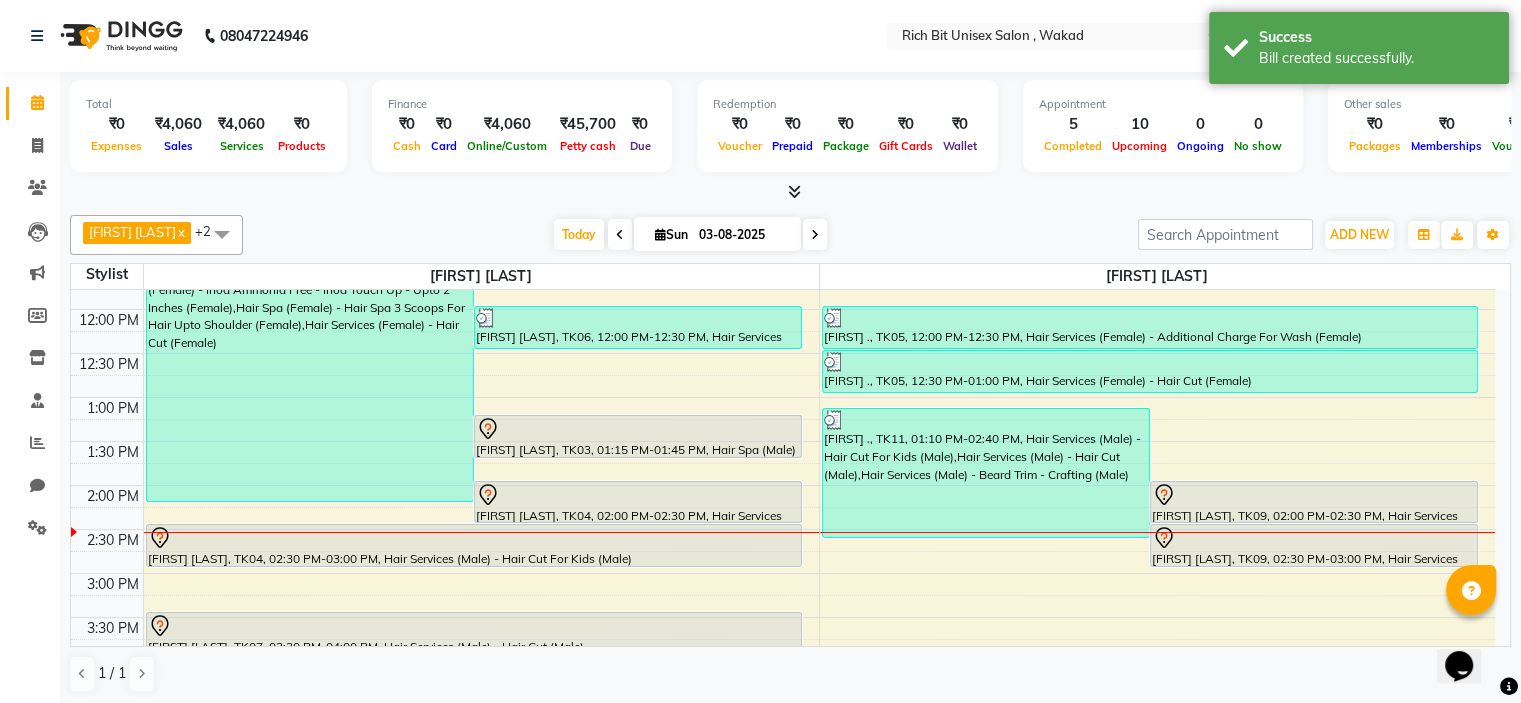 scroll, scrollTop: 335, scrollLeft: 0, axis: vertical 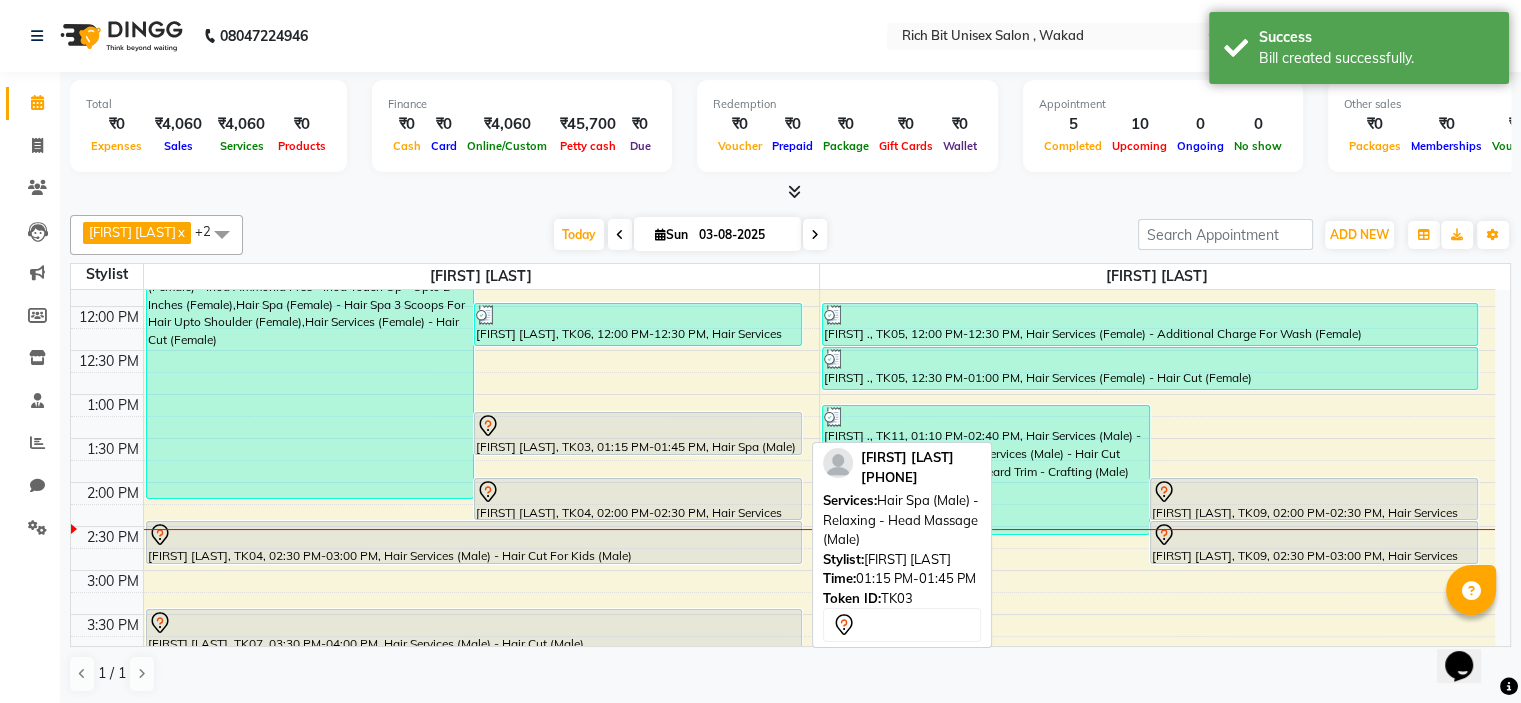 click at bounding box center [638, 426] 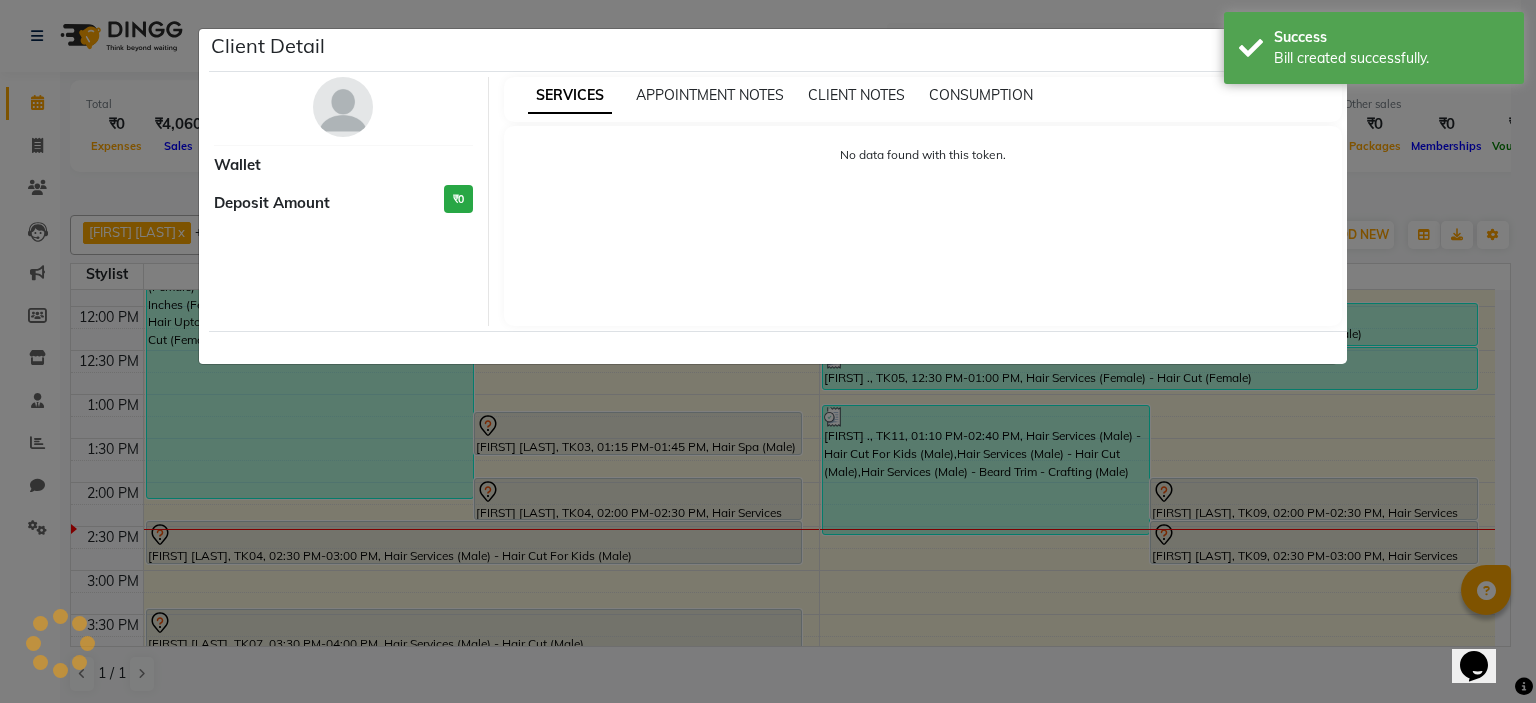 select on "7" 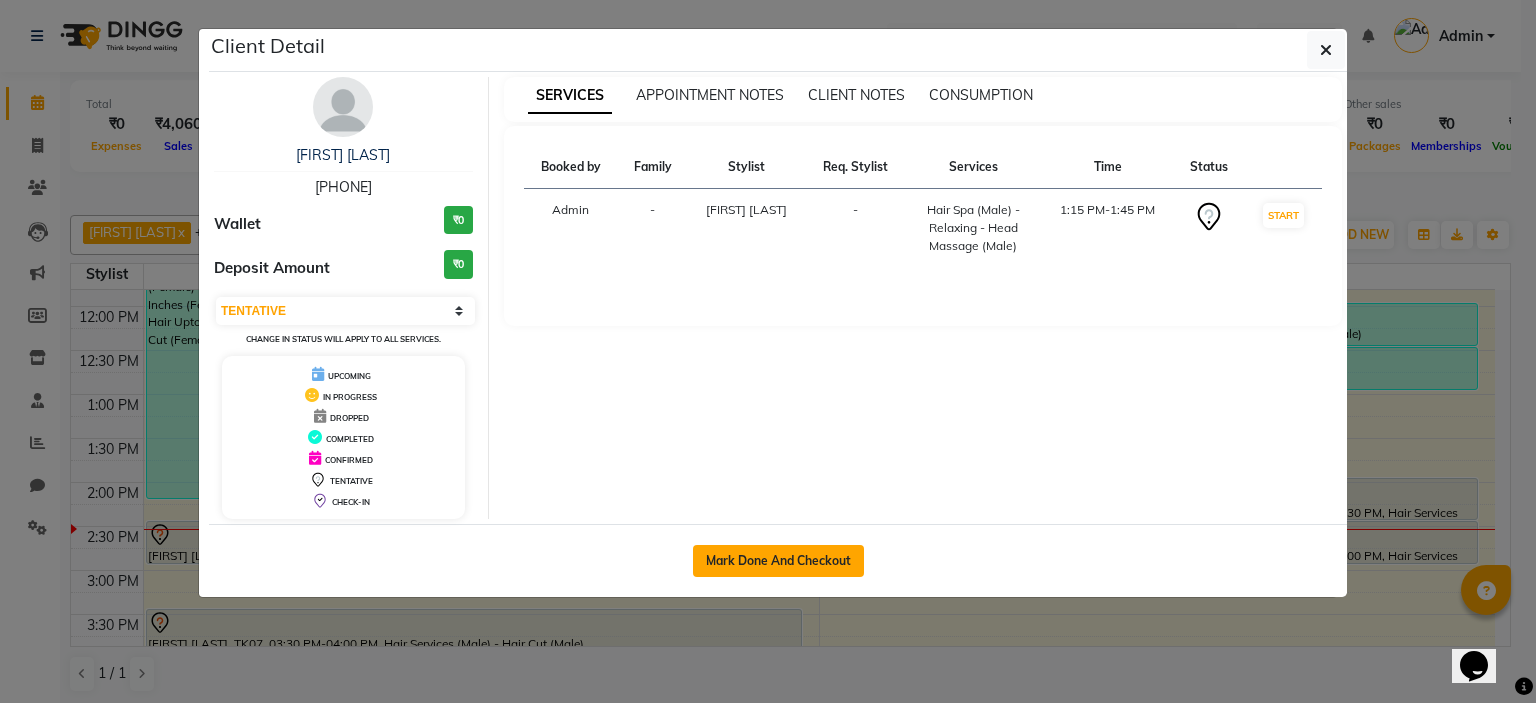 click on "Mark Done And Checkout" 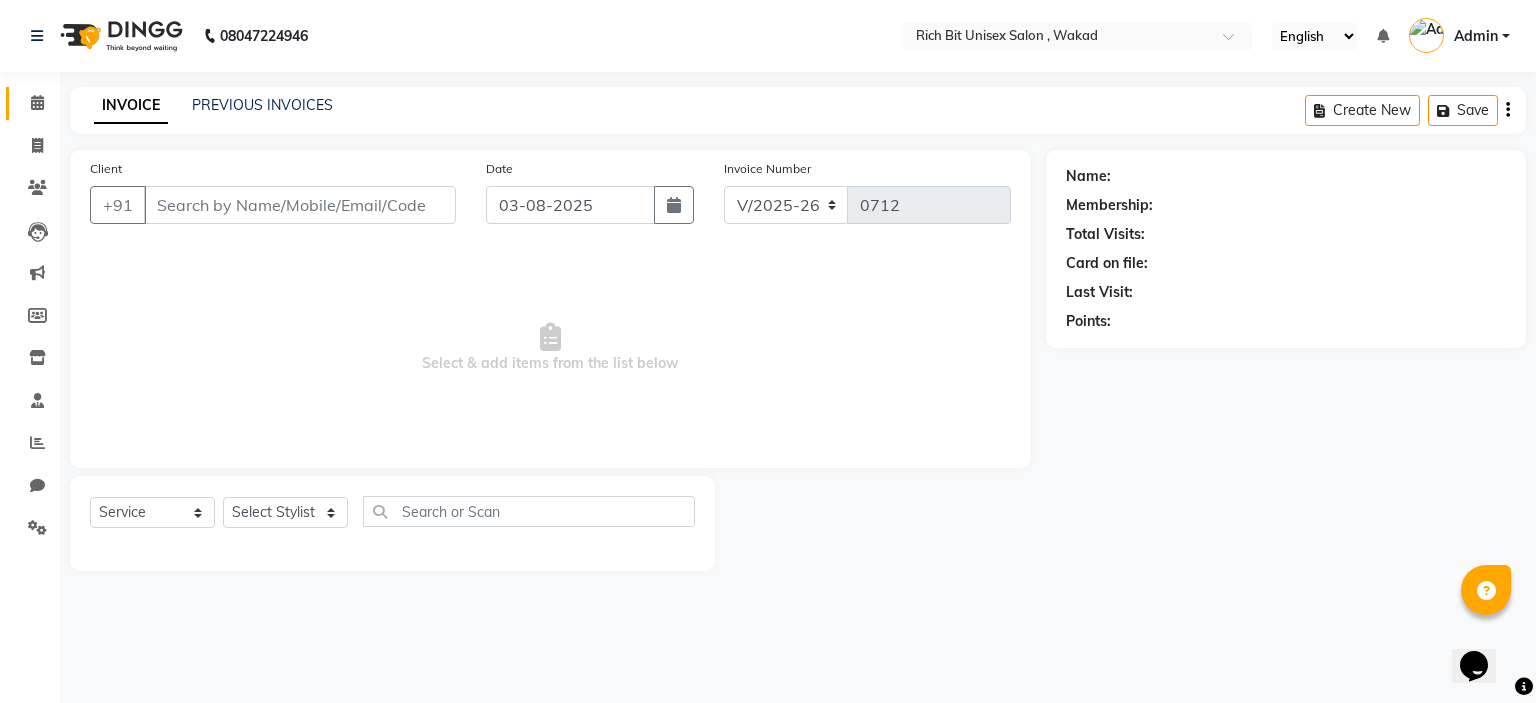 type on "[PHONE]" 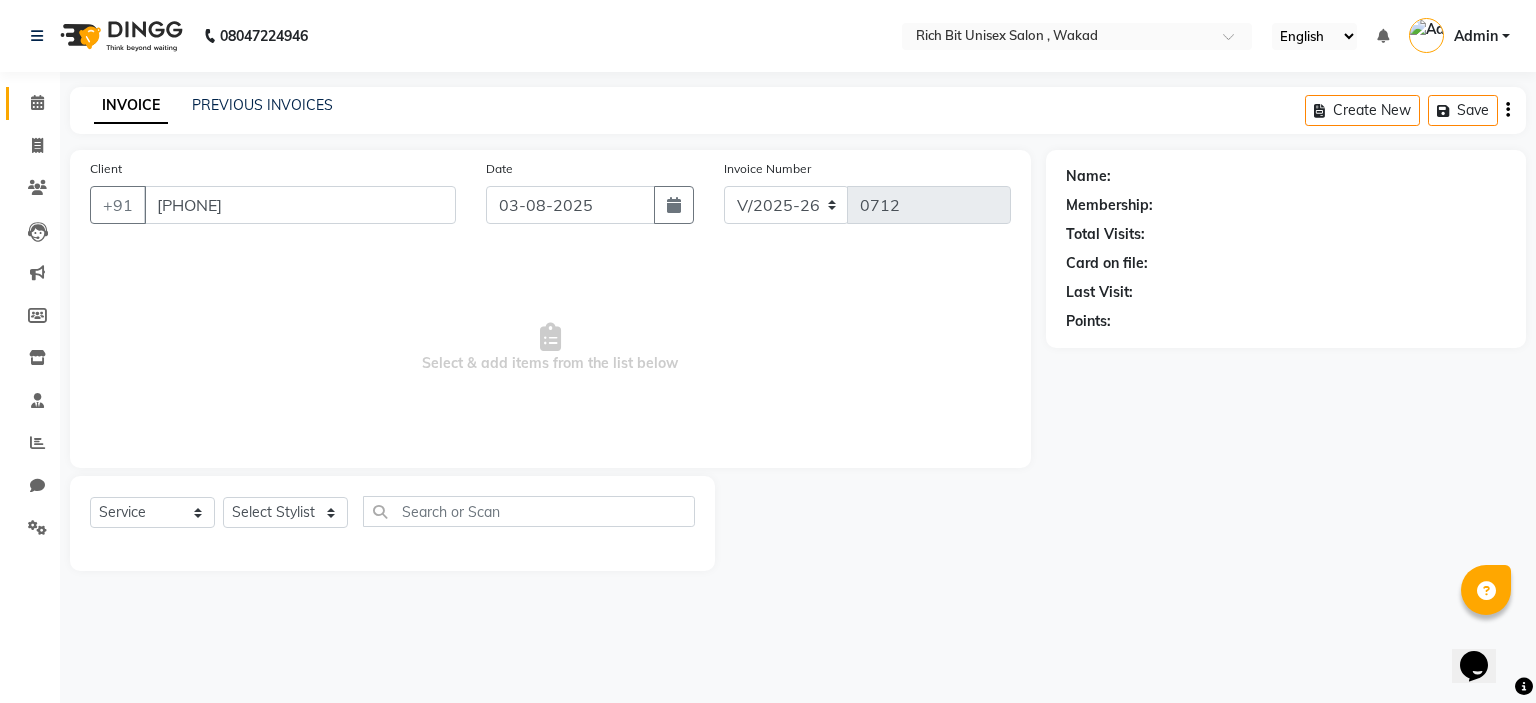 select on "70823" 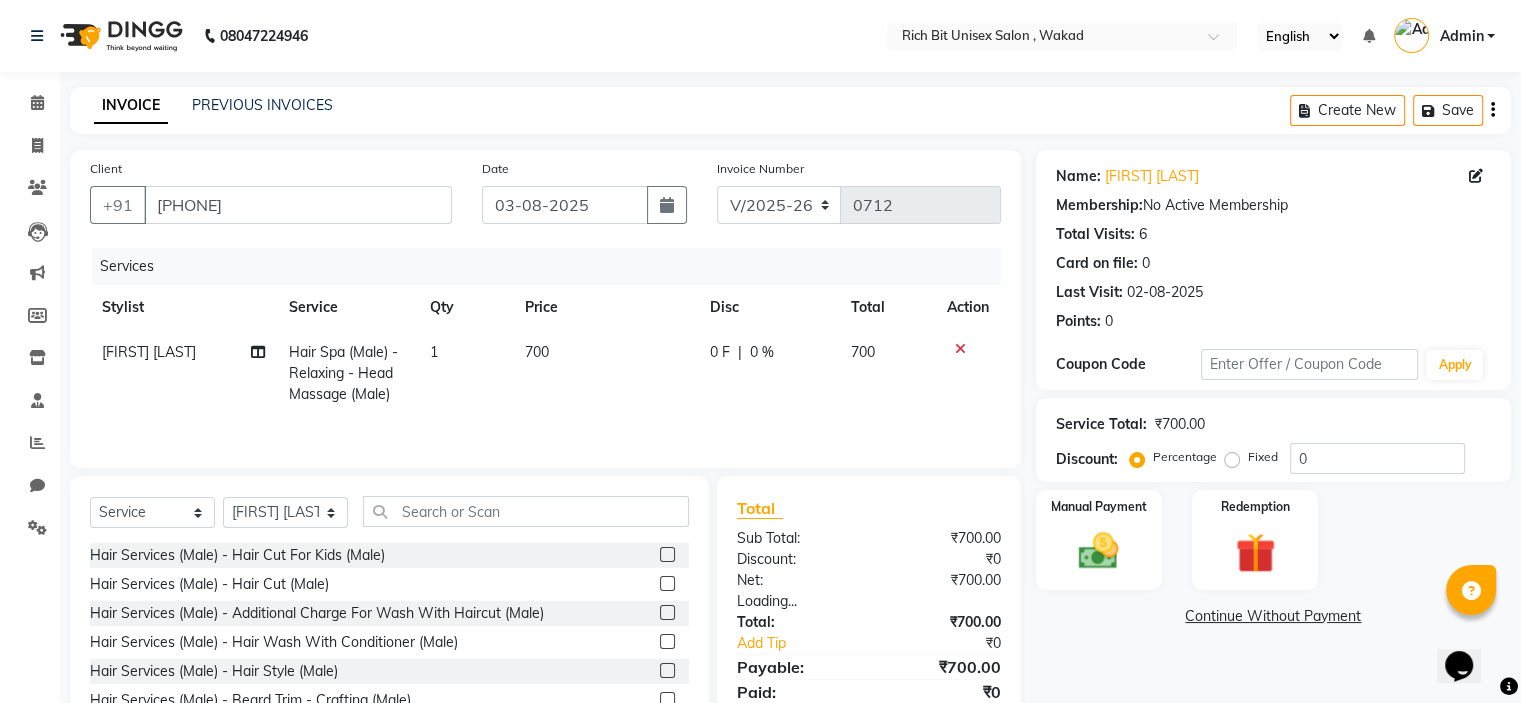 click on "700" 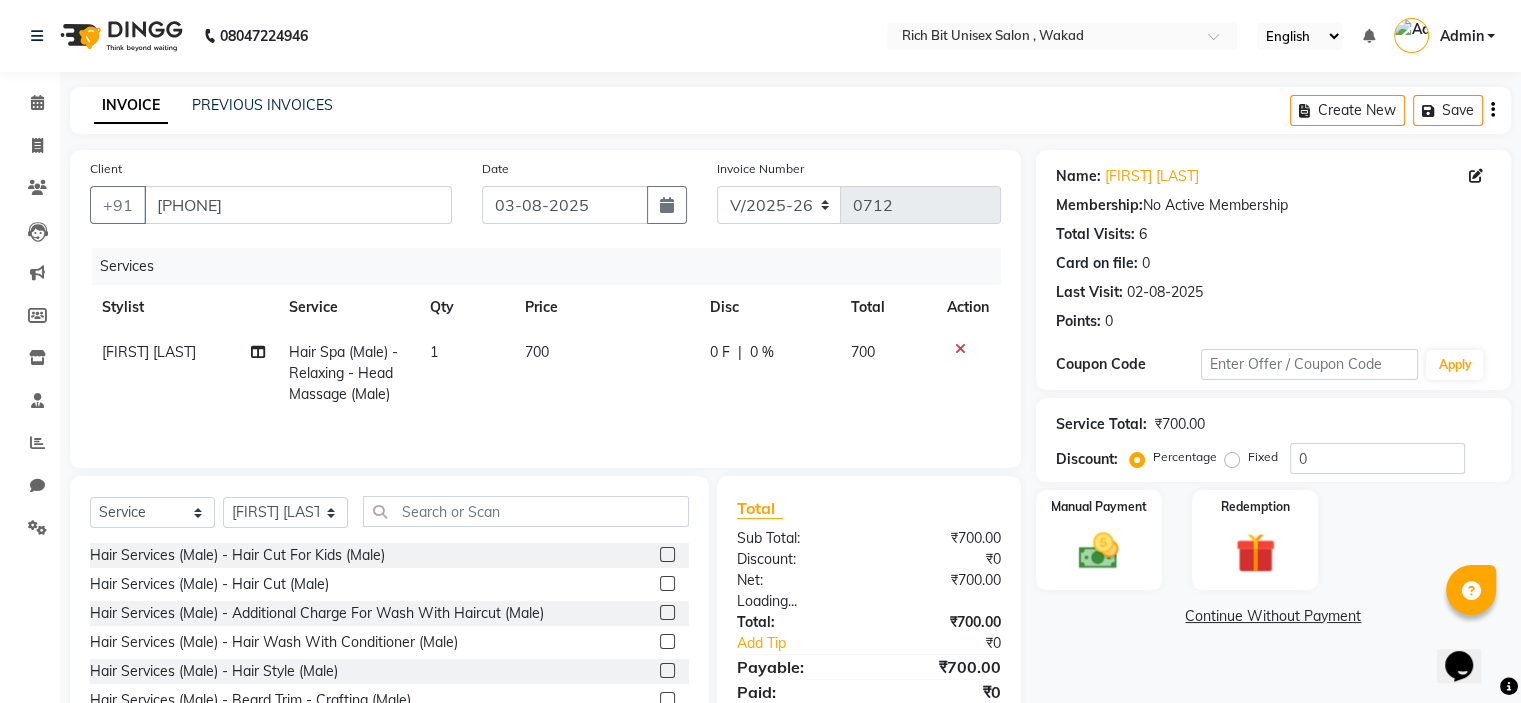 select on "70823" 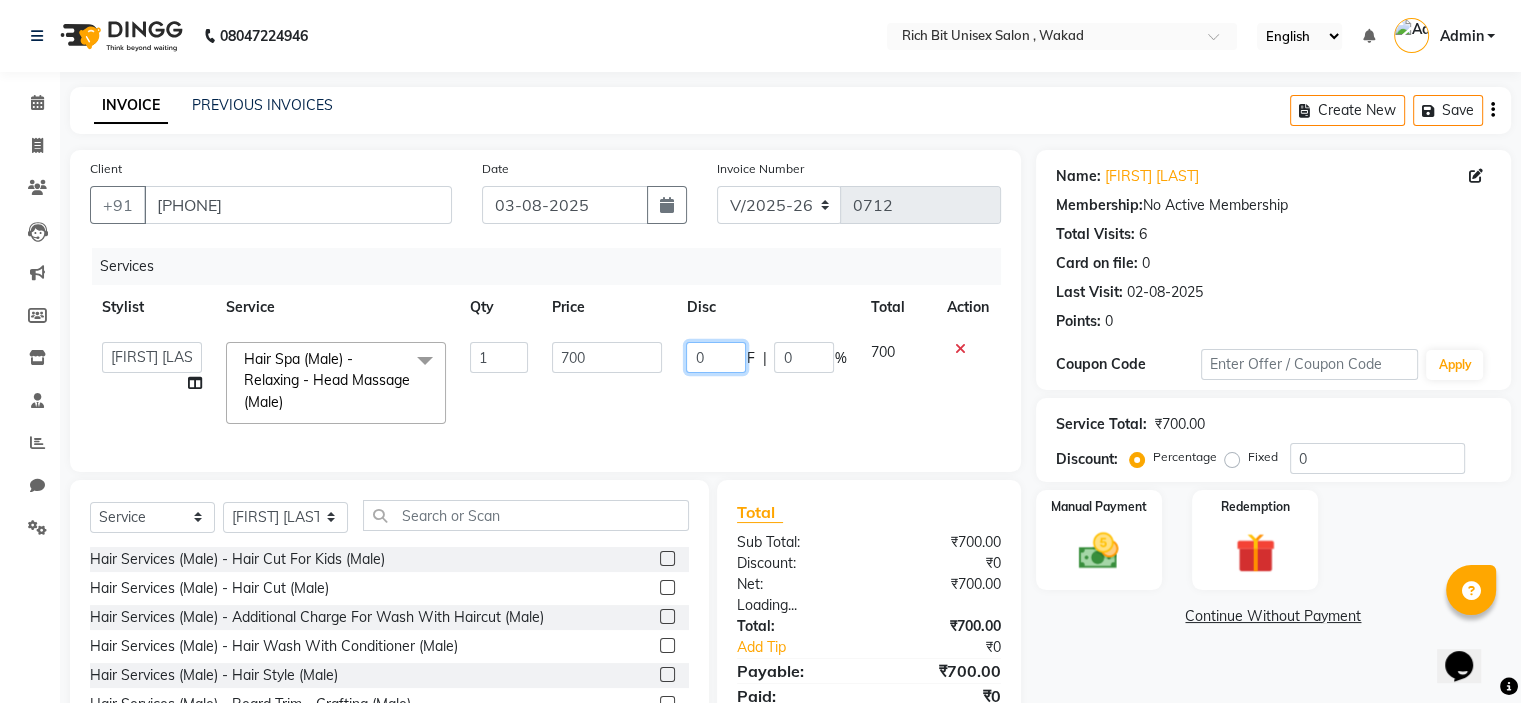 click on "0" 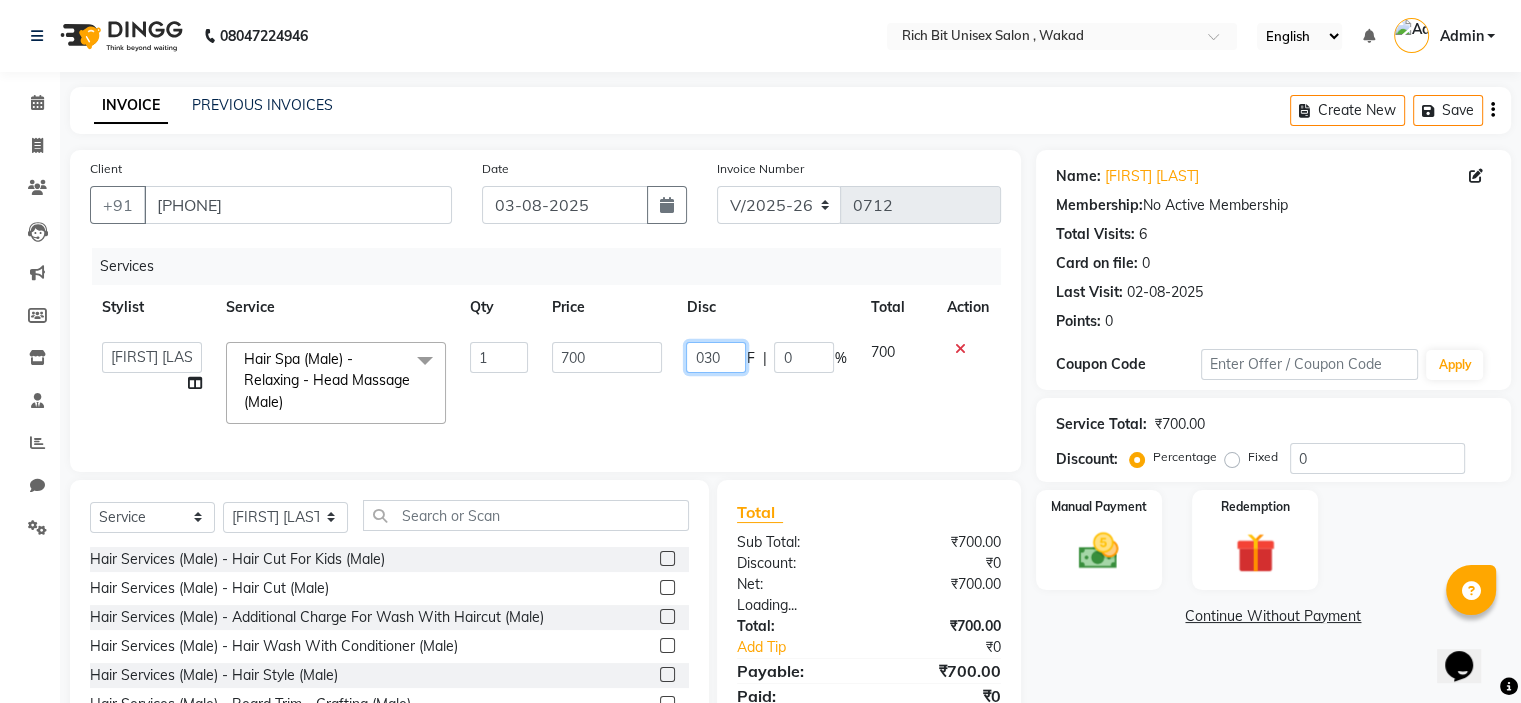 type on "0300" 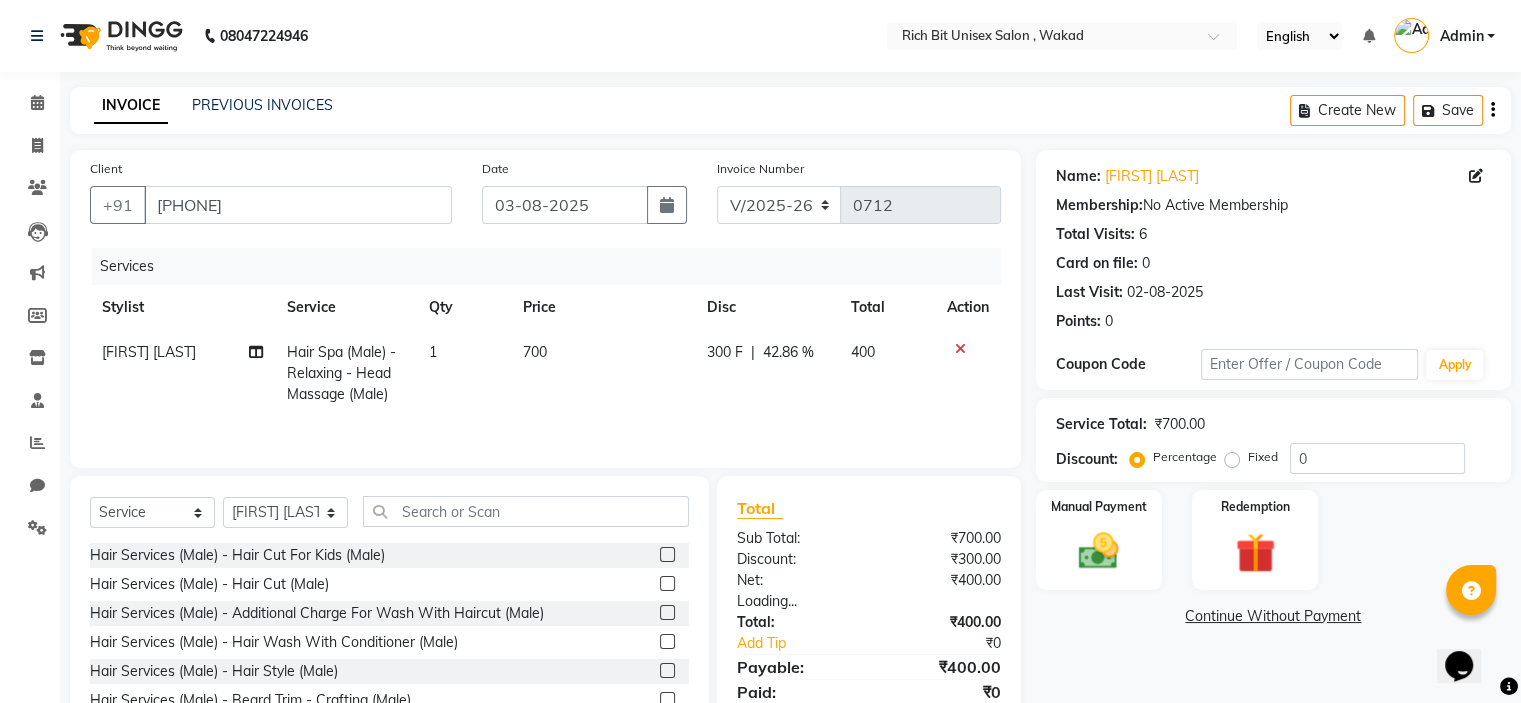 click on "300 F | 42.86 %" 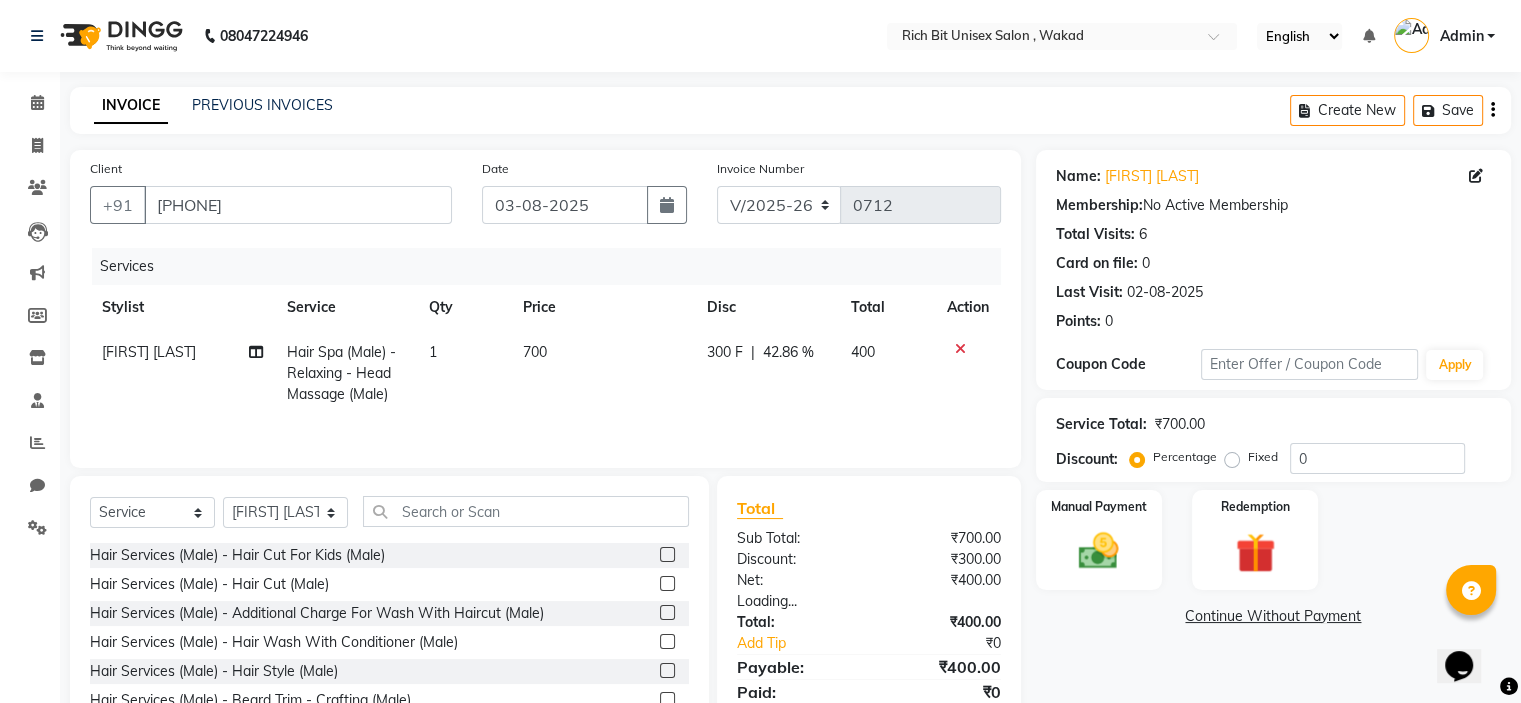 select on "70823" 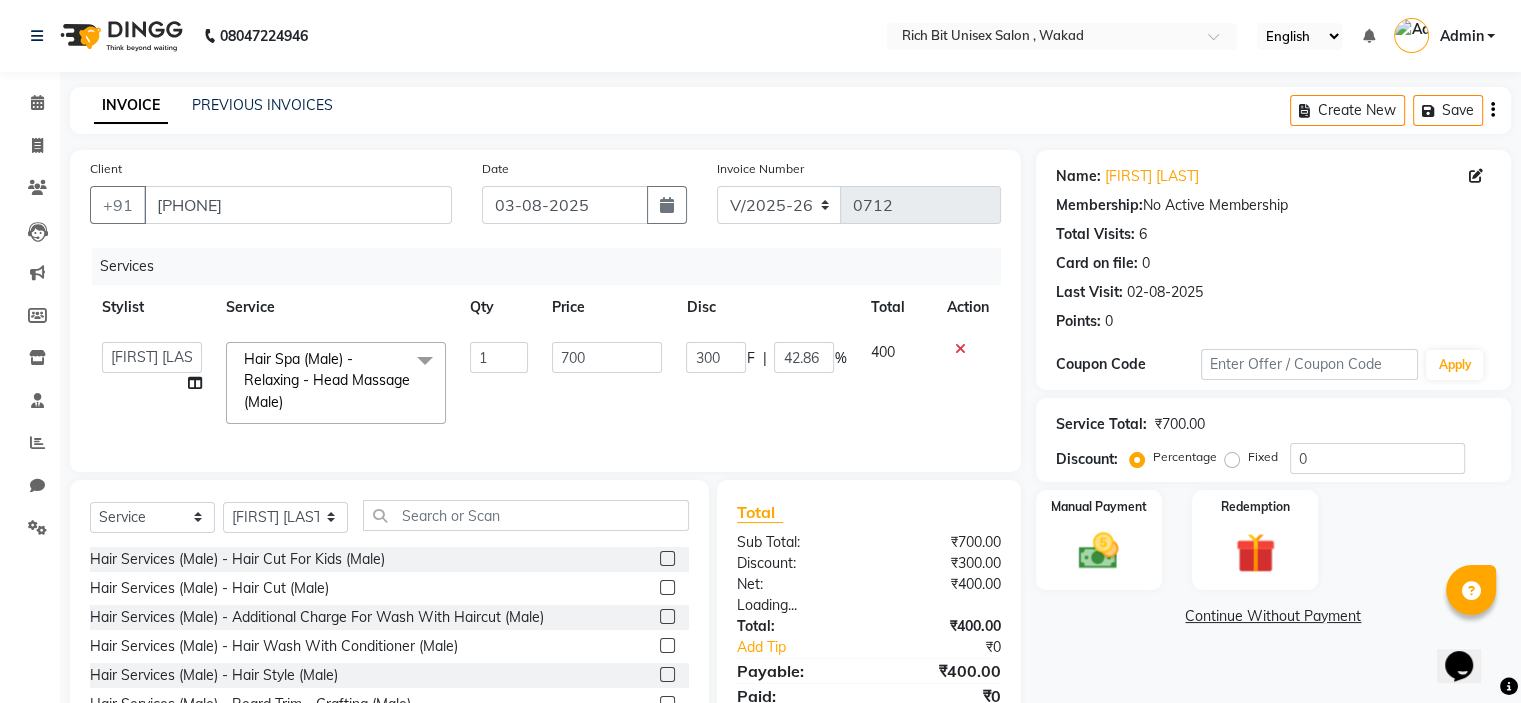 scroll, scrollTop: 117, scrollLeft: 0, axis: vertical 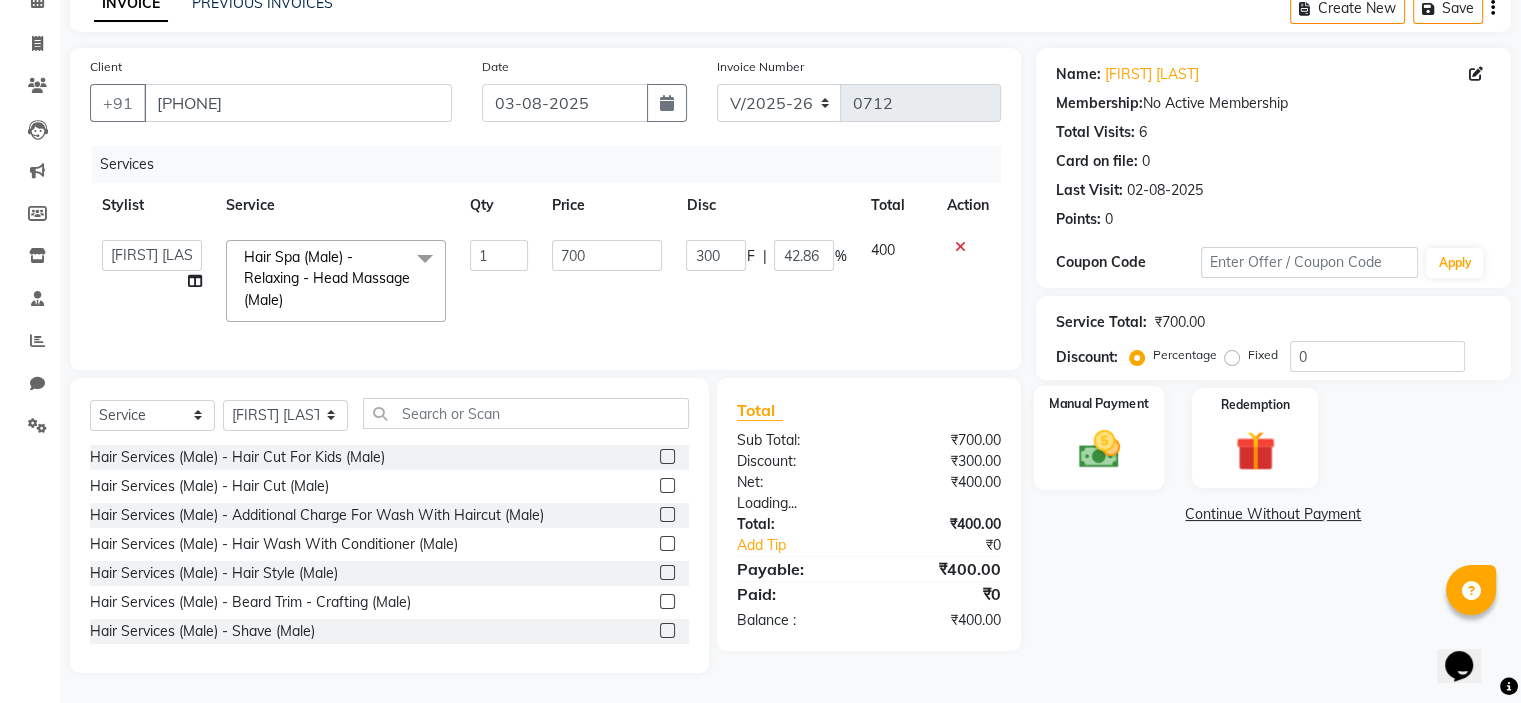 click 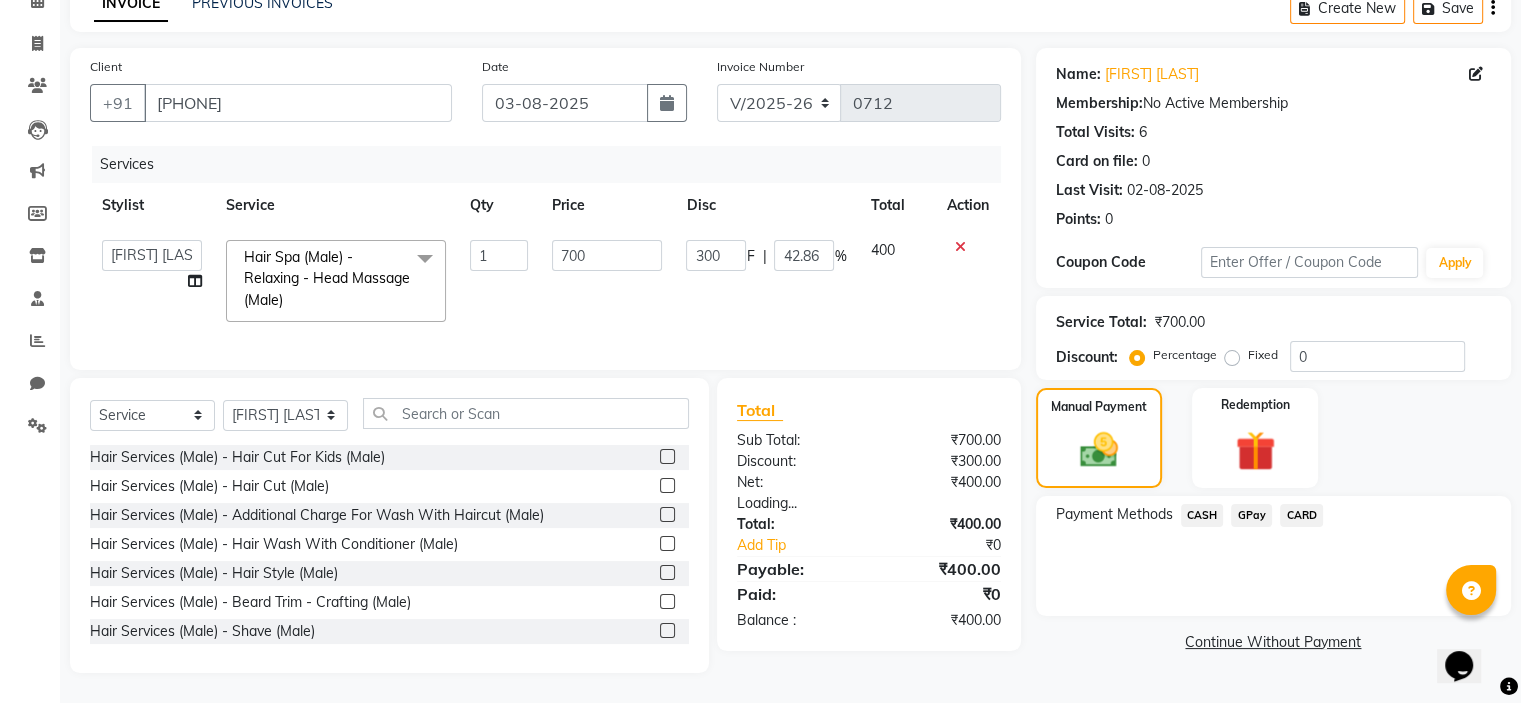click on "GPay" 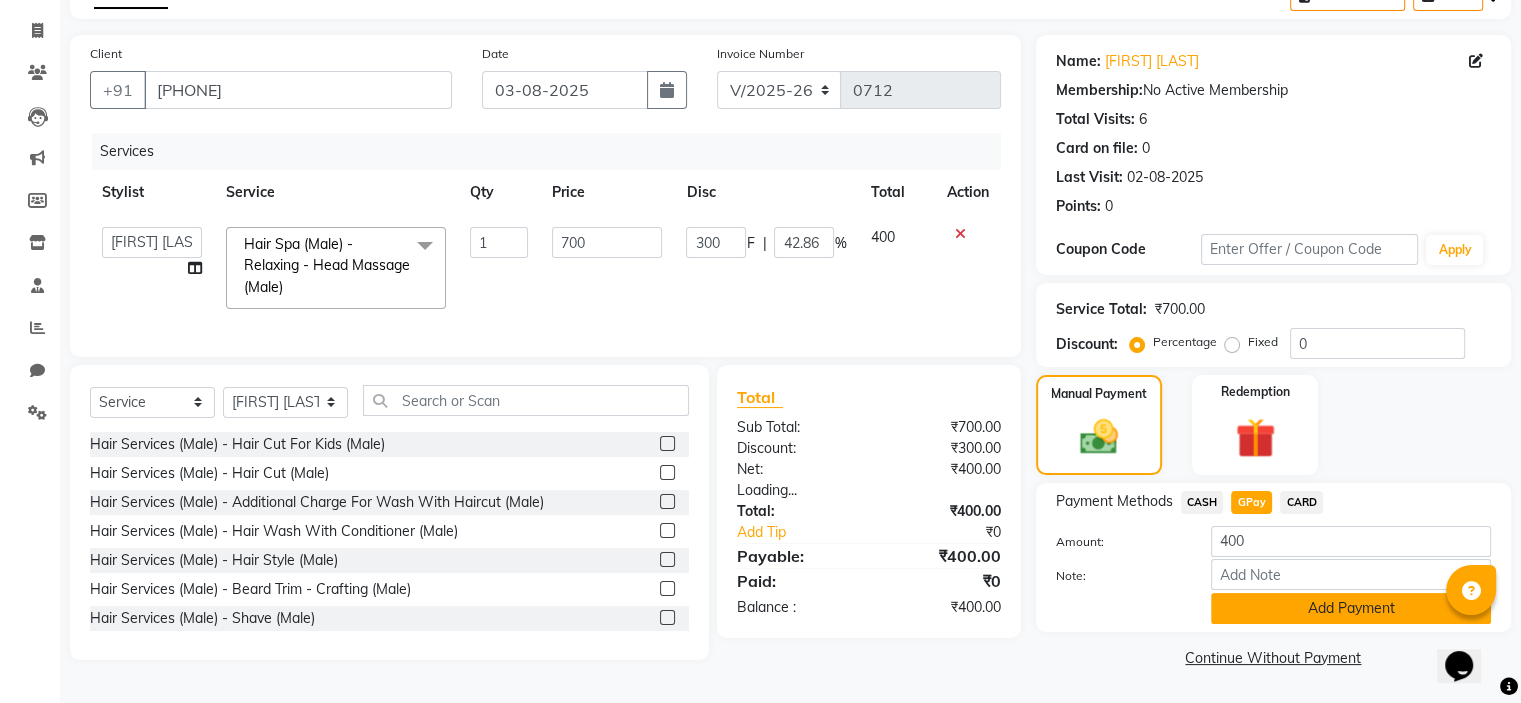 click on "Add Payment" 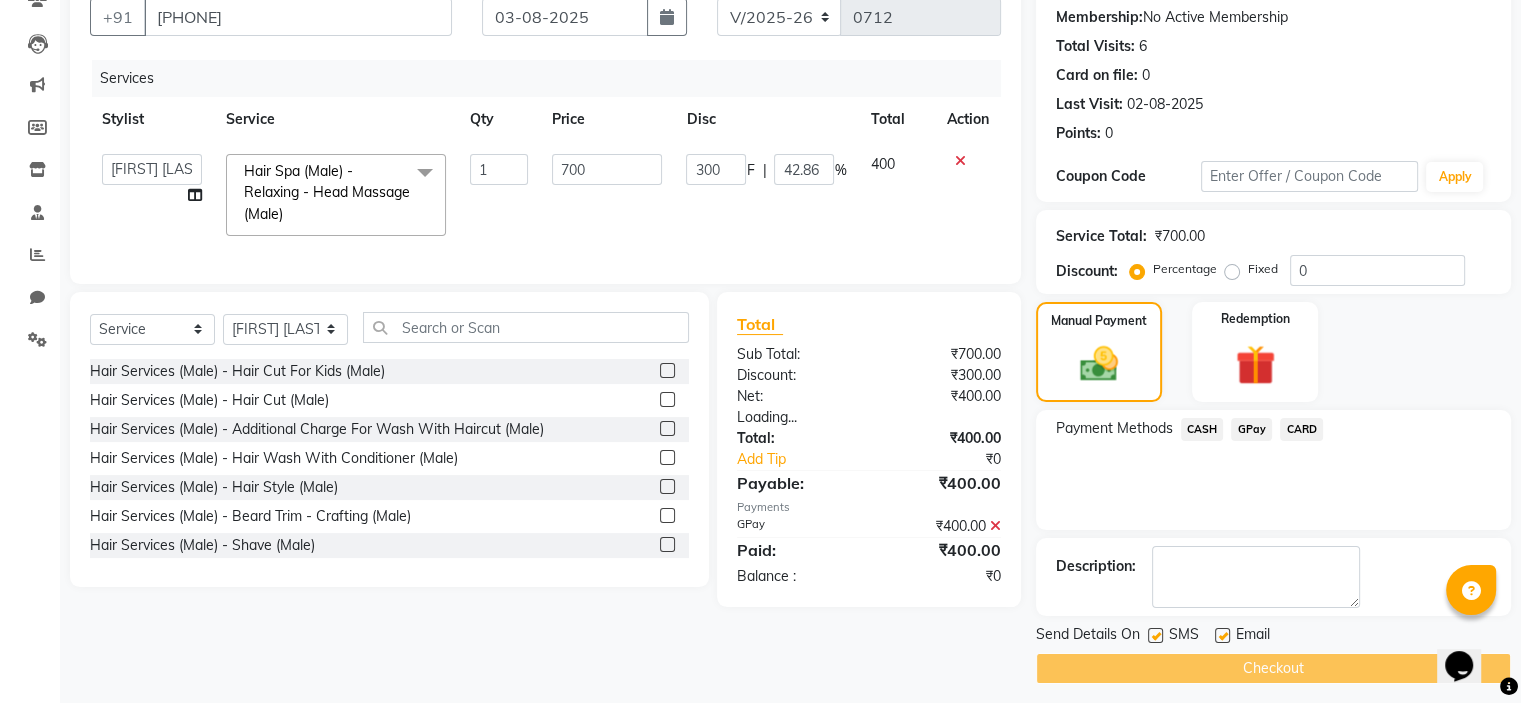 scroll, scrollTop: 197, scrollLeft: 0, axis: vertical 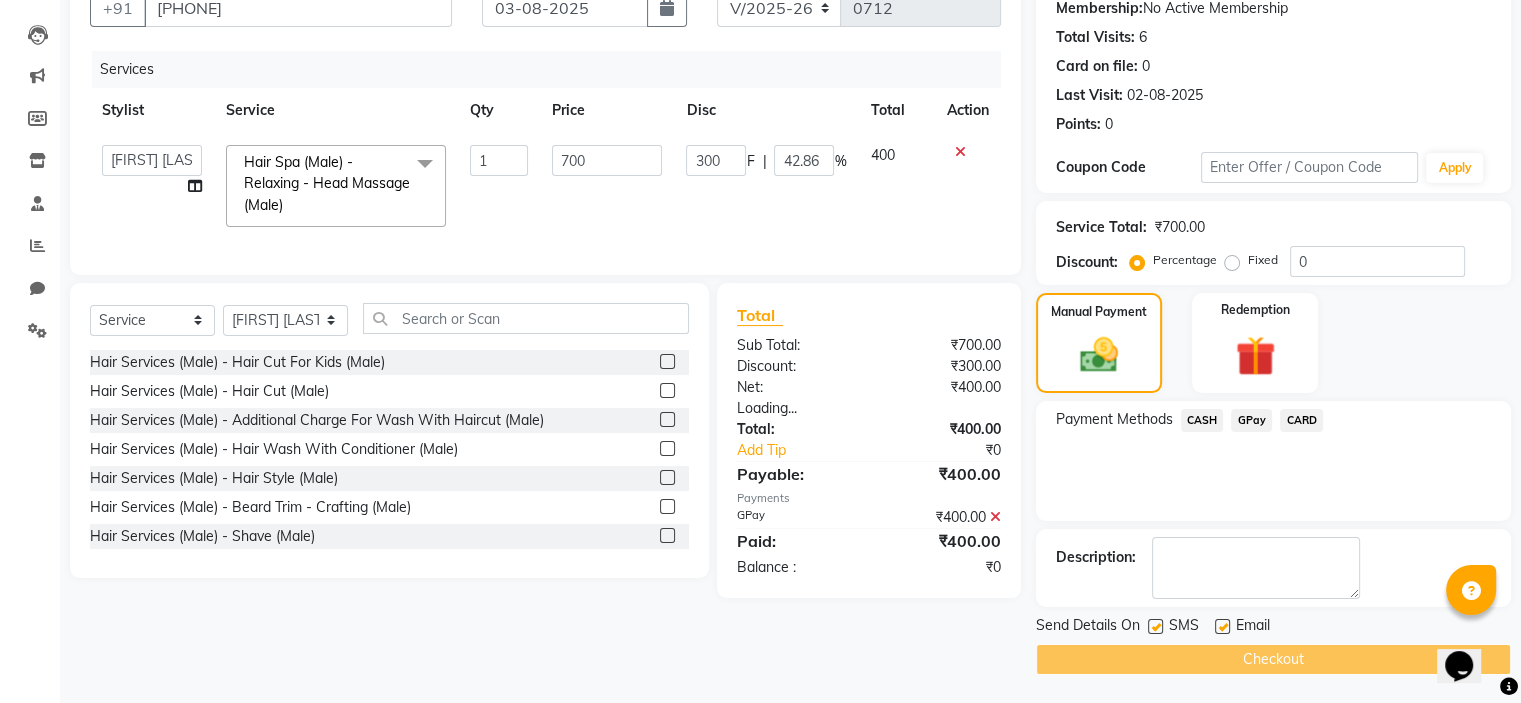 click on "Checkout" 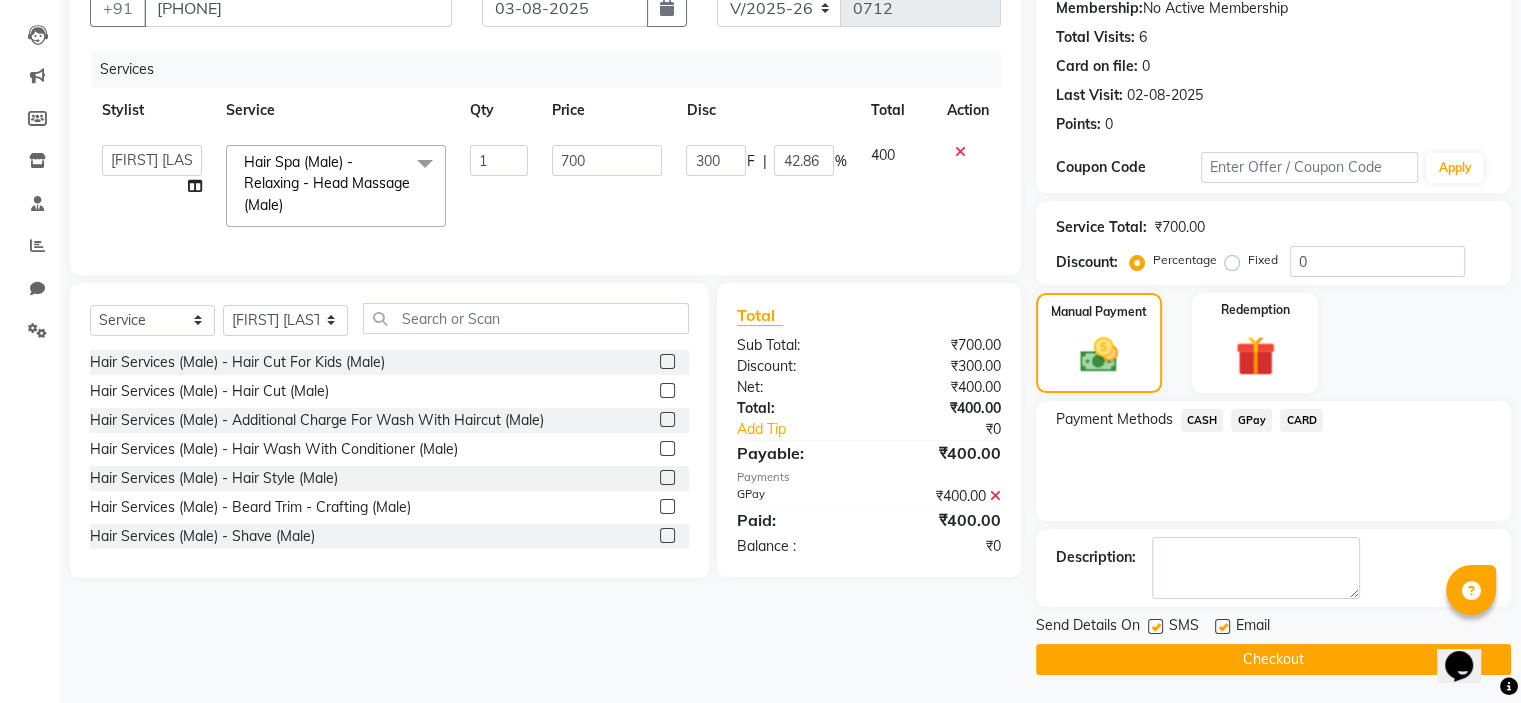 click on "Checkout" 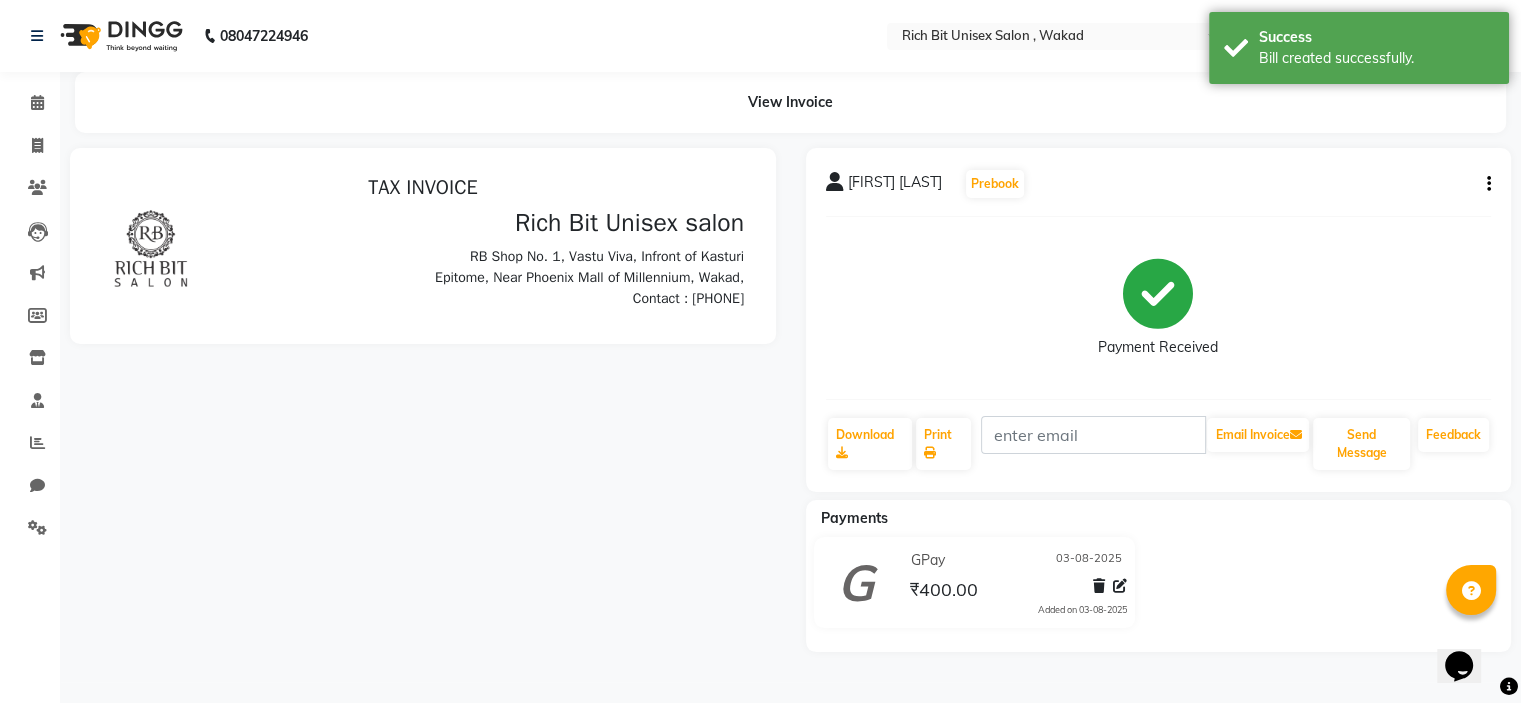 scroll, scrollTop: 0, scrollLeft: 0, axis: both 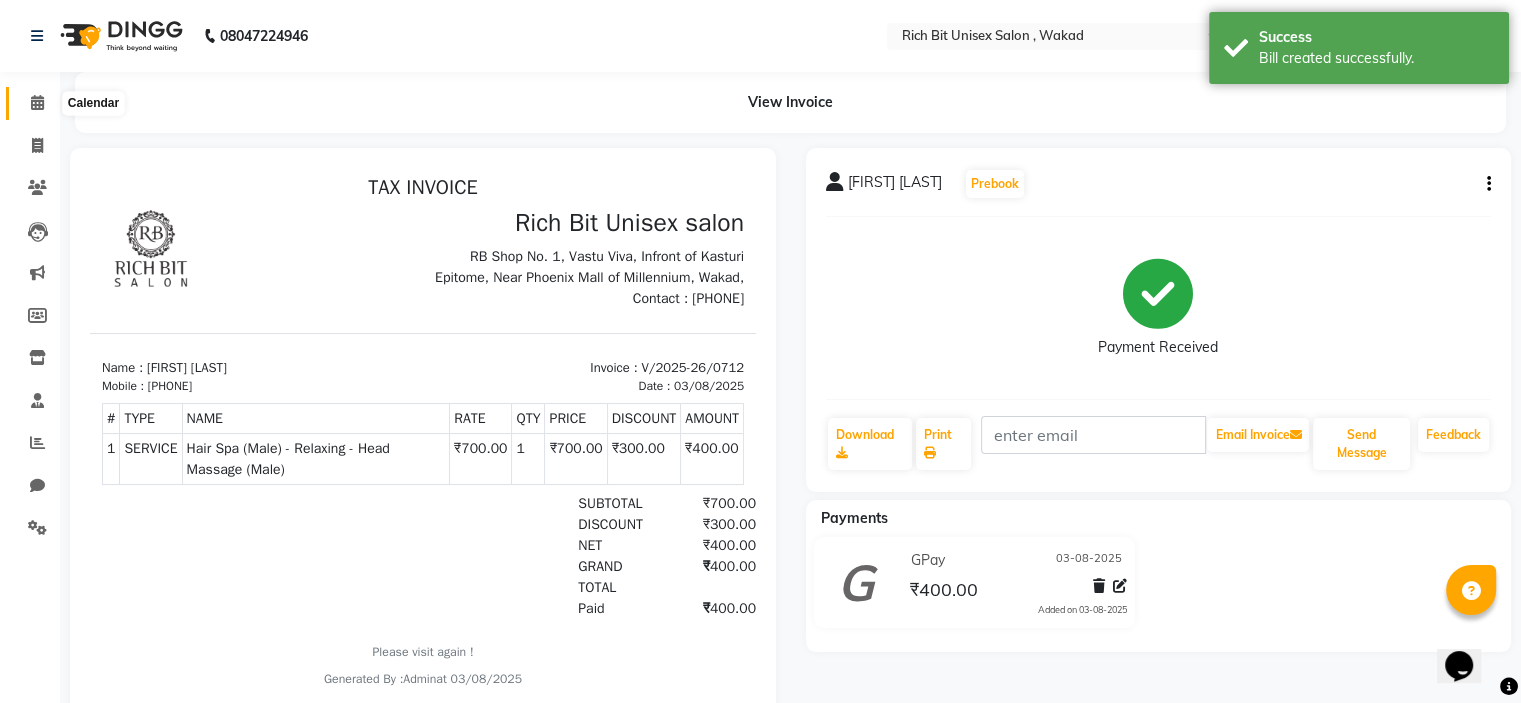 click 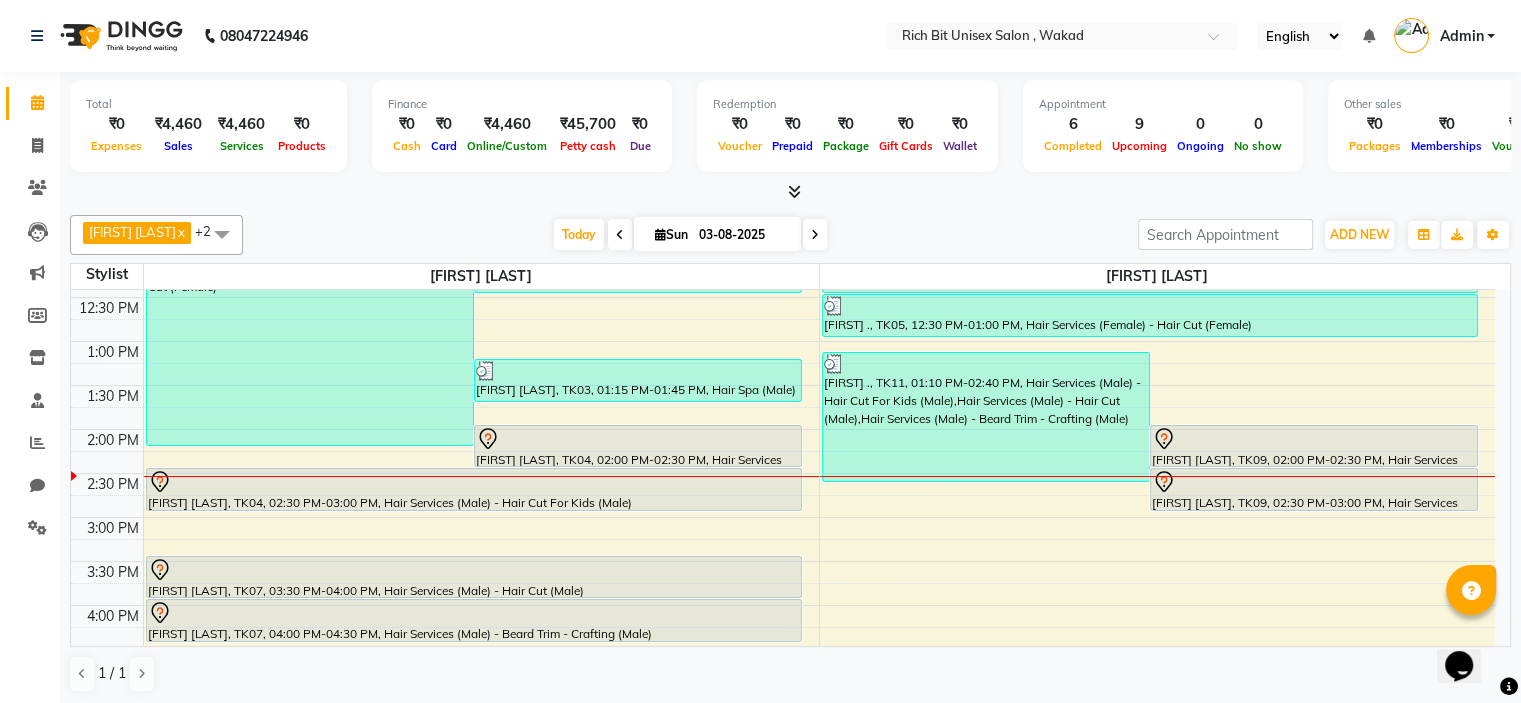 scroll, scrollTop: 375, scrollLeft: 0, axis: vertical 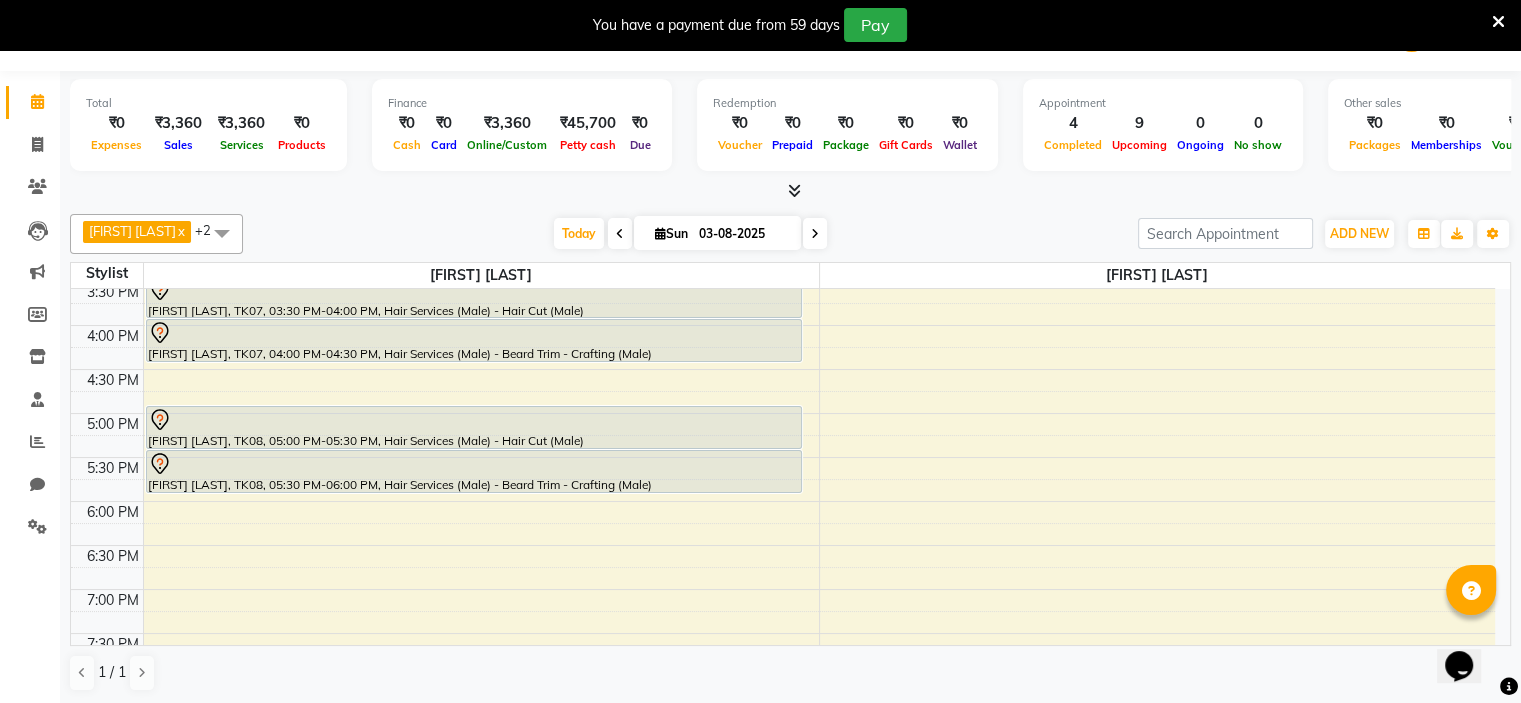 click on "8:00 AM 8:30 AM 9:00 AM 9:30 AM 10:00 AM 10:30 AM 11:00 AM 11:30 AM 12:00 PM 12:30 PM 1:00 PM 1:30 PM 2:00 PM 2:30 PM 3:00 PM 3:30 PM 4:00 PM 4:30 PM 5:00 PM 5:30 PM 6:00 PM 6:30 PM 7:00 PM 7:30 PM 8:00 PM 8:30 PM 9:00 PM 9:30 PM 10:00 PM 10:30 PM     Dr. [FIRST] [LAST], TK01, 11:15 AM-02:15 PM, Hair Colour (Female) - Inoa Ammonia Free - Inoa Touch Up - Upto 2 Inches (Female),Hair Spa (Female) - Hair Spa 3 Scoops For Hair Upto Shoulder (Female),Hair Services (Female) - Hair Cut (Female)     [FIRST] [LAST], TK06, 12:00 PM-12:30 PM, Hair Services (Male) - Beard Trim - Crafting (Male)             [FIRST] [LAST], TK03, 01:15 PM-01:45 PM, Hair Spa (Male) - Relaxing - Head Massage (Male)             [FIRST] [LAST], TK04, 02:00 PM-02:30 PM, Hair Services (Male) - Hair Cut (Male)             [FIRST] [LAST], TK04, 02:30 PM-03:00 PM, Hair Services (Male) - Hair Cut For Kids (Male)             [FIRST] [LAST], TK07, 03:30 PM-04:00 PM, Hair Services (Male) - Hair Cut (Male)" at bounding box center [783, 281] 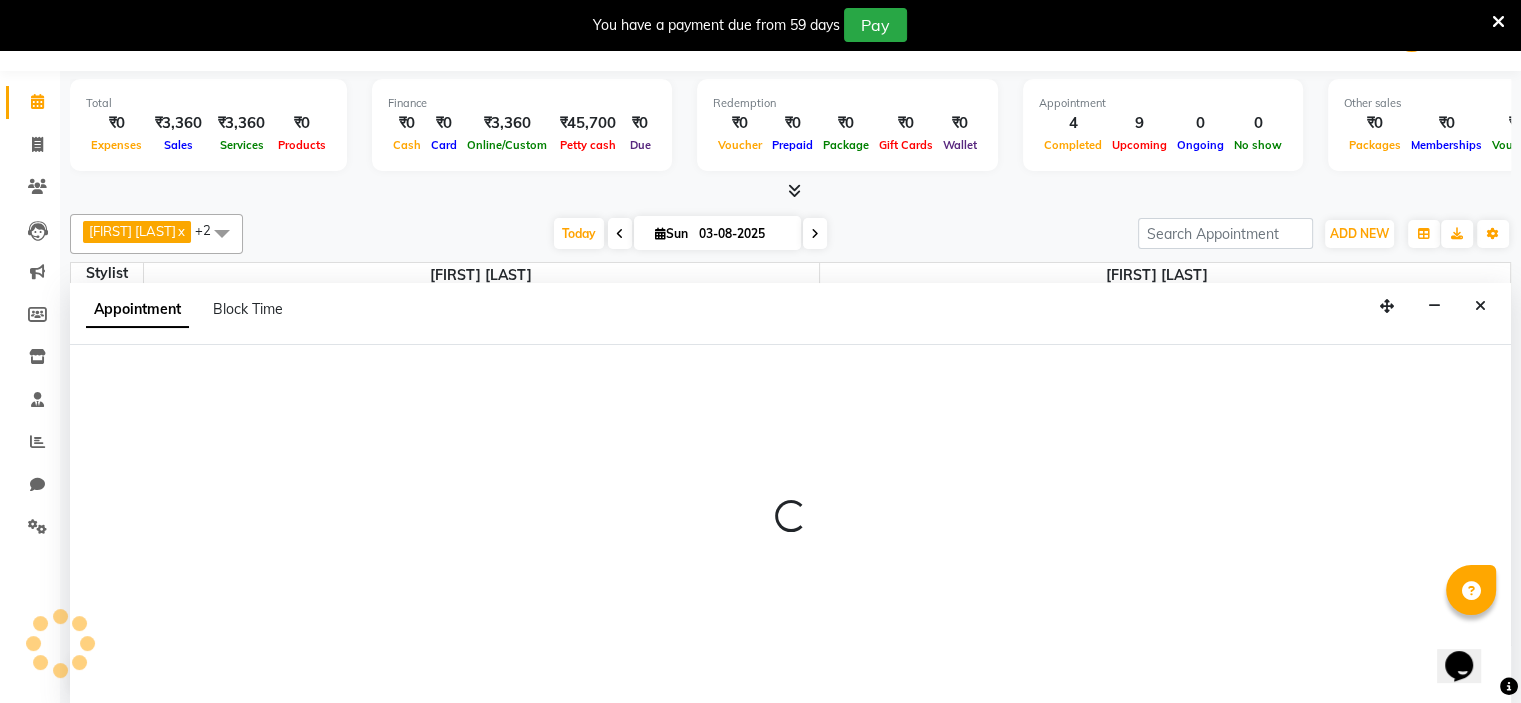 select on "70823" 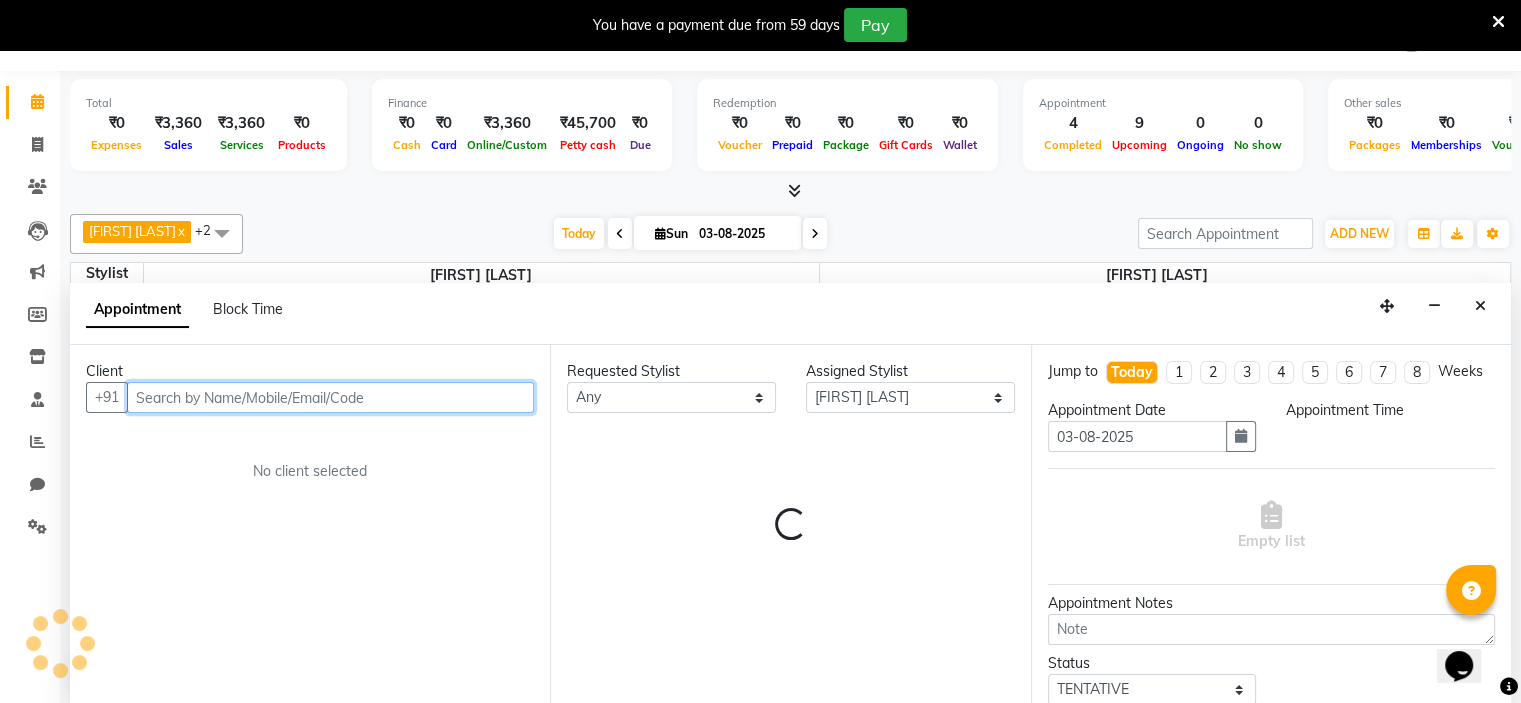 select on "1110" 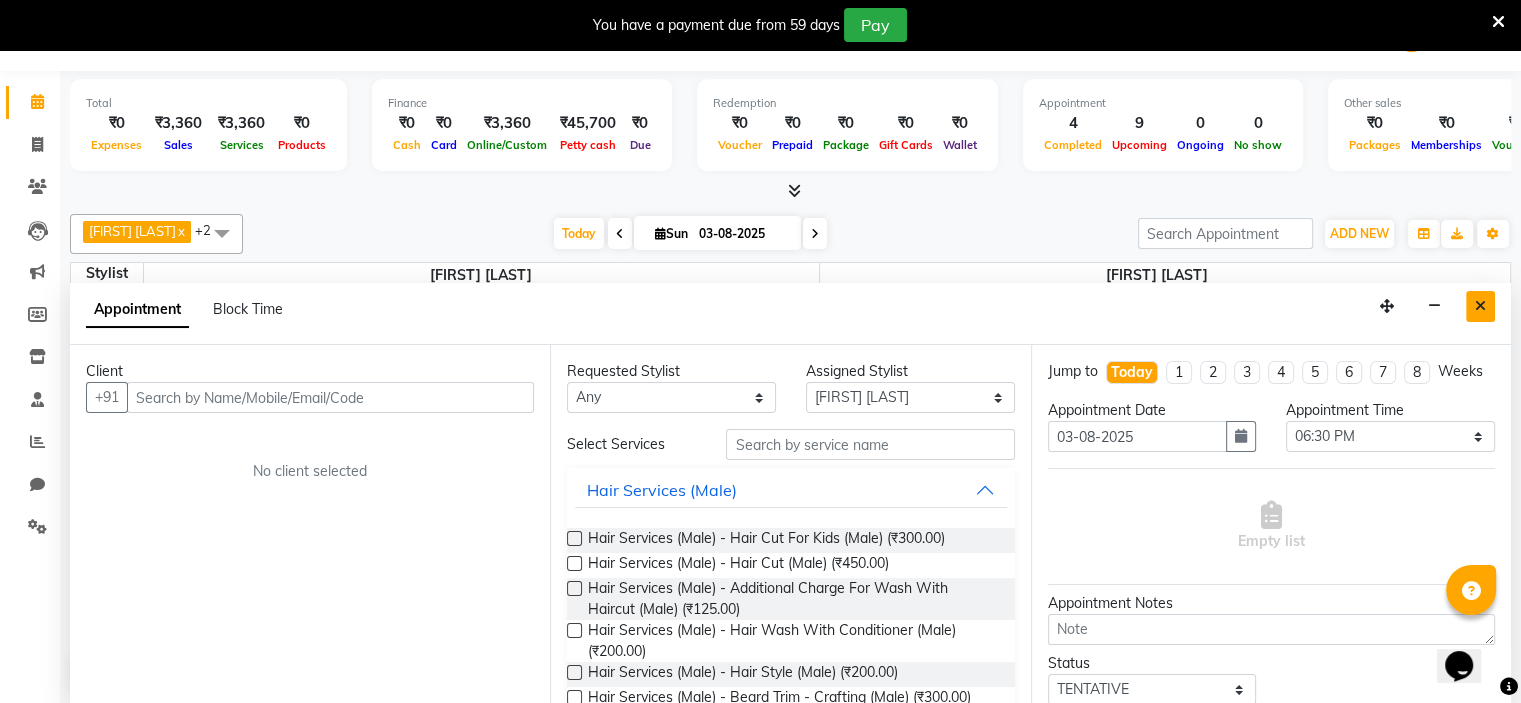 click at bounding box center (1480, 306) 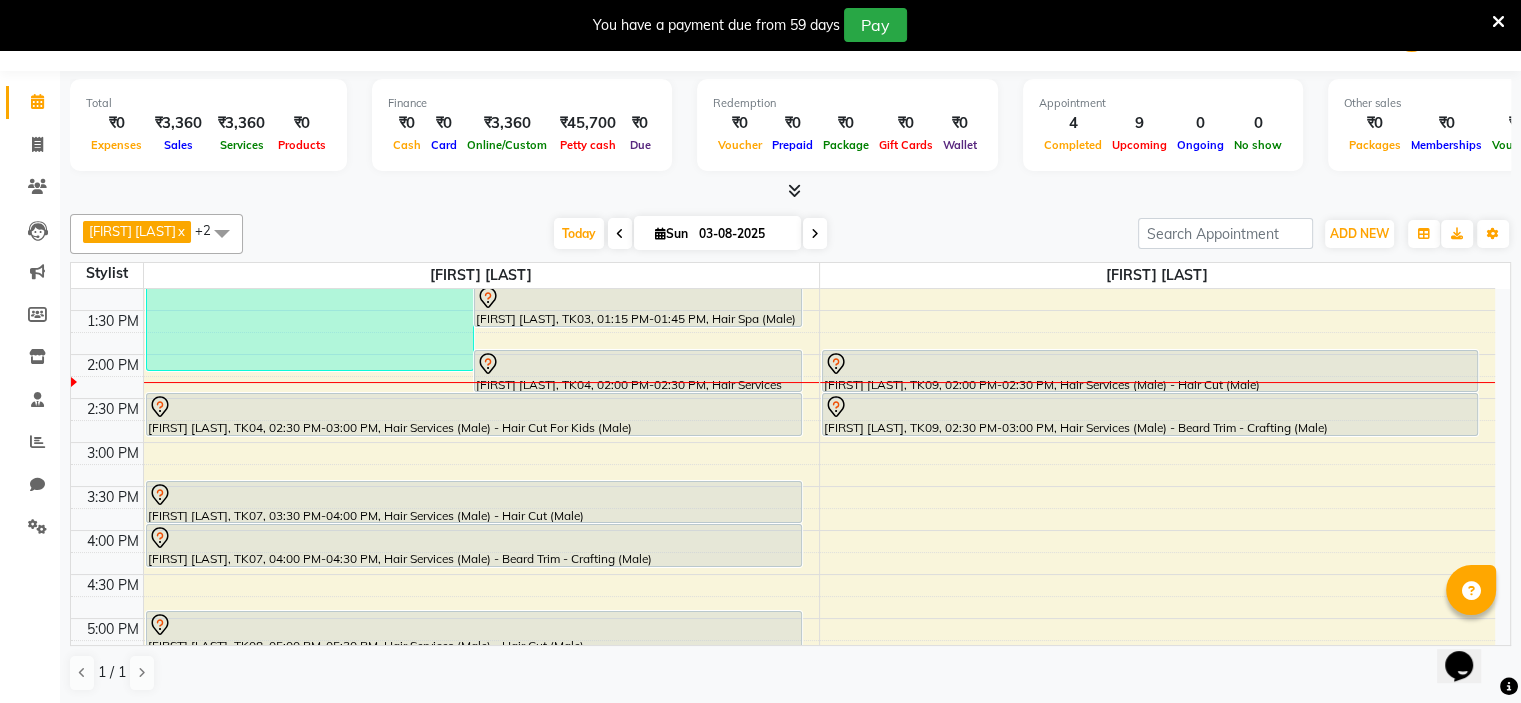 scroll, scrollTop: 478, scrollLeft: 0, axis: vertical 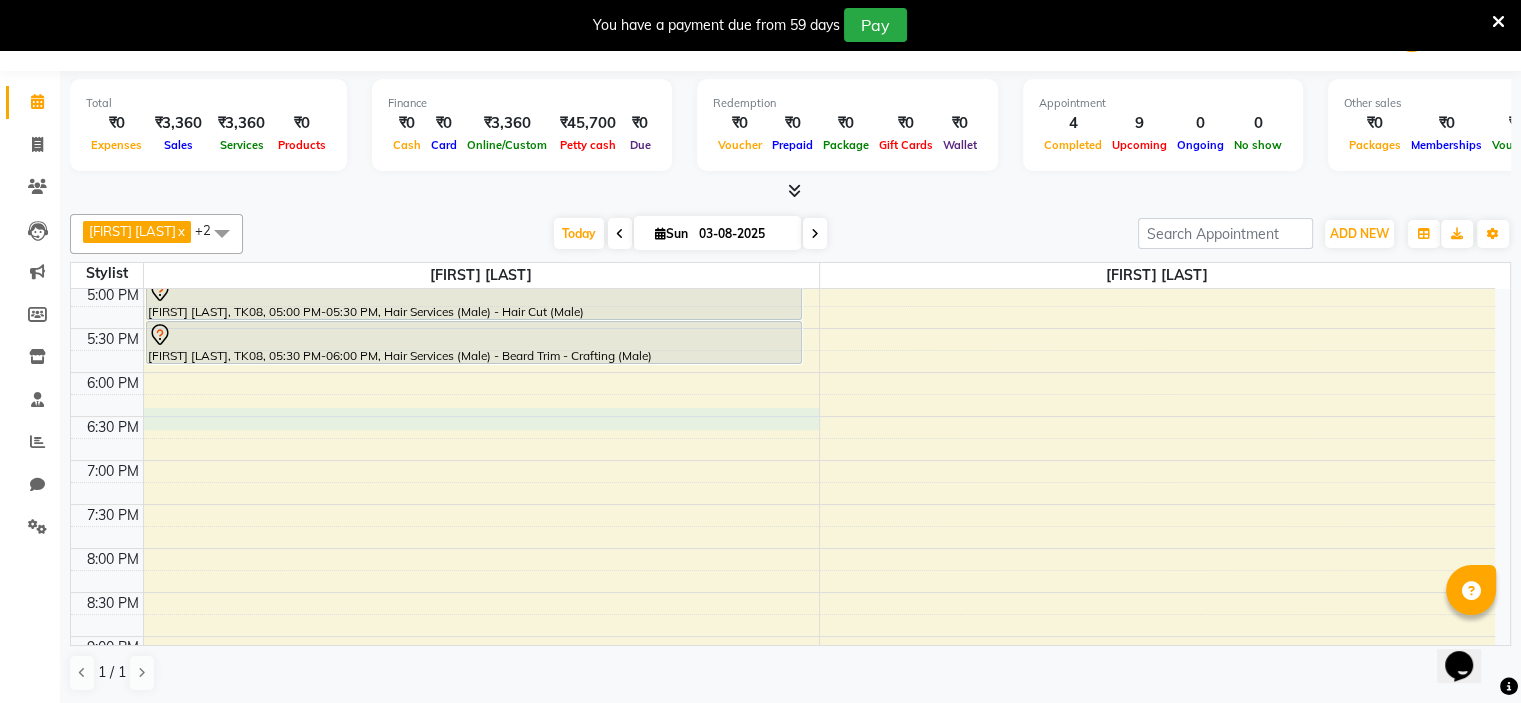 click on "8:00 AM 8:30 AM 9:00 AM 9:30 AM 10:00 AM 10:30 AM 11:00 AM 11:30 AM 12:00 PM 12:30 PM 1:00 PM 1:30 PM 2:00 PM 2:30 PM 3:00 PM 3:30 PM 4:00 PM 4:30 PM 5:00 PM 5:30 PM 6:00 PM 6:30 PM 7:00 PM 7:30 PM 8:00 PM 8:30 PM 9:00 PM 9:30 PM 10:00 PM 10:30 PM     Dr. [FIRST] [LAST], TK01, 11:15 AM-02:15 PM, Hair Colour (Female) - Inoa Ammonia Free - Inoa Touch Up - Upto 2 Inches (Female),Hair Spa (Female) - Hair Spa 3 Scoops For Hair Upto Shoulder (Female),Hair Services (Female) - Hair Cut (Female)     [FIRST] [LAST], TK06, 12:00 PM-12:30 PM, Hair Services (Male) - Beard Trim - Crafting (Male)             [FIRST] [LAST], TK03, 01:15 PM-01:45 PM, Hair Spa (Male) - Relaxing - Head Massage (Male)             [FIRST] [LAST], TK04, 02:00 PM-02:30 PM, Hair Services (Male) - Hair Cut (Male)             [FIRST] [LAST], TK04, 02:30 PM-03:00 PM, Hair Services (Male) - Hair Cut For Kids (Male)             [FIRST] [LAST], TK07, 03:30 PM-04:00 PM, Hair Services (Male) - Hair Cut (Male)" at bounding box center (783, 152) 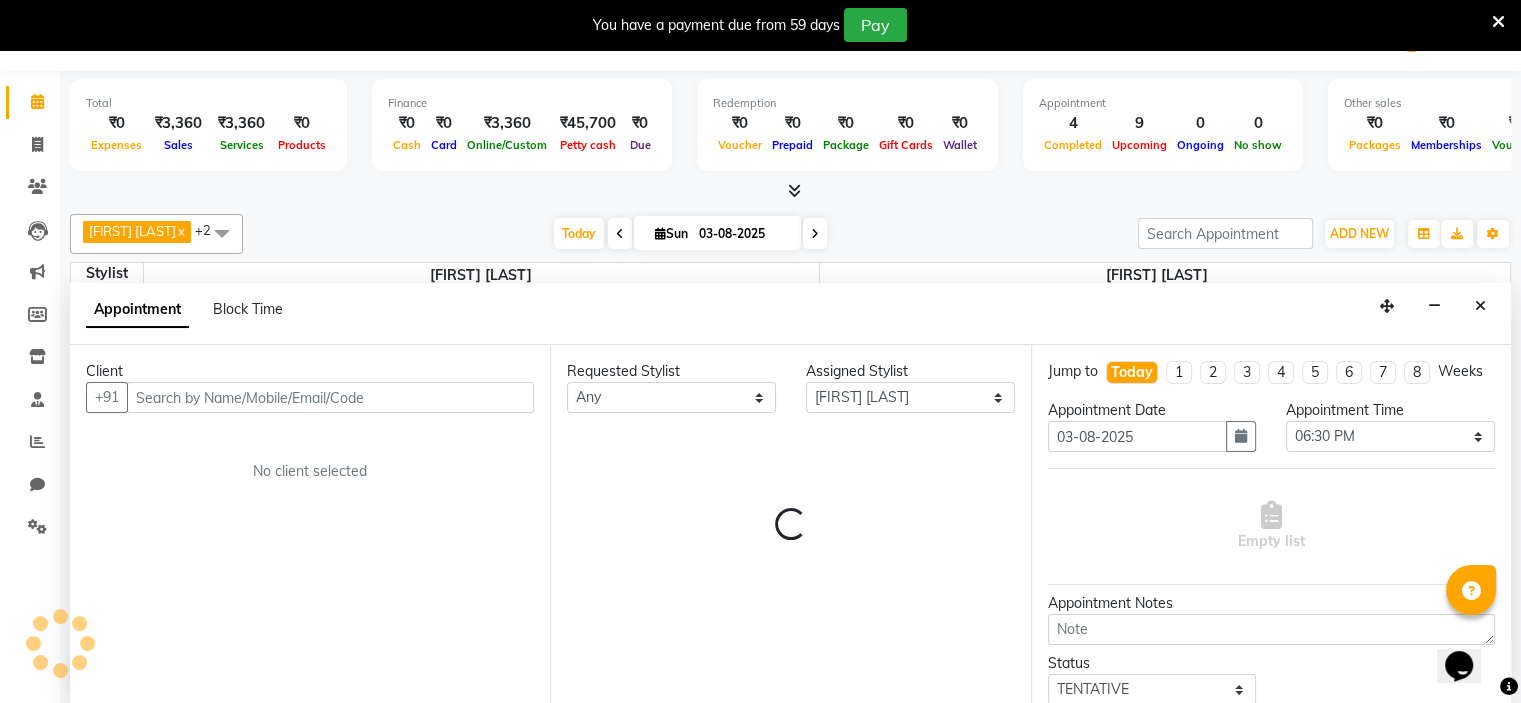 click at bounding box center (330, 397) 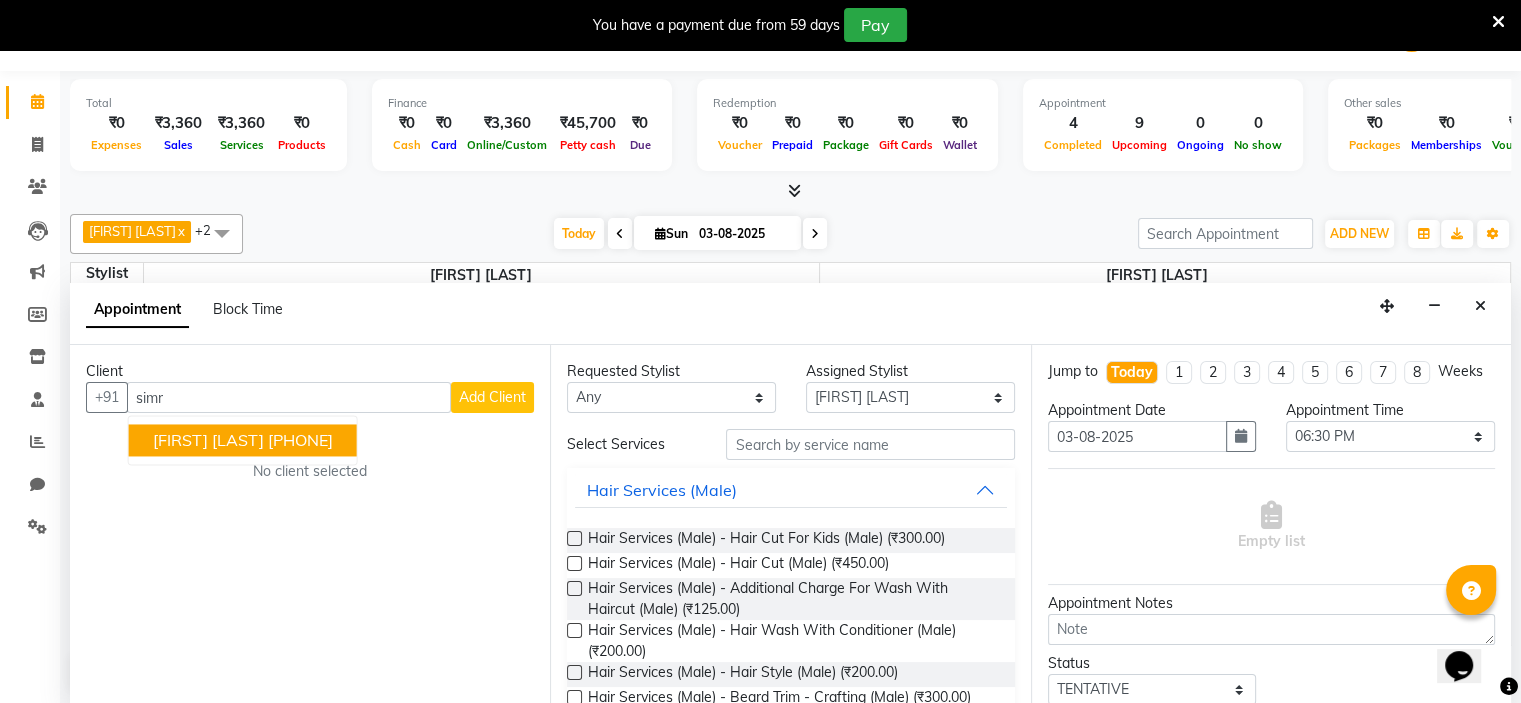 click on "Simranjeet Singh" at bounding box center (208, 440) 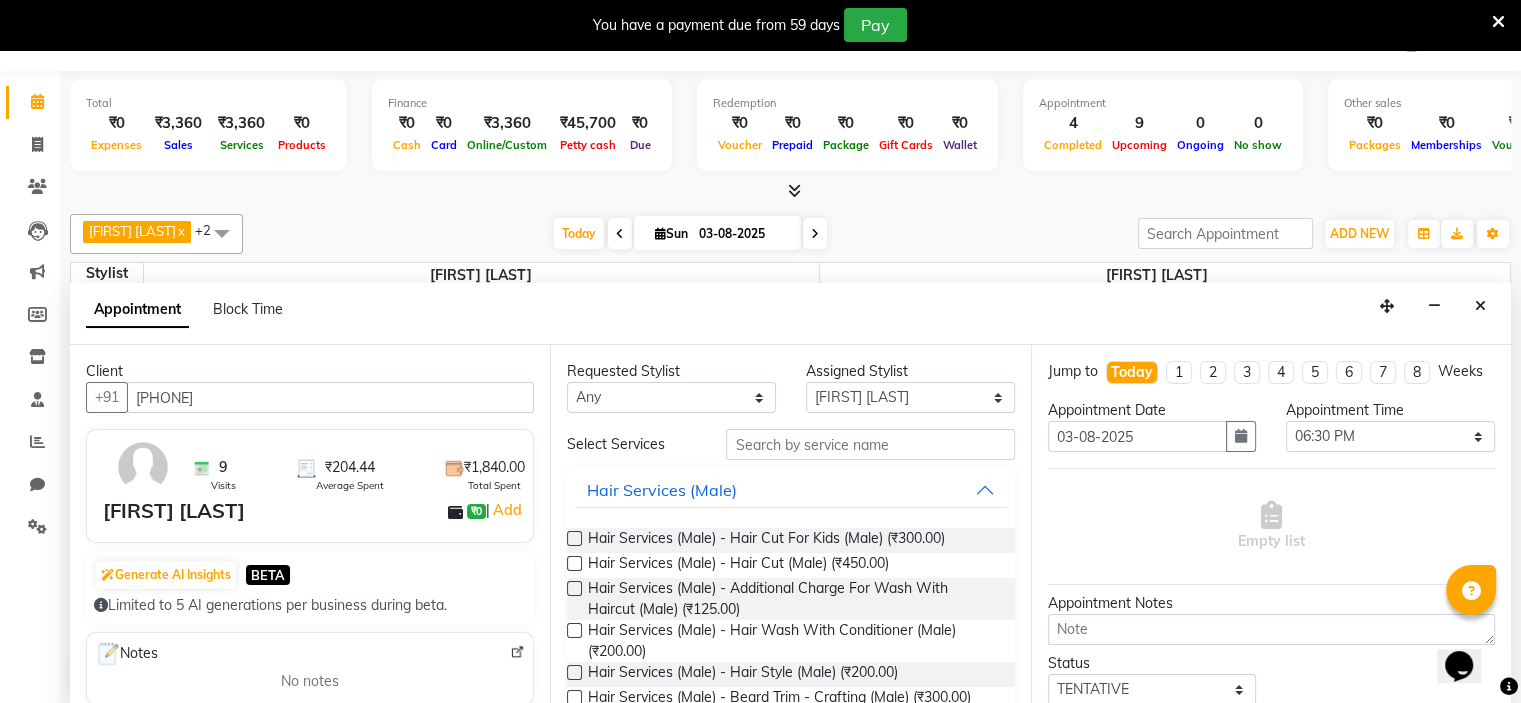 type on "7696012040" 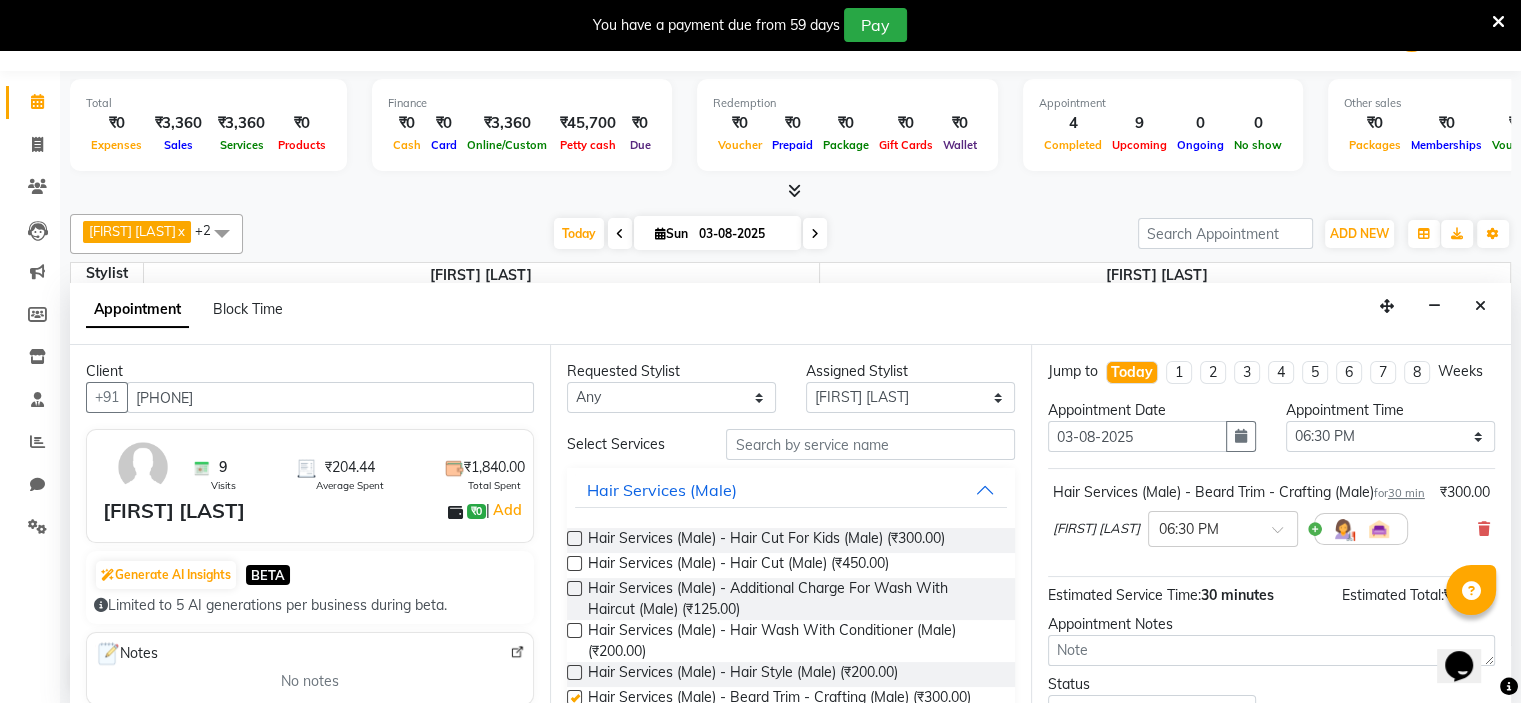 checkbox on "false" 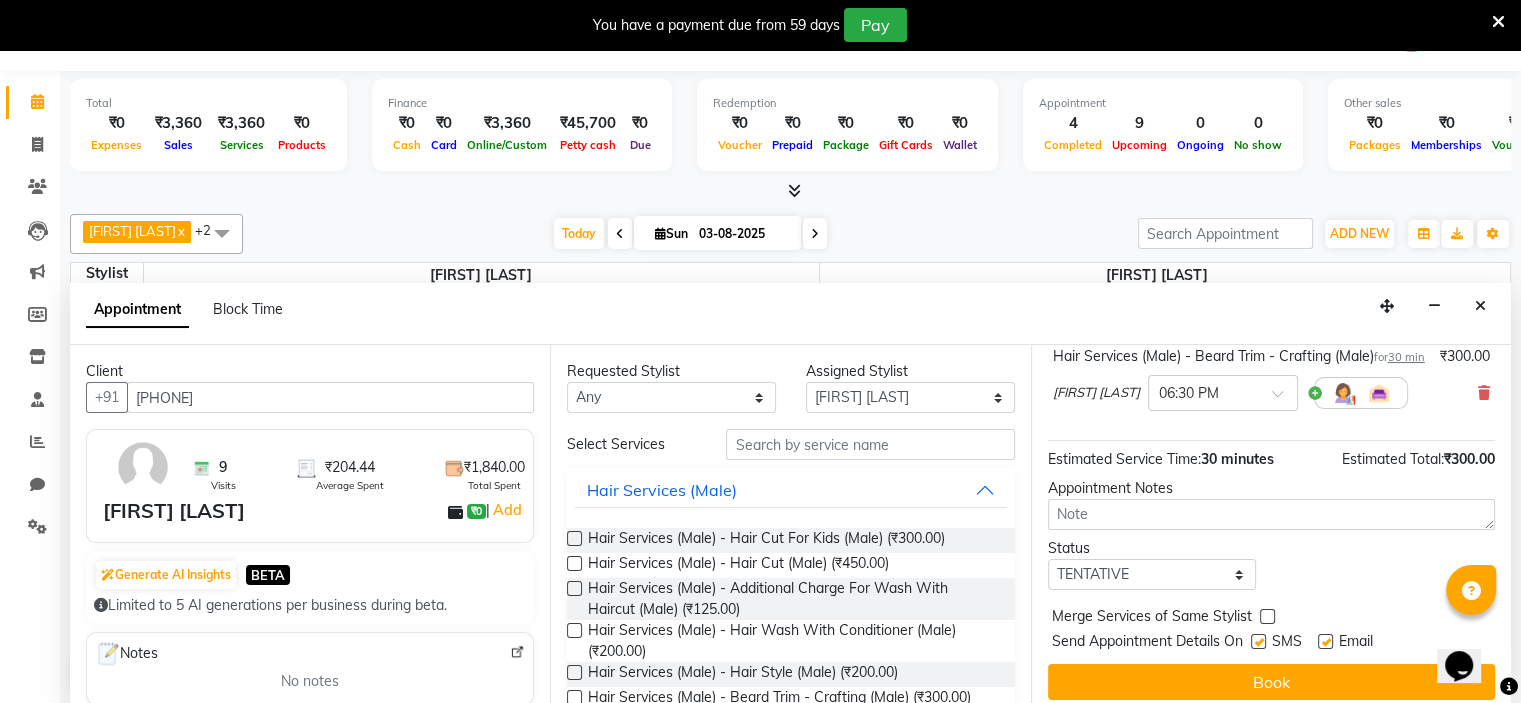 scroll, scrollTop: 186, scrollLeft: 0, axis: vertical 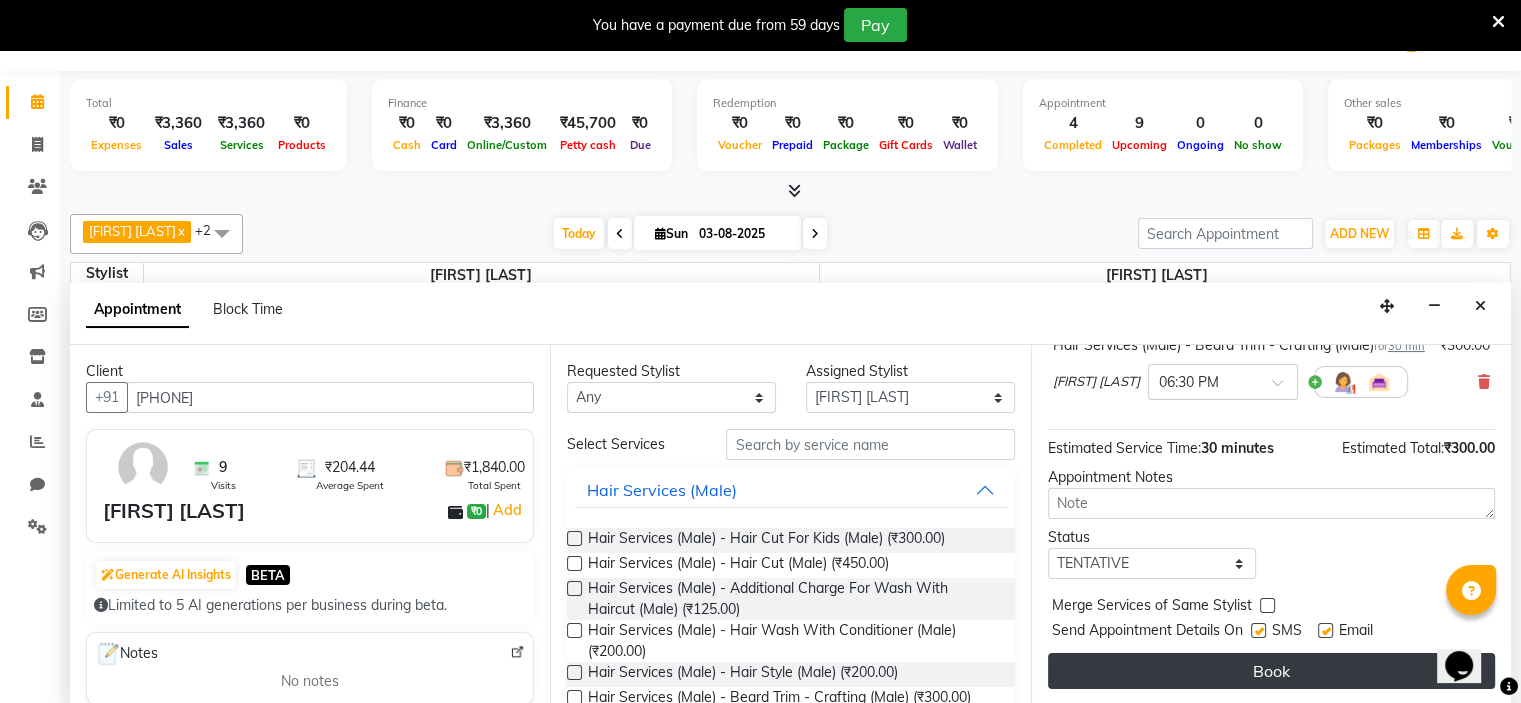 click on "Book" at bounding box center (1271, 671) 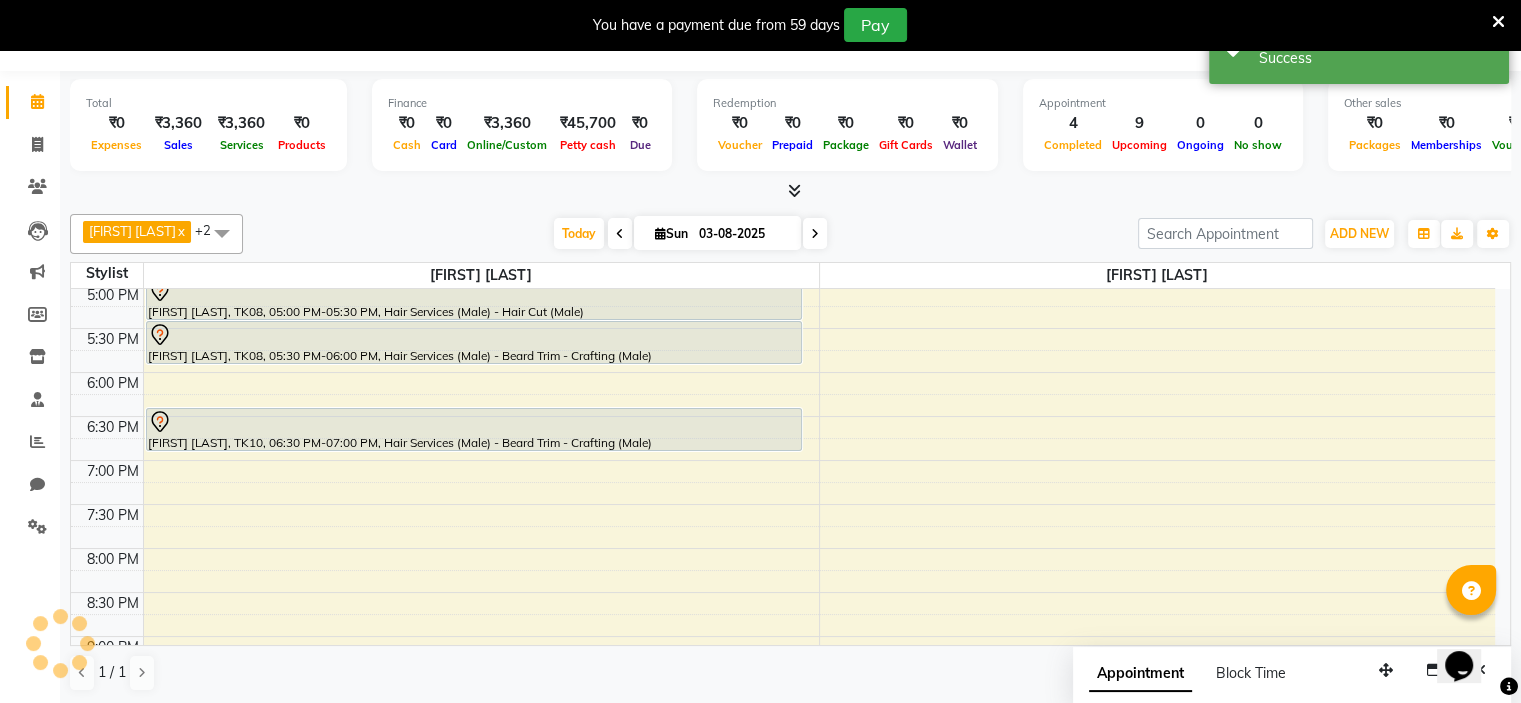 scroll, scrollTop: 0, scrollLeft: 0, axis: both 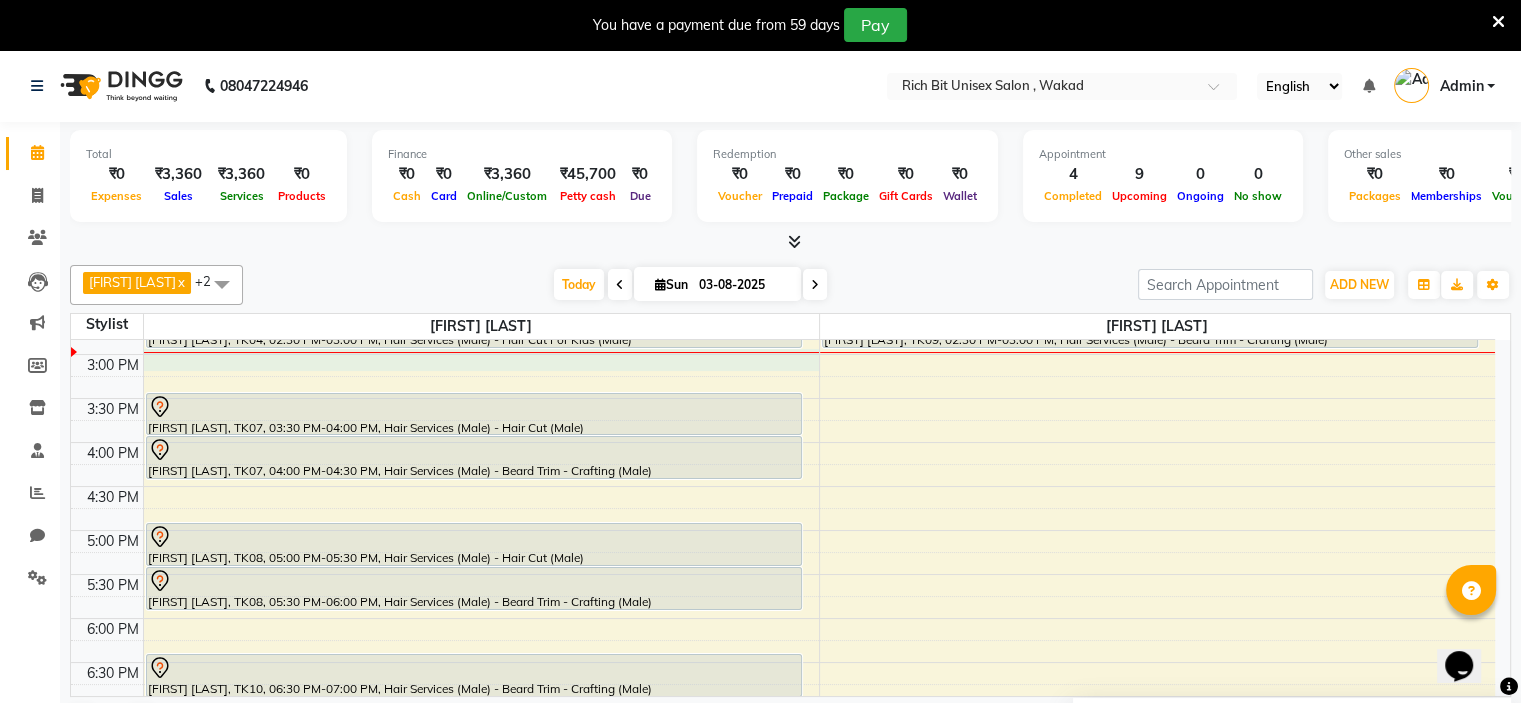 click on "8:00 AM 8:30 AM 9:00 AM 9:30 AM 10:00 AM 10:30 AM 11:00 AM 11:30 AM 12:00 PM 12:30 PM 1:00 PM 1:30 PM 2:00 PM 2:30 PM 3:00 PM 3:30 PM 4:00 PM 4:30 PM 5:00 PM 5:30 PM 6:00 PM 6:30 PM 7:00 PM 7:30 PM 8:00 PM 8:30 PM 9:00 PM 9:30 PM 10:00 PM 10:30 PM     Dr. [FIRST] [LAST], TK01, 11:15 AM-02:15 PM, Hair Colour (Female) - Inoa Ammonia Free - Inoa Touch Up - Upto 2 Inches (Female),Hair Spa (Female) - Hair Spa 3 Scoops For Hair Upto Shoulder (Female),Hair Services (Female) - Hair Cut (Female)     [FIRST] [LAST], TK06, 12:00 PM-12:30 PM, Hair Services (Male) - Beard Trim - Crafting (Male)             [FIRST] [LAST], TK03, 01:15 PM-01:45 PM, Hair Spa (Male) - Relaxing - Head Massage (Male)             [FIRST] [LAST], TK04, 02:00 PM-02:30 PM, Hair Services (Male) - Hair Cut (Male)             [FIRST] [LAST], TK04, 02:30 PM-03:00 PM, Hair Services (Male) - Hair Cut For Kids (Male)             [FIRST] [LAST], TK07, 03:30 PM-04:00 PM, Hair Services (Male) - Hair Cut (Male)" at bounding box center [783, 398] 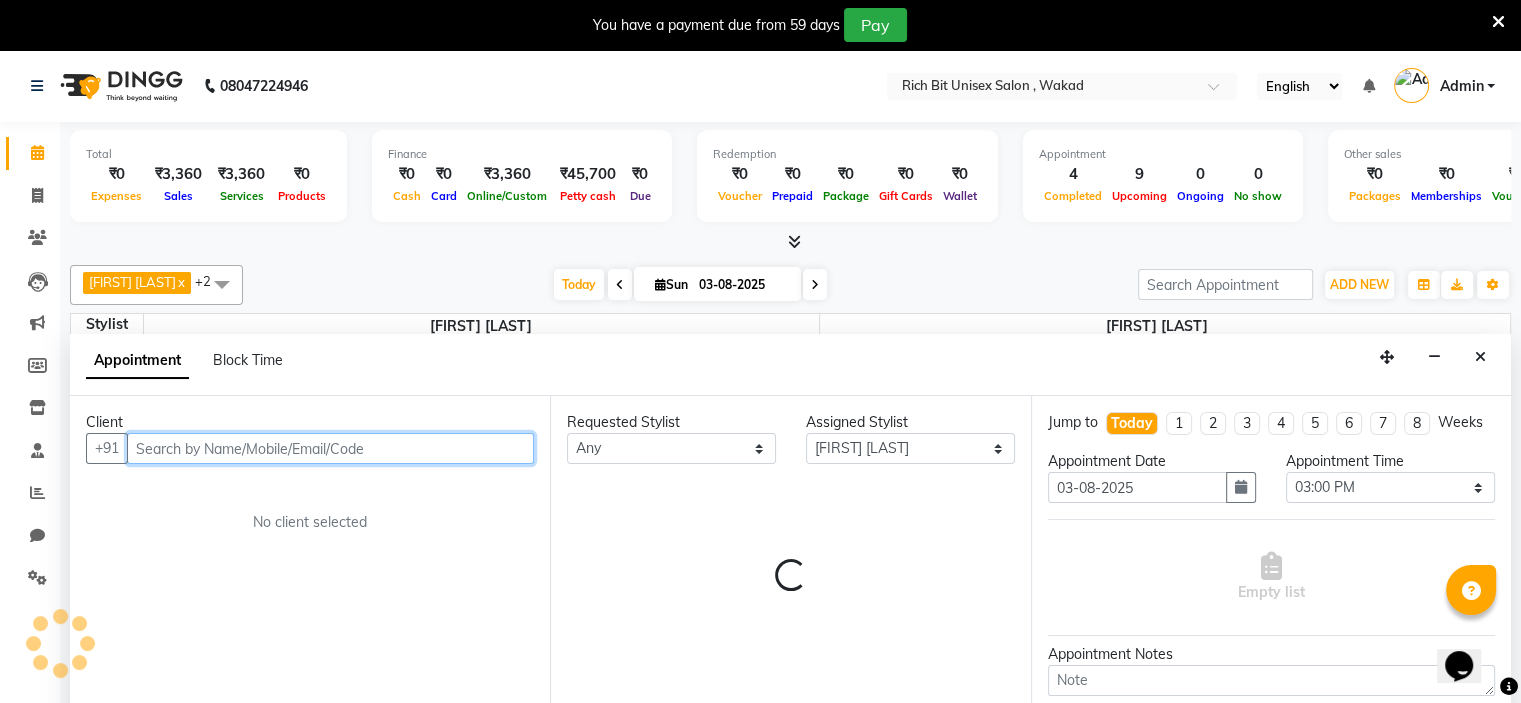 scroll, scrollTop: 51, scrollLeft: 0, axis: vertical 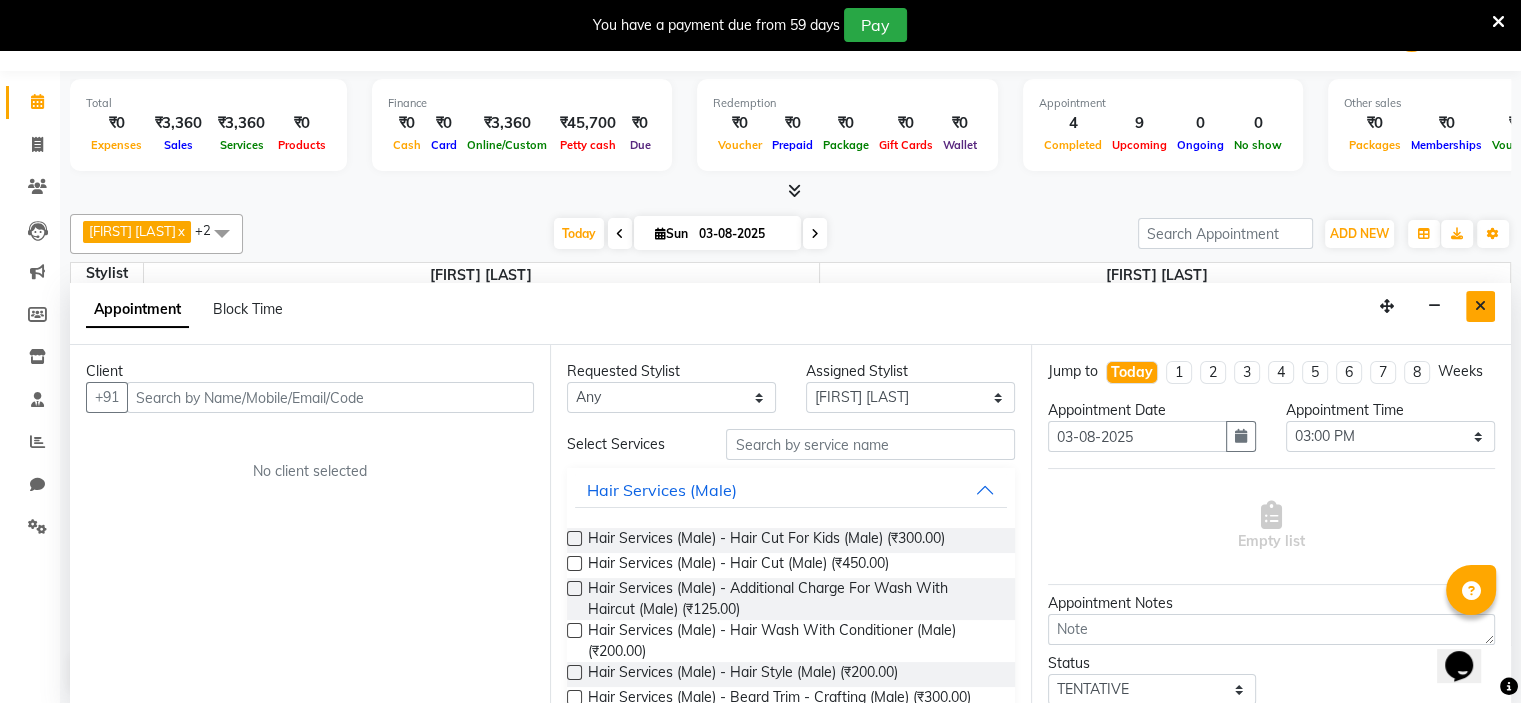 click at bounding box center (1480, 306) 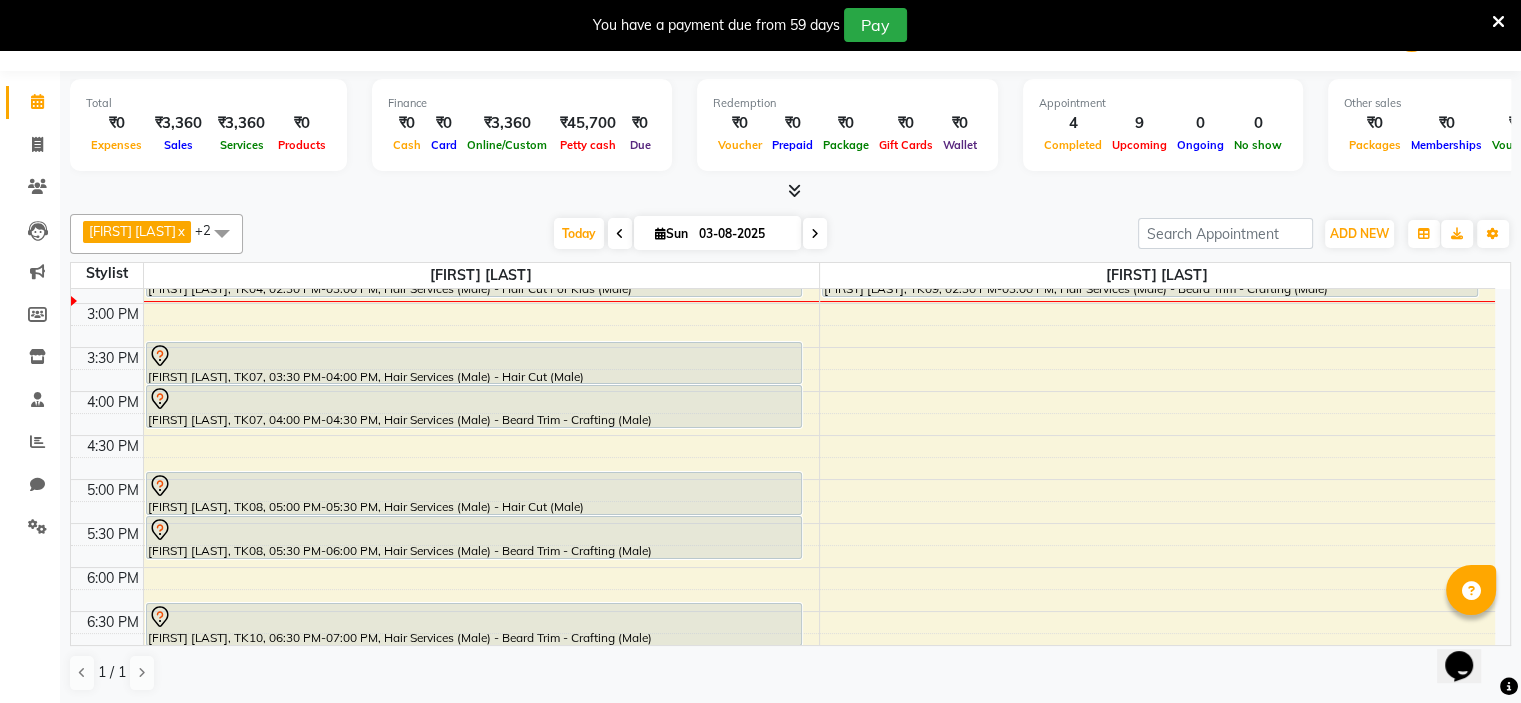 click on "8:00 AM 8:30 AM 9:00 AM 9:30 AM 10:00 AM 10:30 AM 11:00 AM 11:30 AM 12:00 PM 12:30 PM 1:00 PM 1:30 PM 2:00 PM 2:30 PM 3:00 PM 3:30 PM 4:00 PM 4:30 PM 5:00 PM 5:30 PM 6:00 PM 6:30 PM 7:00 PM 7:30 PM 8:00 PM 8:30 PM 9:00 PM 9:30 PM 10:00 PM 10:30 PM     Dr. [FIRST] [LAST], TK01, 11:15 AM-02:15 PM, Hair Colour (Female) - Inoa Ammonia Free - Inoa Touch Up - Upto 2 Inches (Female),Hair Spa (Female) - Hair Spa 3 Scoops For Hair Upto Shoulder (Female),Hair Services (Female) - Hair Cut (Female)     [FIRST] [LAST], TK06, 12:00 PM-12:30 PM, Hair Services (Male) - Beard Trim - Crafting (Male)             [FIRST] [LAST], TK03, 01:15 PM-01:45 PM, Hair Spa (Male) - Relaxing - Head Massage (Male)             [FIRST] [LAST], TK04, 02:00 PM-02:30 PM, Hair Services (Male) - Hair Cut (Male)             [FIRST] [LAST], TK04, 02:30 PM-03:00 PM, Hair Services (Male) - Hair Cut For Kids (Male)             [FIRST] [LAST], TK07, 03:30 PM-04:00 PM, Hair Services (Male) - Hair Cut (Male)" at bounding box center [783, 347] 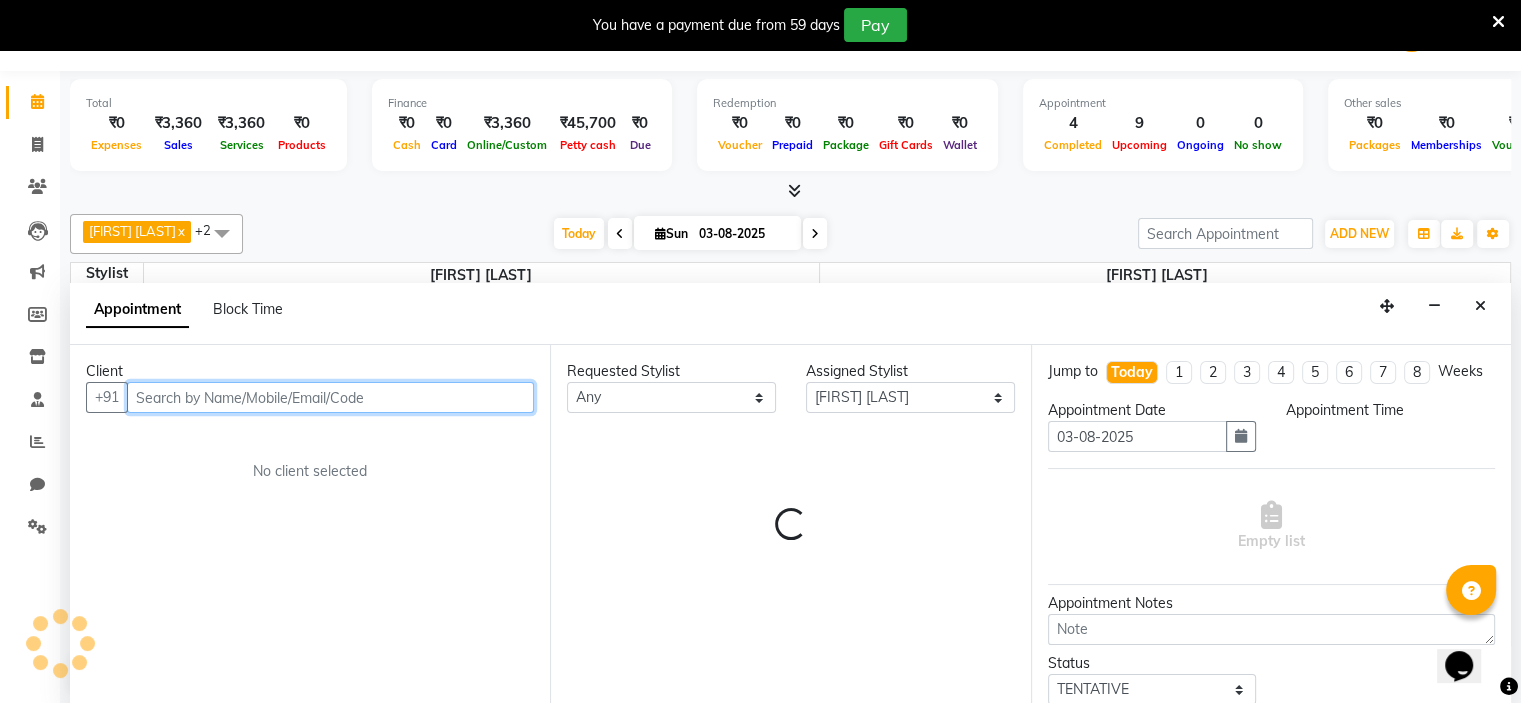select on "1080" 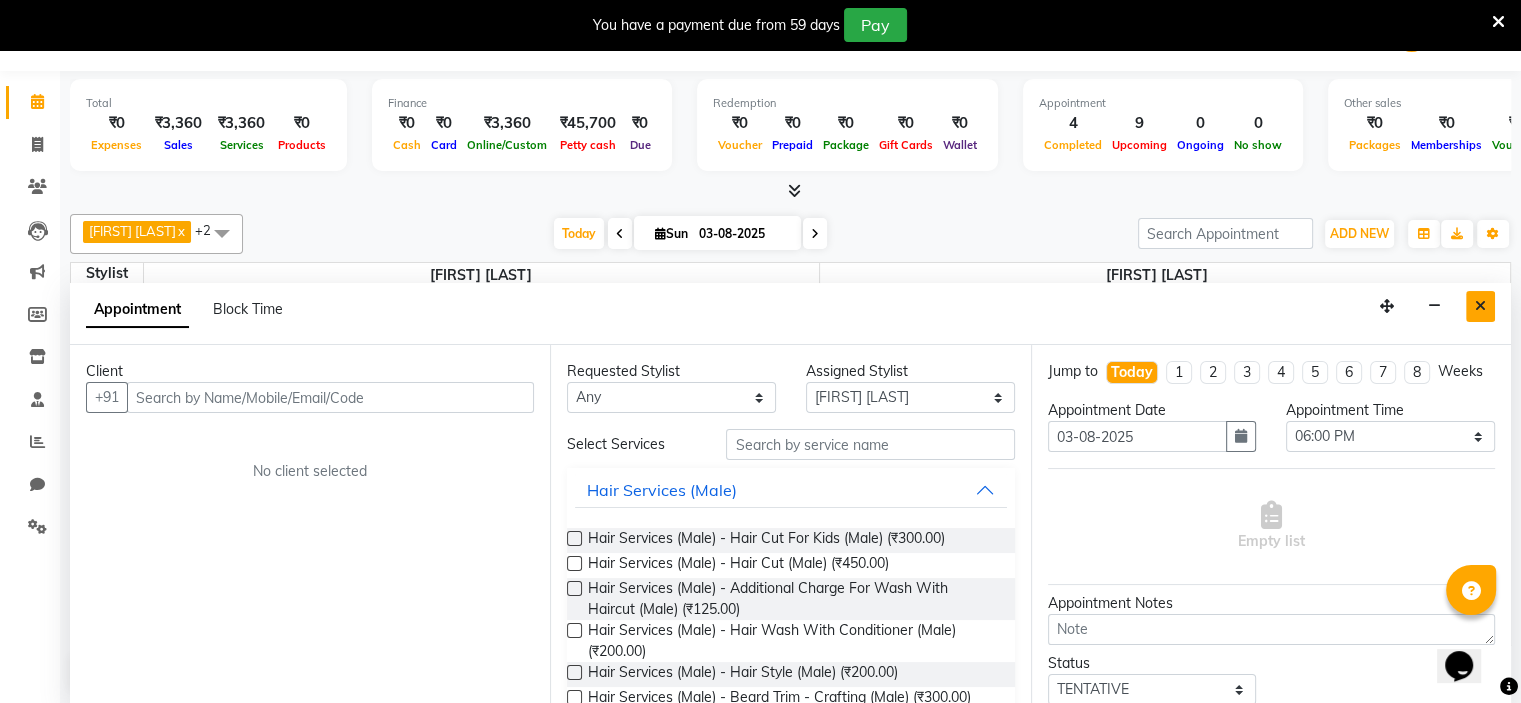 click at bounding box center (1480, 306) 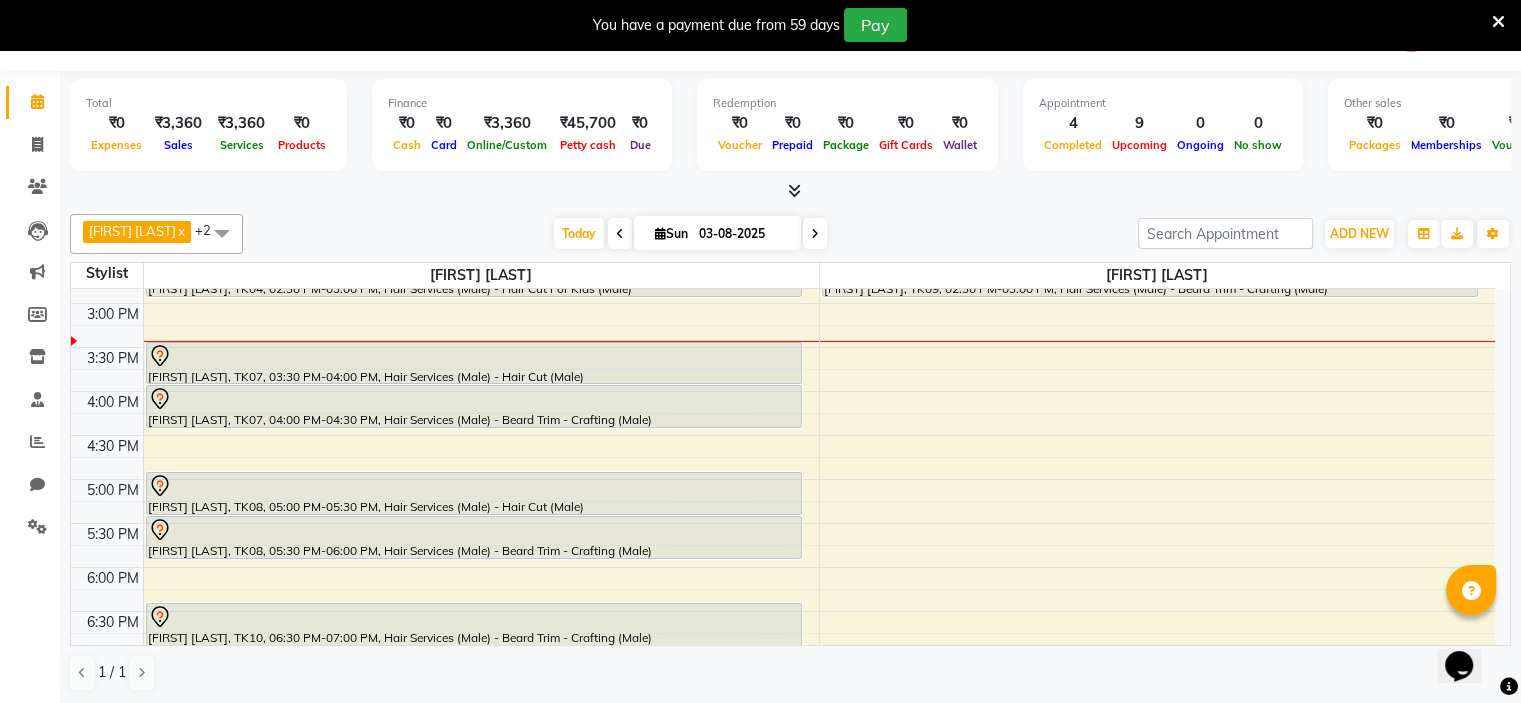 click on "8:00 AM 8:30 AM 9:00 AM 9:30 AM 10:00 AM 10:30 AM 11:00 AM 11:30 AM 12:00 PM 12:30 PM 1:00 PM 1:30 PM 2:00 PM 2:30 PM 3:00 PM 3:30 PM 4:00 PM 4:30 PM 5:00 PM 5:30 PM 6:00 PM 6:30 PM 7:00 PM 7:30 PM 8:00 PM 8:30 PM 9:00 PM 9:30 PM 10:00 PM 10:30 PM     Dr. [FIRST] [LAST], TK01, 11:15 AM-02:15 PM, Hair Colour (Female) - Inoa Ammonia Free - Inoa Touch Up - Upto 2 Inches (Female),Hair Spa (Female) - Hair Spa 3 Scoops For Hair Upto Shoulder (Female),Hair Services (Female) - Hair Cut (Female)     [FIRST] [LAST], TK06, 12:00 PM-12:30 PM, Hair Services (Male) - Beard Trim - Crafting (Male)             [FIRST] [LAST], TK03, 01:15 PM-01:45 PM, Hair Spa (Male) - Relaxing - Head Massage (Male)             [FIRST] [LAST], TK04, 02:00 PM-02:30 PM, Hair Services (Male) - Hair Cut (Male)             [FIRST] [LAST], TK04, 02:30 PM-03:00 PM, Hair Services (Male) - Hair Cut For Kids (Male)             [FIRST] [LAST], TK07, 03:30 PM-04:00 PM, Hair Services (Male) - Hair Cut (Male)" at bounding box center (783, 347) 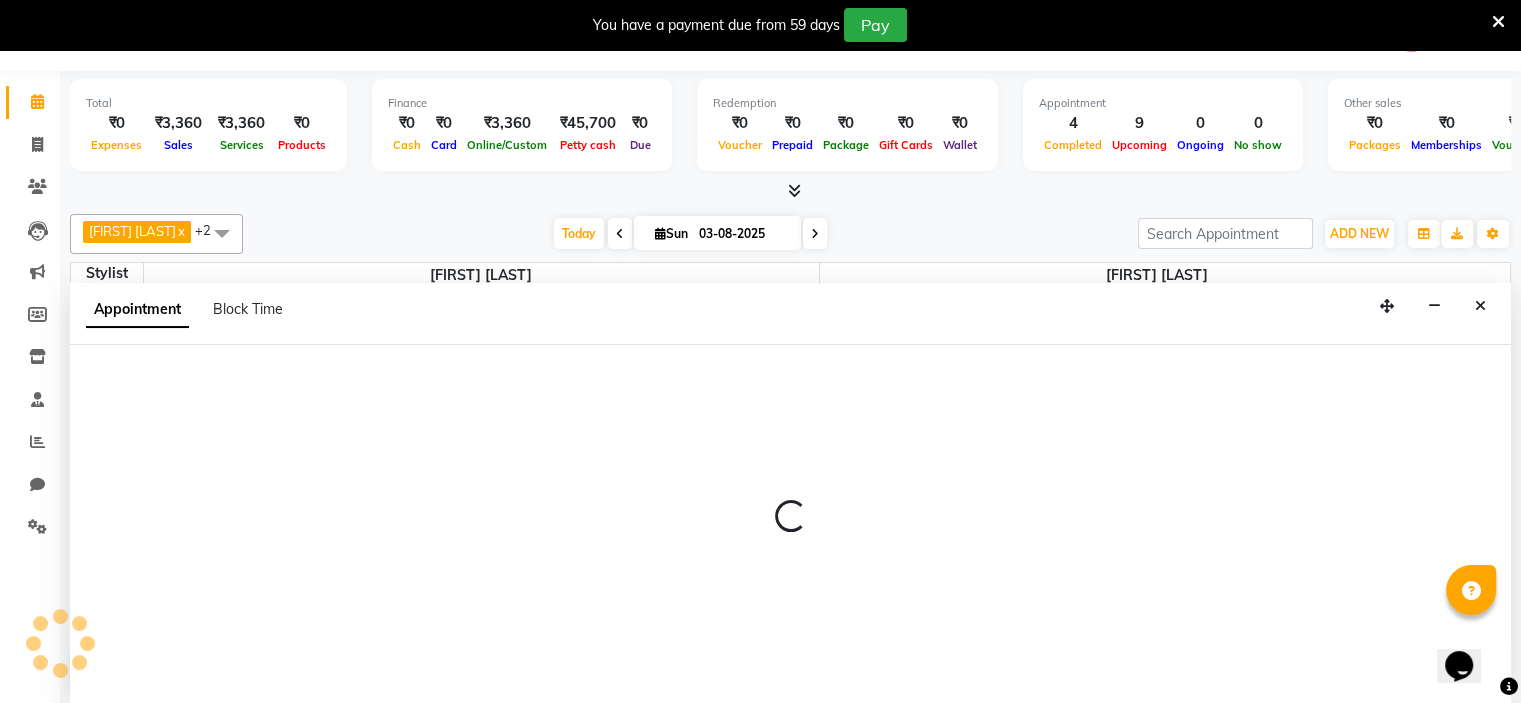 select on "70870" 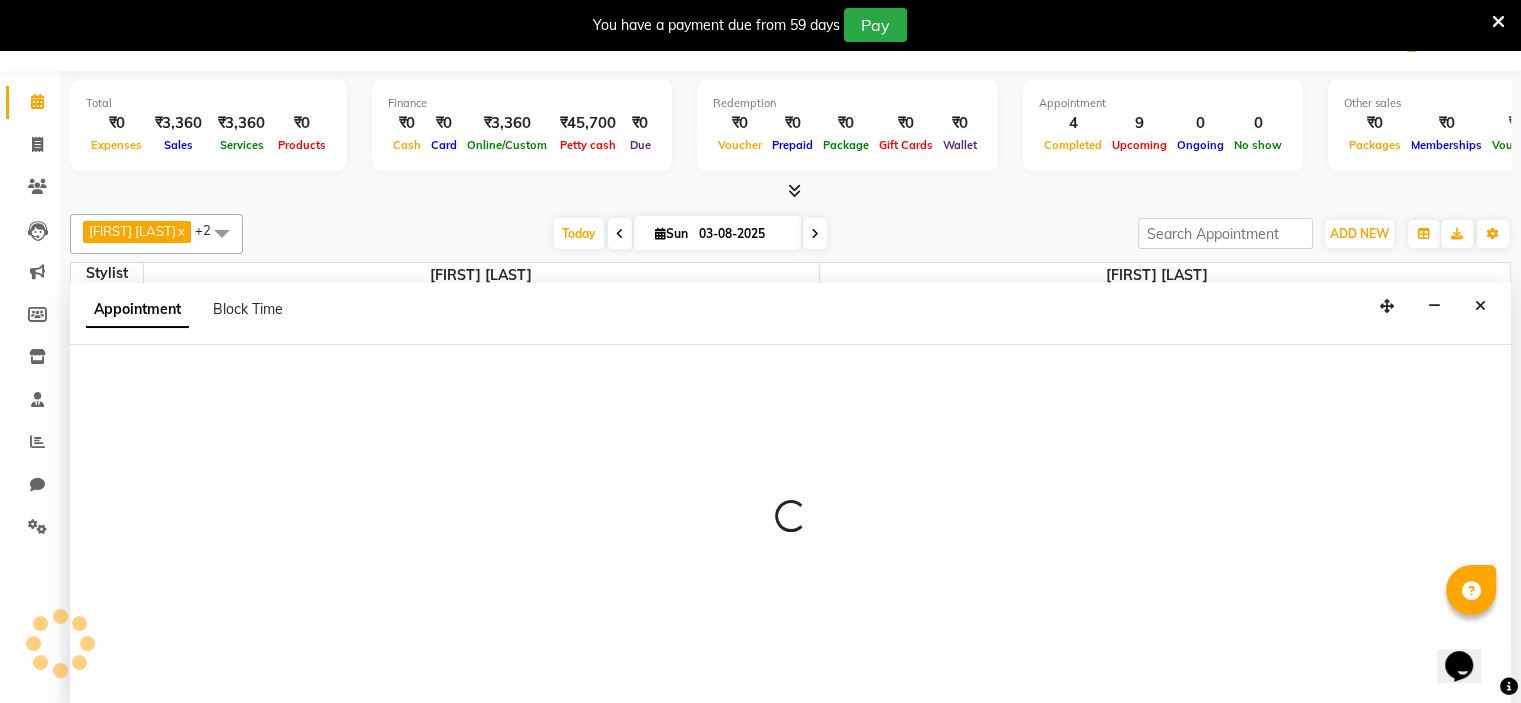 select on "915" 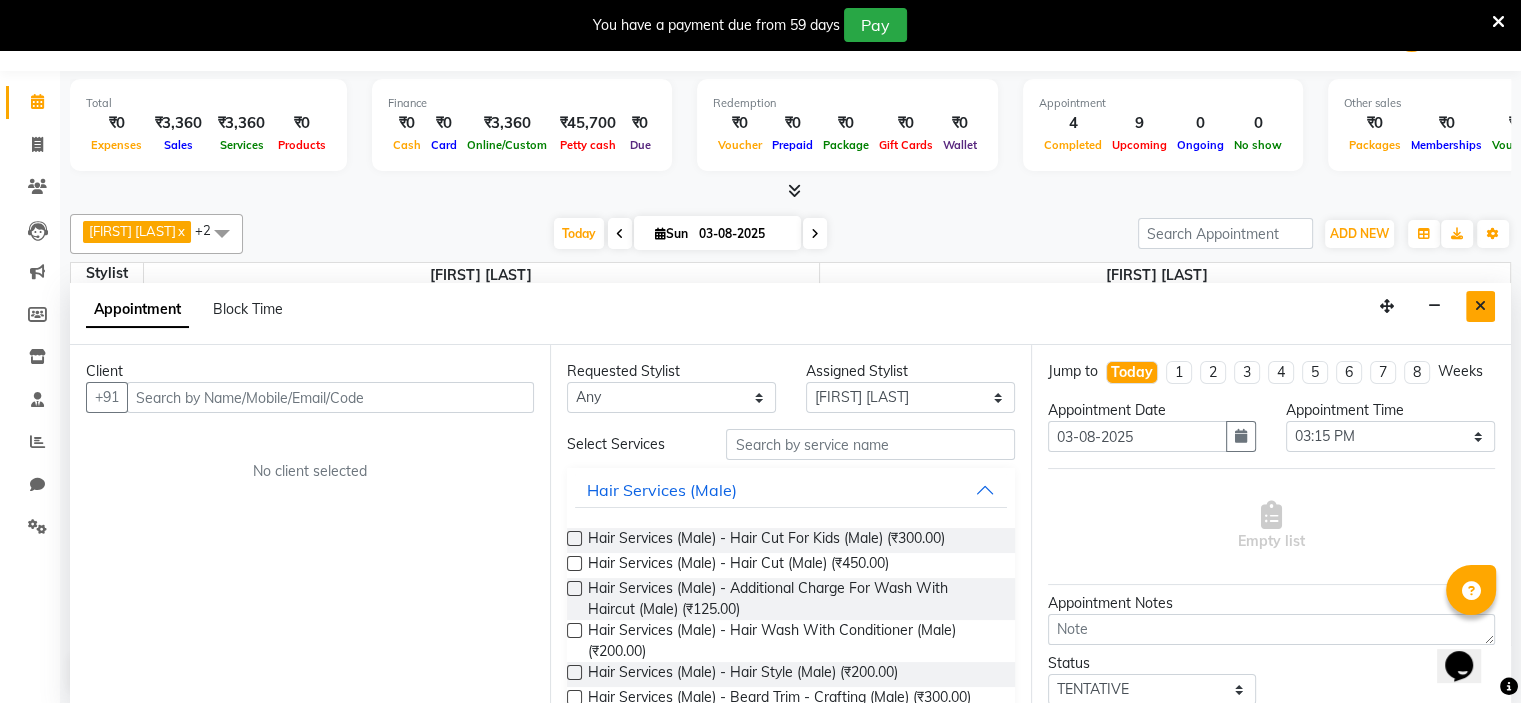 click at bounding box center (1480, 306) 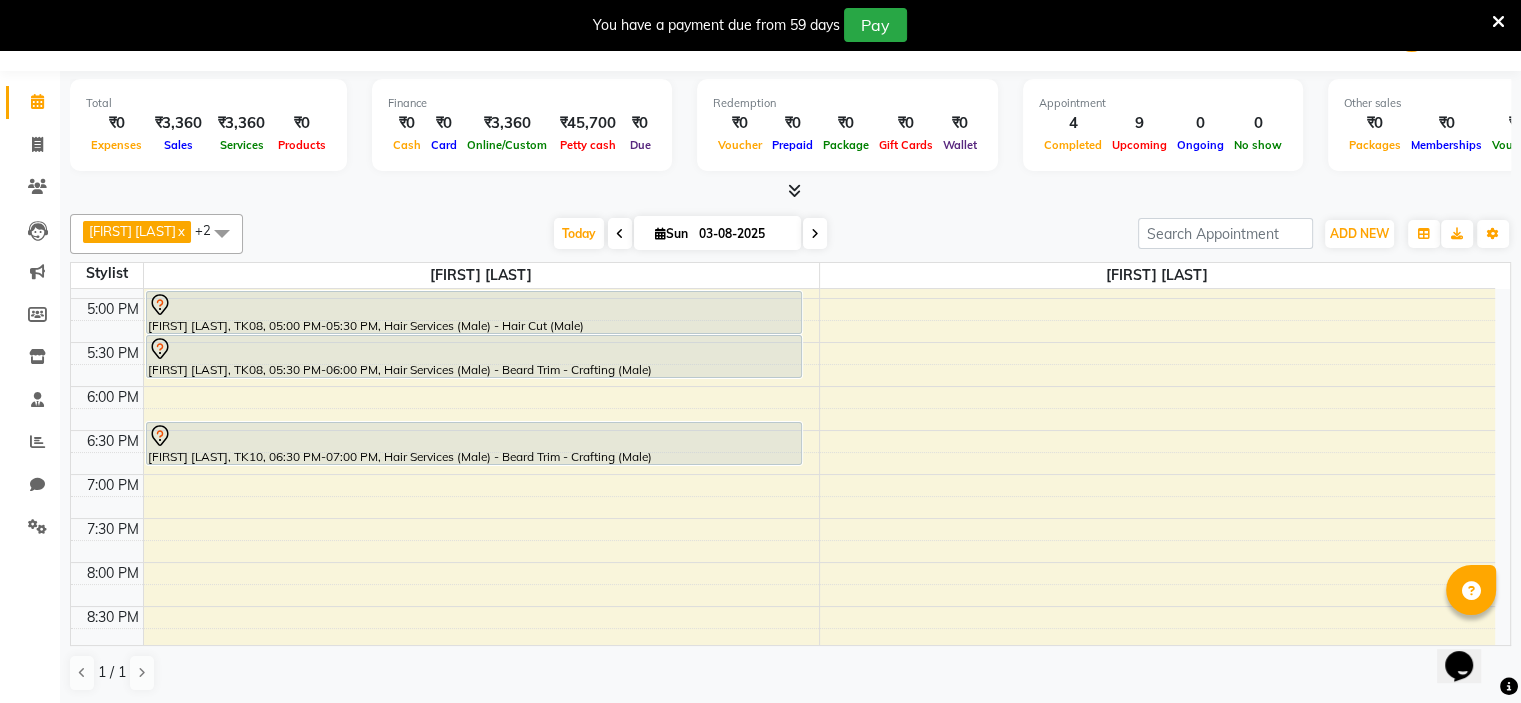 scroll, scrollTop: 808, scrollLeft: 0, axis: vertical 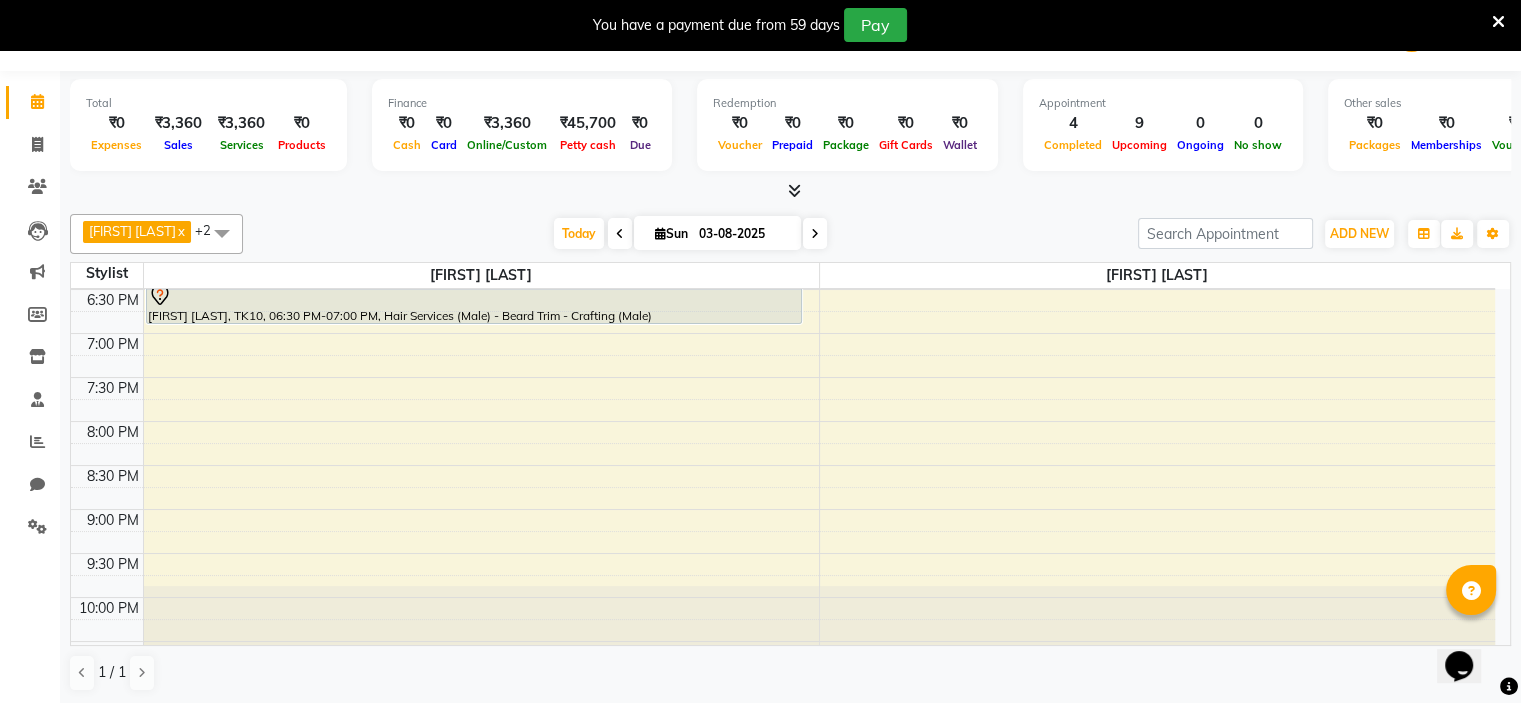 click on "8:00 AM 8:30 AM 9:00 AM 9:30 AM 10:00 AM 10:30 AM 11:00 AM 11:30 AM 12:00 PM 12:30 PM 1:00 PM 1:30 PM 2:00 PM 2:30 PM 3:00 PM 3:30 PM 4:00 PM 4:30 PM 5:00 PM 5:30 PM 6:00 PM 6:30 PM 7:00 PM 7:30 PM 8:00 PM 8:30 PM 9:00 PM 9:30 PM 10:00 PM 10:30 PM     Dr. [FIRST] [LAST], TK01, 11:15 AM-02:15 PM, Hair Colour (Female) - Inoa Ammonia Free - Inoa Touch Up - Upto 2 Inches (Female),Hair Spa (Female) - Hair Spa 3 Scoops For Hair Upto Shoulder (Female),Hair Services (Female) - Hair Cut (Female)     [FIRST] [LAST], TK06, 12:00 PM-12:30 PM, Hair Services (Male) - Beard Trim - Crafting (Male)             [FIRST] [LAST], TK03, 01:15 PM-01:45 PM, Hair Spa (Male) - Relaxing - Head Massage (Male)             [FIRST] [LAST], TK04, 02:00 PM-02:30 PM, Hair Services (Male) - Hair Cut (Male)             [FIRST] [LAST], TK04, 02:30 PM-03:00 PM, Hair Services (Male) - Hair Cut For Kids (Male)             [FIRST] [LAST], TK07, 03:30 PM-04:00 PM, Hair Services (Male) - Hair Cut (Male)" at bounding box center (783, 25) 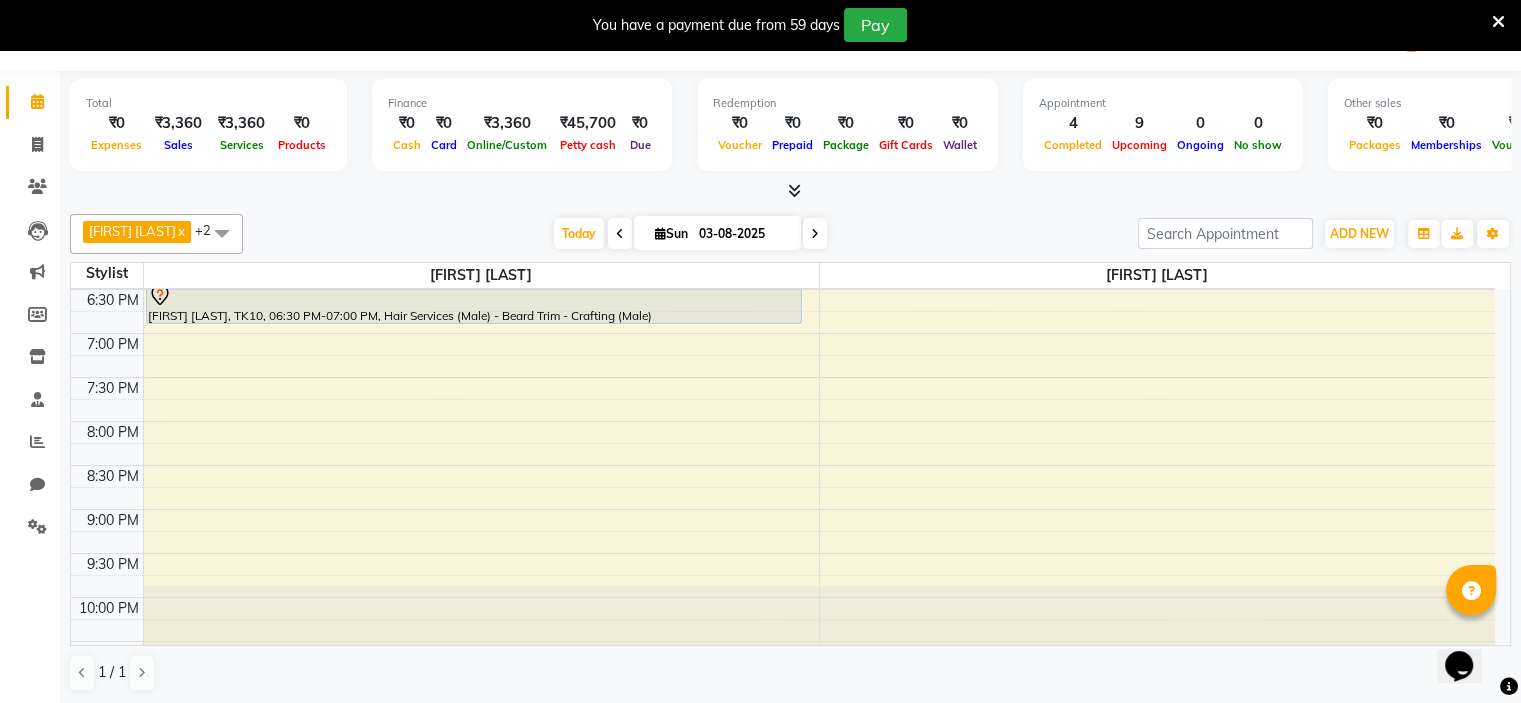 select on "tentative" 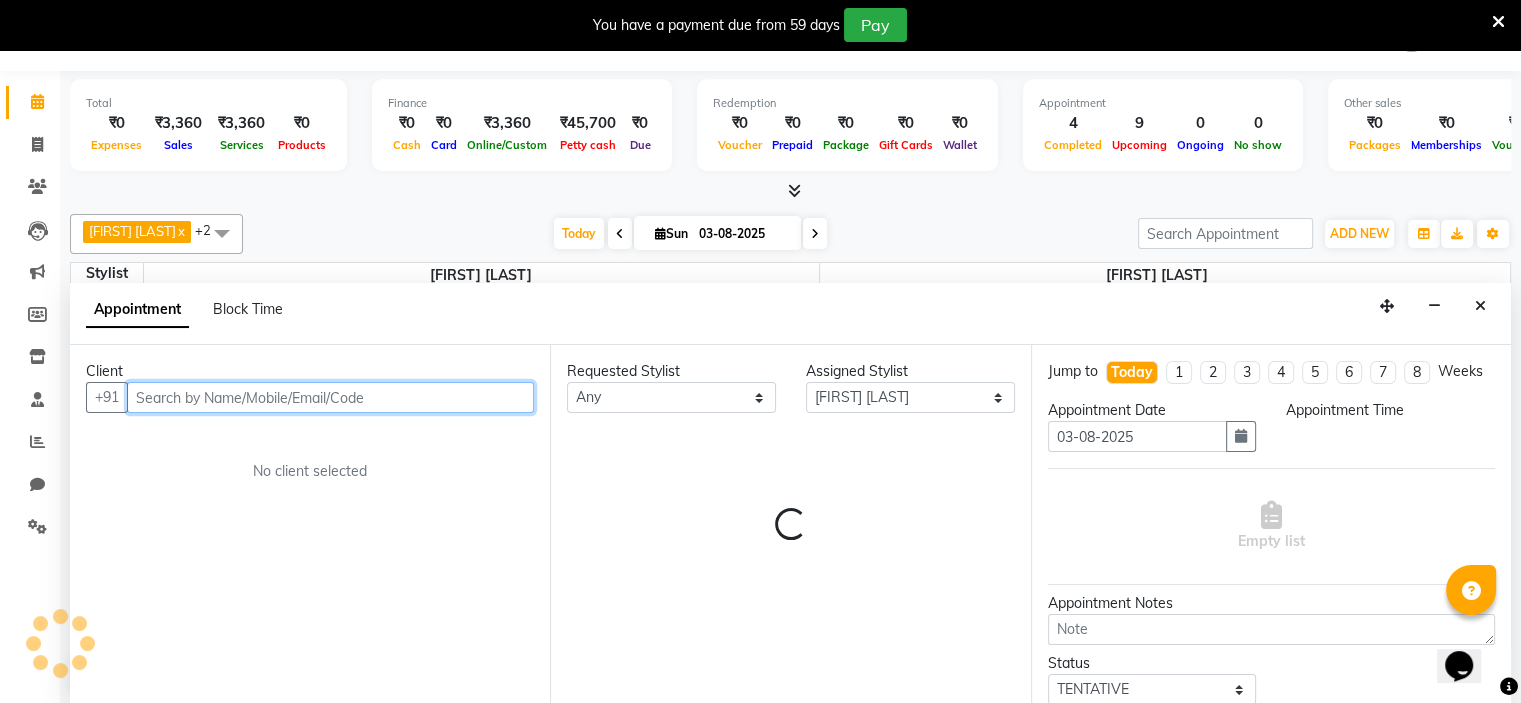 select on "1140" 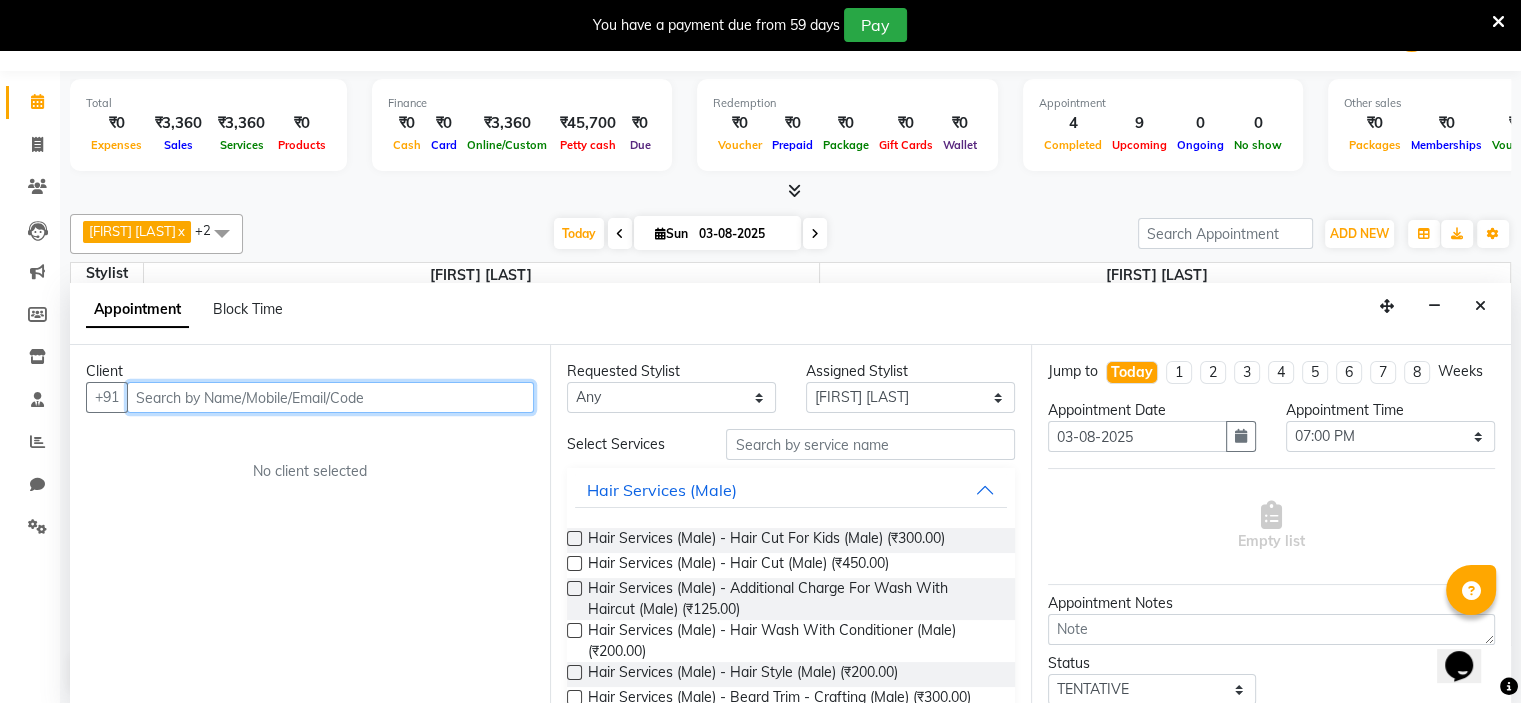 click at bounding box center [330, 397] 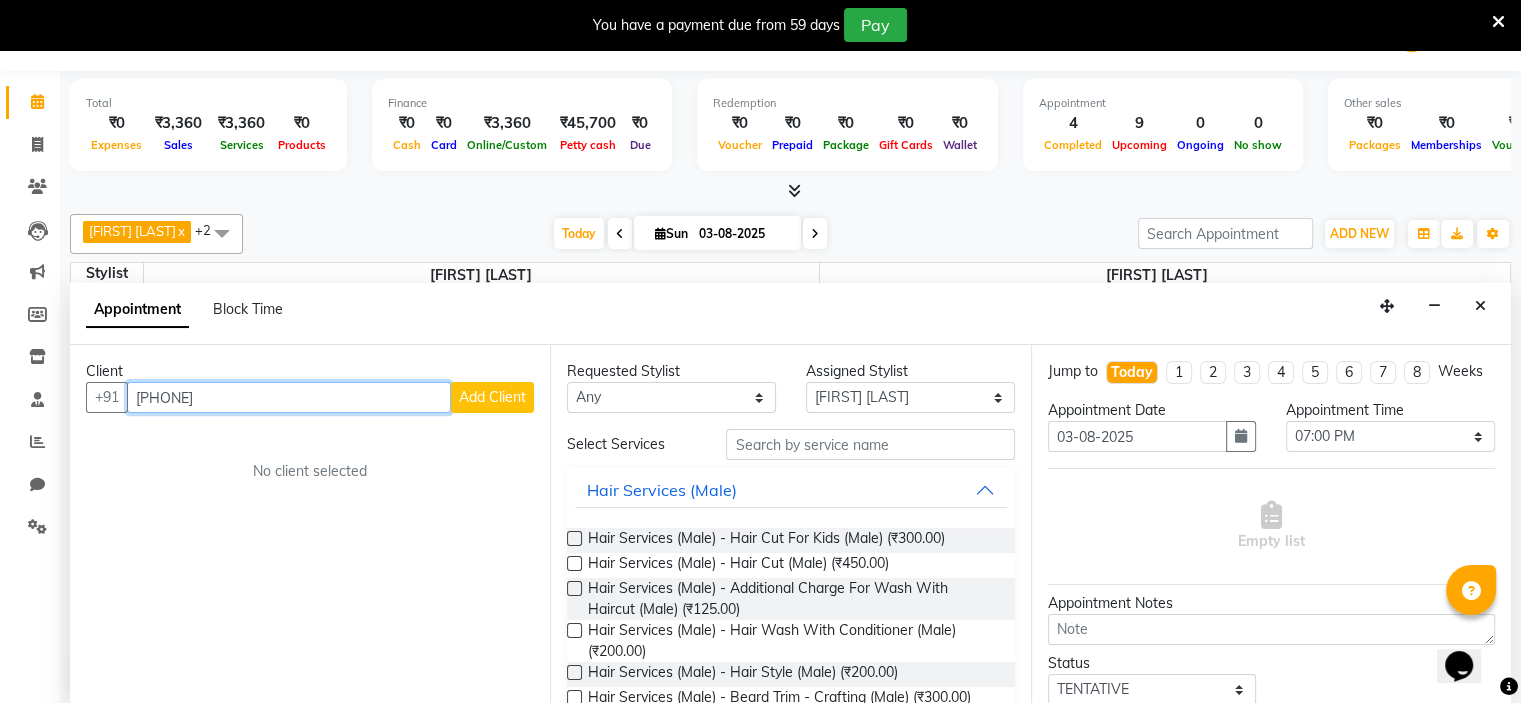 type on "9164457819" 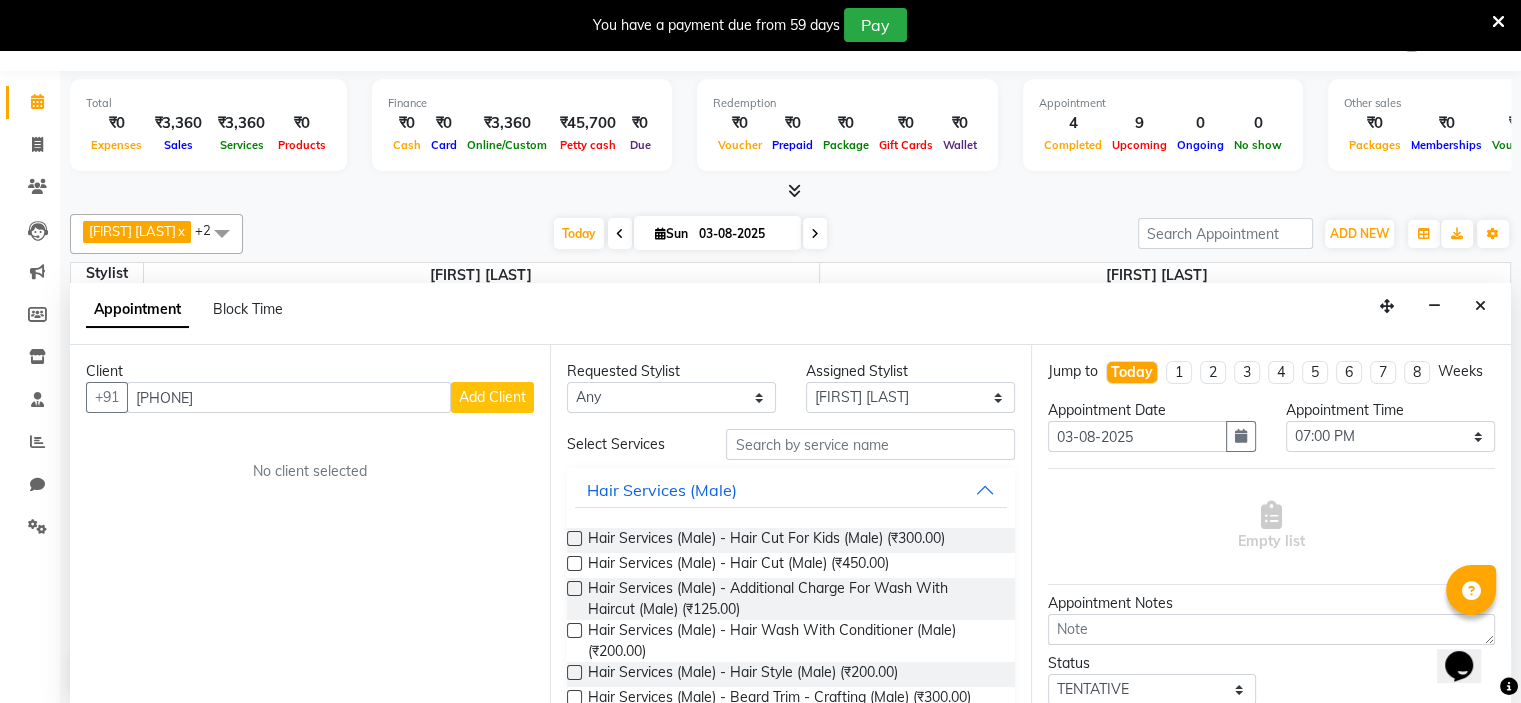click on "Add Client" at bounding box center (492, 397) 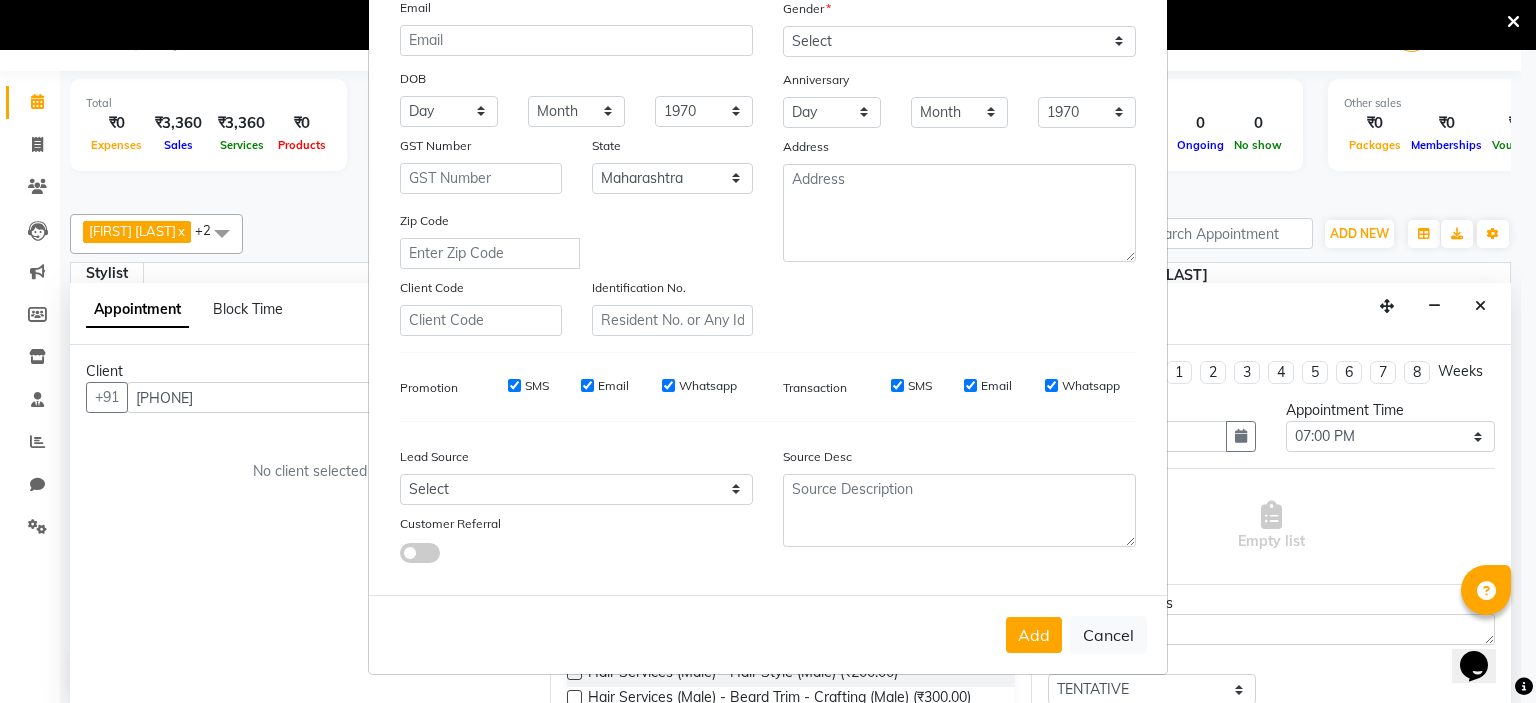 scroll, scrollTop: 0, scrollLeft: 0, axis: both 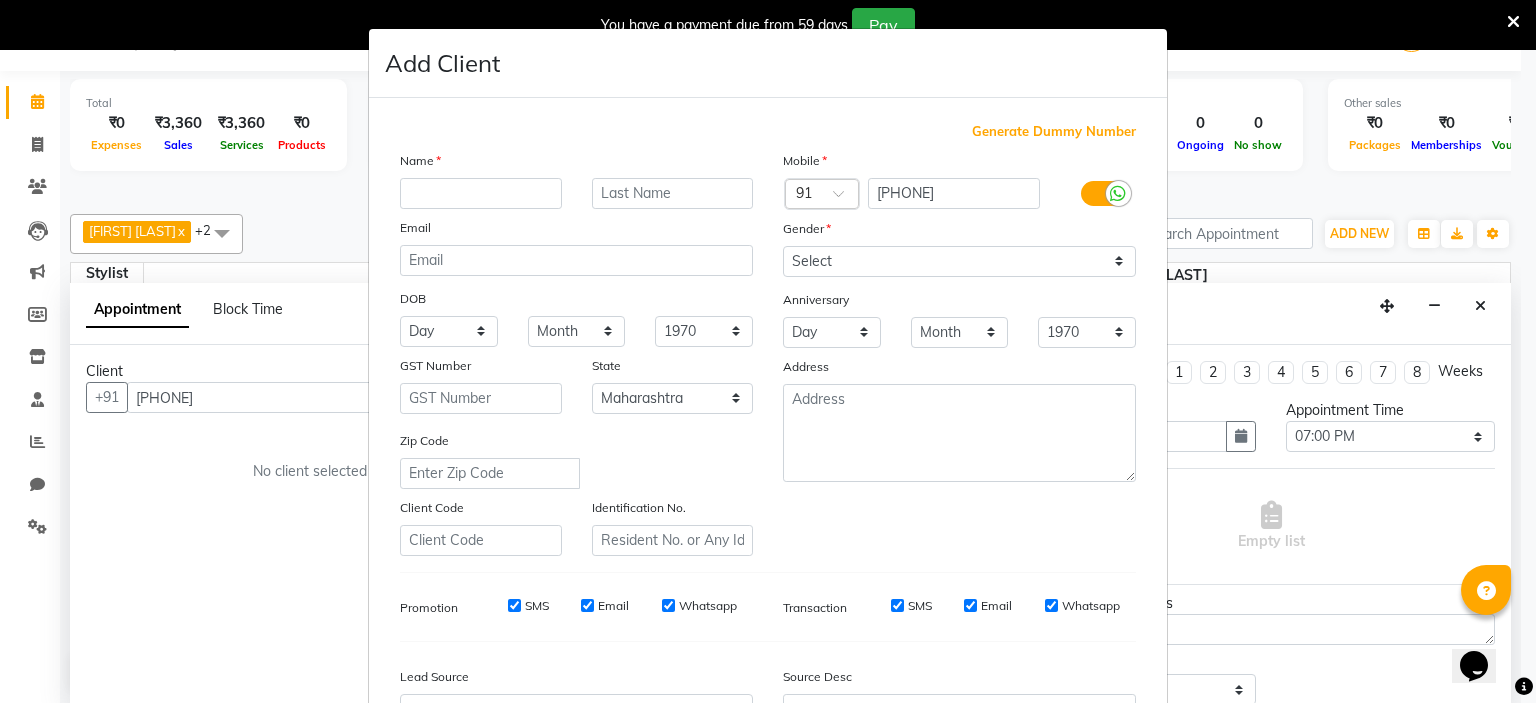 type on "P" 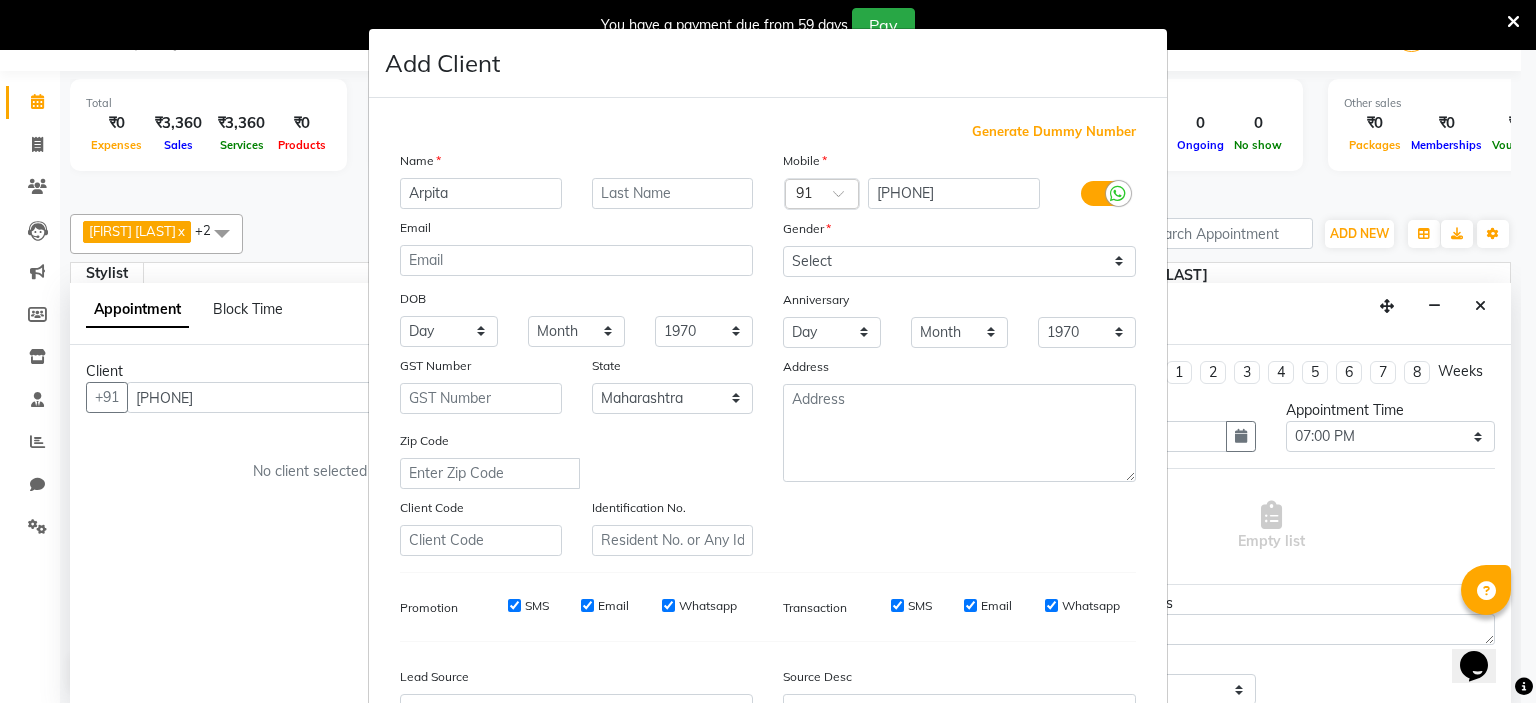 type on "Arpita" 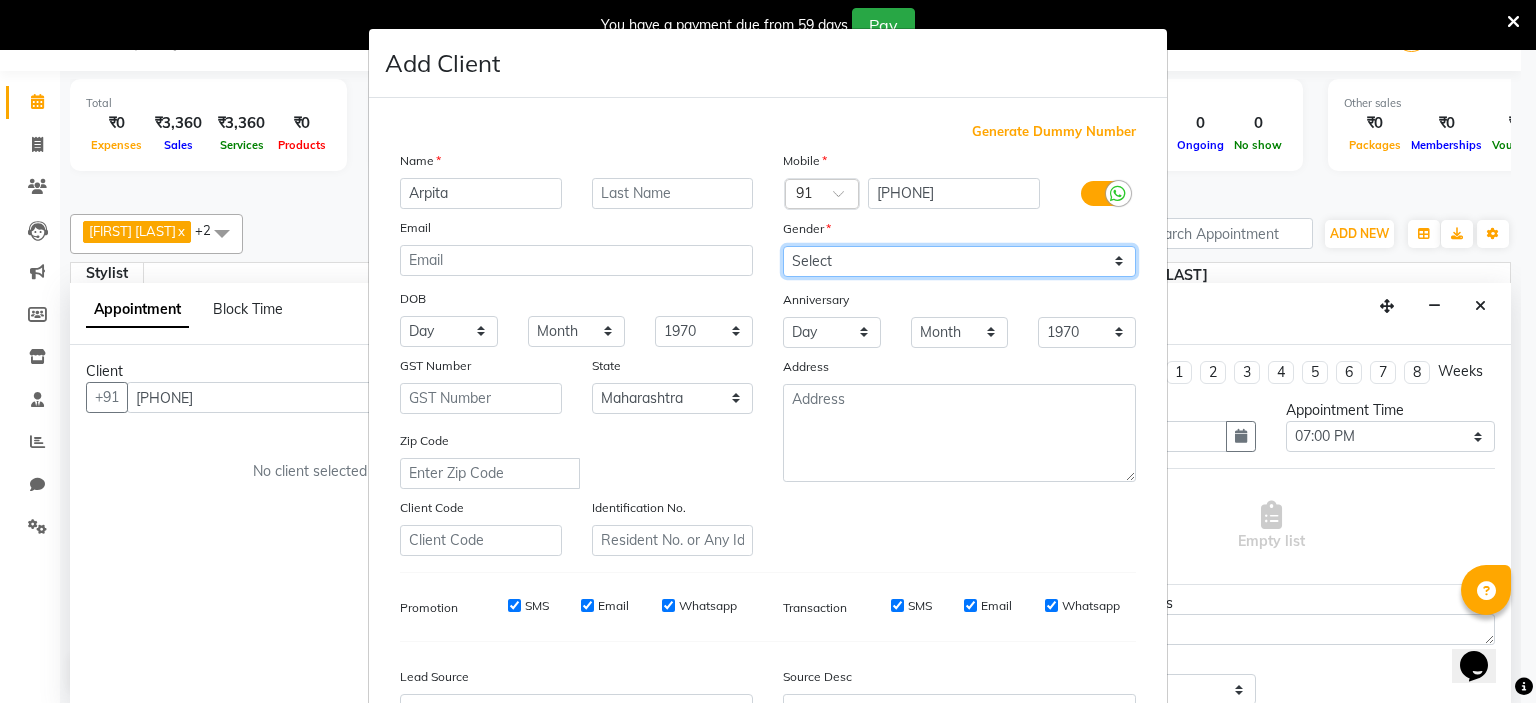 click on "Select Male Female Other Prefer Not To Say" at bounding box center (959, 261) 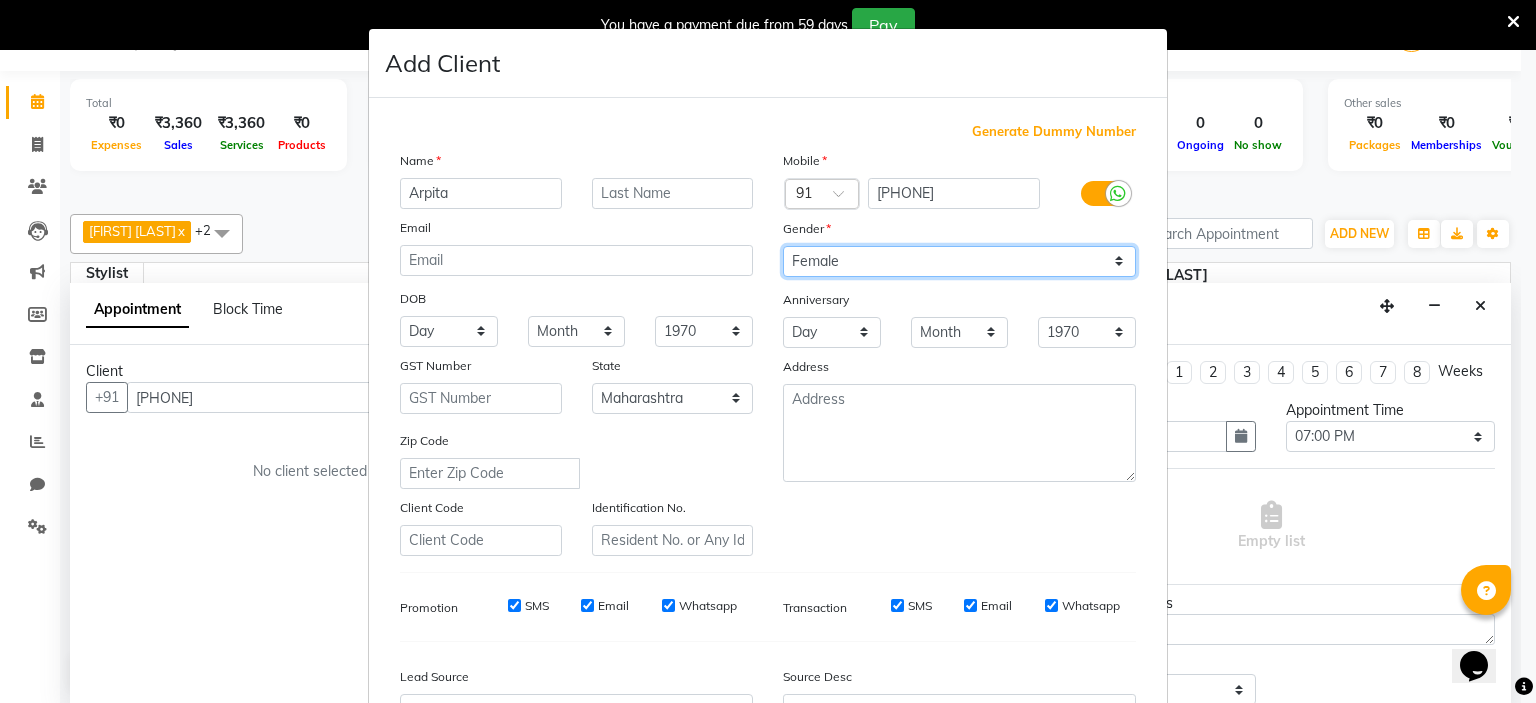 click on "Select Male Female Other Prefer Not To Say" at bounding box center (959, 261) 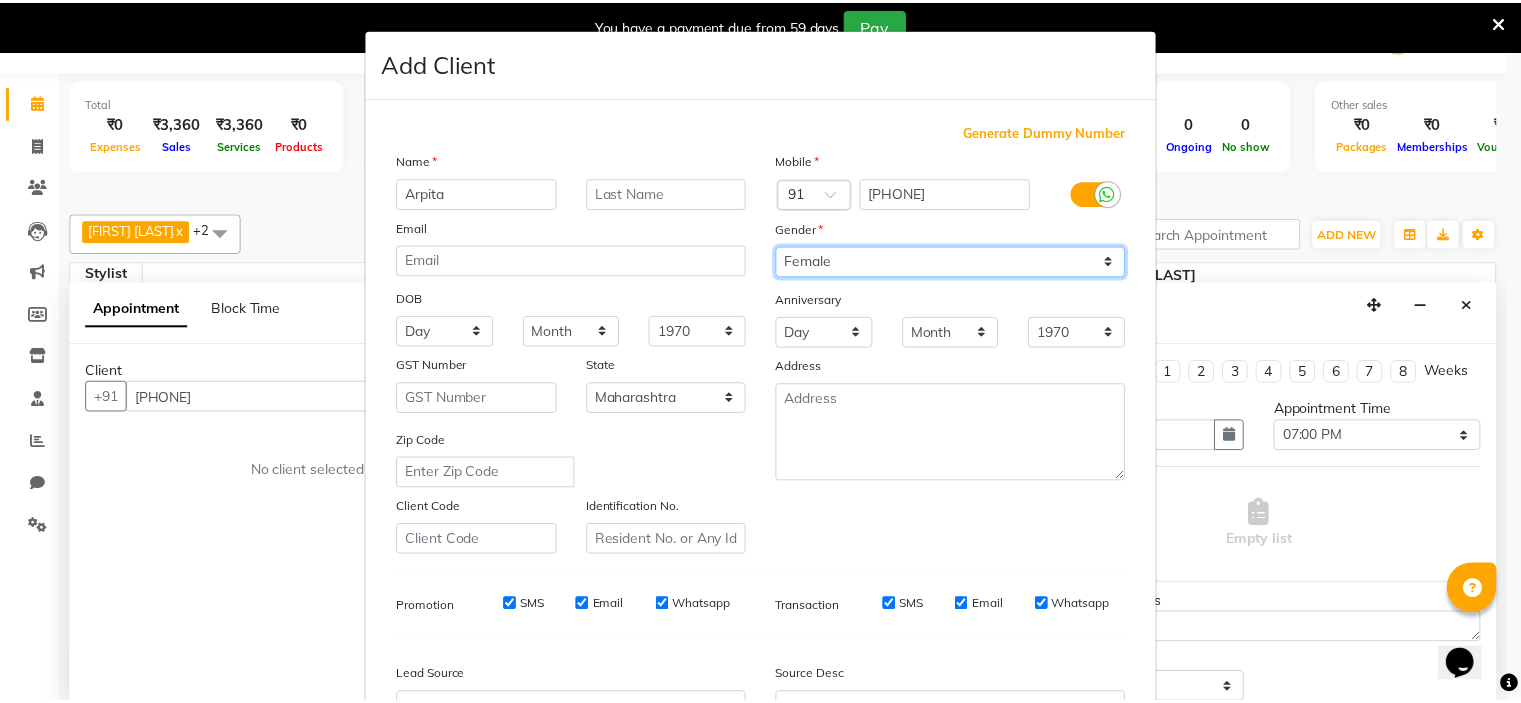 scroll, scrollTop: 229, scrollLeft: 0, axis: vertical 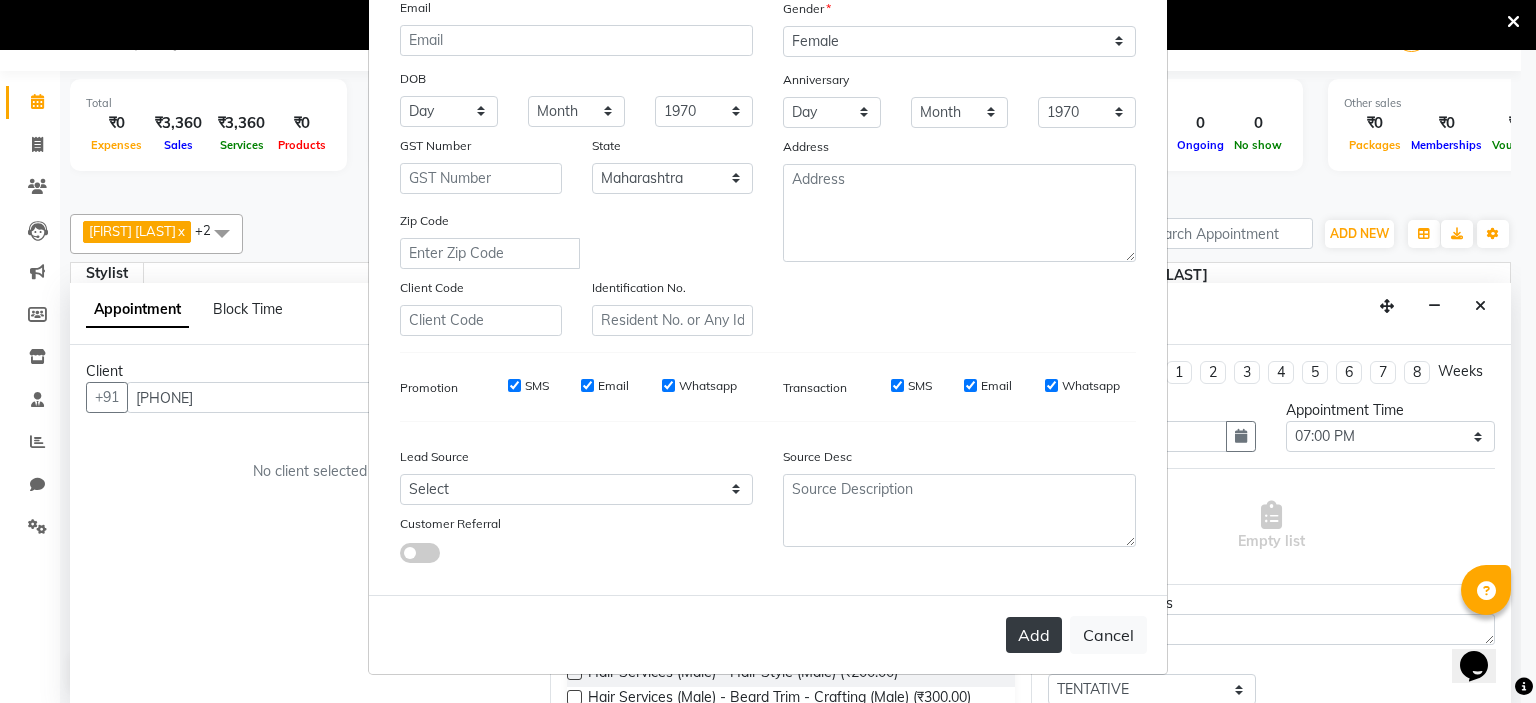 click on "Add" at bounding box center (1034, 635) 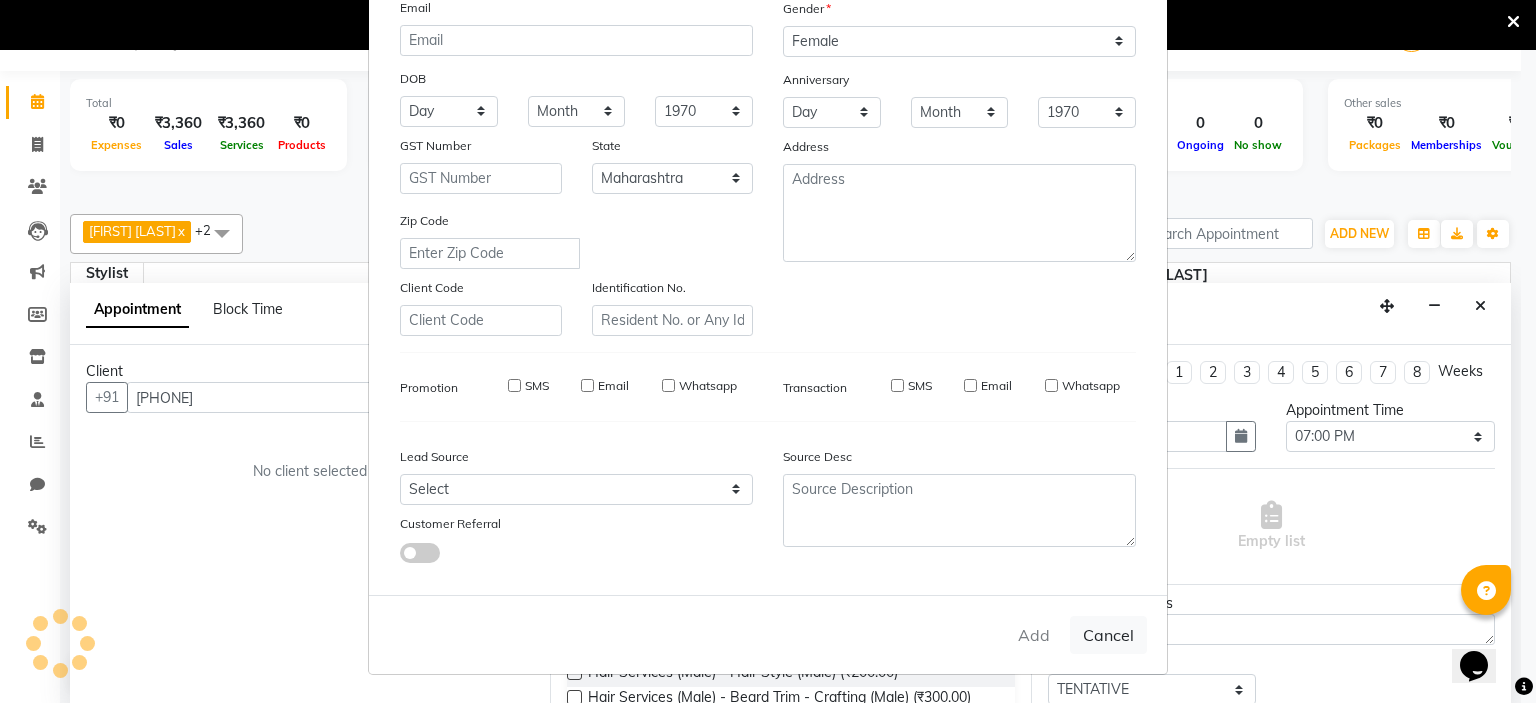 type 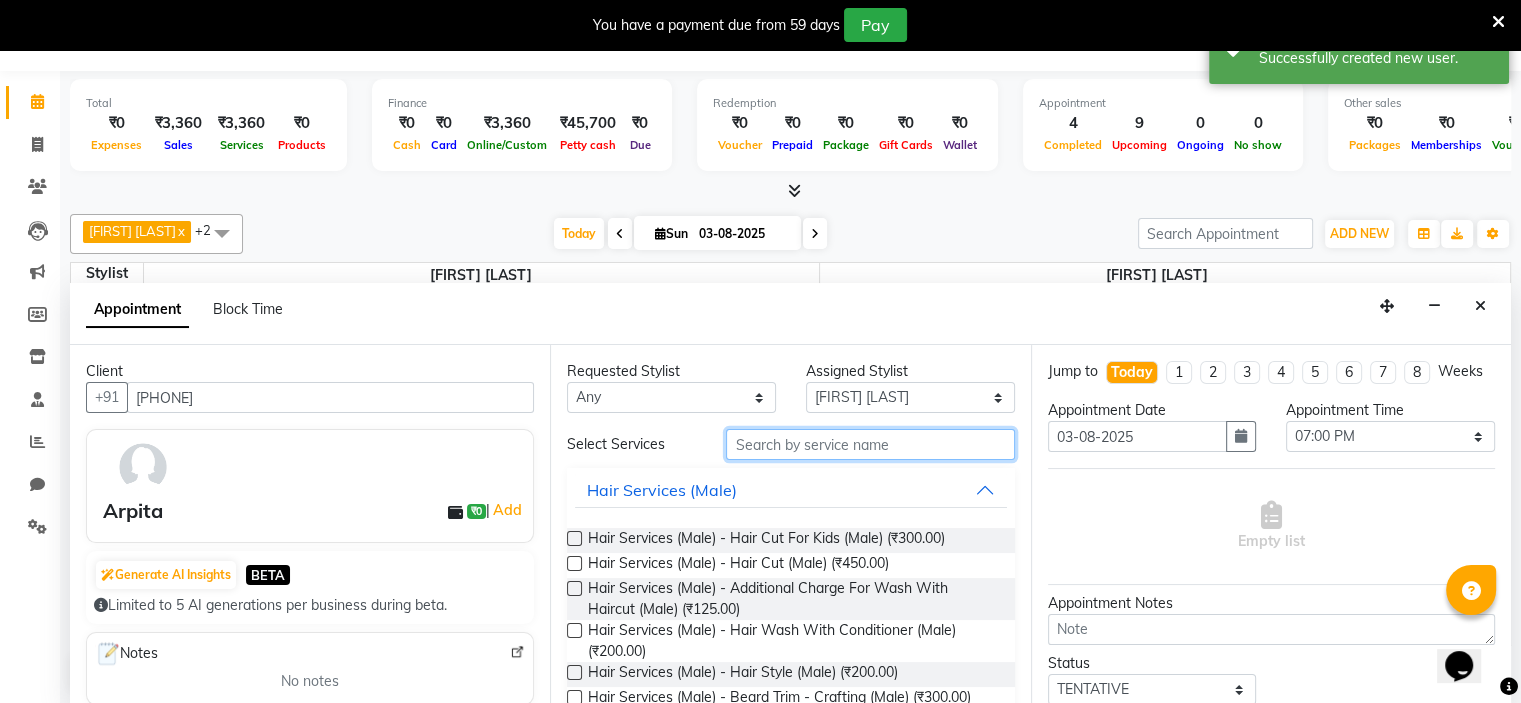 click at bounding box center [870, 444] 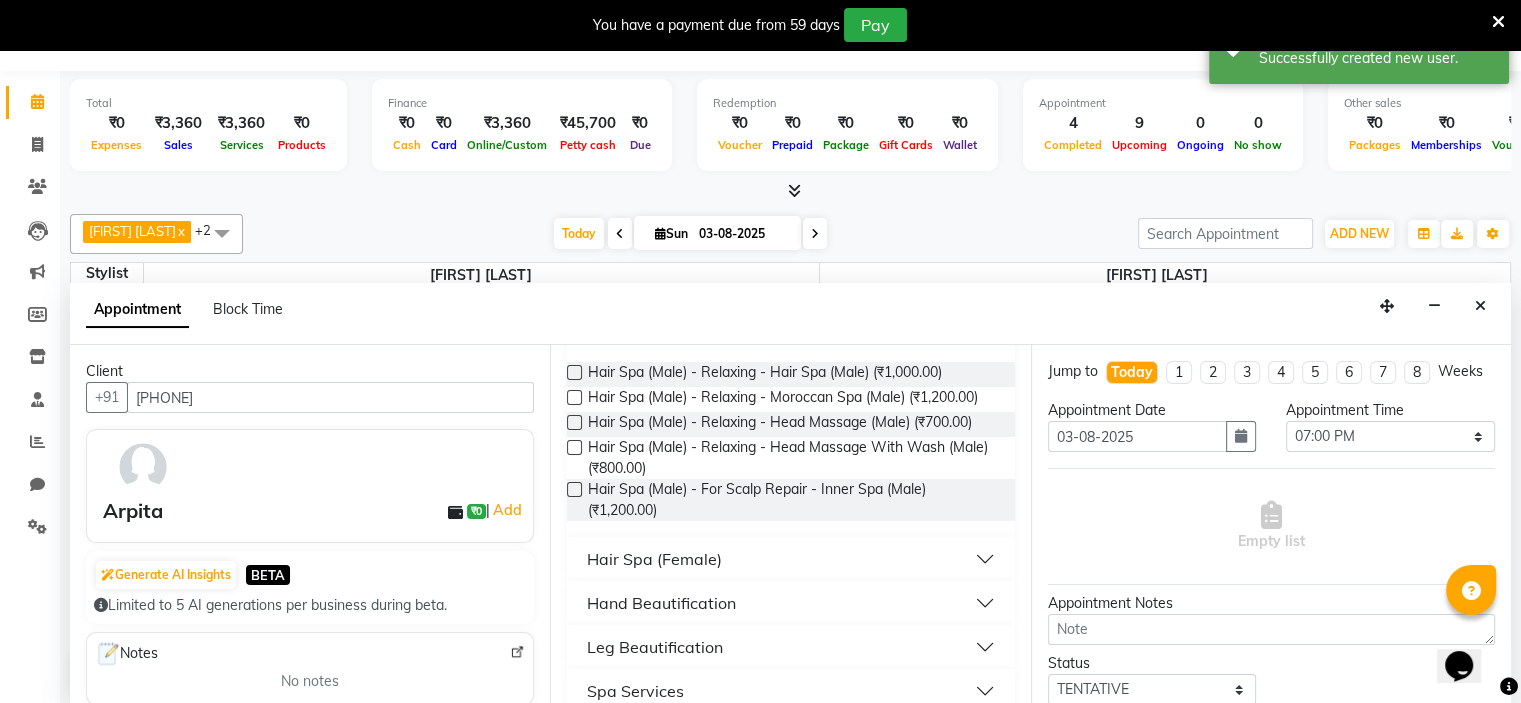 scroll, scrollTop: 206, scrollLeft: 0, axis: vertical 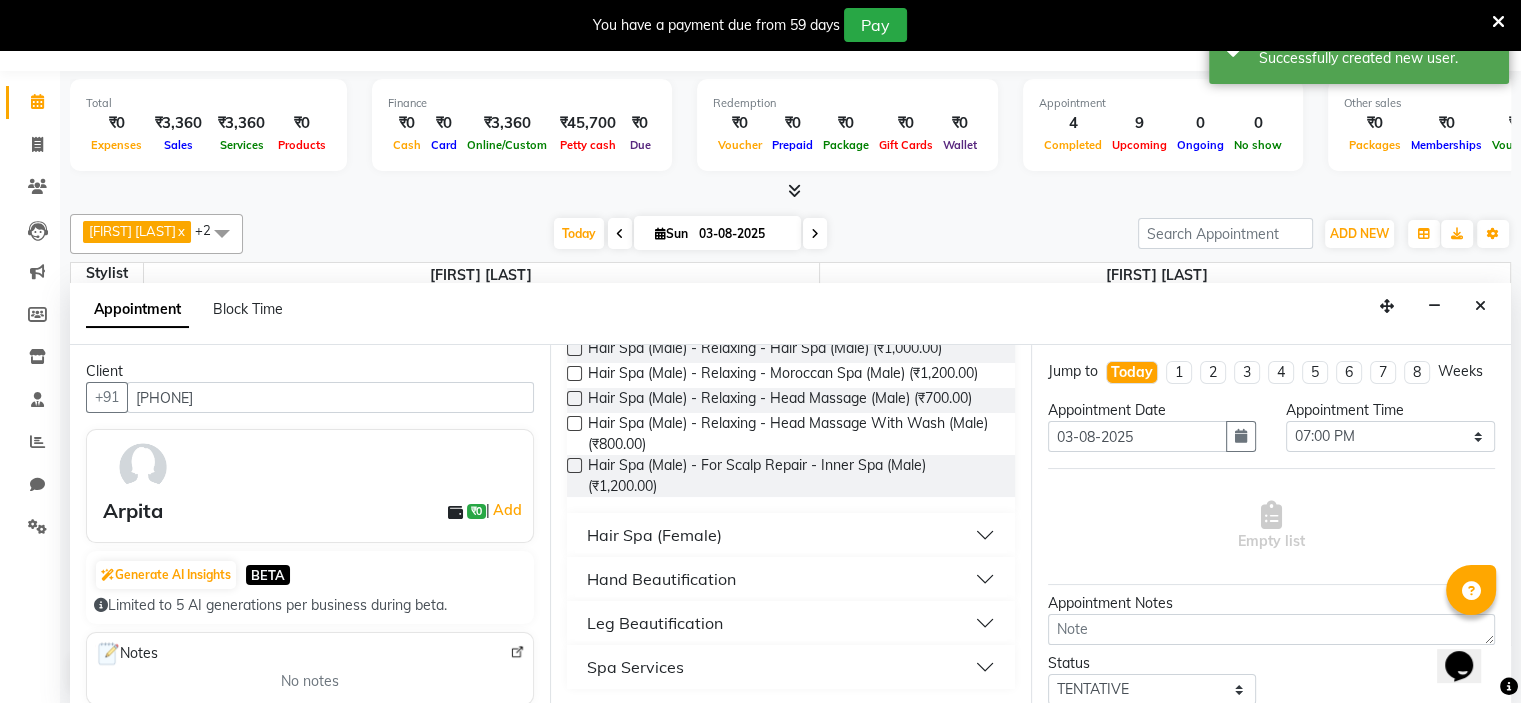 type on "spa" 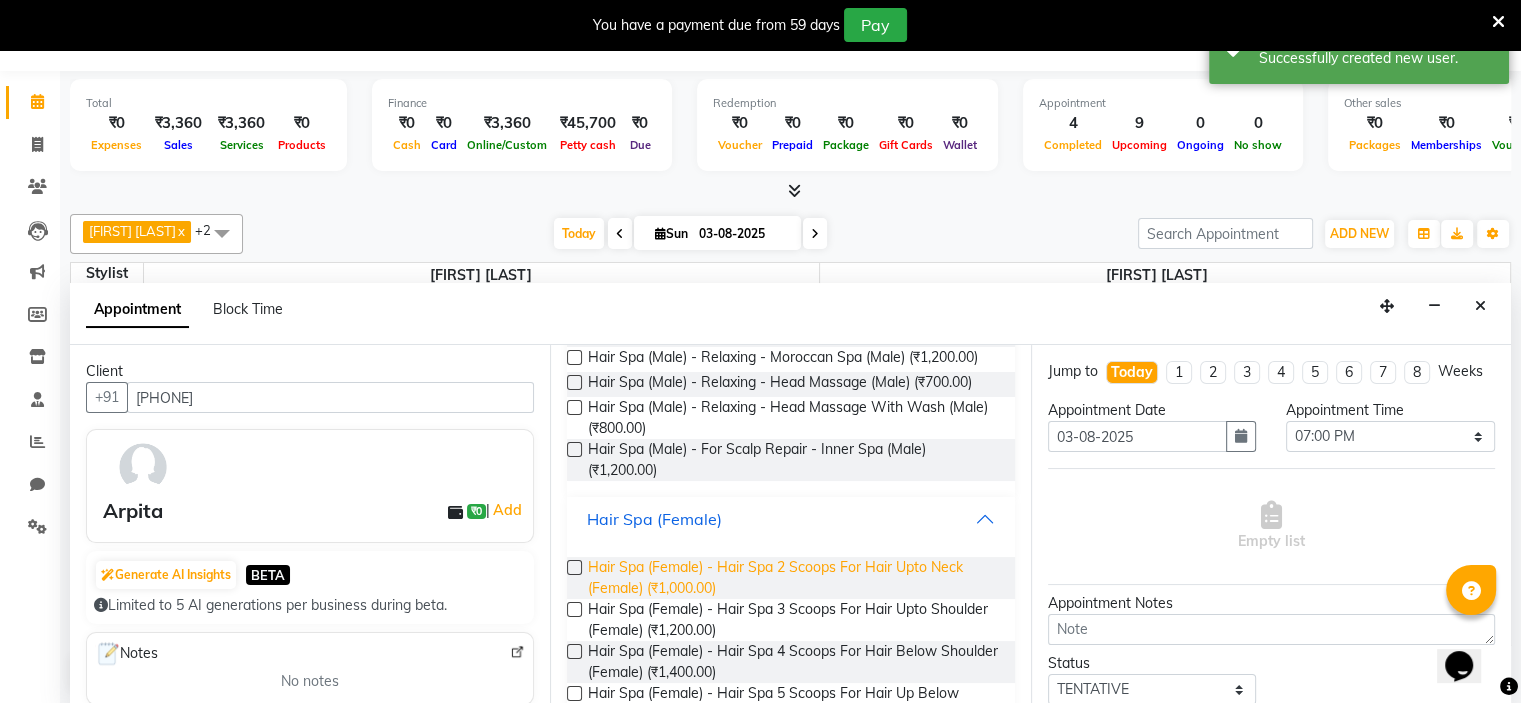 scroll, scrollTop: 647, scrollLeft: 0, axis: vertical 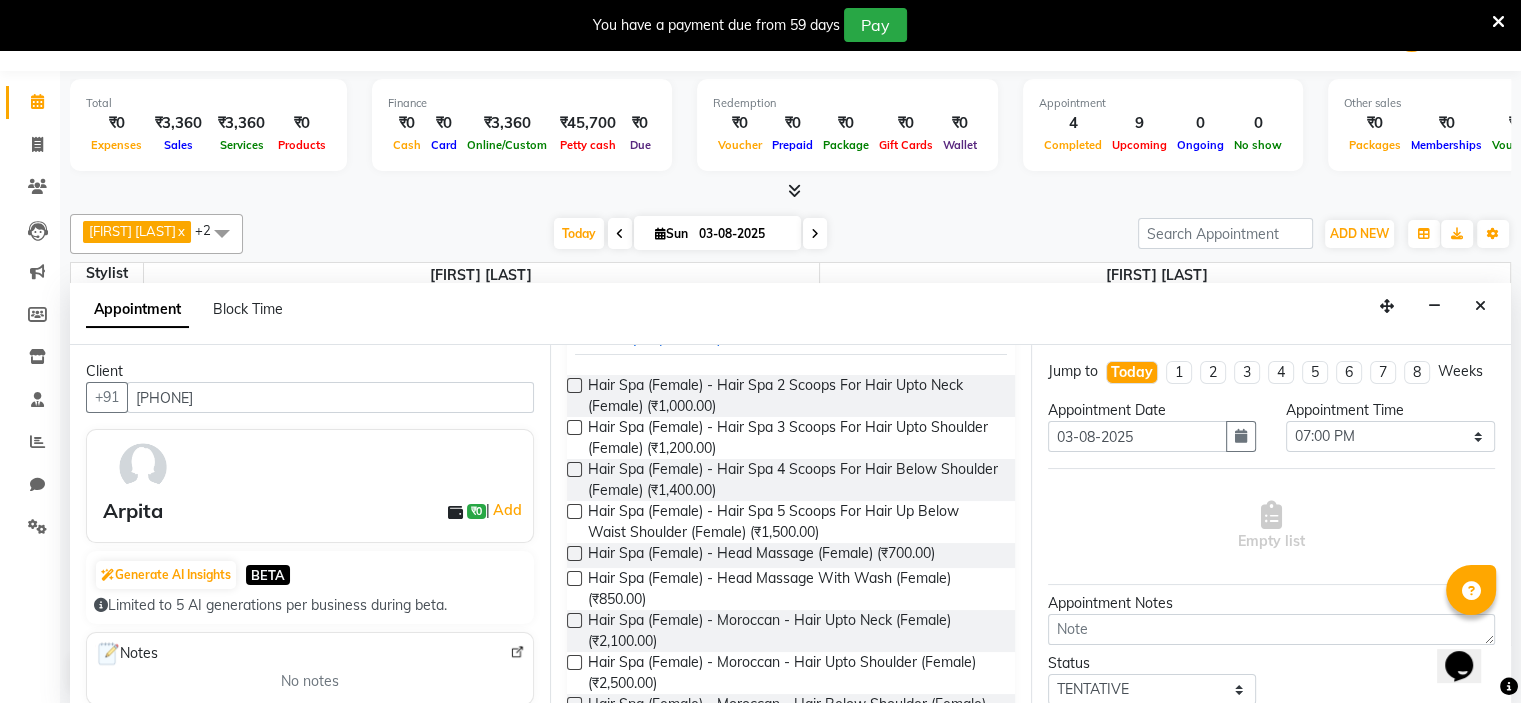 click at bounding box center [574, 469] 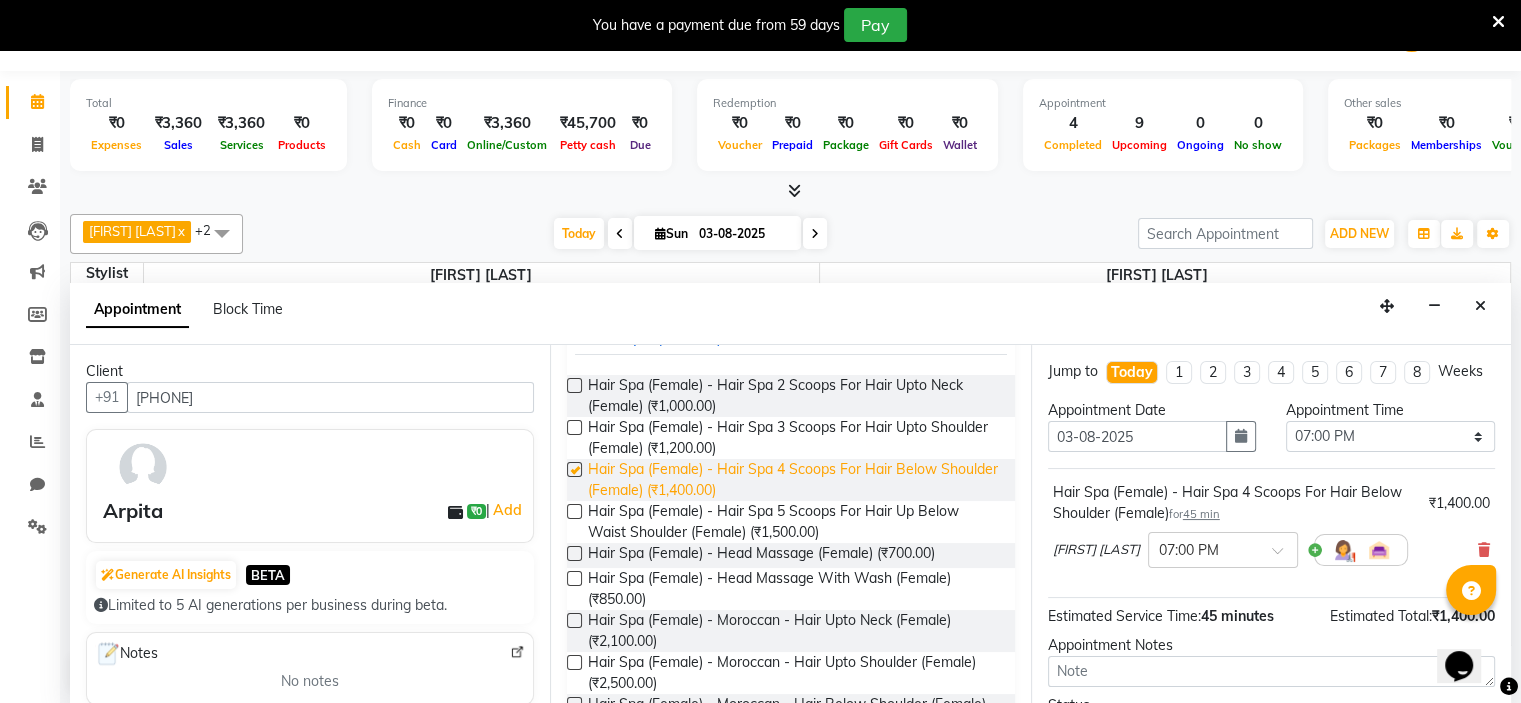 scroll, scrollTop: 0, scrollLeft: 0, axis: both 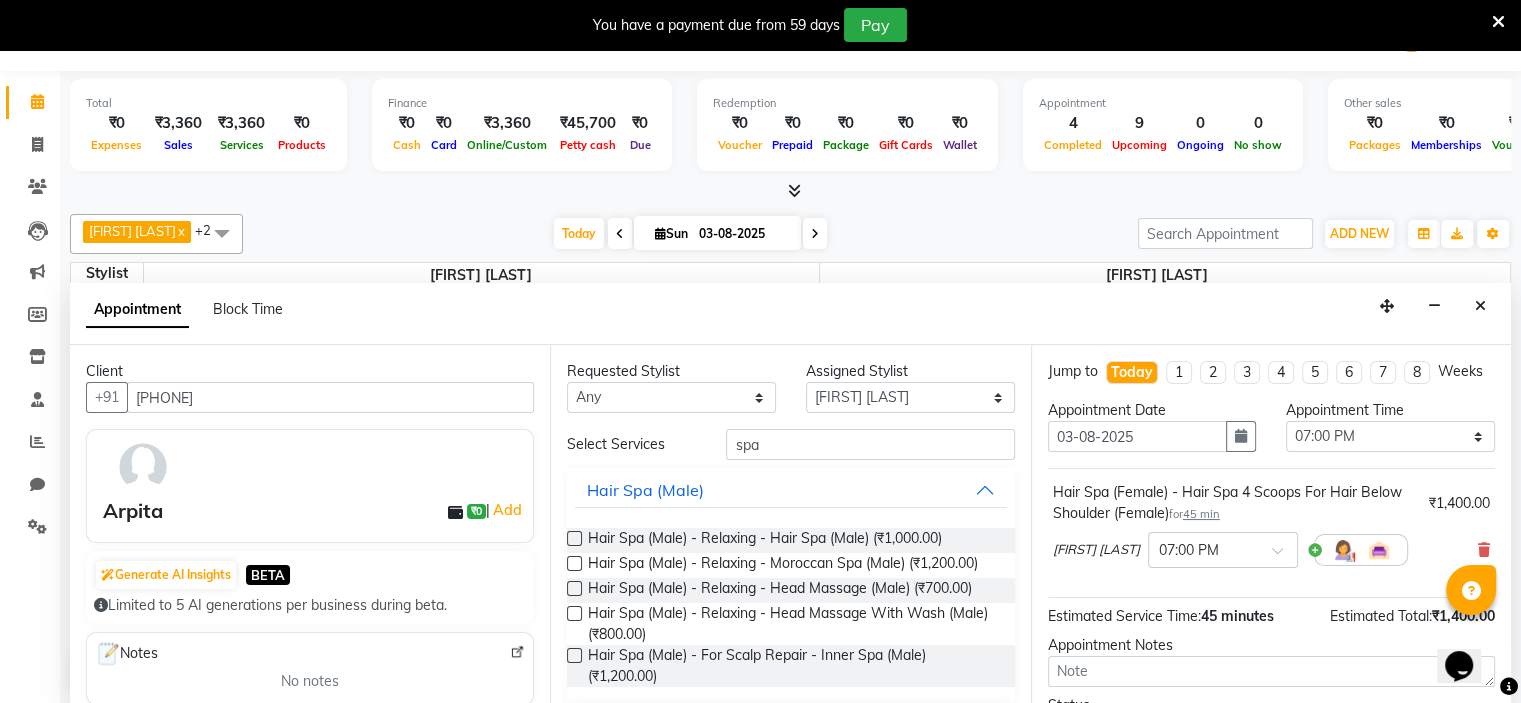 checkbox on "false" 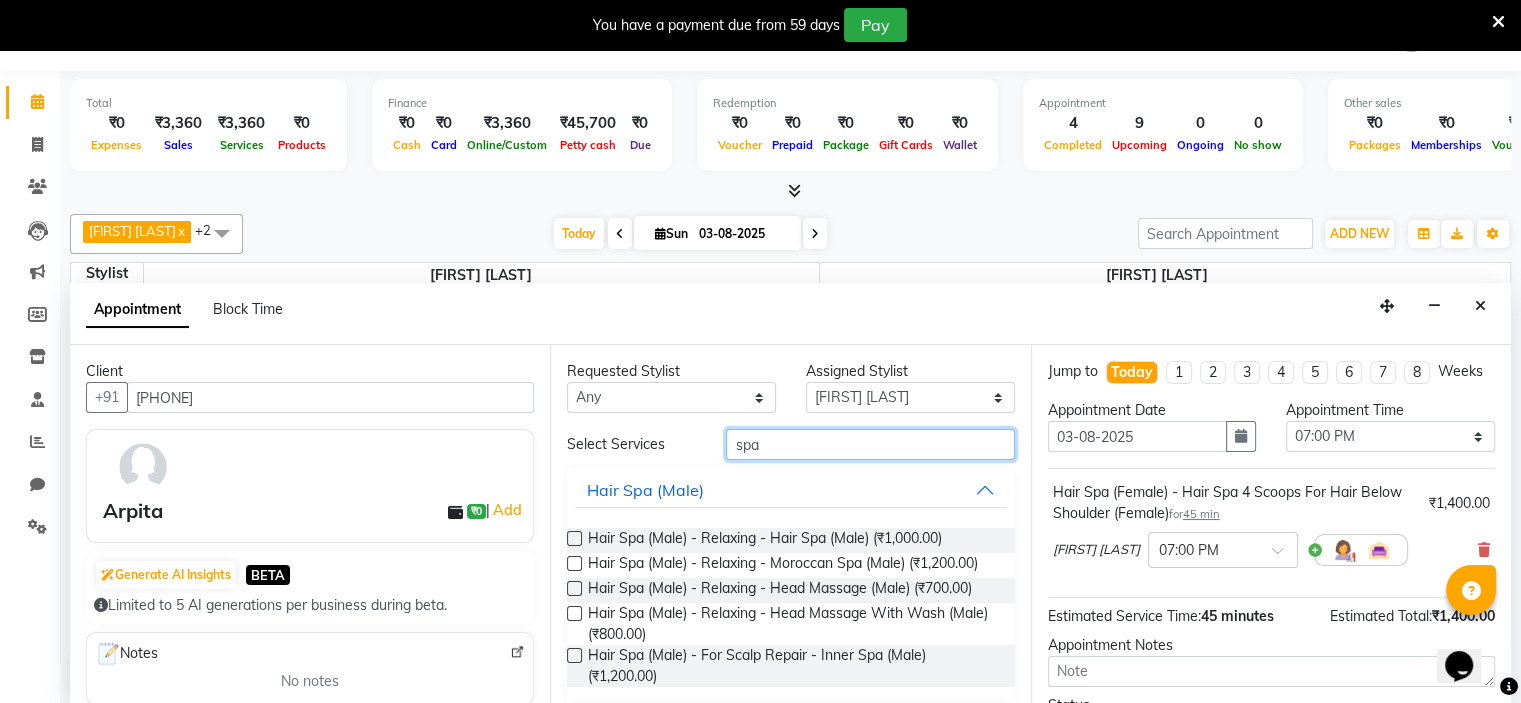 click on "spa" at bounding box center (870, 444) 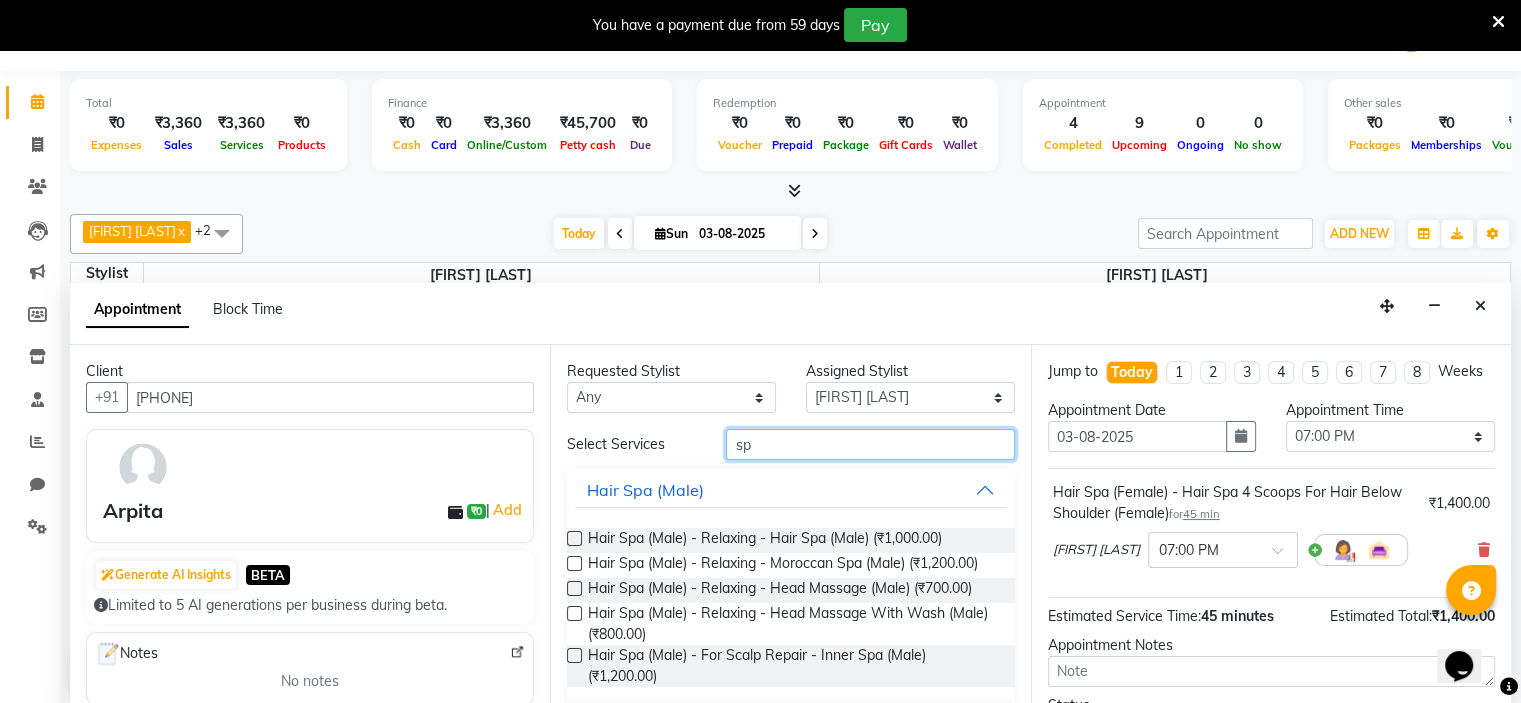 type on "s" 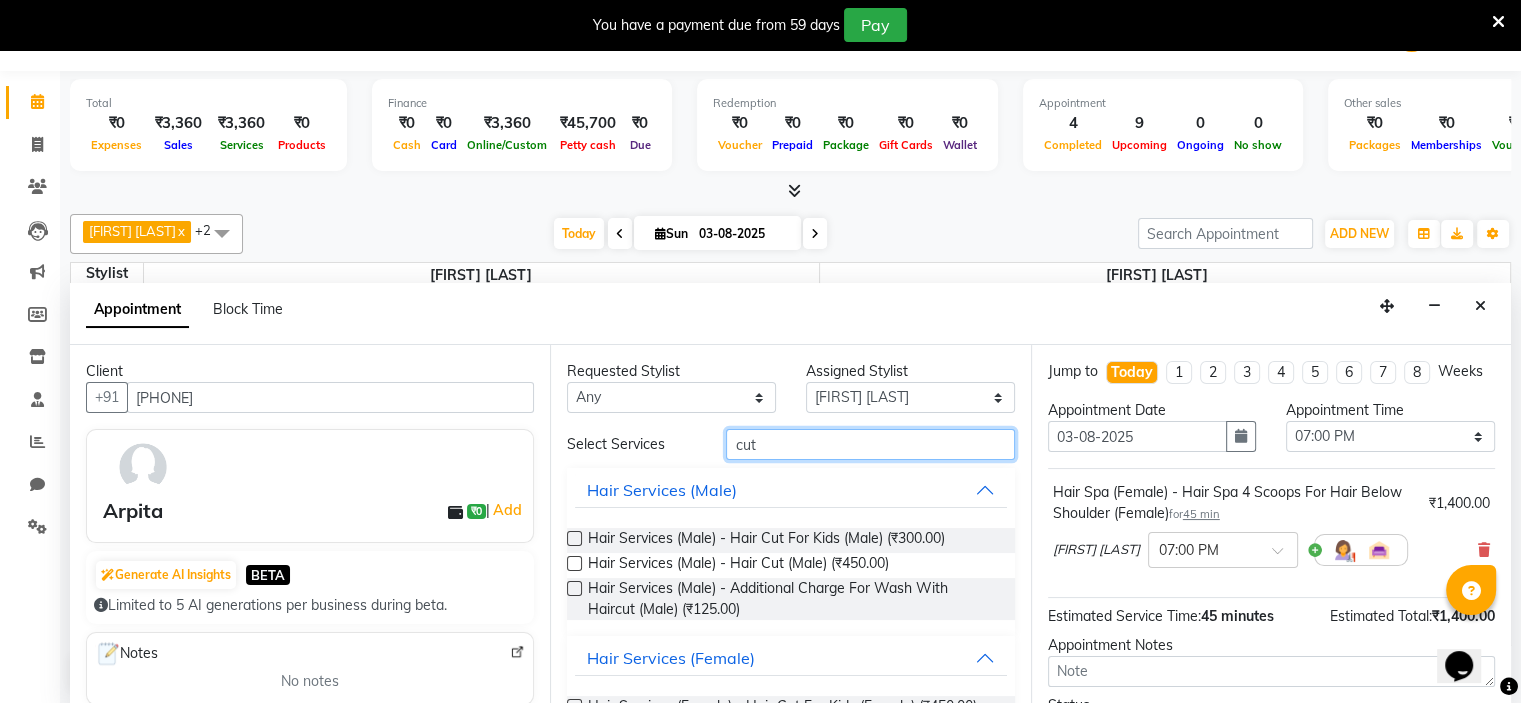 scroll, scrollTop: 186, scrollLeft: 0, axis: vertical 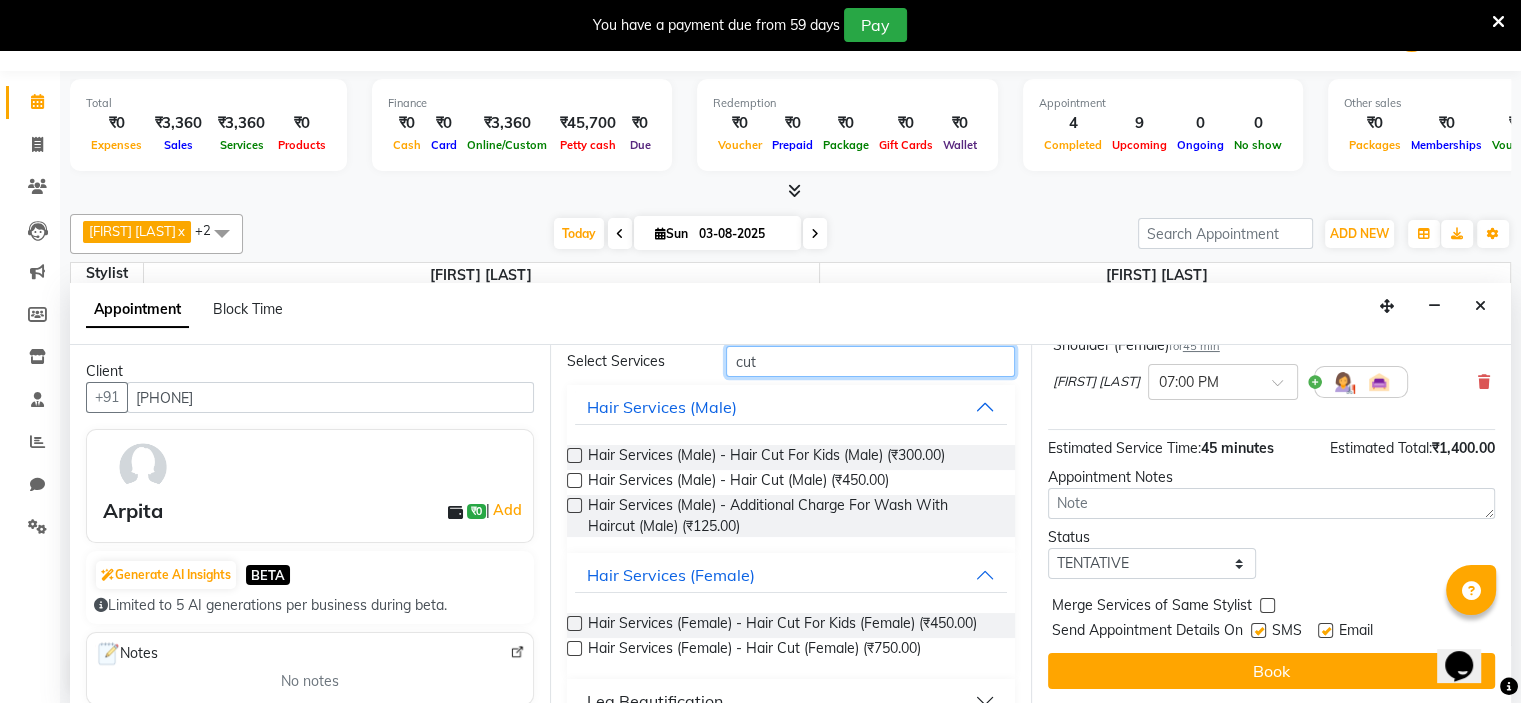 type on "cut" 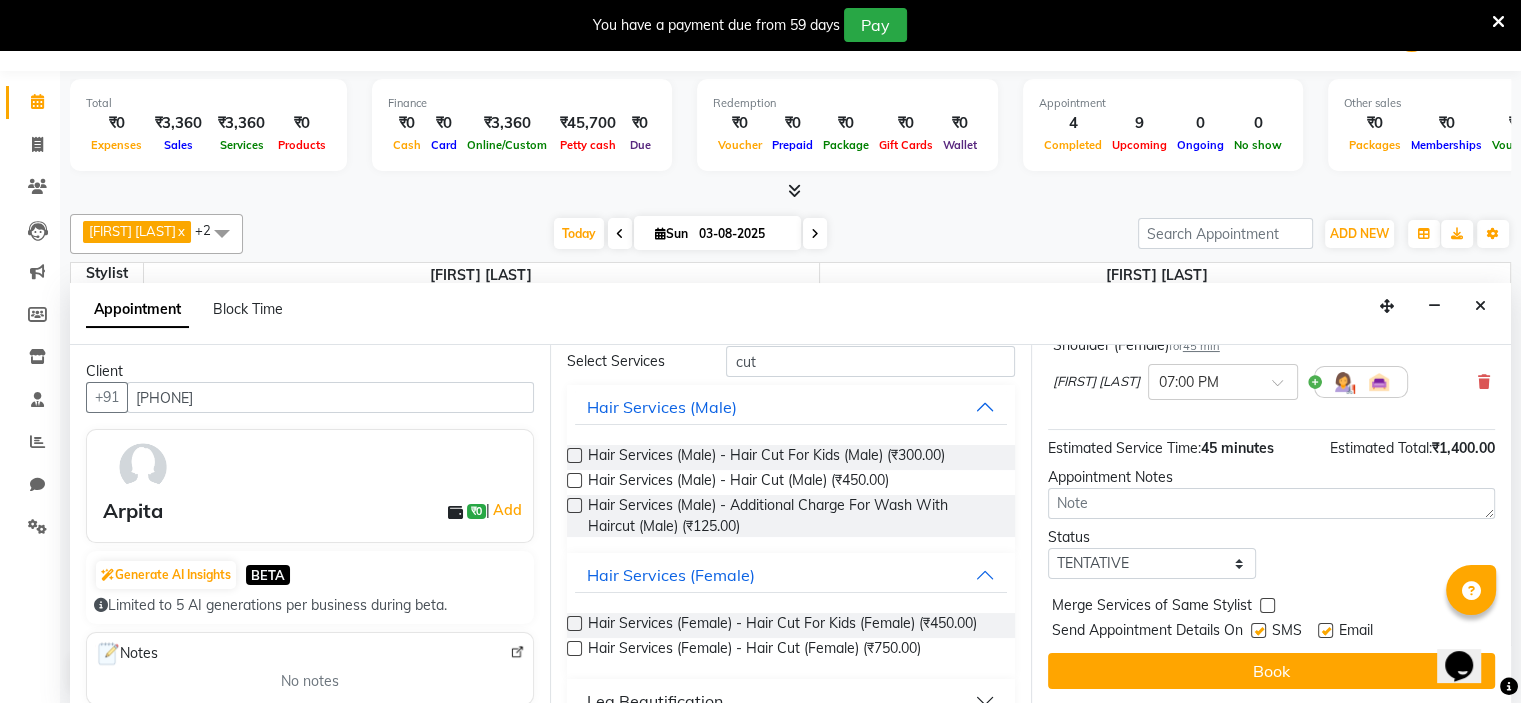 click at bounding box center [574, 648] 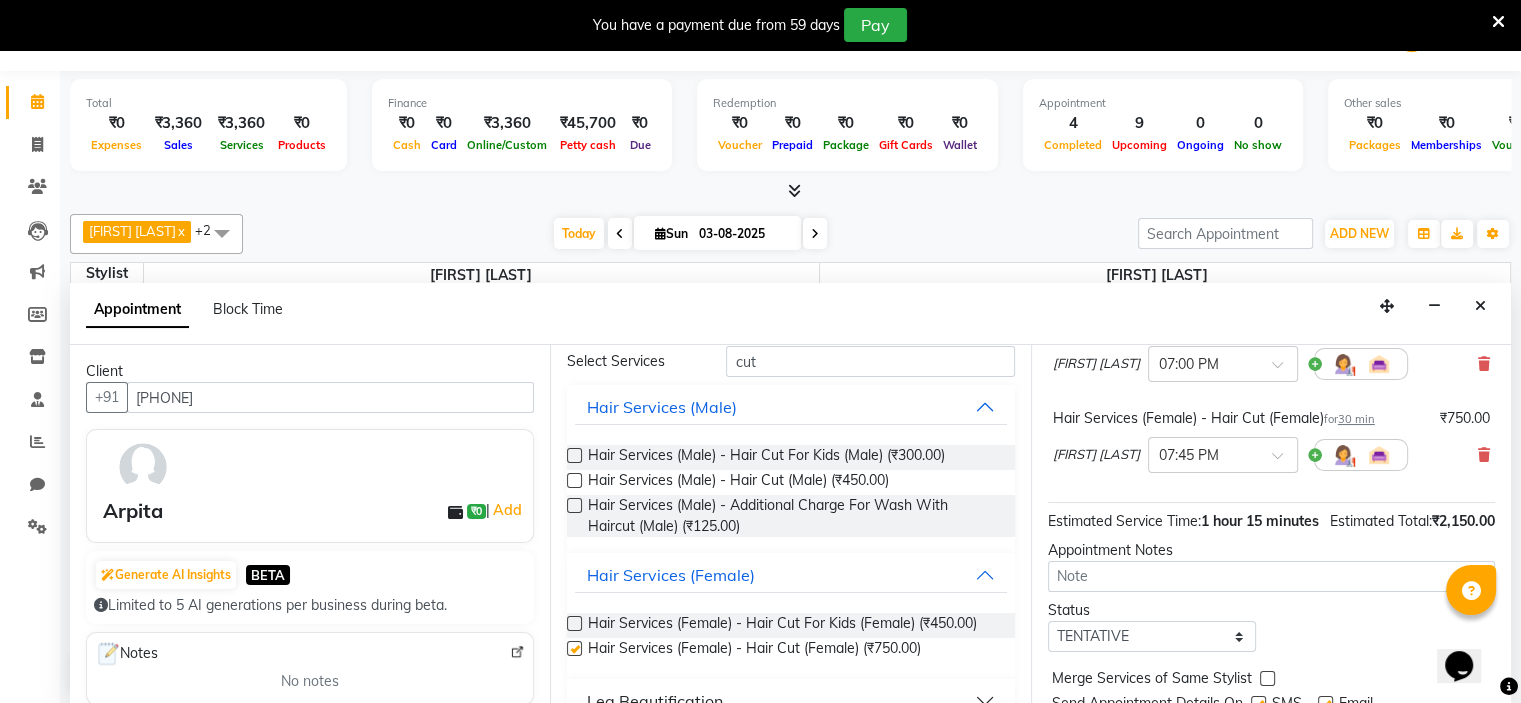 checkbox on "false" 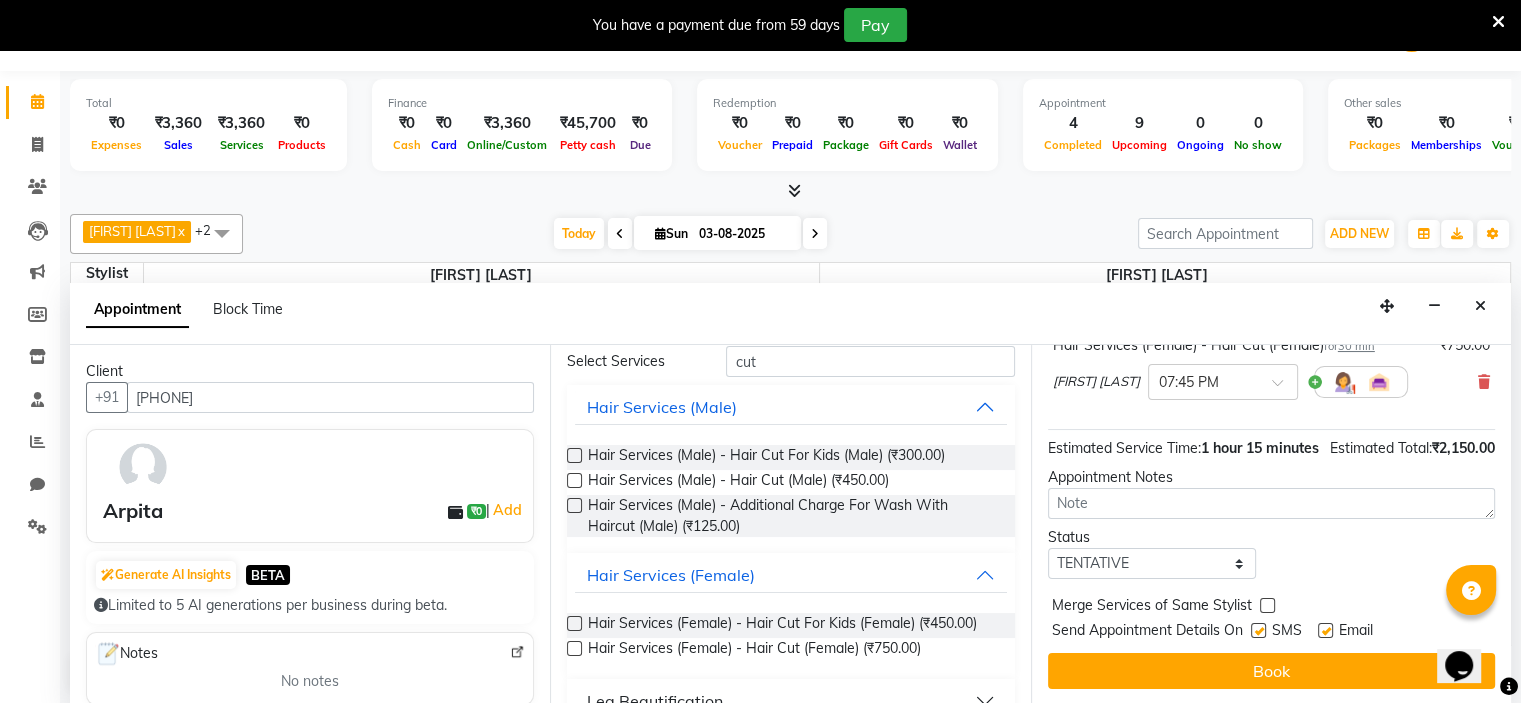 scroll, scrollTop: 298, scrollLeft: 0, axis: vertical 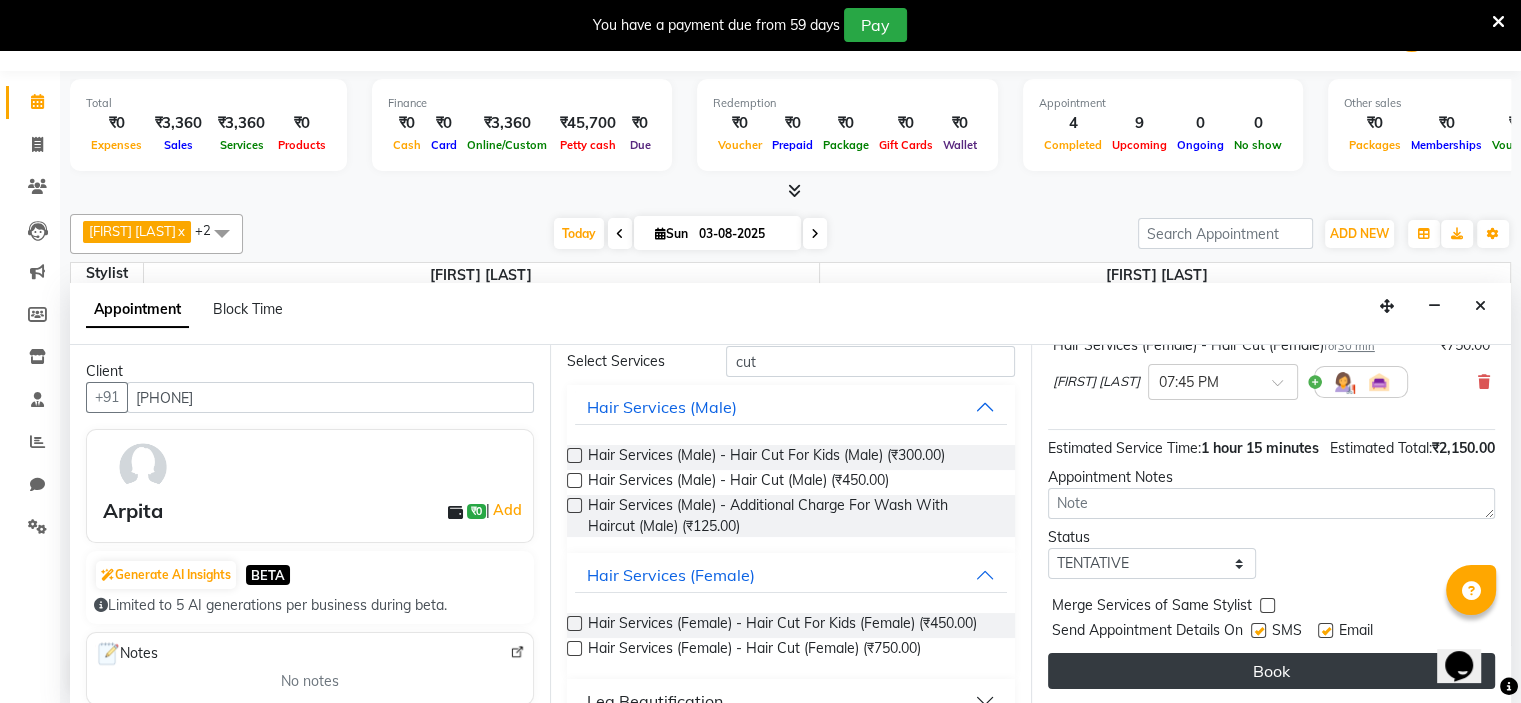 click on "Book" at bounding box center [1271, 671] 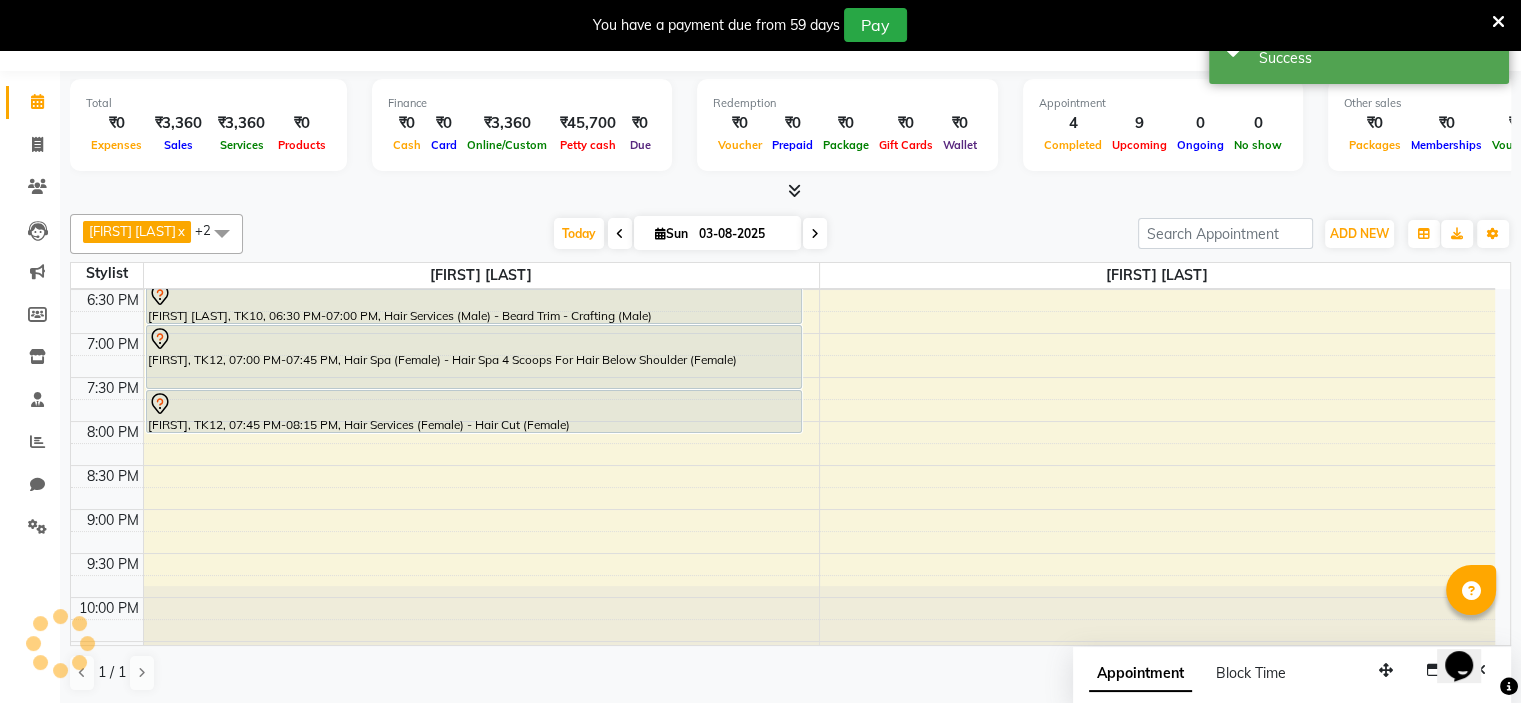 scroll, scrollTop: 0, scrollLeft: 0, axis: both 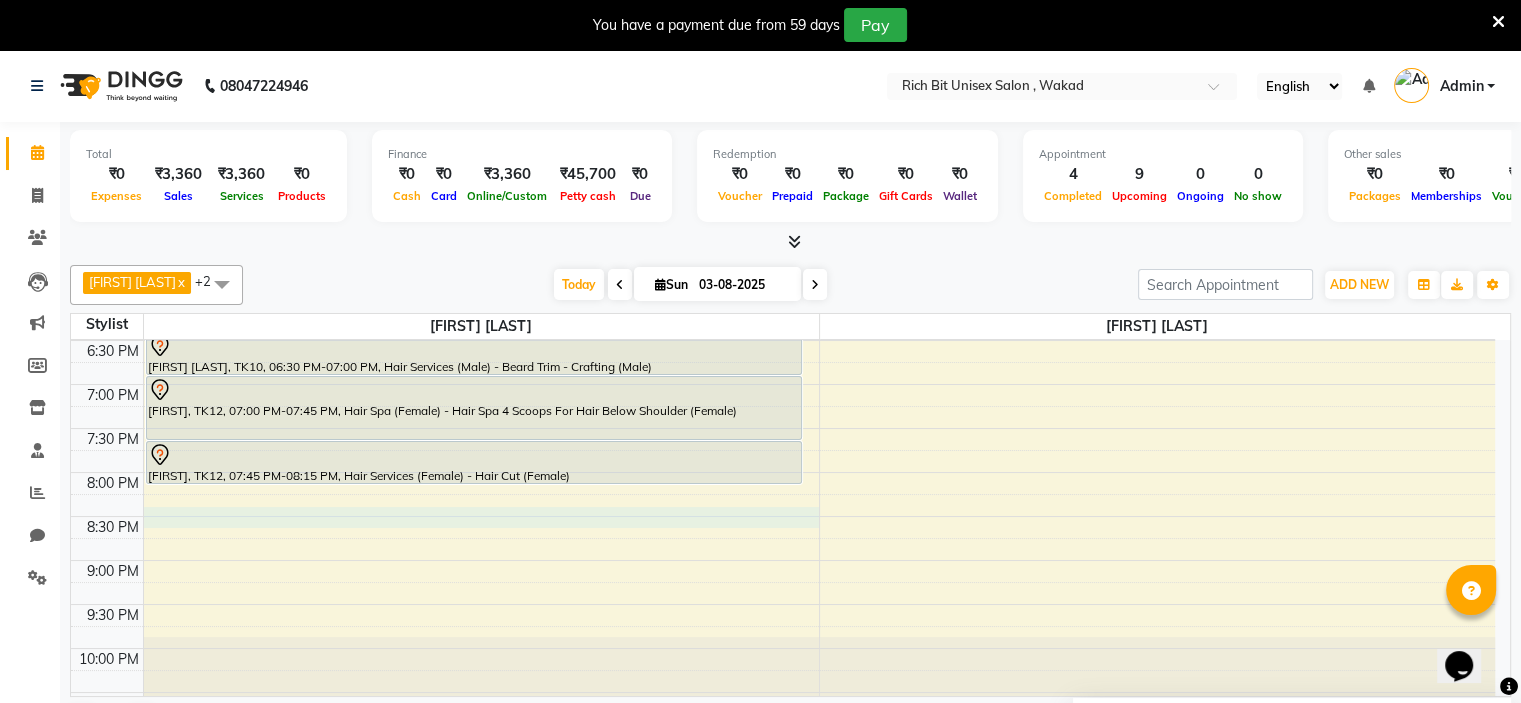 click on "8:00 AM 8:30 AM 9:00 AM 9:30 AM 10:00 AM 10:30 AM 11:00 AM 11:30 AM 12:00 PM 12:30 PM 1:00 PM 1:30 PM 2:00 PM 2:30 PM 3:00 PM 3:30 PM 4:00 PM 4:30 PM 5:00 PM 5:30 PM 6:00 PM 6:30 PM 7:00 PM 7:30 PM 8:00 PM 8:30 PM 9:00 PM 9:30 PM 10:00 PM 10:30 PM     Dr. Madhulika Singh, TK01, 11:15 AM-02:15 PM, Hair Colour (Female) - Inoa Ammonia Free - Inoa Touch Up - Upto 2 Inches (Female),Hair Spa (Female) - Hair Spa 3 Scoops For Hair Upto Shoulder (Female),Hair Services (Female) - Hair Cut (Female)     Tarun Wakad, TK06, 12:00 PM-12:30 PM, Hair Services (Male) - Beard Trim - Crafting (Male)     Pravesh Shing, TK03, 01:15 PM-01:45 PM, Hair Spa (Male) - Relaxing - Head Massage (Male)             Bhanu Pande, TK04, 02:00 PM-02:30 PM, Hair Services (Male) - Hair Cut (Male)             Bhanu Pande, TK04, 02:30 PM-03:00 PM, Hair Services (Male) - Hair Cut For Kids (Male)             Sanjeev Suman, TK07, 03:30 PM-04:00 PM, Hair Services (Male) - Hair Cut (Male)" at bounding box center (783, 76) 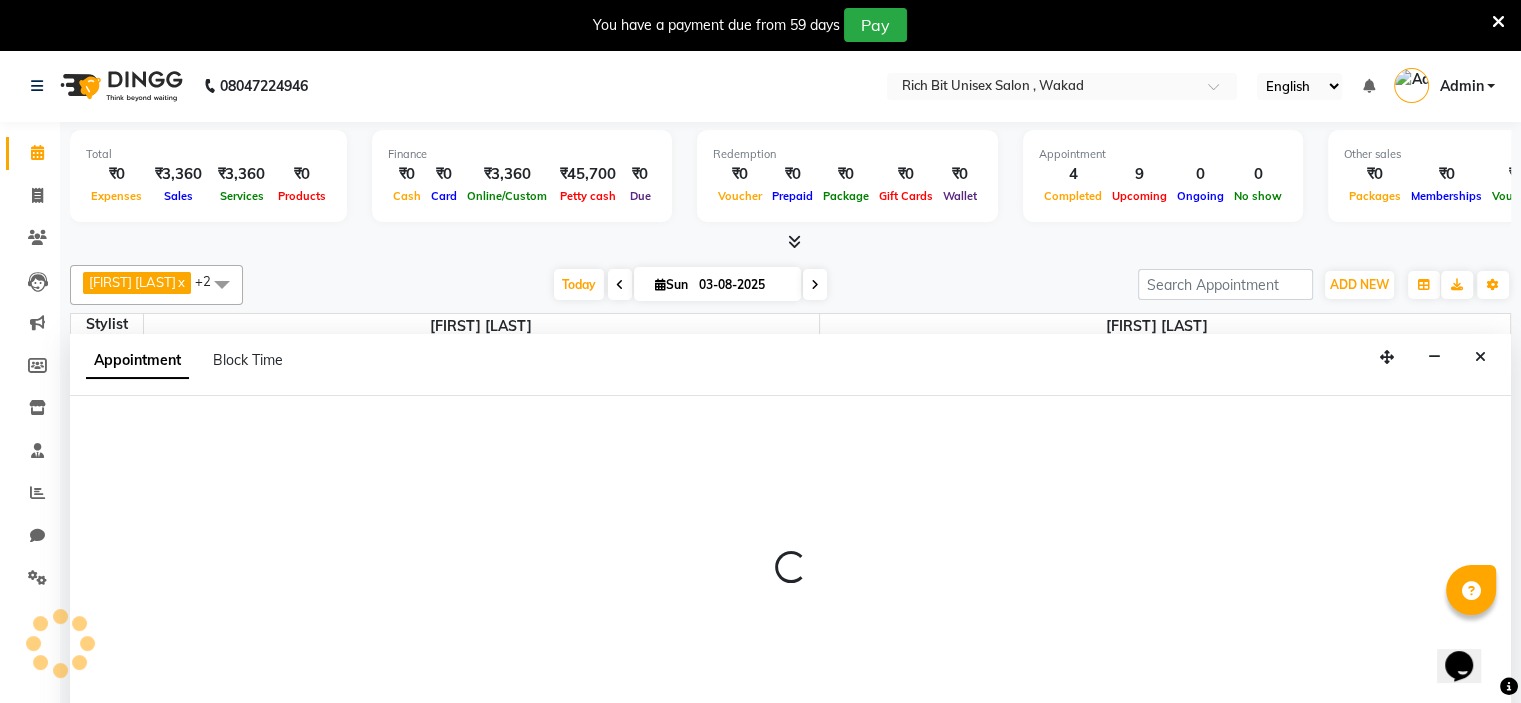 select on "70823" 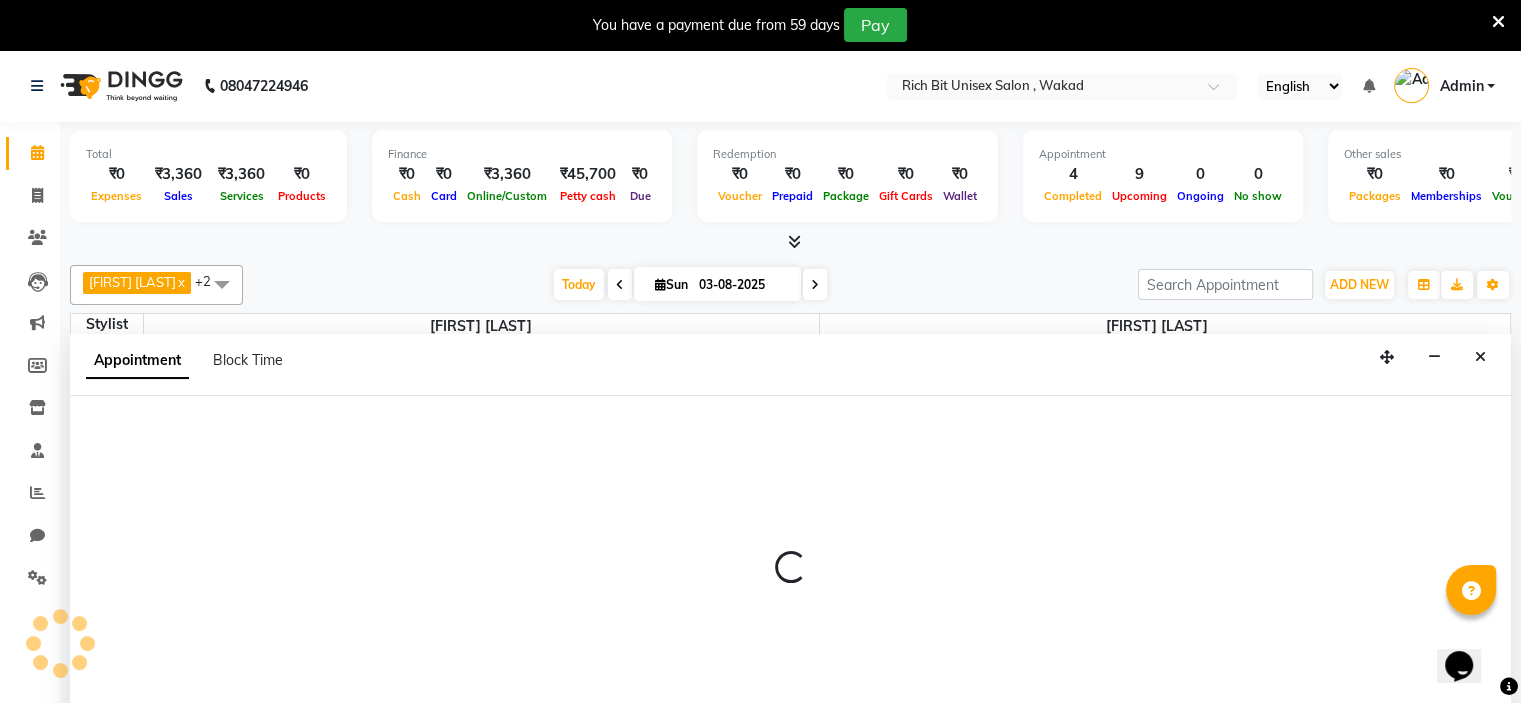 select on "1230" 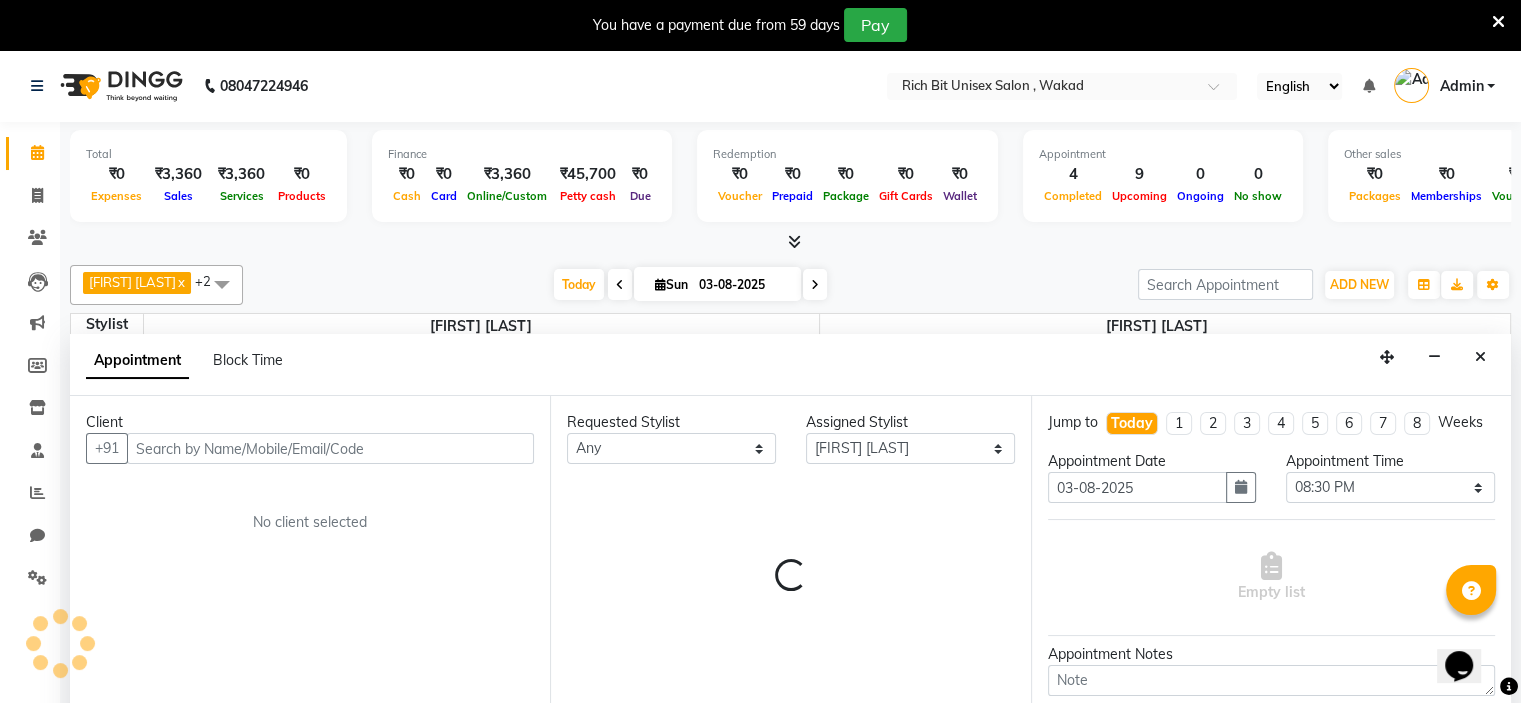 scroll, scrollTop: 51, scrollLeft: 0, axis: vertical 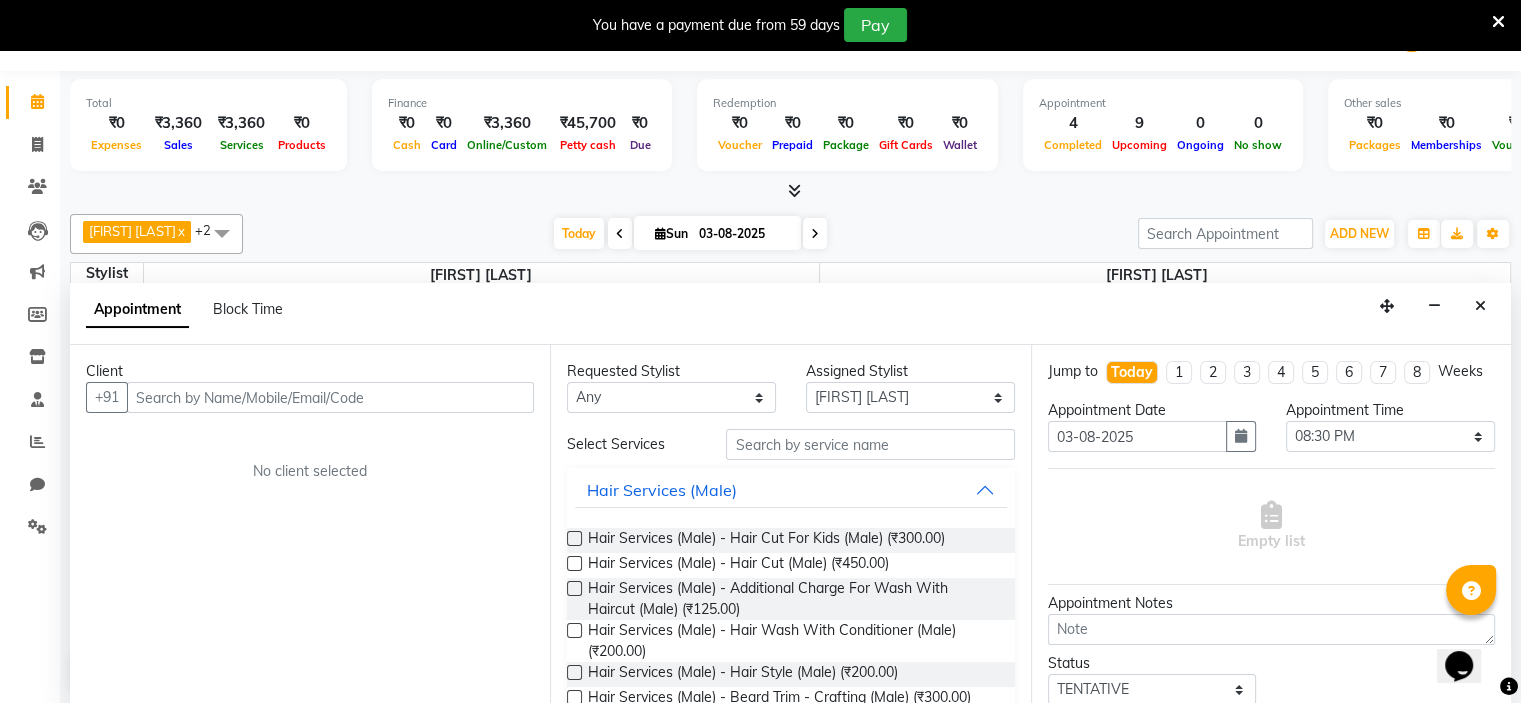 click at bounding box center (330, 397) 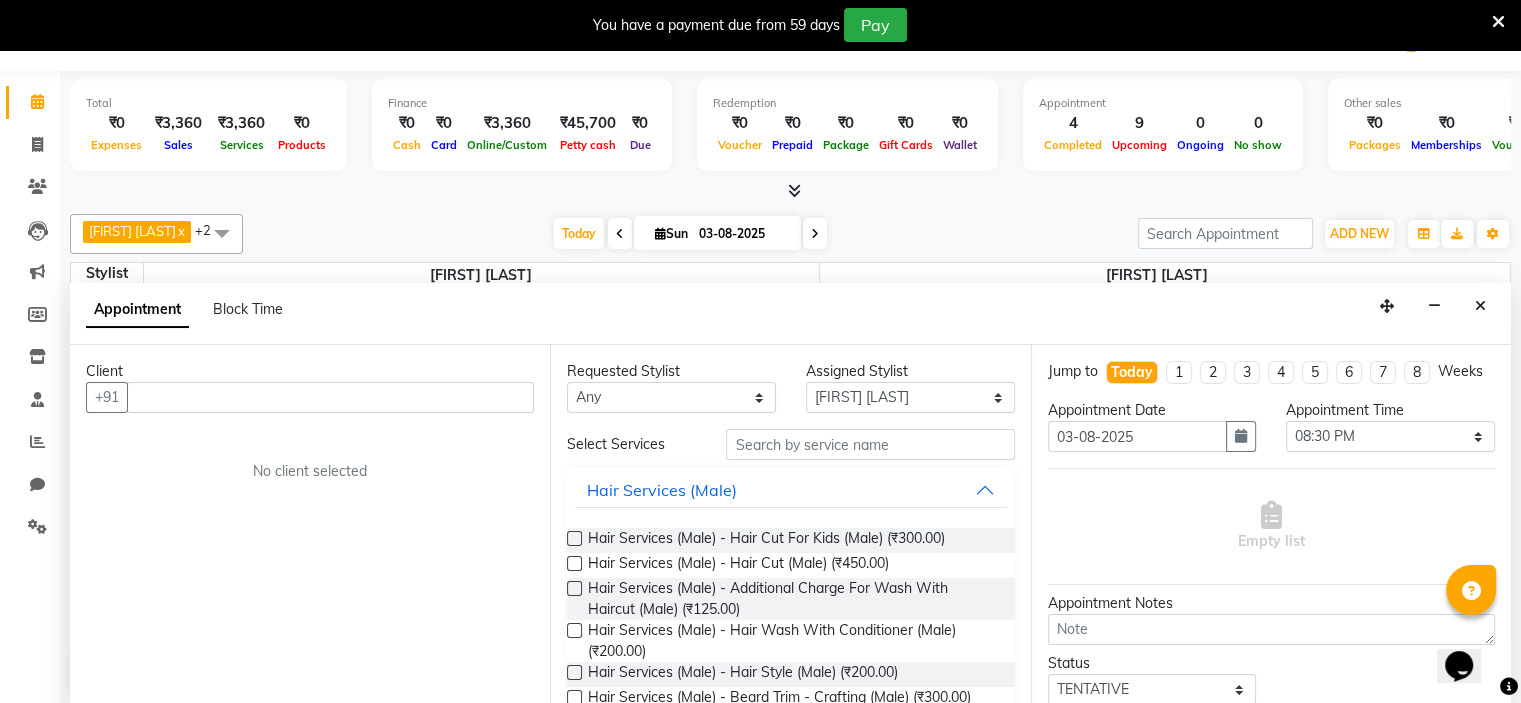 type 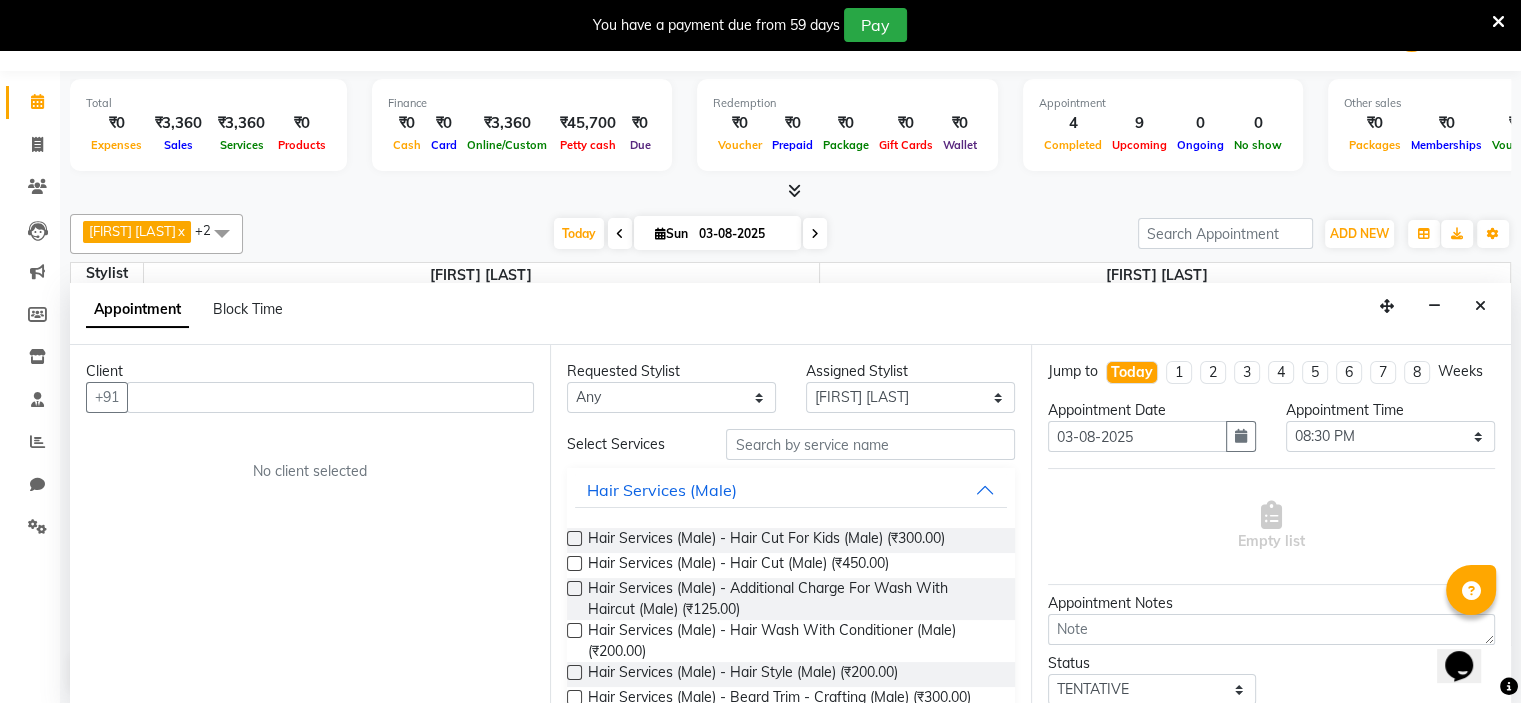 click at bounding box center (815, 234) 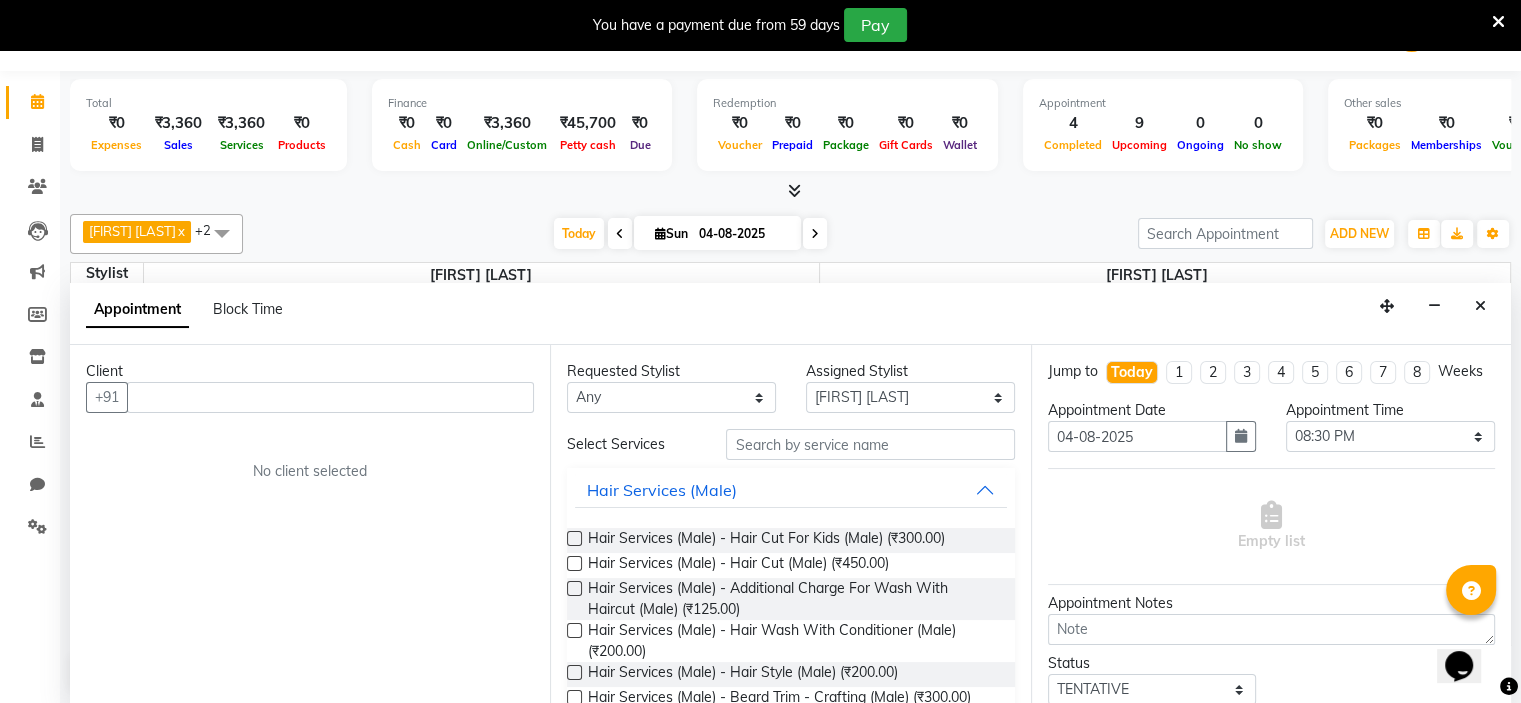 select on "1230" 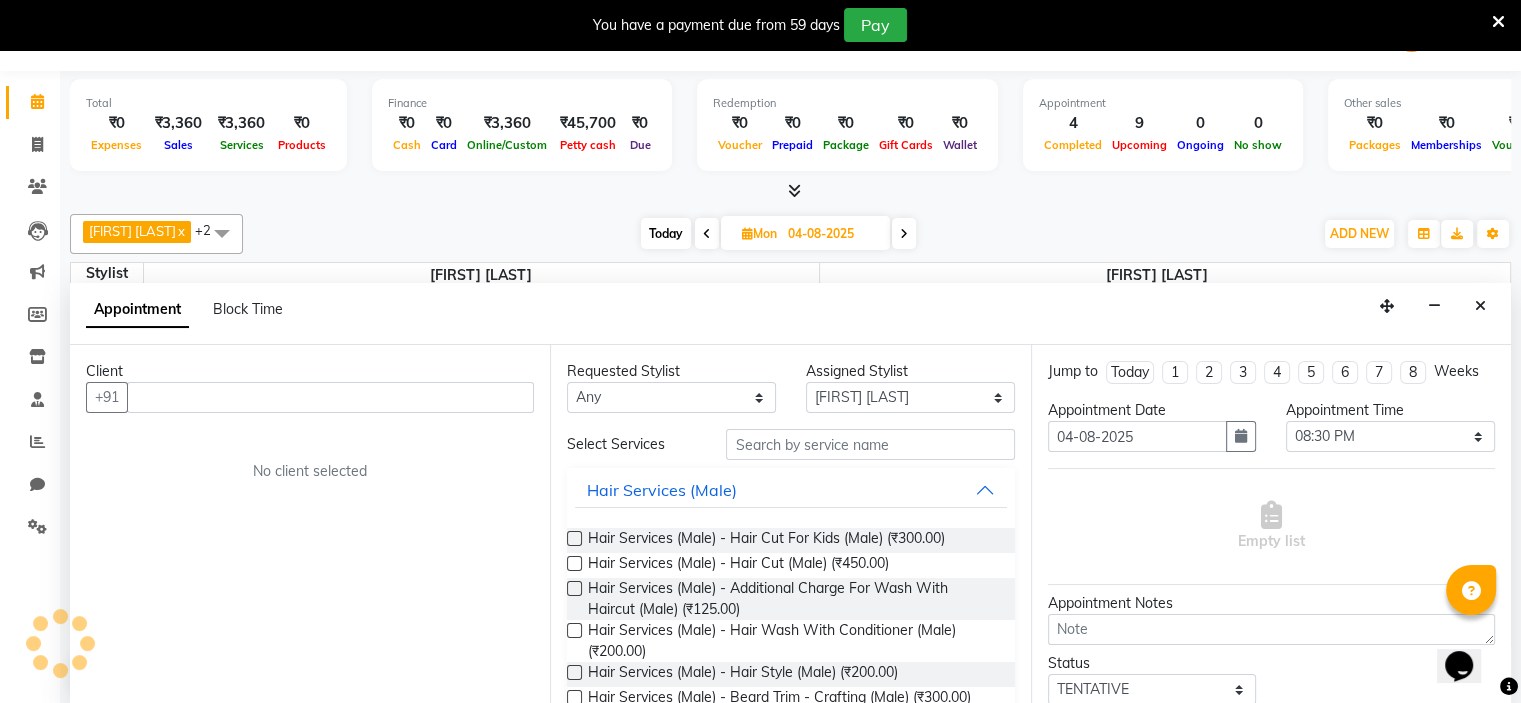 scroll, scrollTop: 699, scrollLeft: 0, axis: vertical 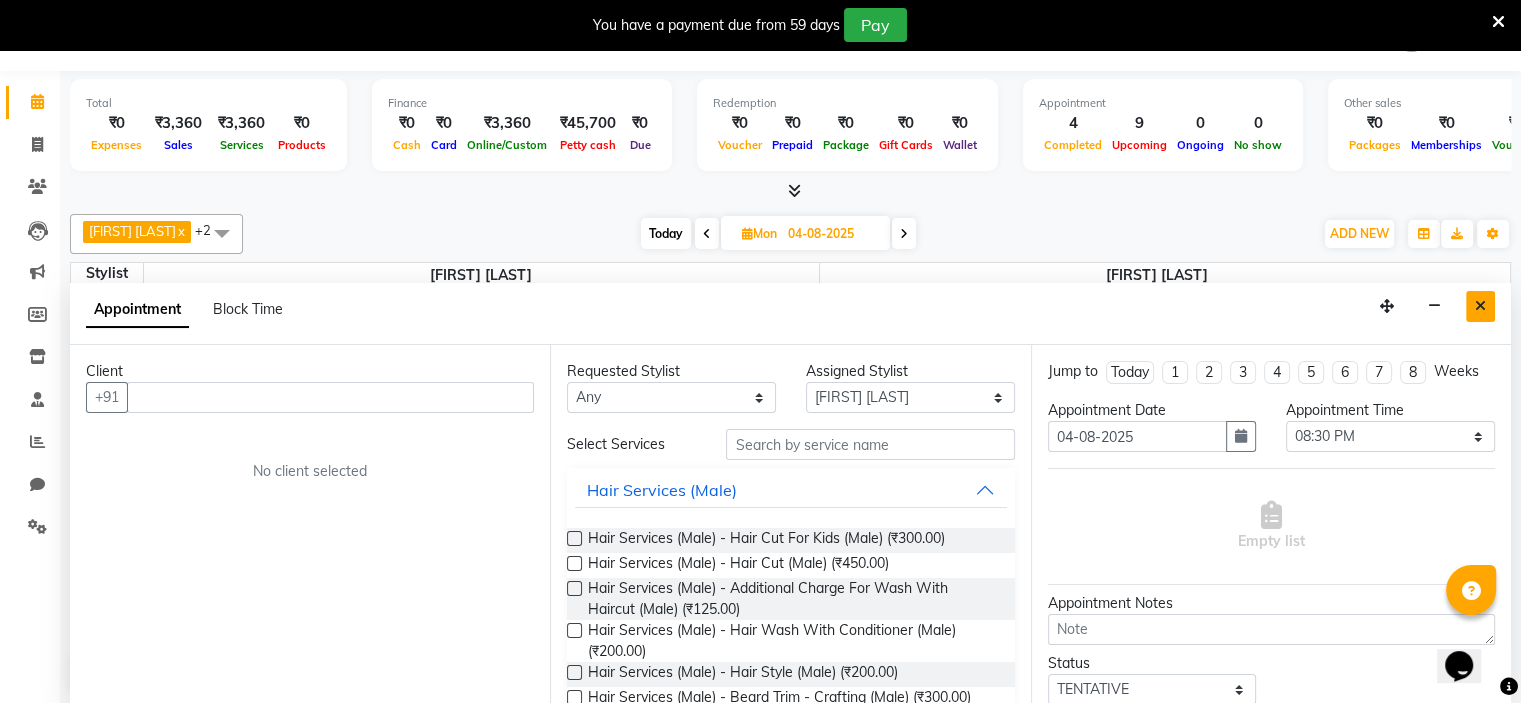 click at bounding box center (1480, 306) 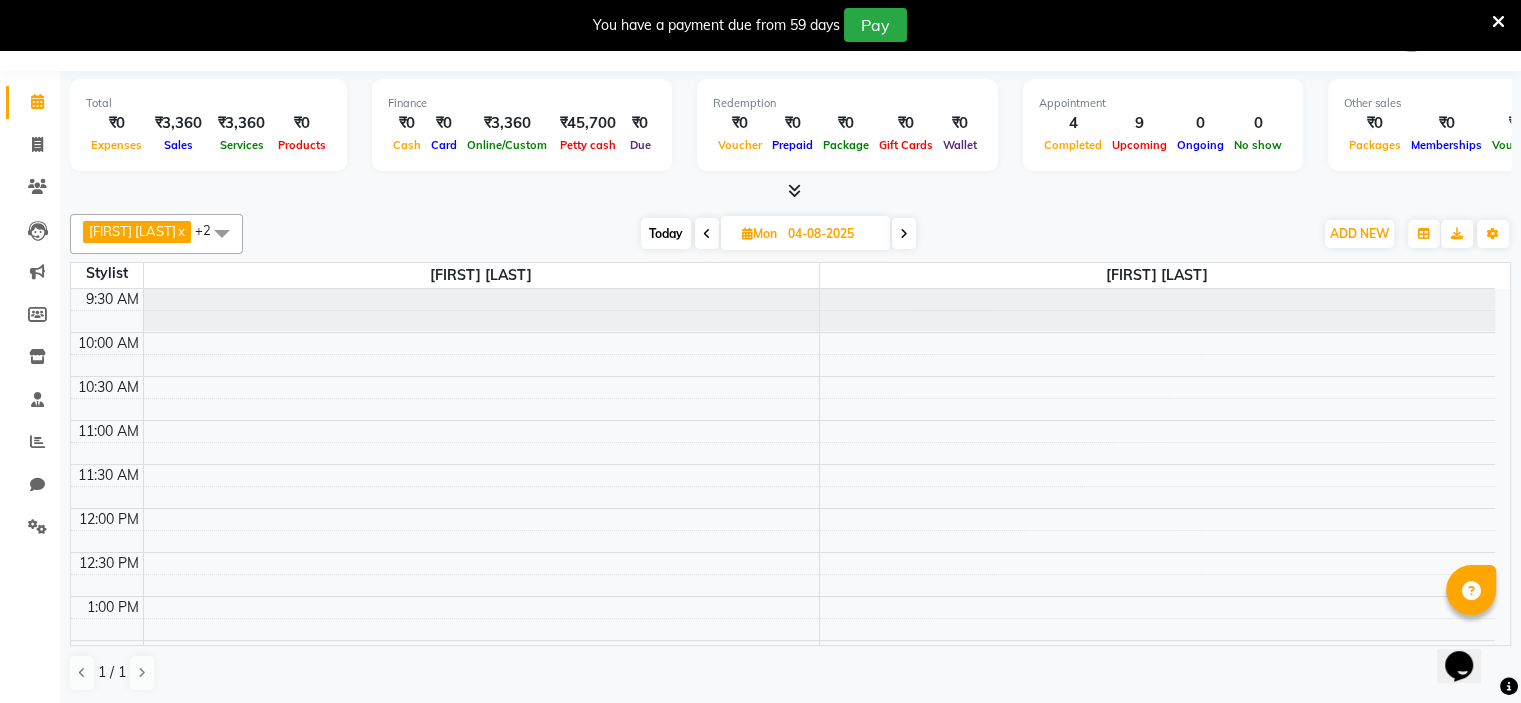 scroll, scrollTop: 108, scrollLeft: 0, axis: vertical 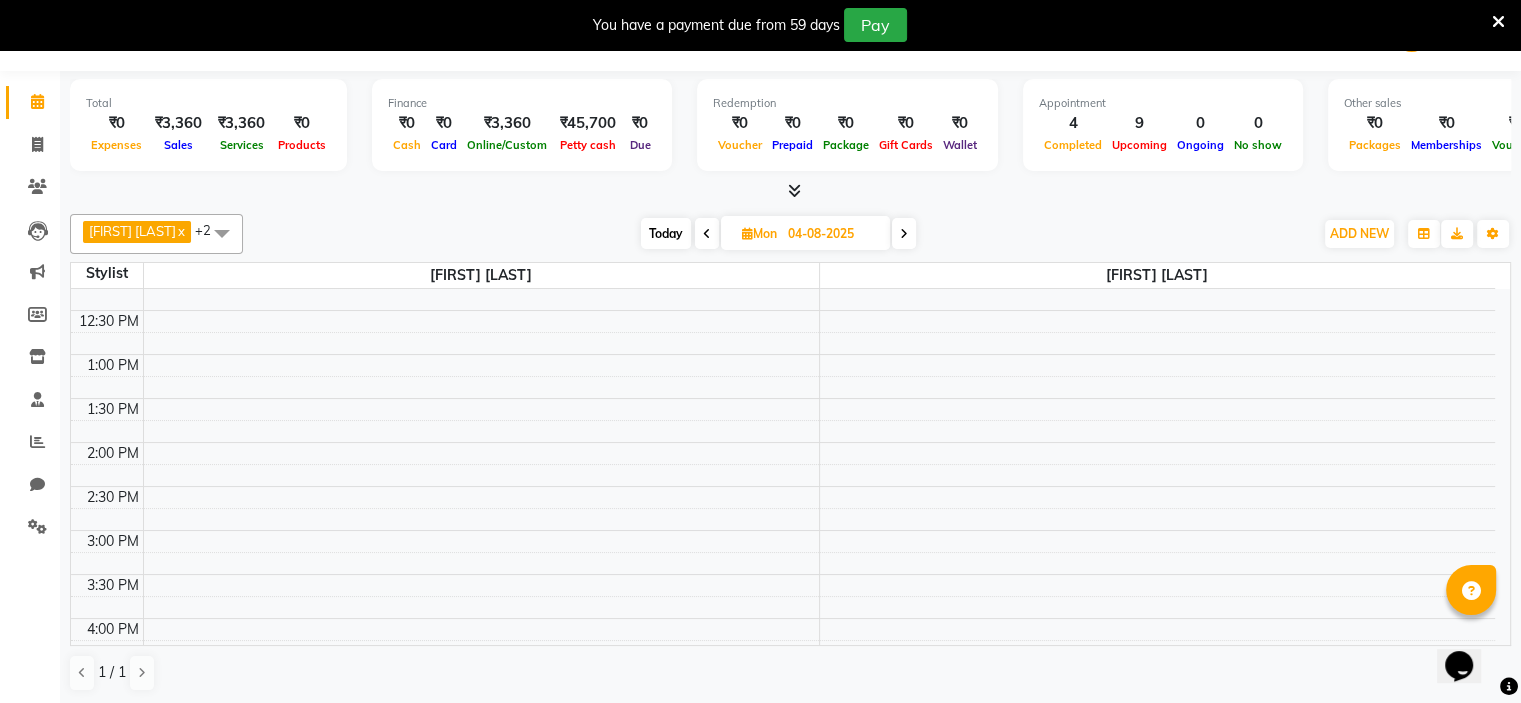 click on "Today" at bounding box center (666, 233) 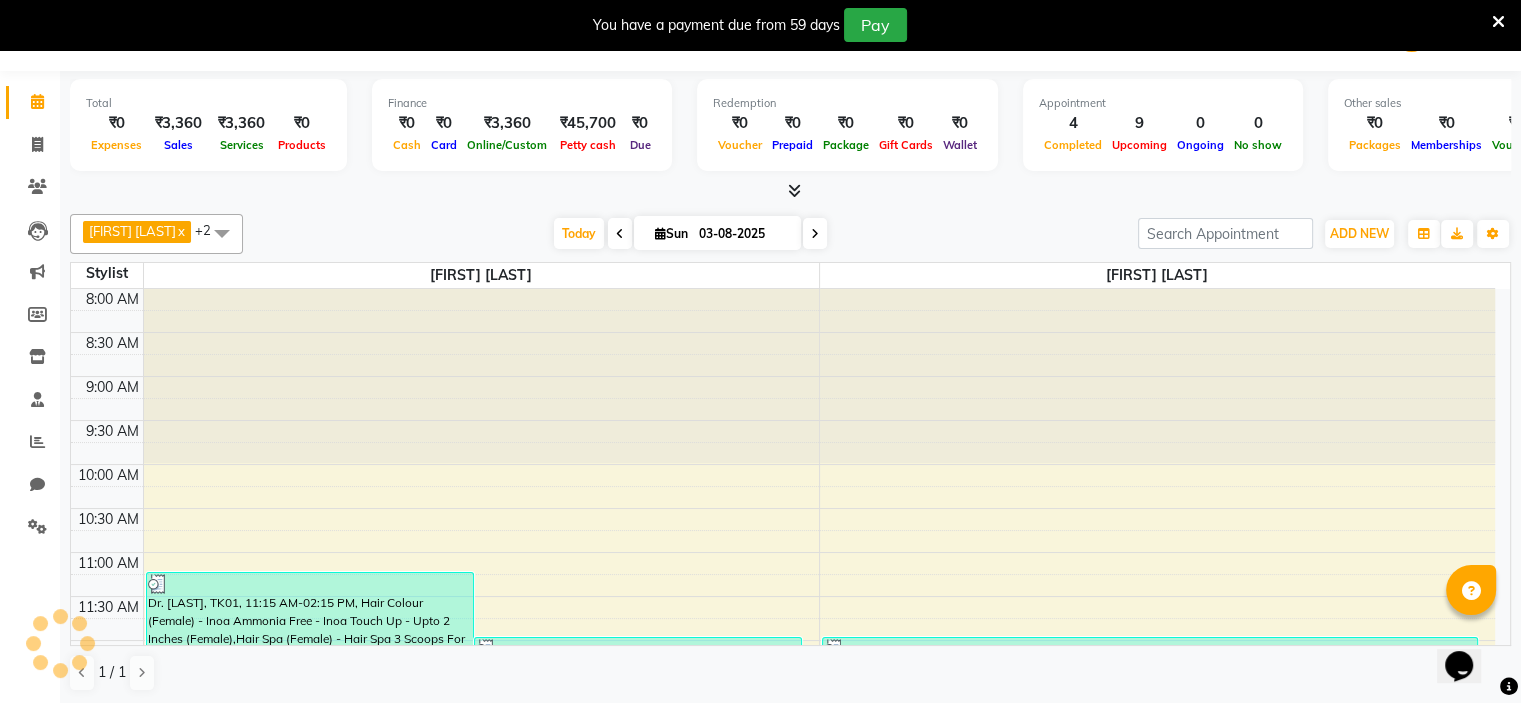 scroll, scrollTop: 699, scrollLeft: 0, axis: vertical 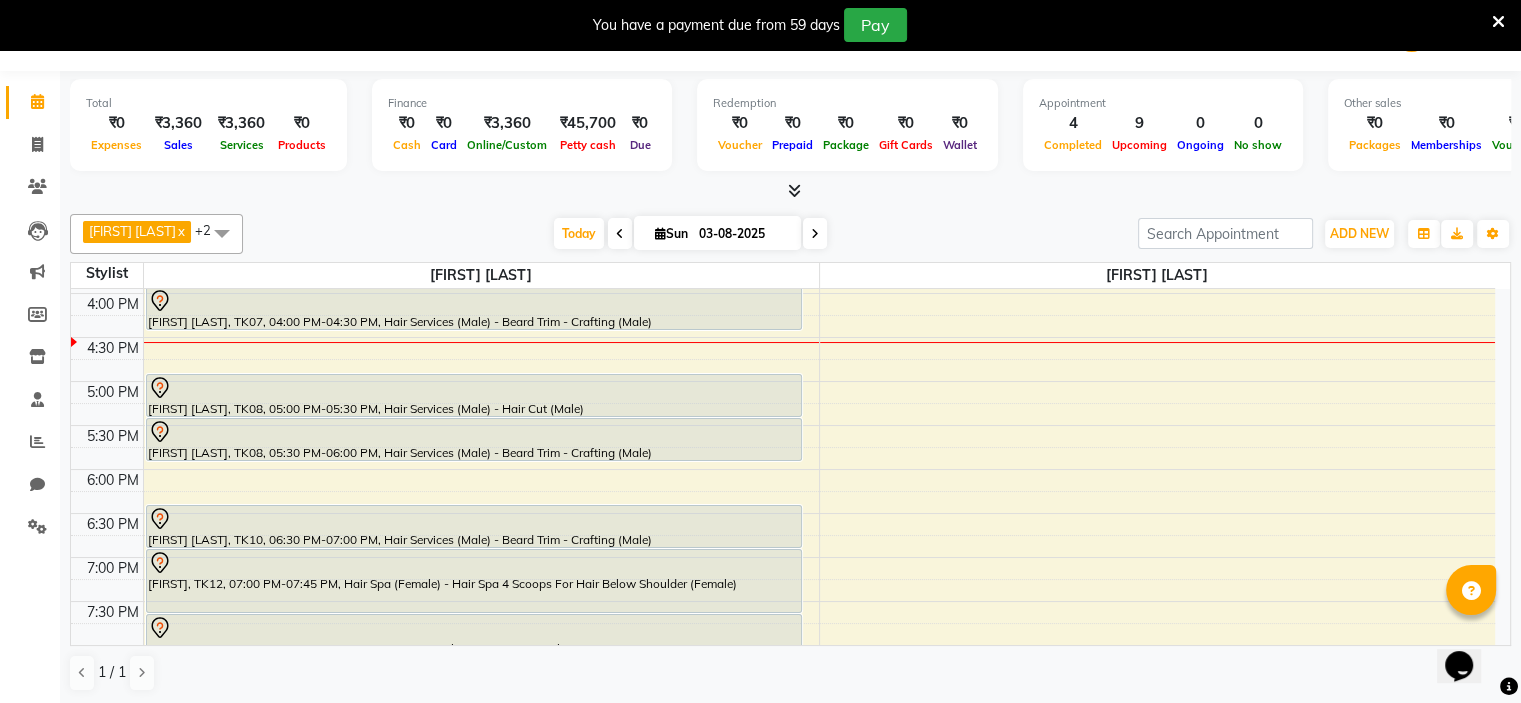 click at bounding box center [474, 329] 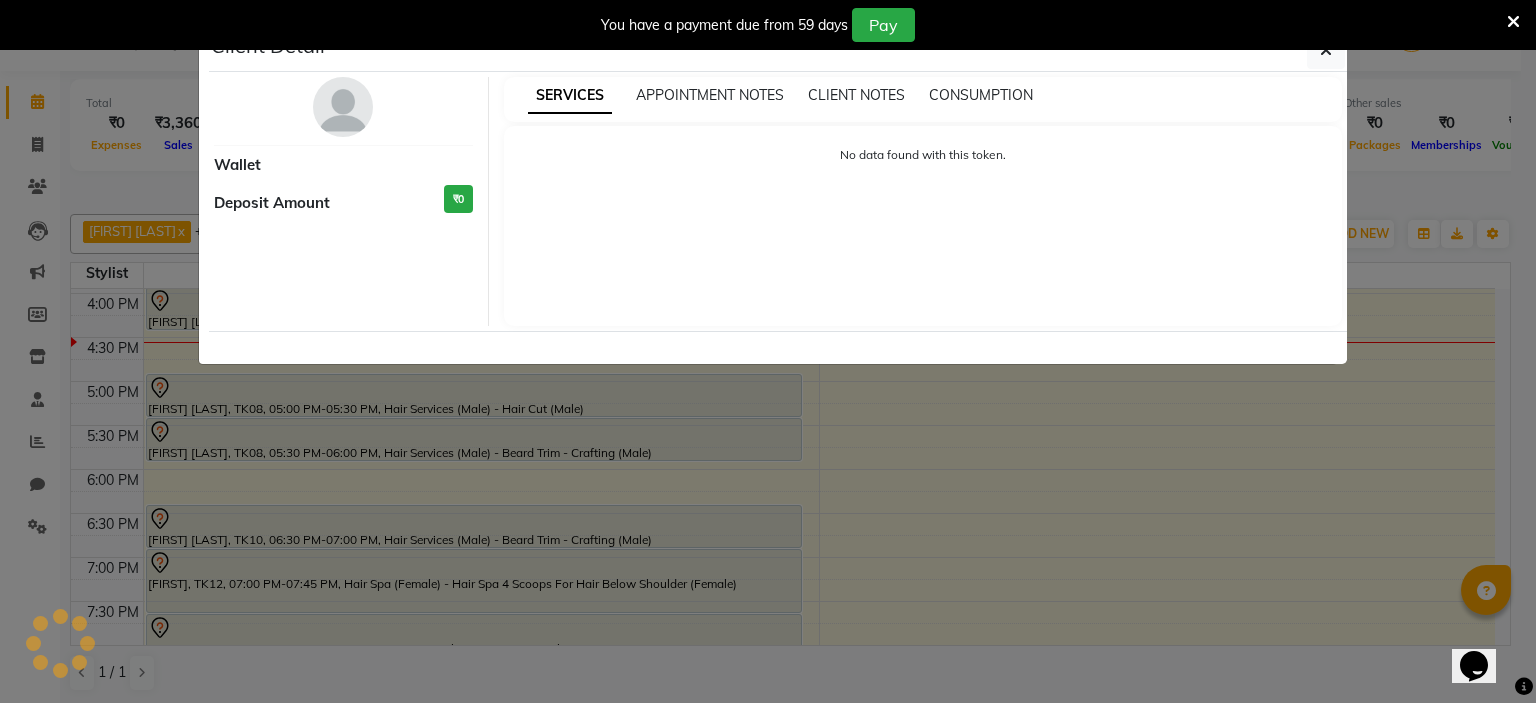 select on "7" 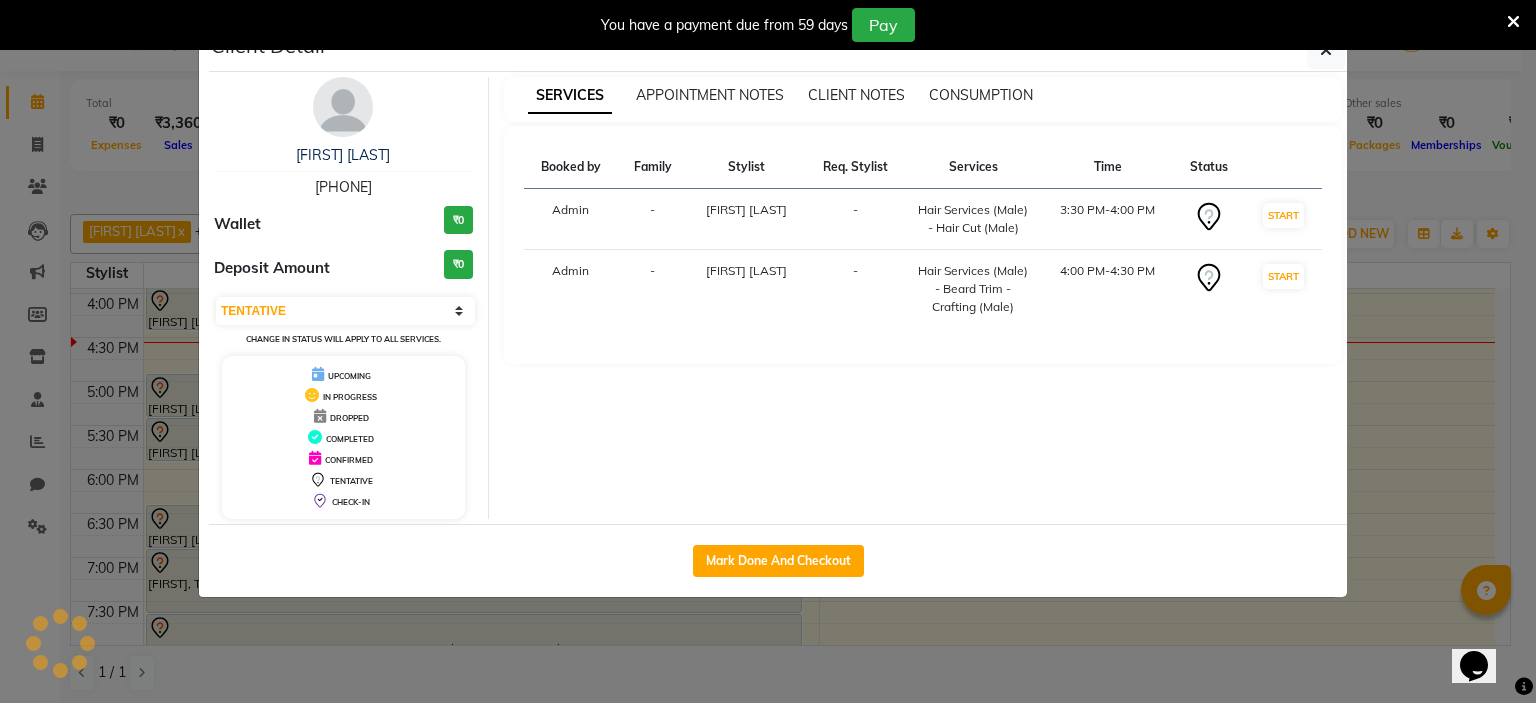 click on "[FIRST] [LAST]" at bounding box center [747, 289] 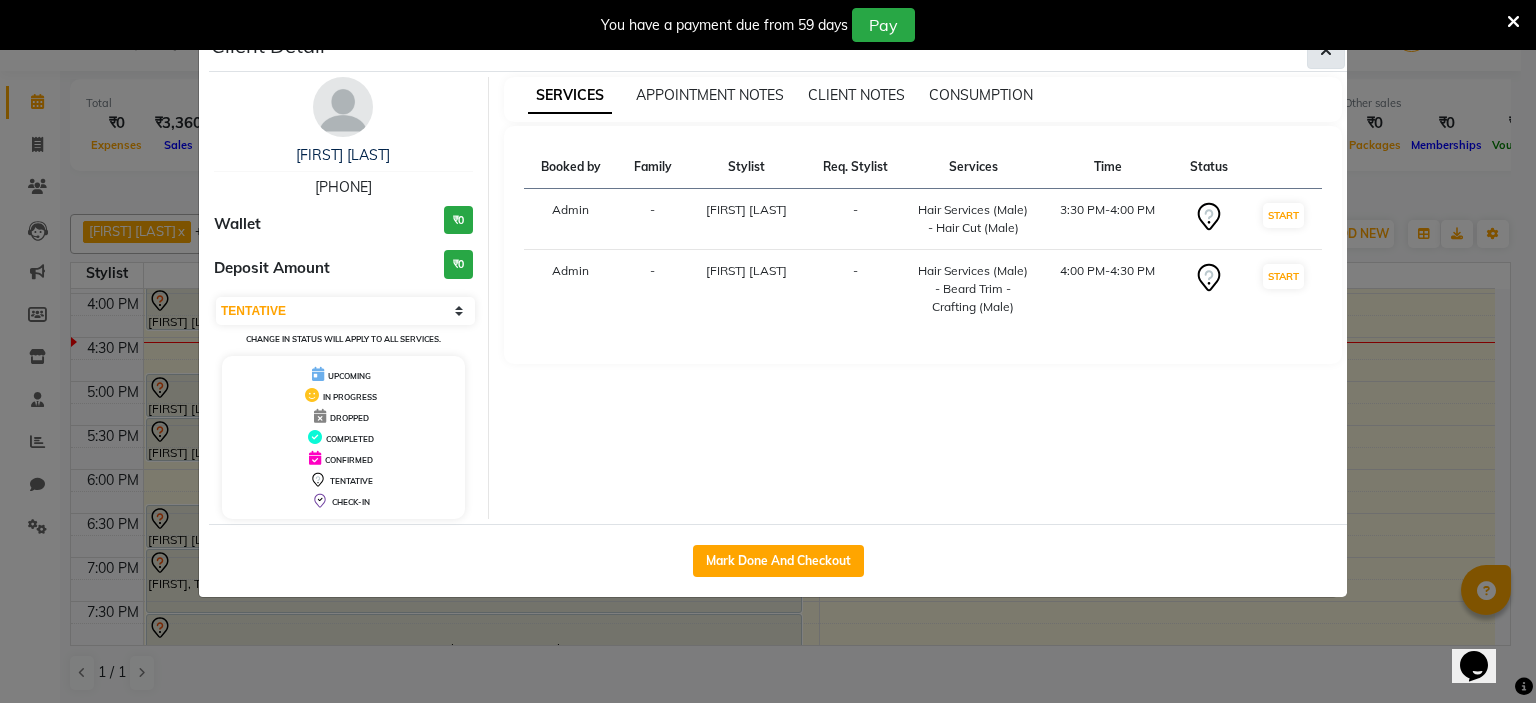 click 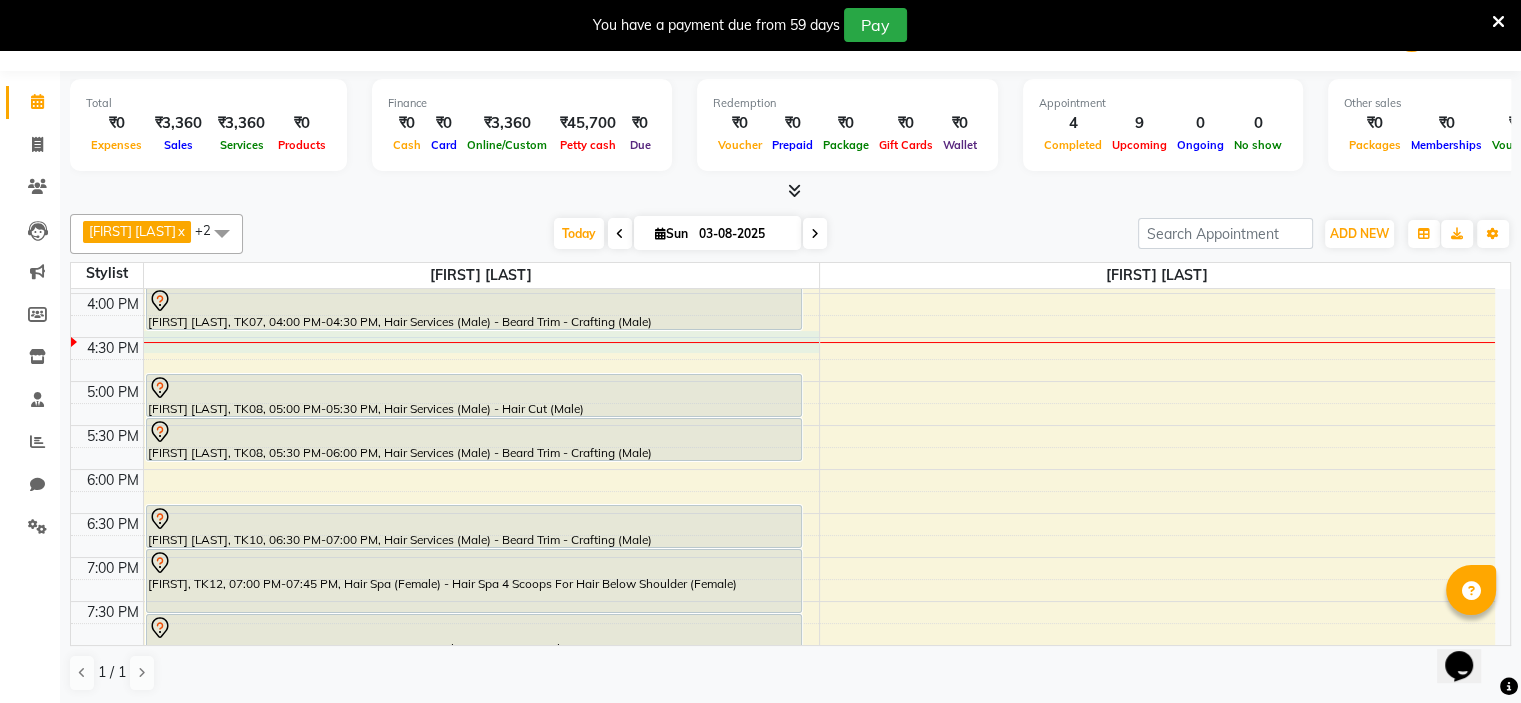 click on "8:00 AM 8:30 AM 9:00 AM 9:30 AM 10:00 AM 10:30 AM 11:00 AM 11:30 AM 12:00 PM 12:30 PM 1:00 PM 1:30 PM 2:00 PM 2:30 PM 3:00 PM 3:30 PM 4:00 PM 4:30 PM 5:00 PM 5:30 PM 6:00 PM 6:30 PM 7:00 PM 7:30 PM 8:00 PM 8:30 PM 9:00 PM 9:30 PM 10:00 PM 10:30 PM     Dr. Madhulika Singh, TK01, 11:15 AM-02:15 PM, Hair Colour (Female) - Inoa Ammonia Free - Inoa Touch Up - Upto 2 Inches (Female),Hair Spa (Female) - Hair Spa 3 Scoops For Hair Upto Shoulder (Female),Hair Services (Female) - Hair Cut (Female)     Tarun Wakad, TK06, 12:00 PM-12:30 PM, Hair Services (Male) - Beard Trim - Crafting (Male)     Pravesh Shing, TK03, 01:15 PM-01:45 PM, Hair Spa (Male) - Relaxing - Head Massage (Male)             Bhanu Pande, TK04, 02:00 PM-02:30 PM, Hair Services (Male) - Hair Cut (Male)             Bhanu Pande, TK04, 02:30 PM-03:00 PM, Hair Services (Male) - Hair Cut For Kids (Male)             Sanjeev Suman, TK07, 03:30 PM-04:00 PM, Hair Services (Male) - Hair Cut (Male)" at bounding box center [783, 249] 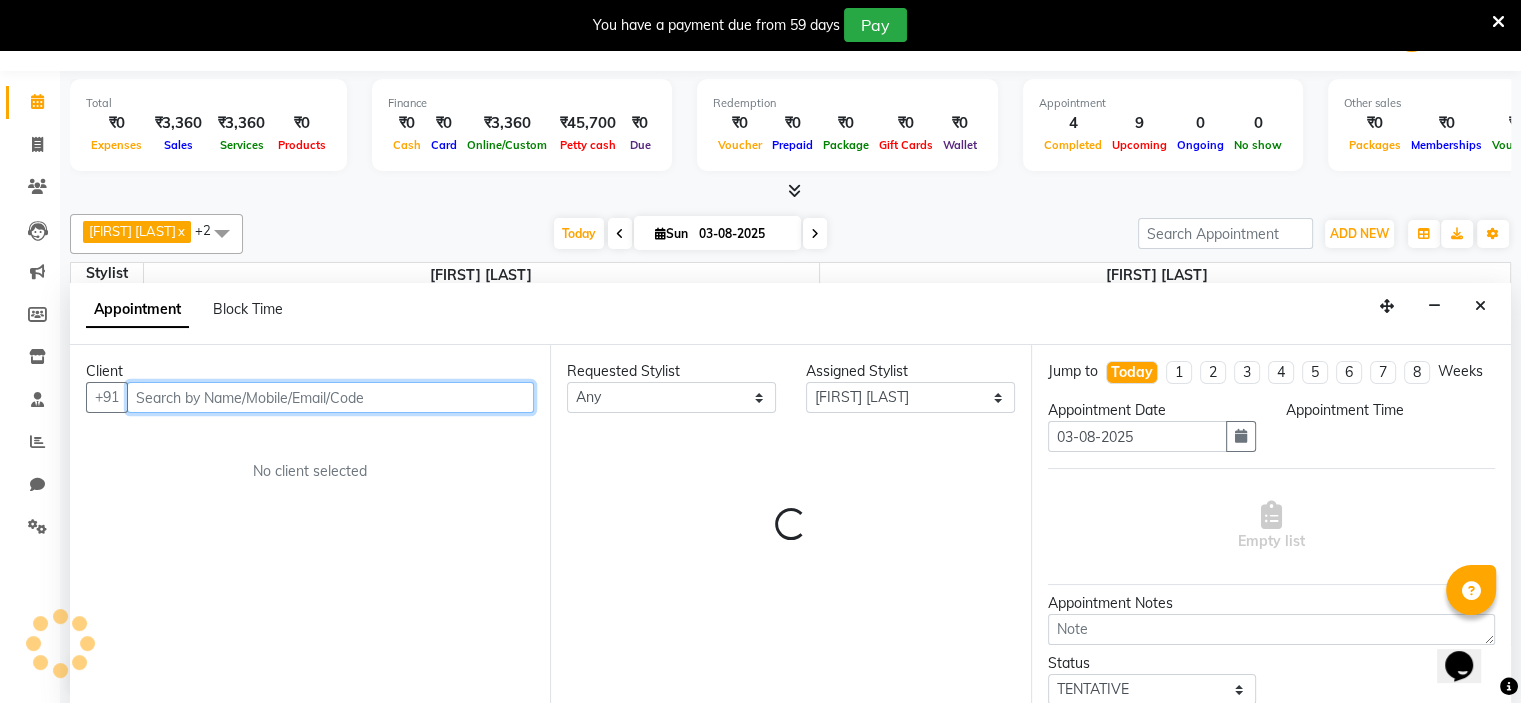 select on "990" 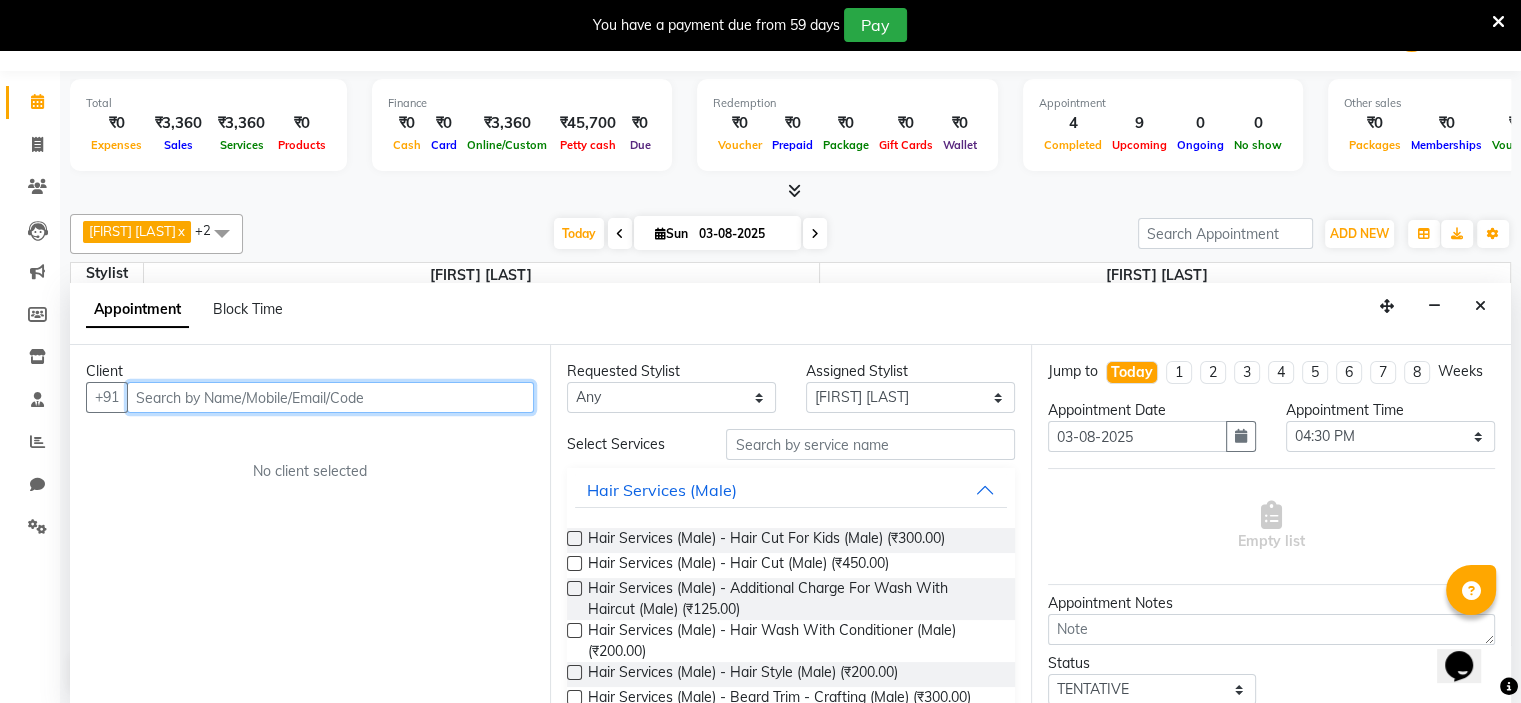 click at bounding box center [330, 397] 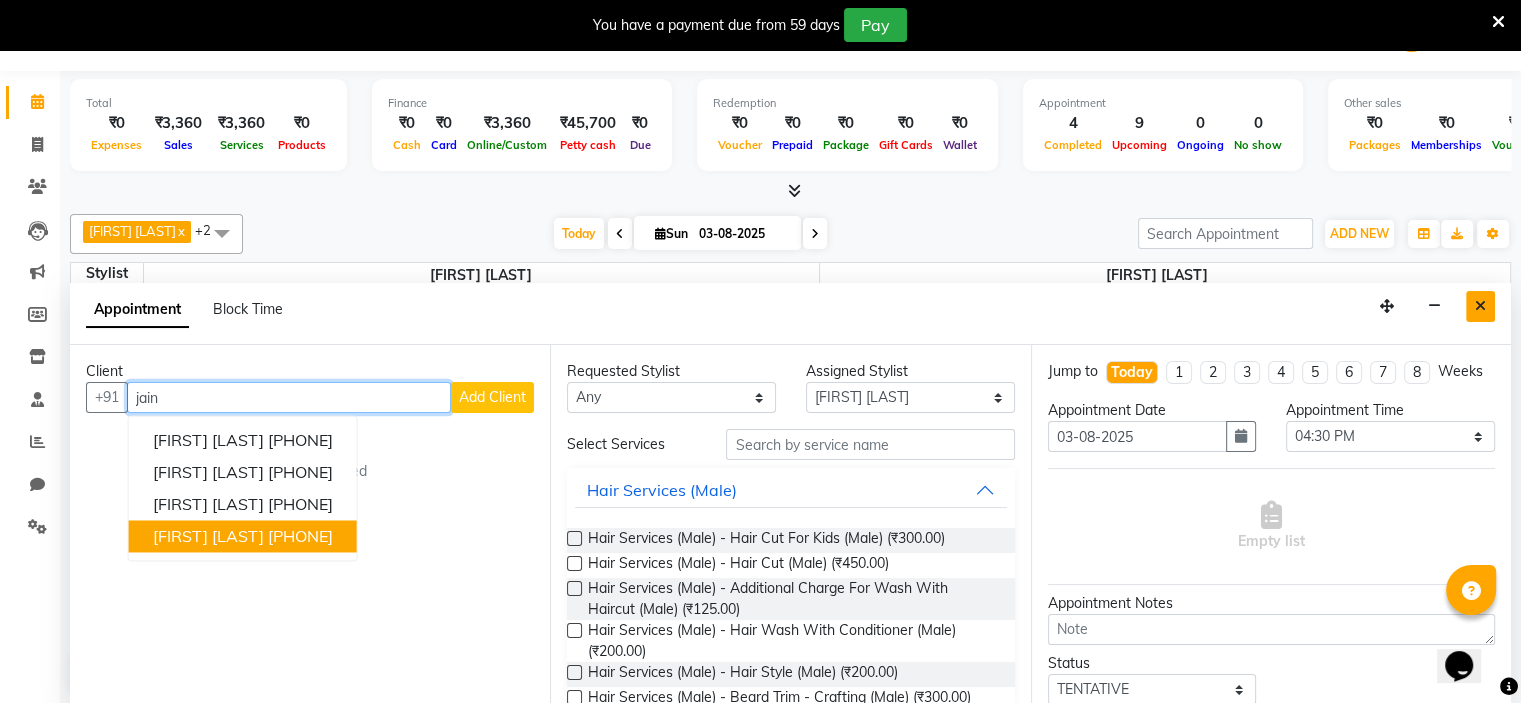 type on "jain" 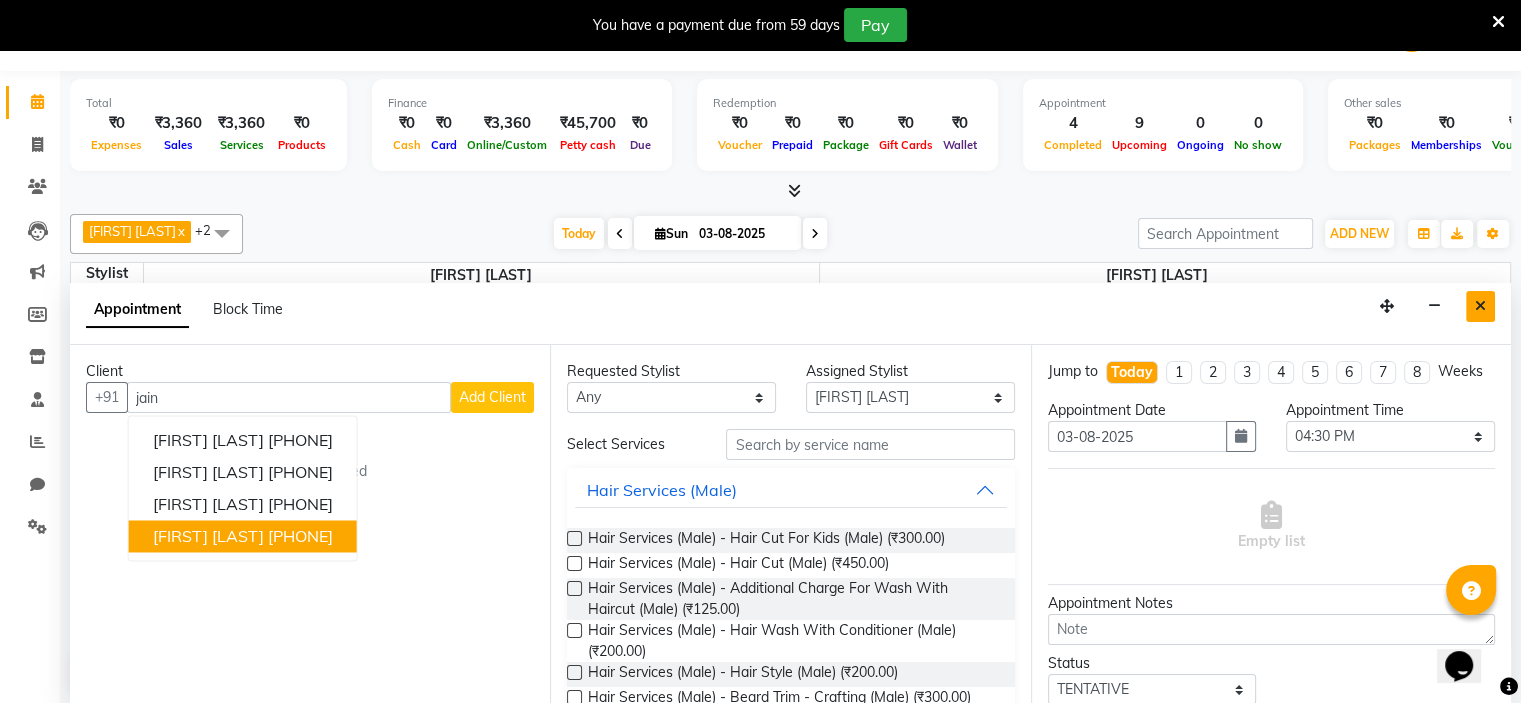click at bounding box center (1480, 306) 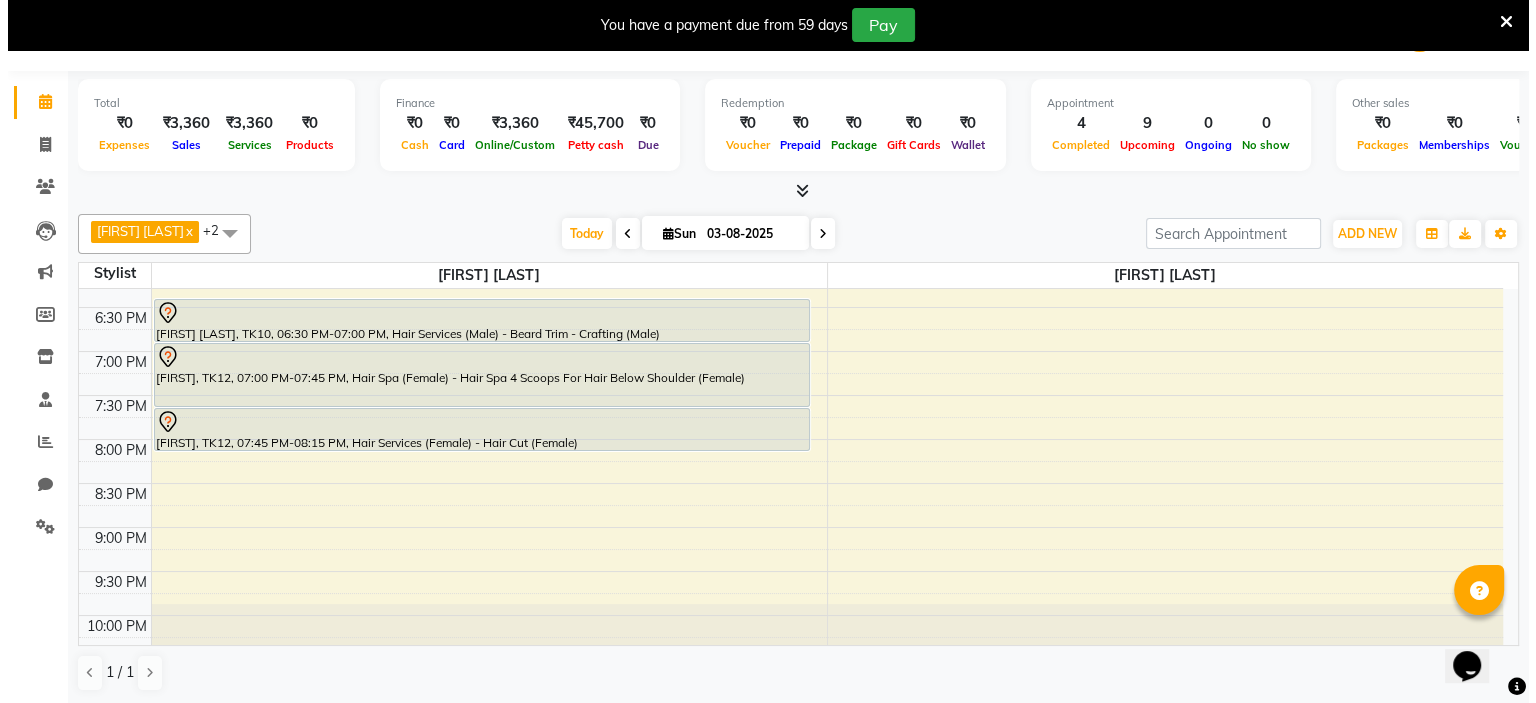 scroll, scrollTop: 950, scrollLeft: 0, axis: vertical 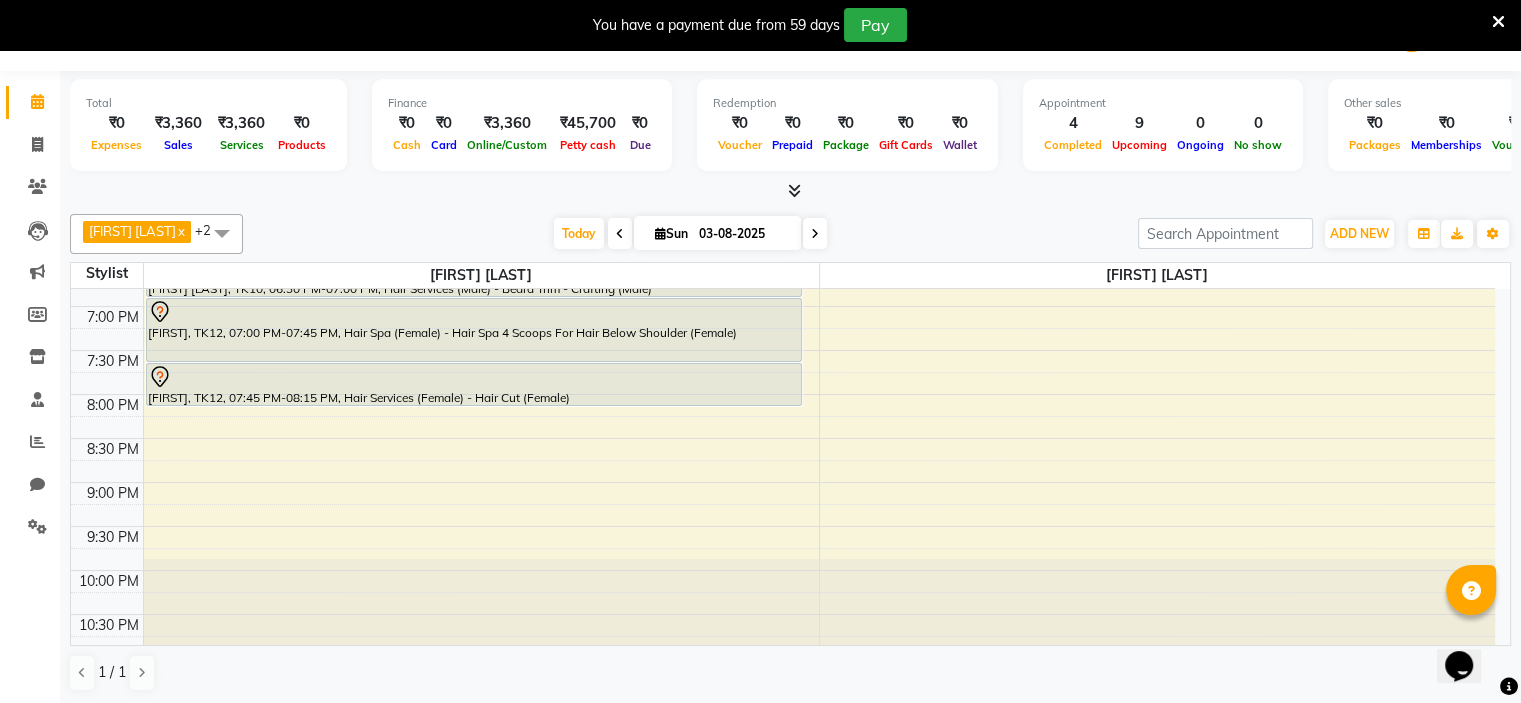 click on "8:00 AM 8:30 AM 9:00 AM 9:30 AM 10:00 AM 10:30 AM 11:00 AM 11:30 AM 12:00 PM 12:30 PM 1:00 PM 1:30 PM 2:00 PM 2:30 PM 3:00 PM 3:30 PM 4:00 PM 4:30 PM 5:00 PM 5:30 PM 6:00 PM 6:30 PM 7:00 PM 7:30 PM 8:00 PM 8:30 PM 9:00 PM 9:30 PM 10:00 PM 10:30 PM     Dr. Madhulika Singh, TK01, 11:15 AM-02:15 PM, Hair Colour (Female) - Inoa Ammonia Free - Inoa Touch Up - Upto 2 Inches (Female),Hair Spa (Female) - Hair Spa 3 Scoops For Hair Upto Shoulder (Female),Hair Services (Female) - Hair Cut (Female)     Tarun Wakad, TK06, 12:00 PM-12:30 PM, Hair Services (Male) - Beard Trim - Crafting (Male)     Pravesh Shing, TK03, 01:15 PM-01:45 PM, Hair Spa (Male) - Relaxing - Head Massage (Male)             Bhanu Pande, TK04, 02:00 PM-02:30 PM, Hair Services (Male) - Hair Cut (Male)             Bhanu Pande, TK04, 02:30 PM-03:00 PM, Hair Services (Male) - Hair Cut For Kids (Male)             Sanjeev Suman, TK07, 03:30 PM-04:00 PM, Hair Services (Male) - Hair Cut (Male)" at bounding box center (783, -2) 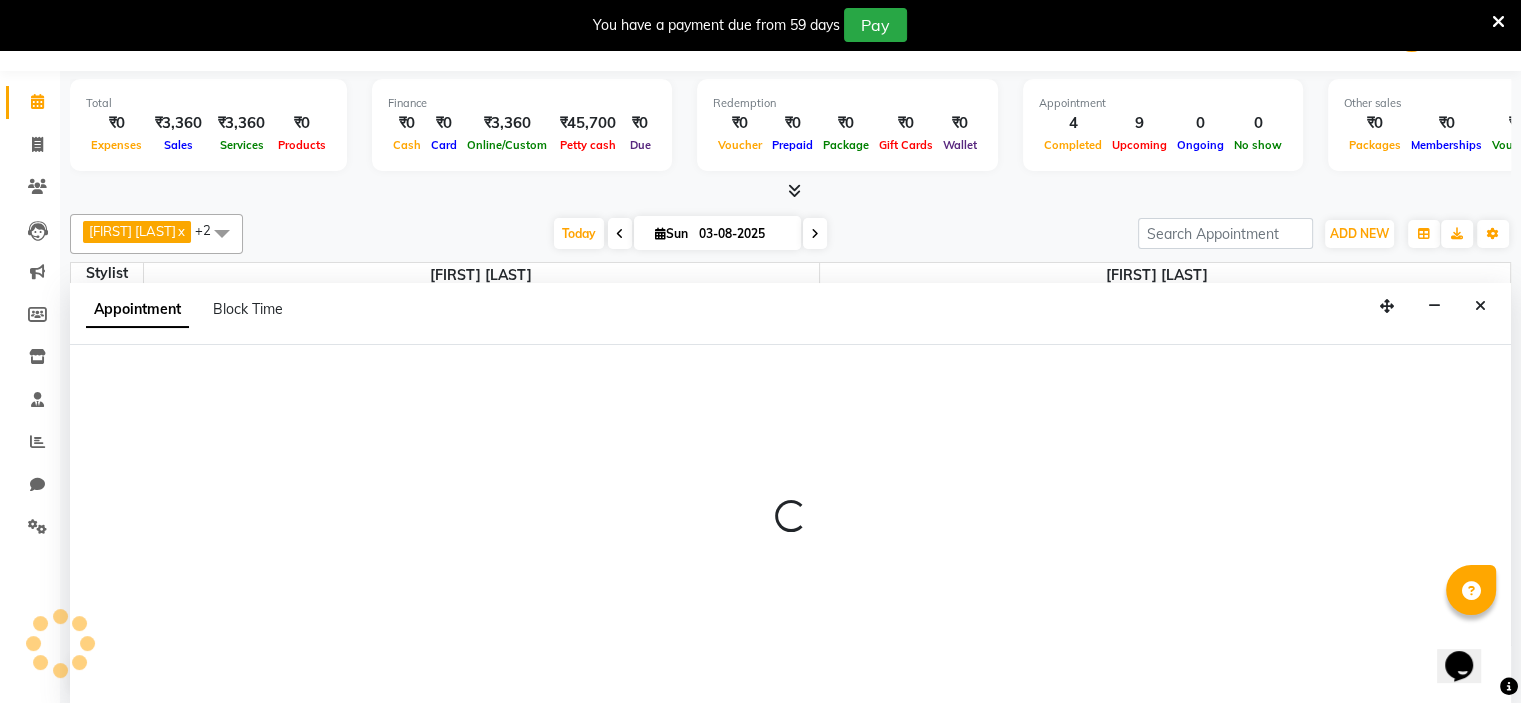 select on "70823" 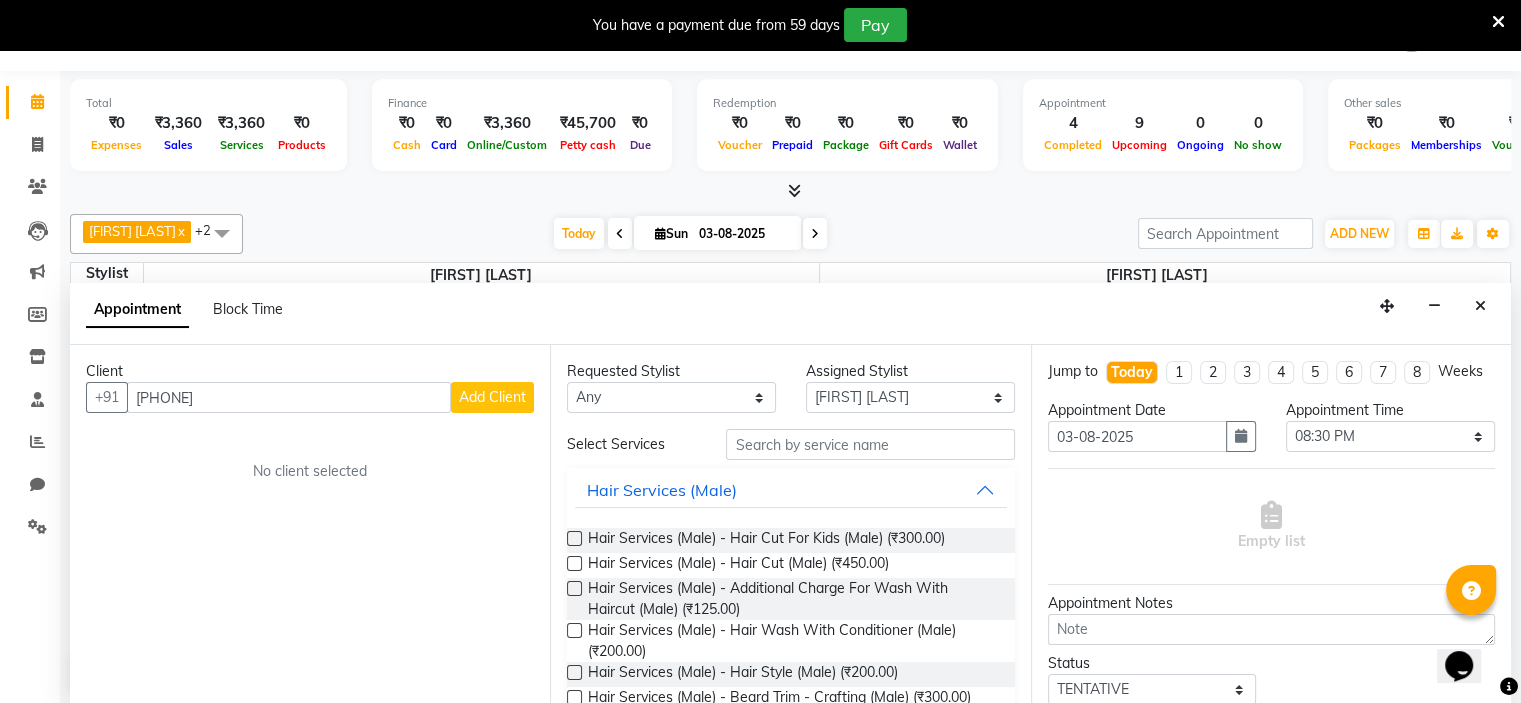 type on "9552577524" 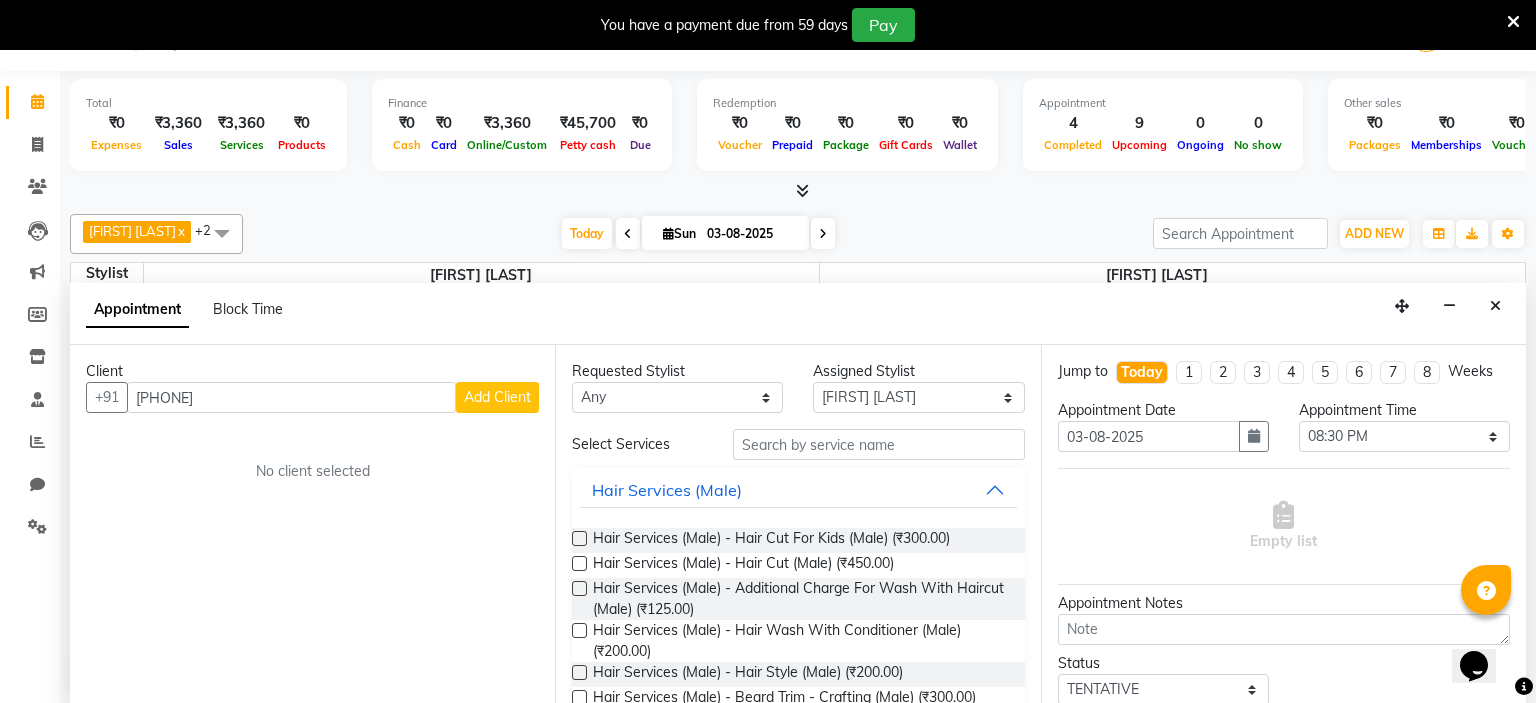 select on "22" 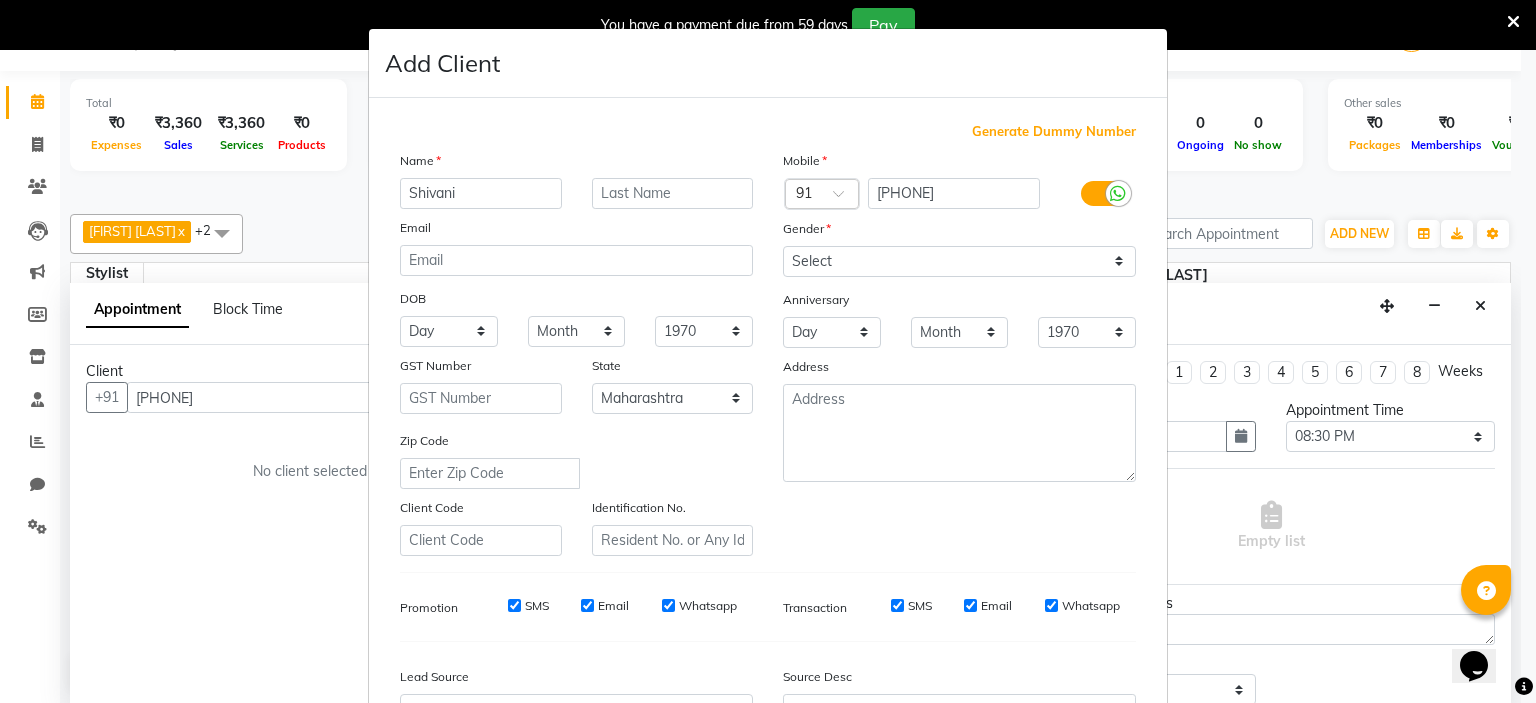 type on "Shivani" 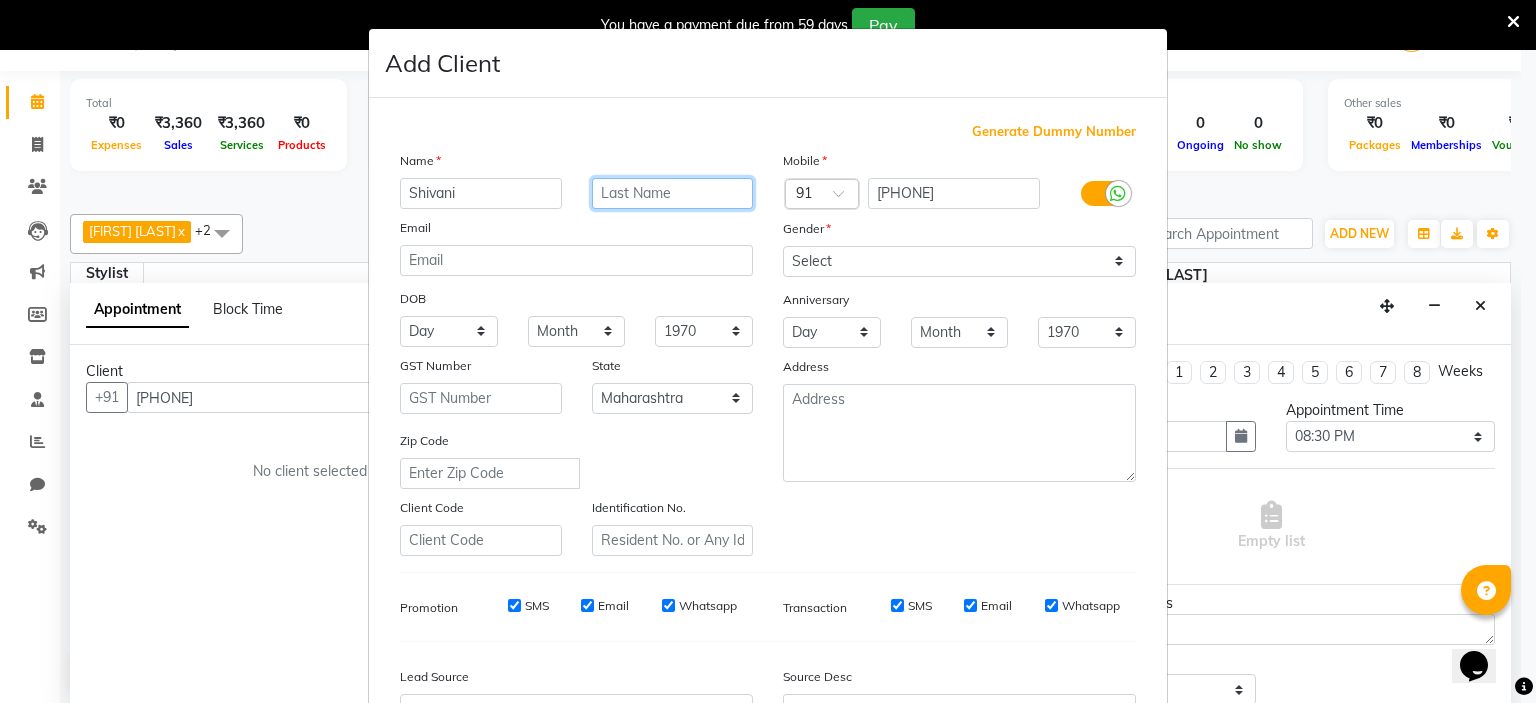 click at bounding box center (673, 193) 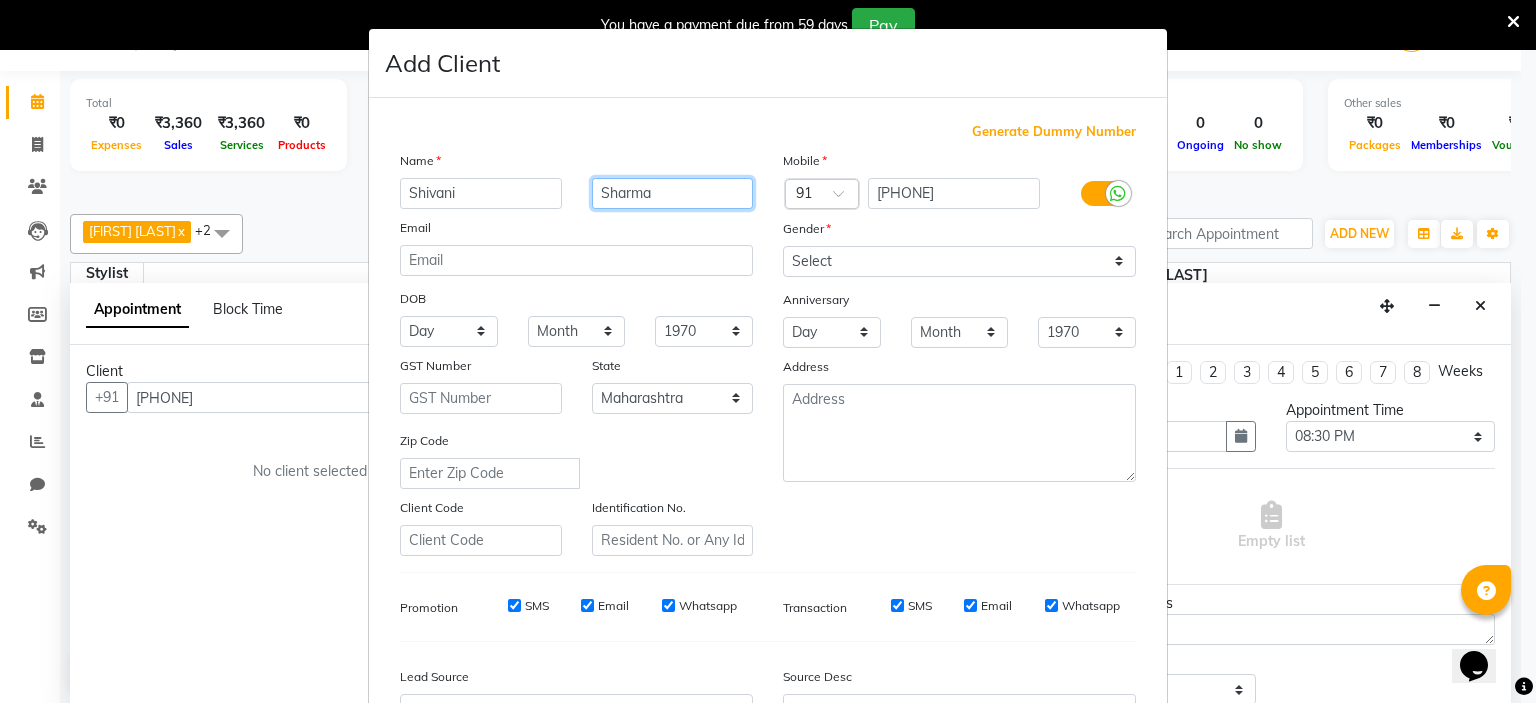 type on "Sharma" 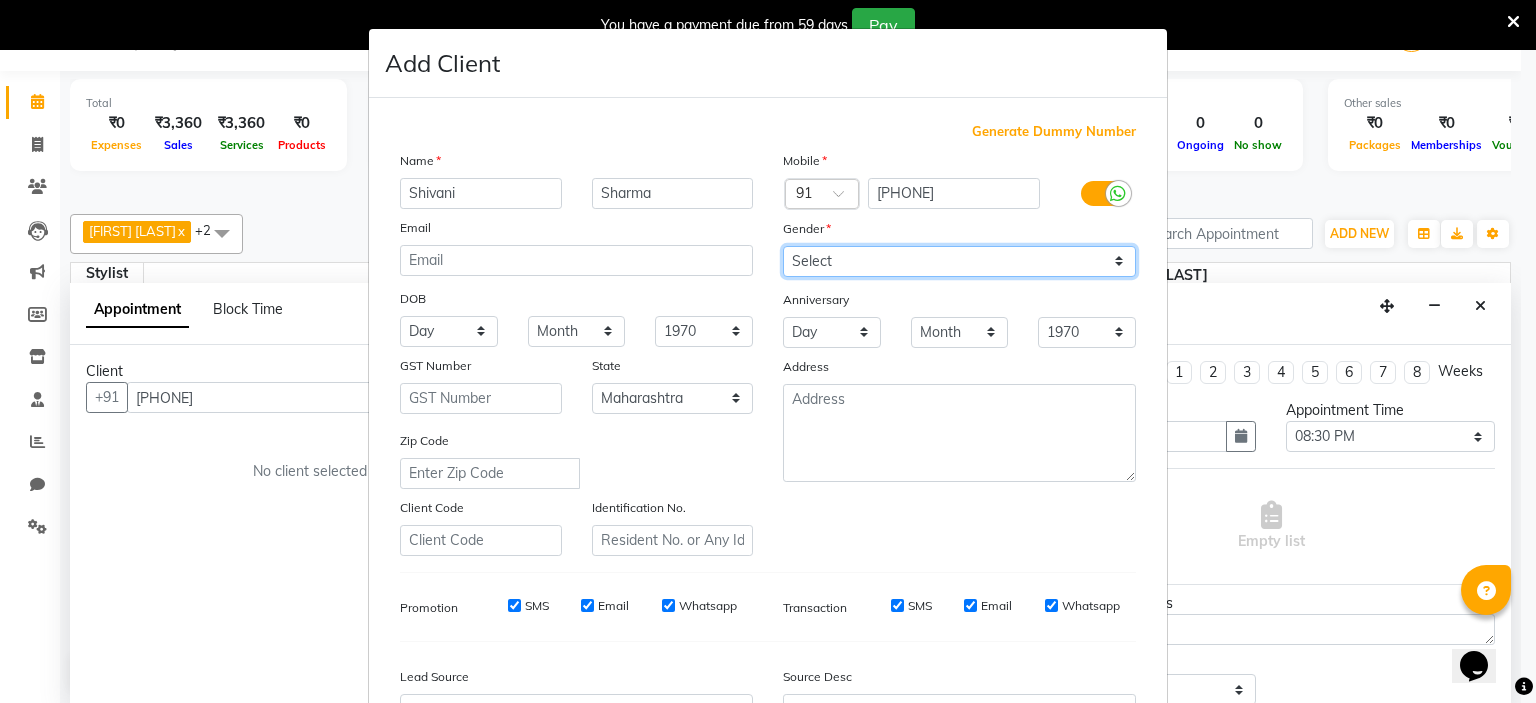 click on "Select Male Female Other Prefer Not To Say" at bounding box center (959, 261) 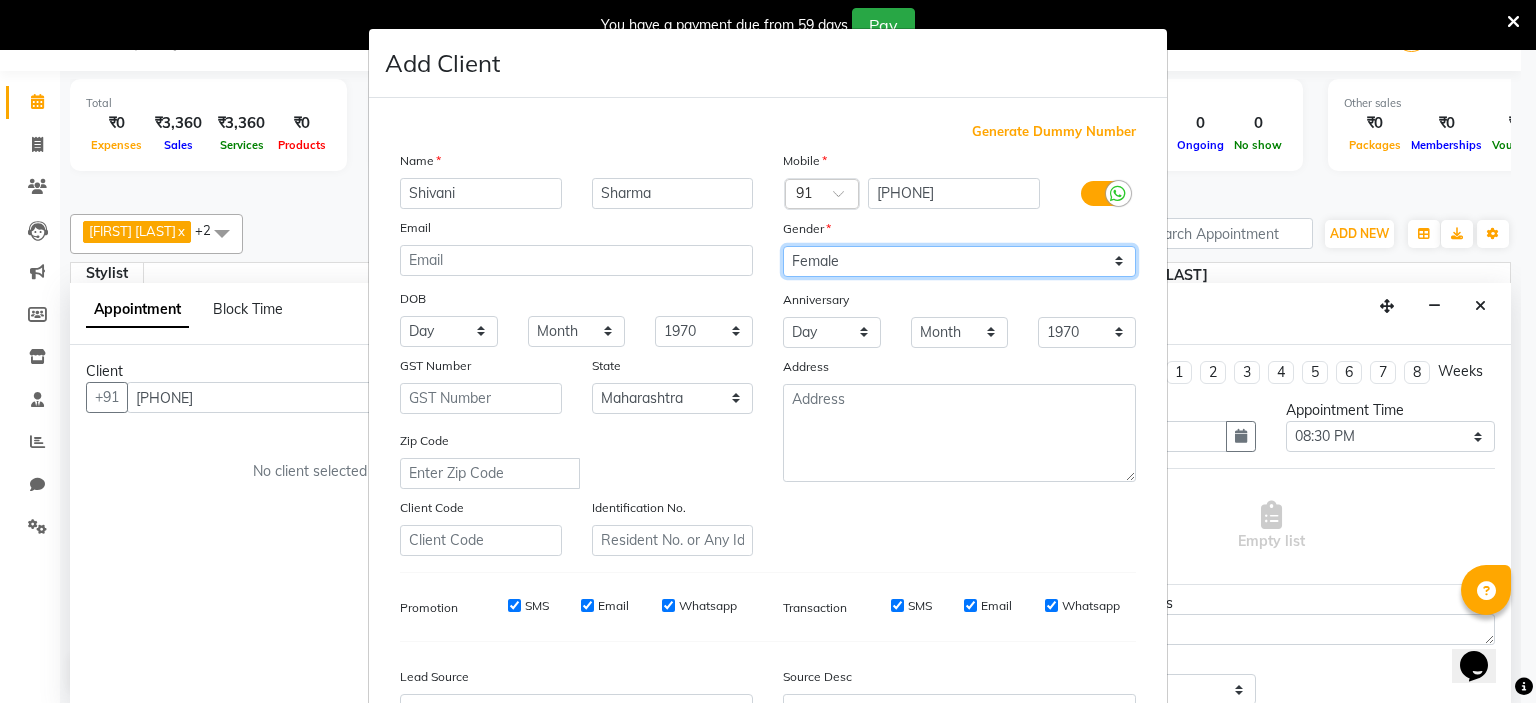 click on "Select Male Female Other Prefer Not To Say" at bounding box center (959, 261) 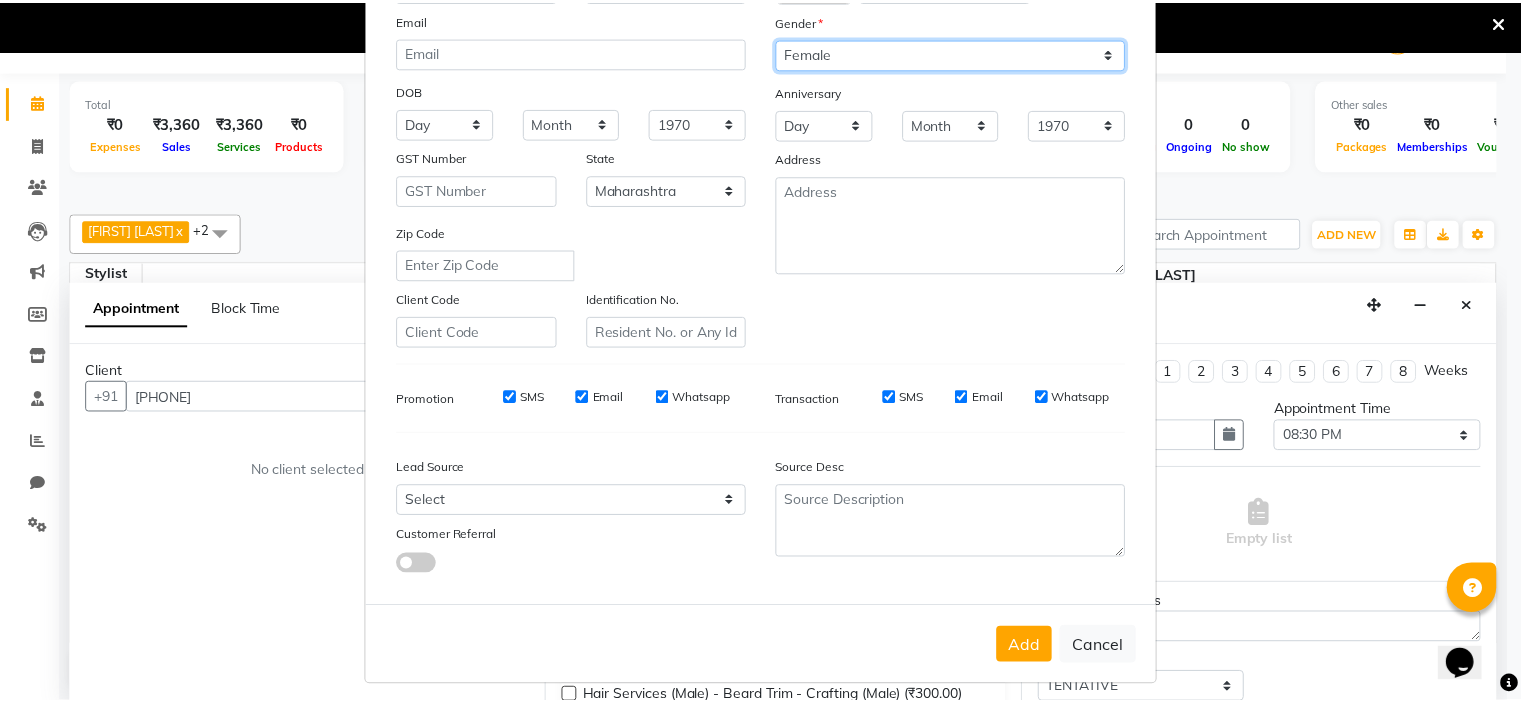 scroll, scrollTop: 229, scrollLeft: 0, axis: vertical 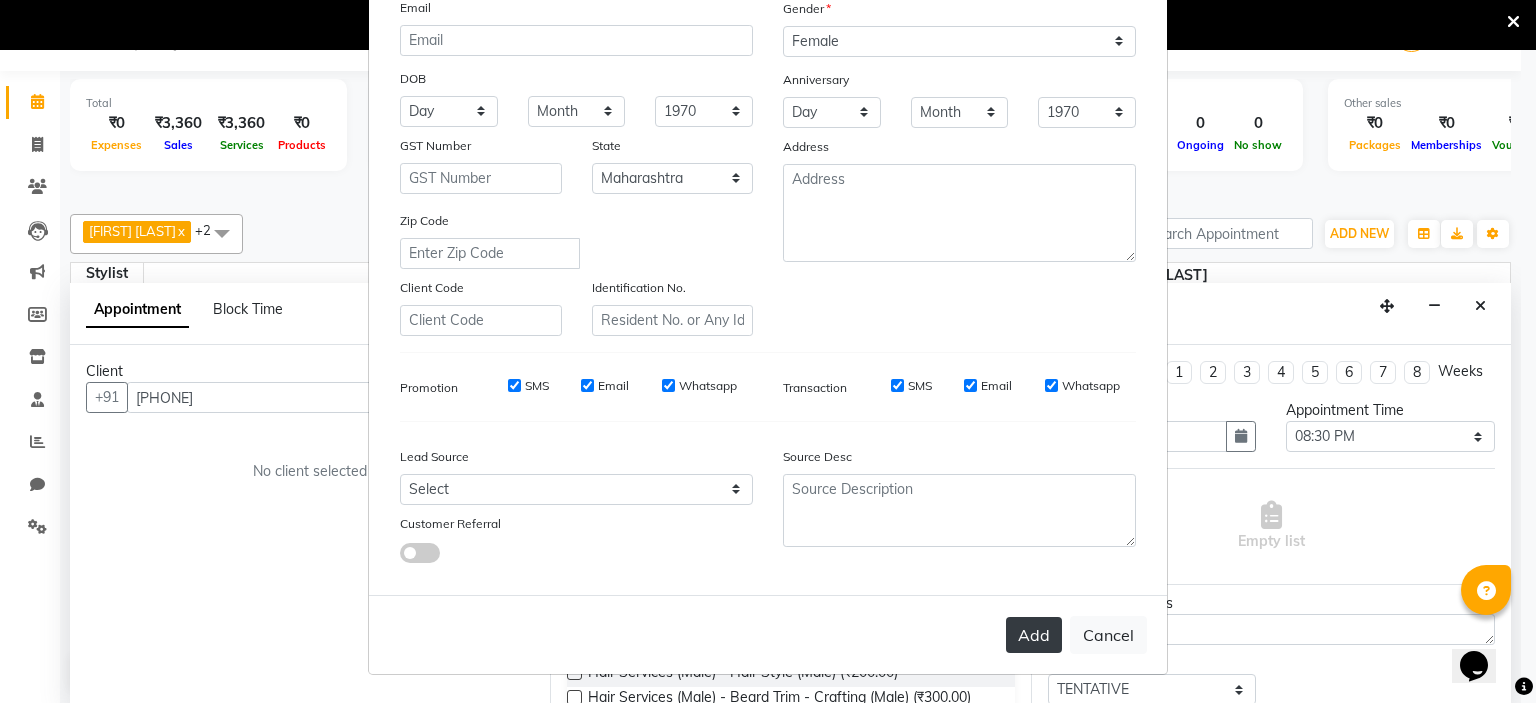 click on "Add" at bounding box center [1034, 635] 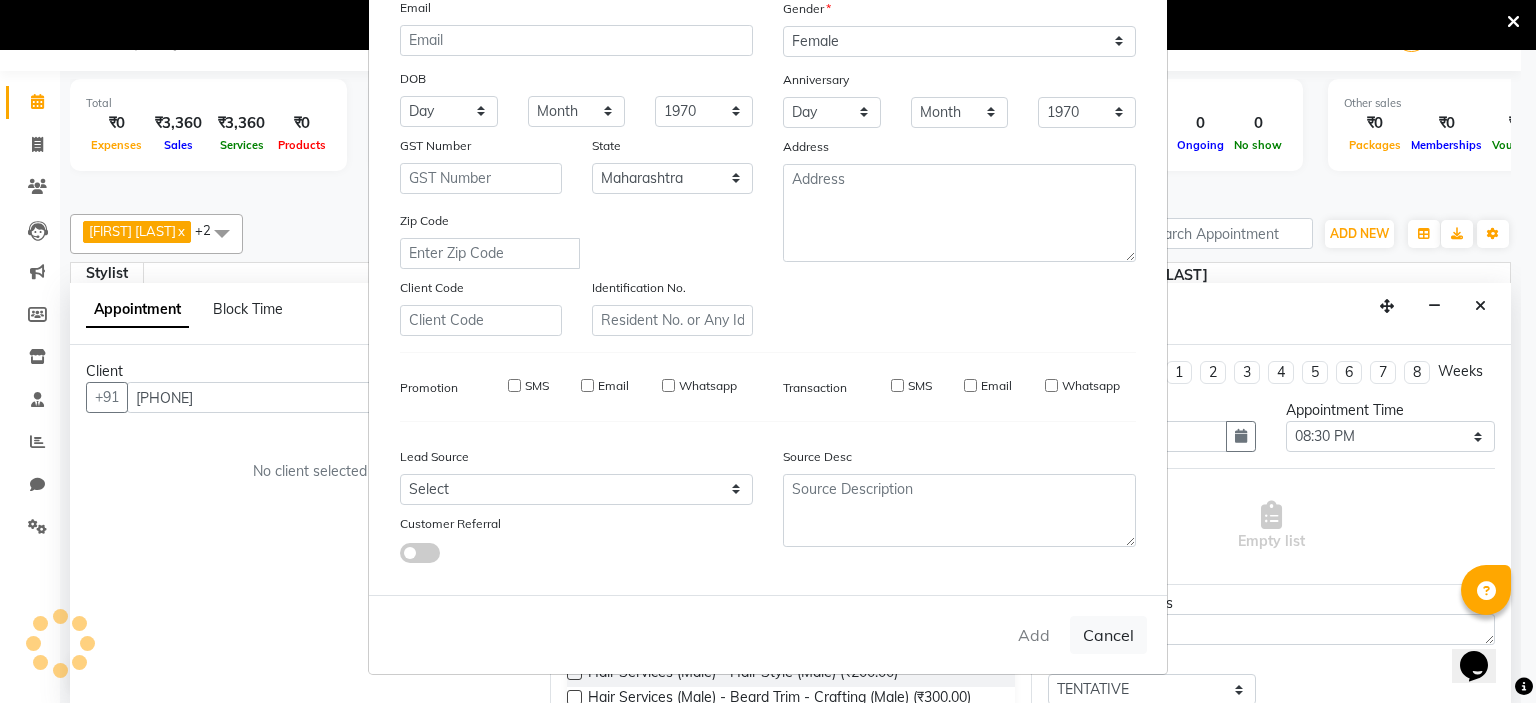 type 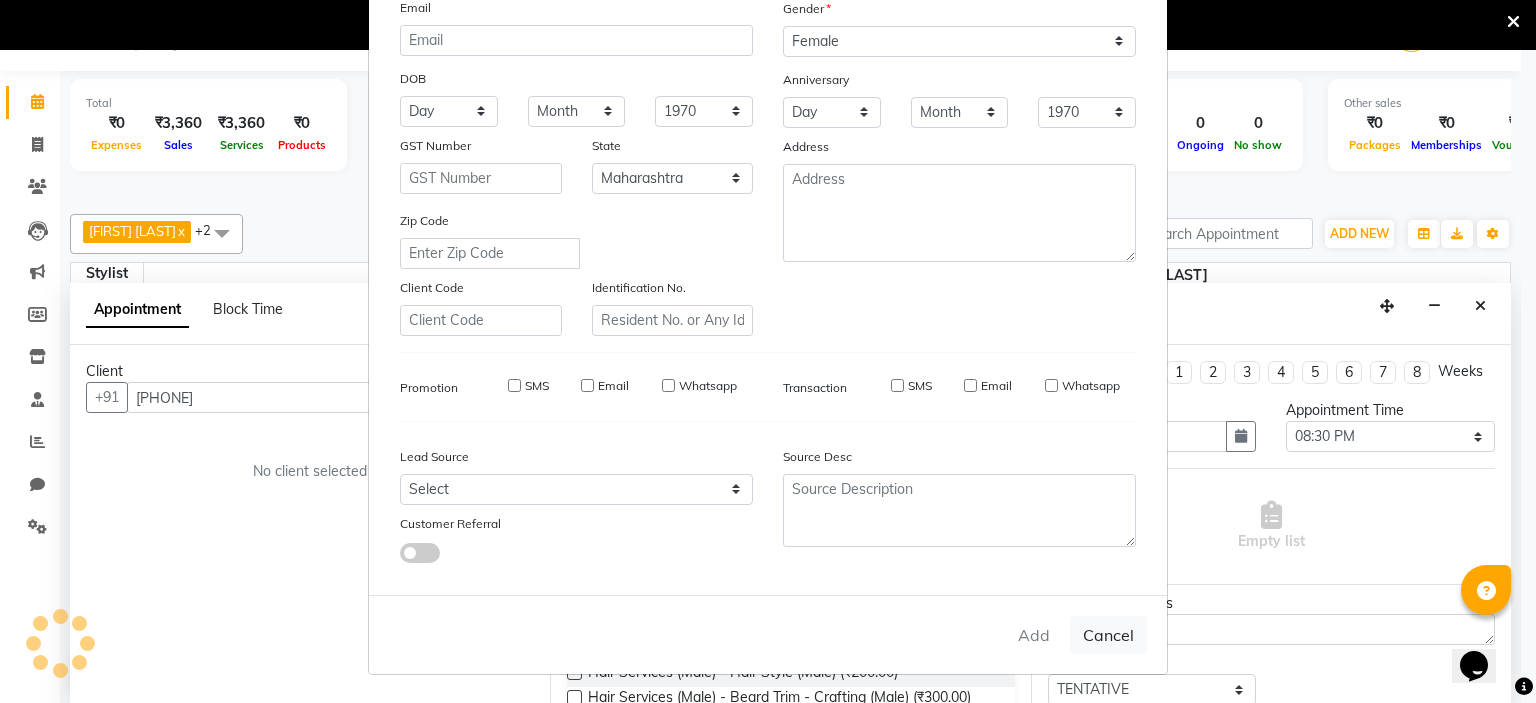 type 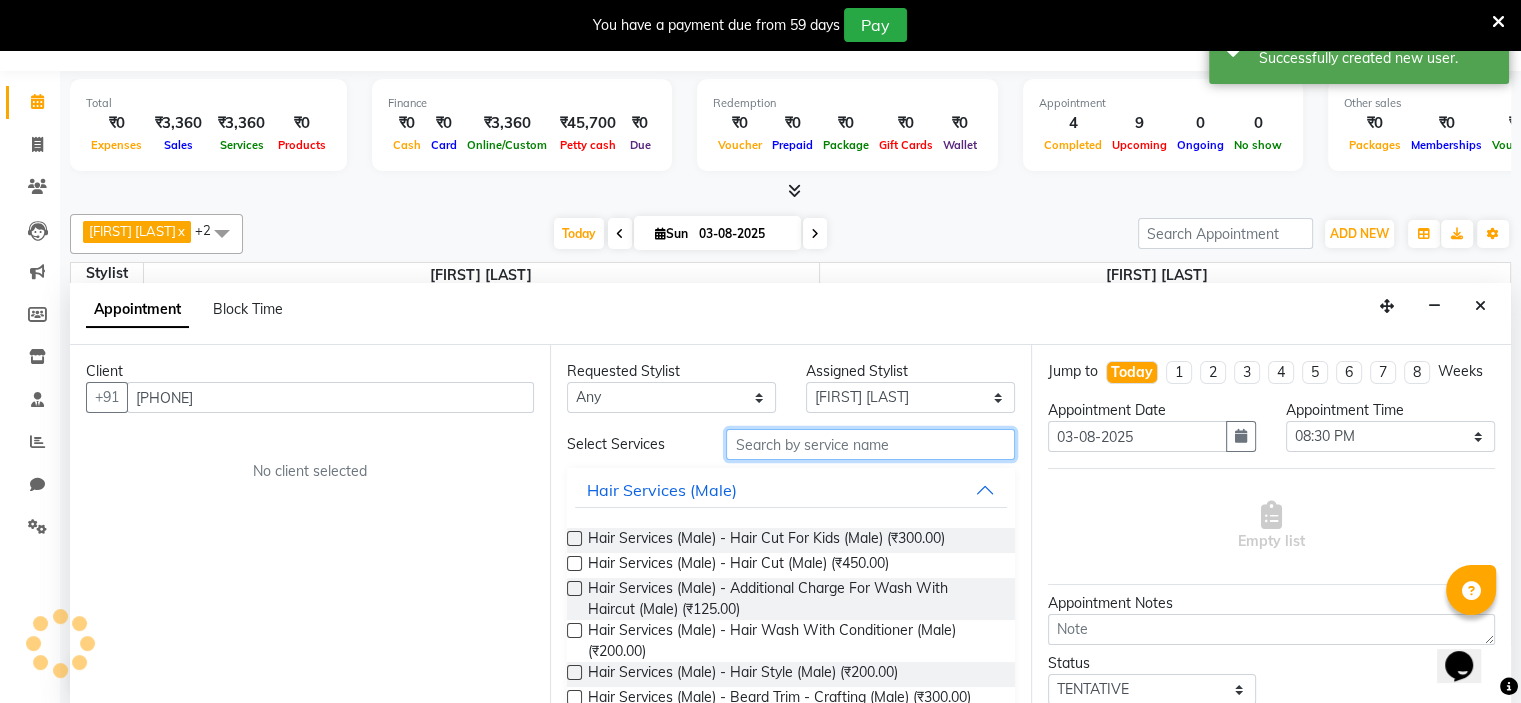 click at bounding box center (870, 444) 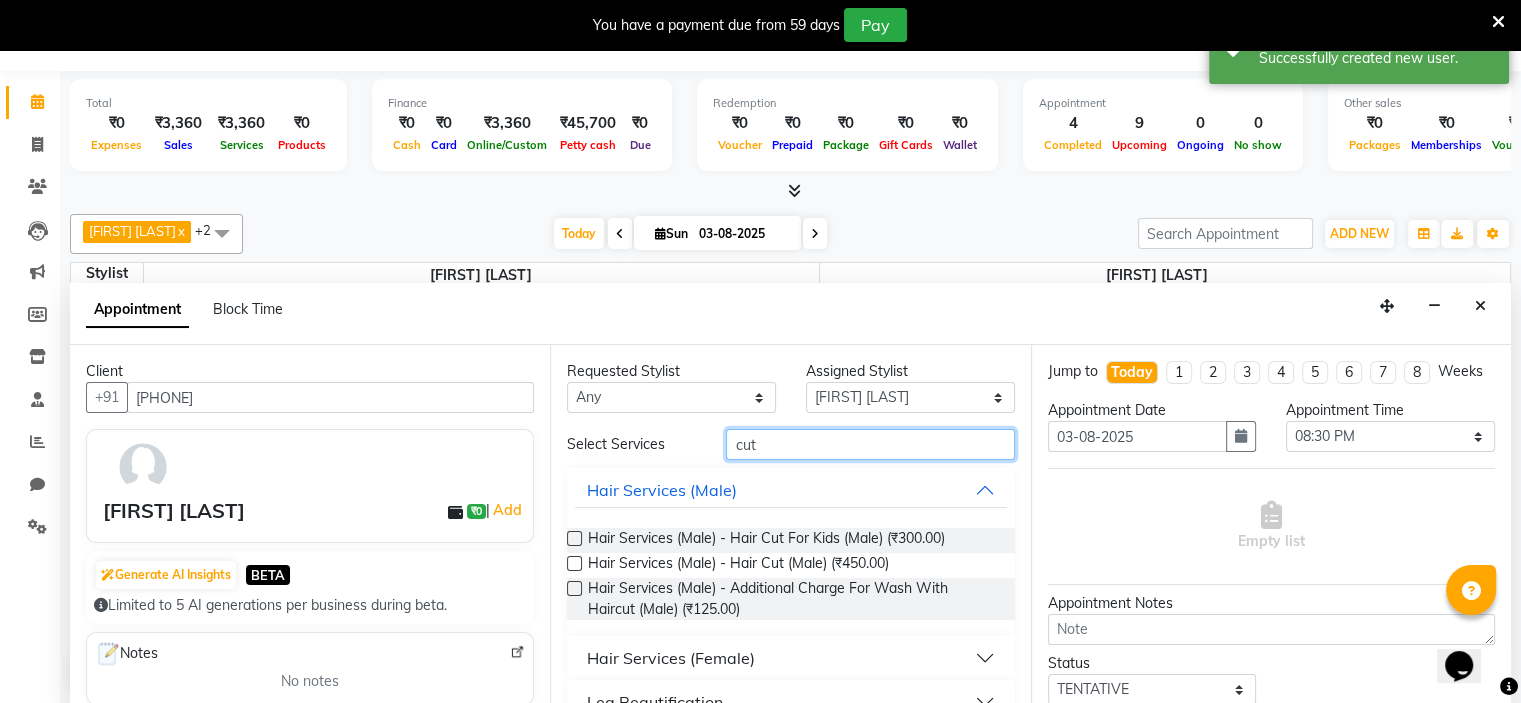 type on "cut" 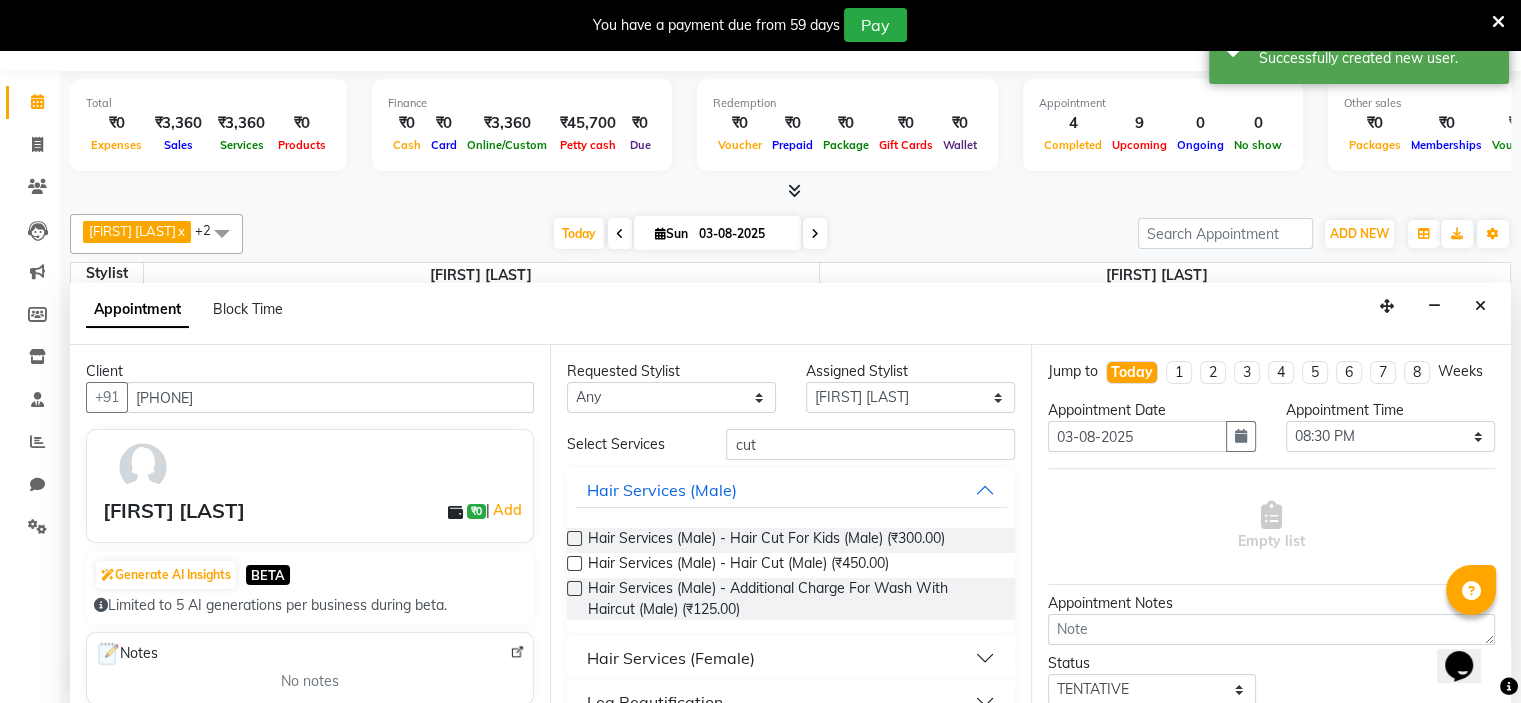 click on "Hair Services (Female)" at bounding box center [790, 658] 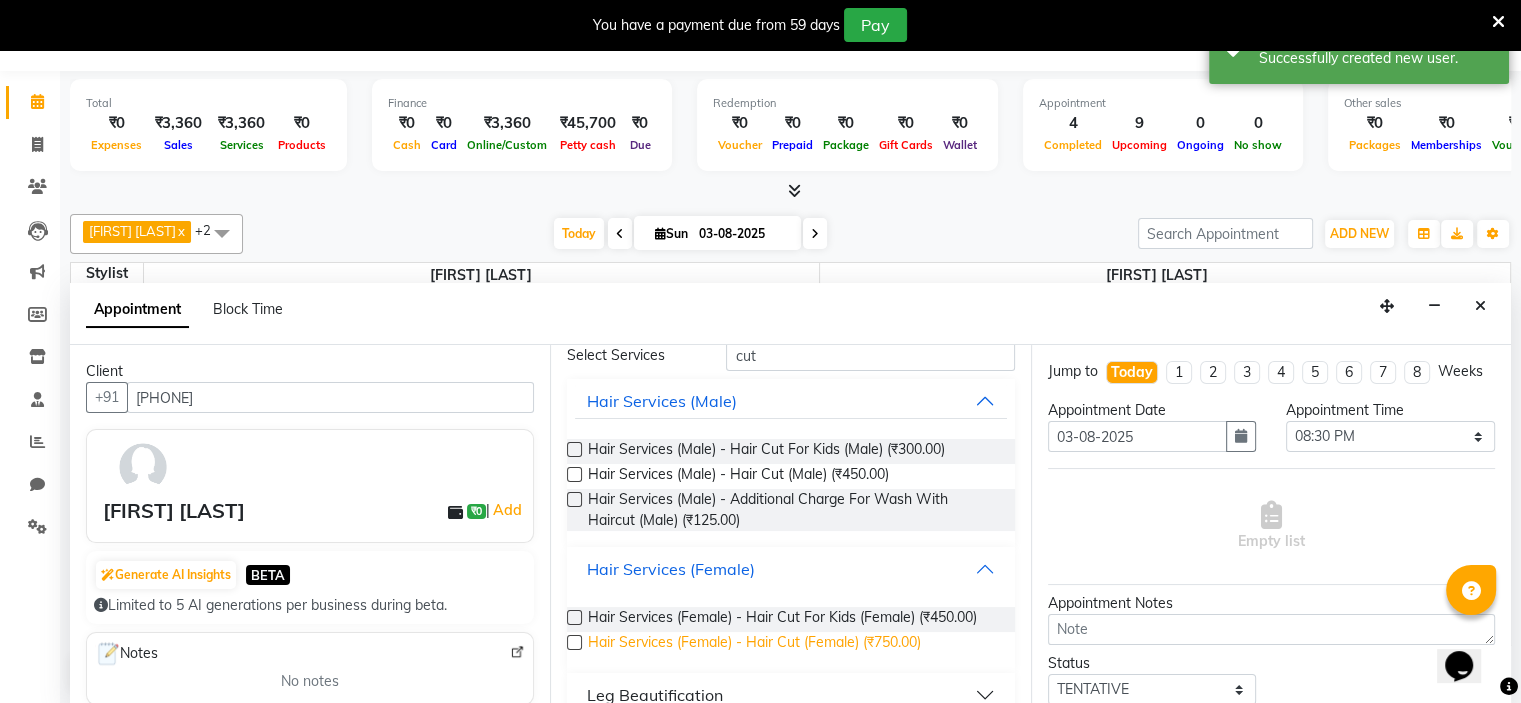 scroll, scrollTop: 93, scrollLeft: 0, axis: vertical 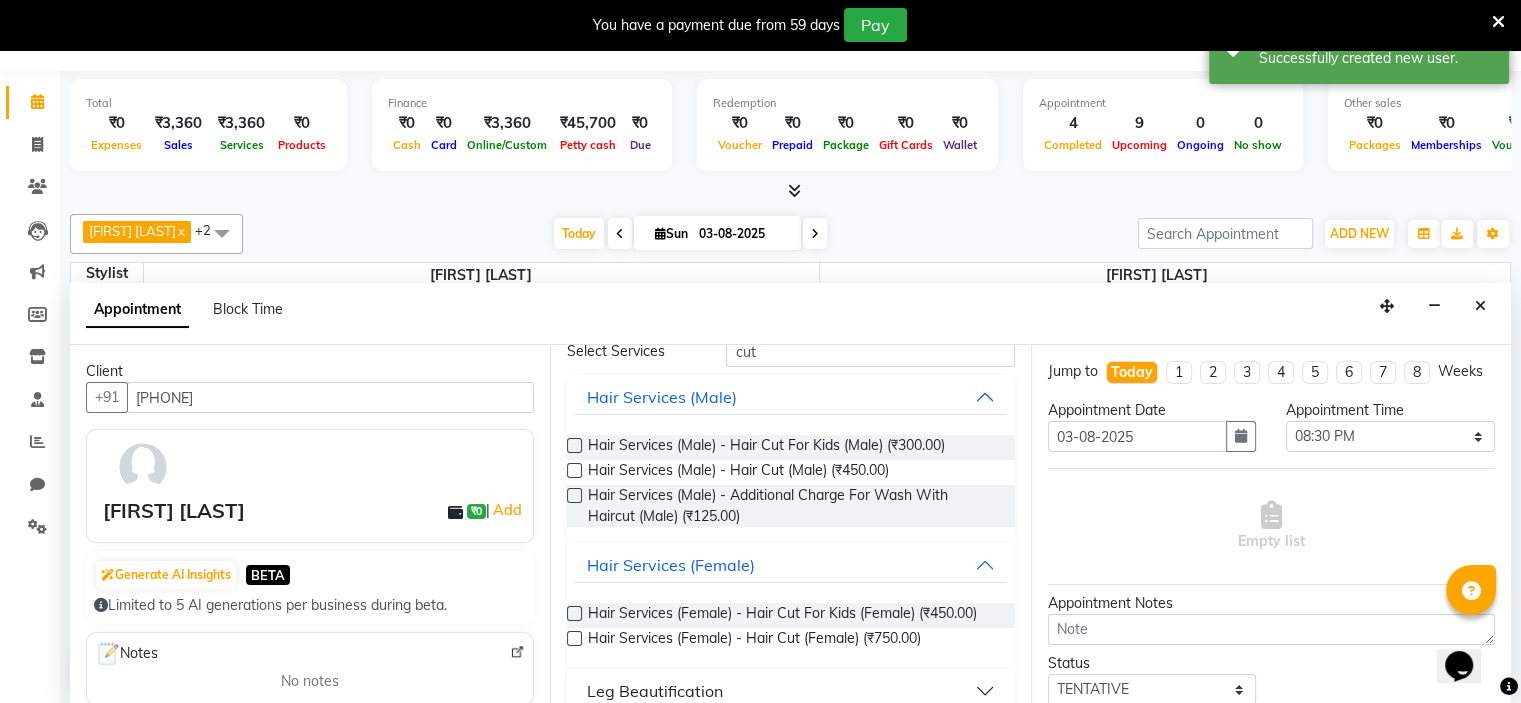 click at bounding box center (574, 638) 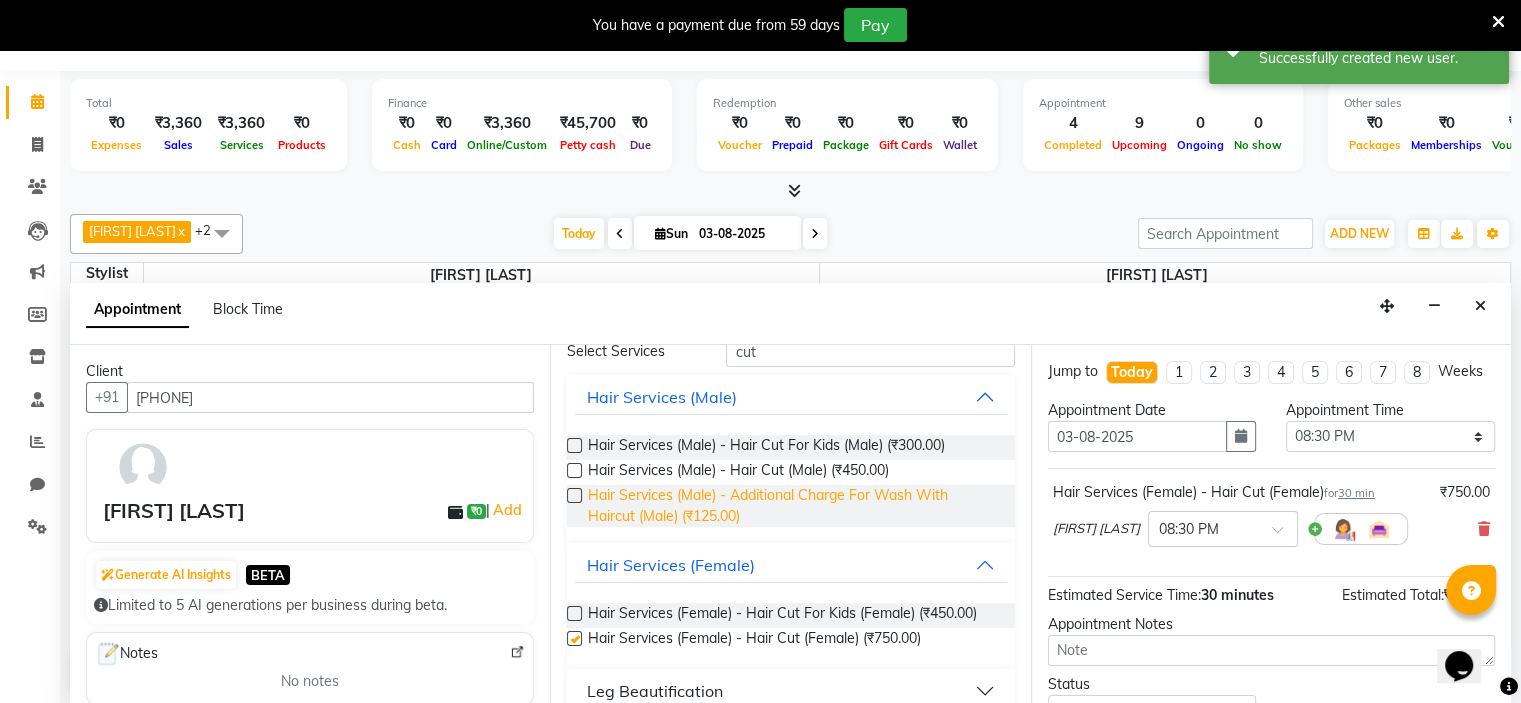 scroll, scrollTop: 28, scrollLeft: 0, axis: vertical 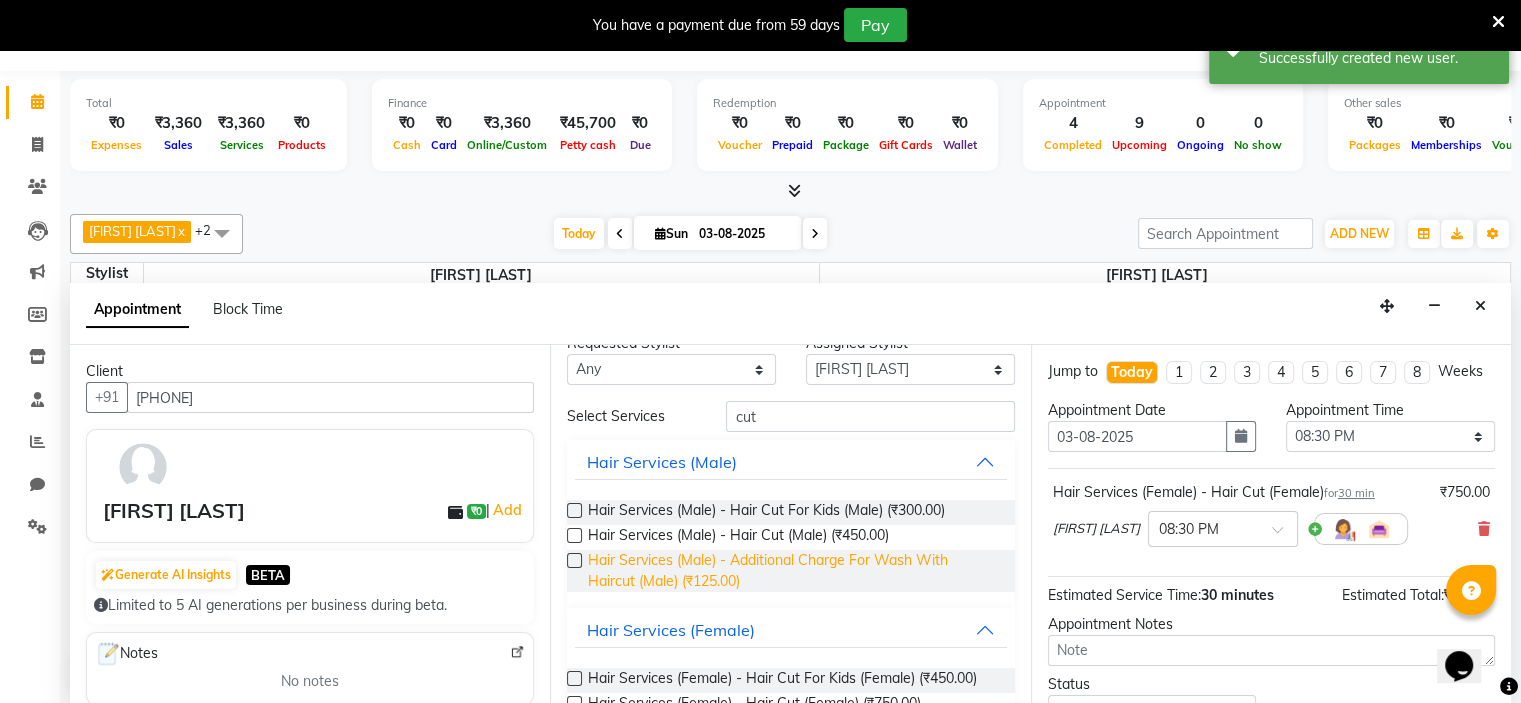 checkbox on "false" 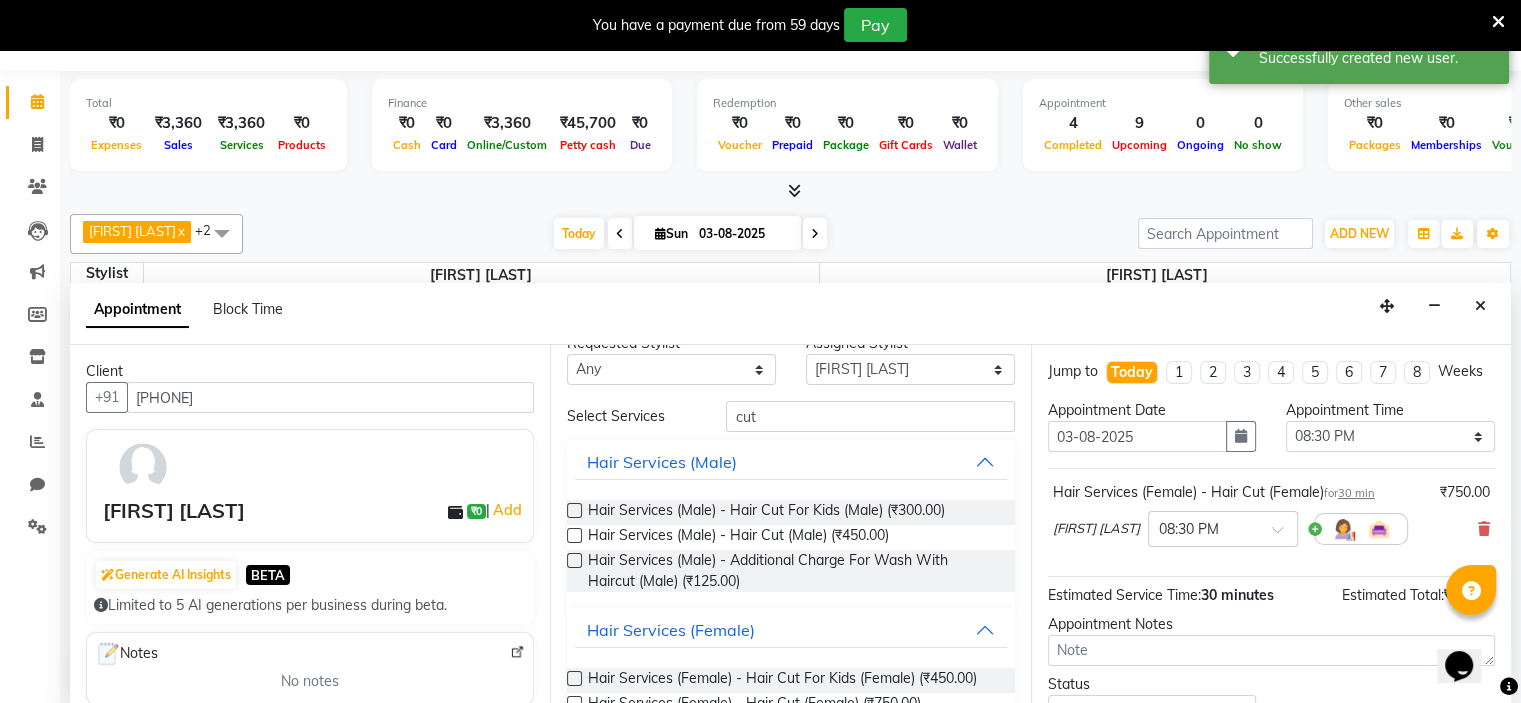 scroll, scrollTop: 0, scrollLeft: 0, axis: both 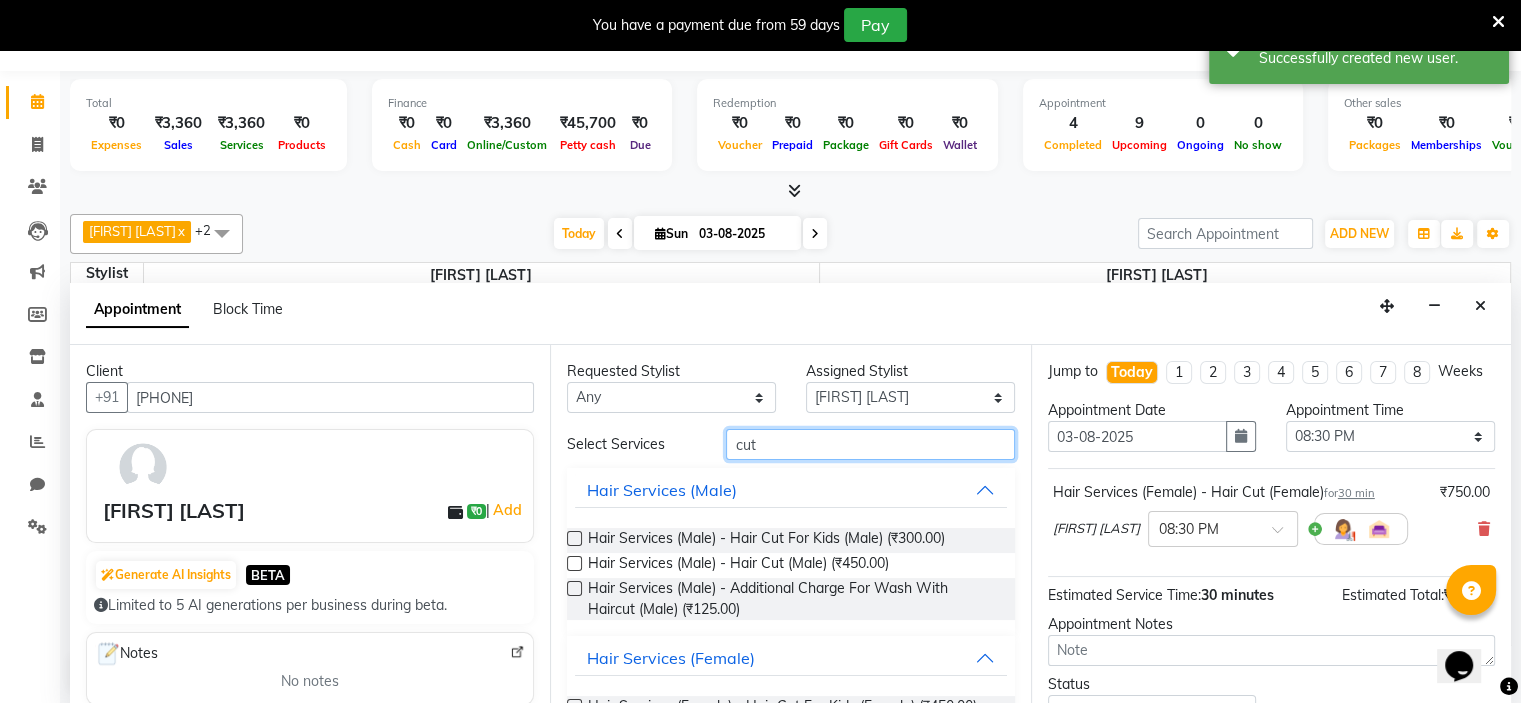 click on "cut" at bounding box center (870, 444) 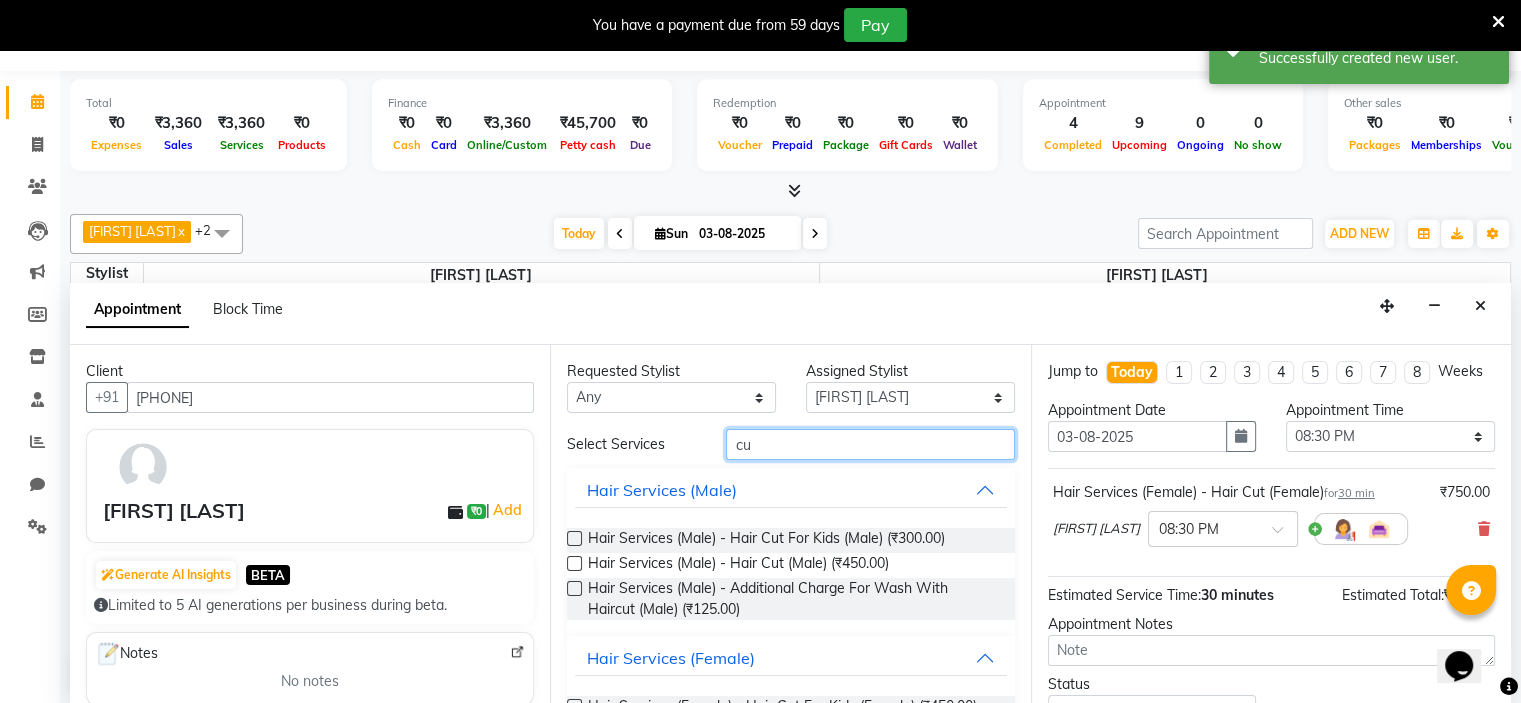 type on "c" 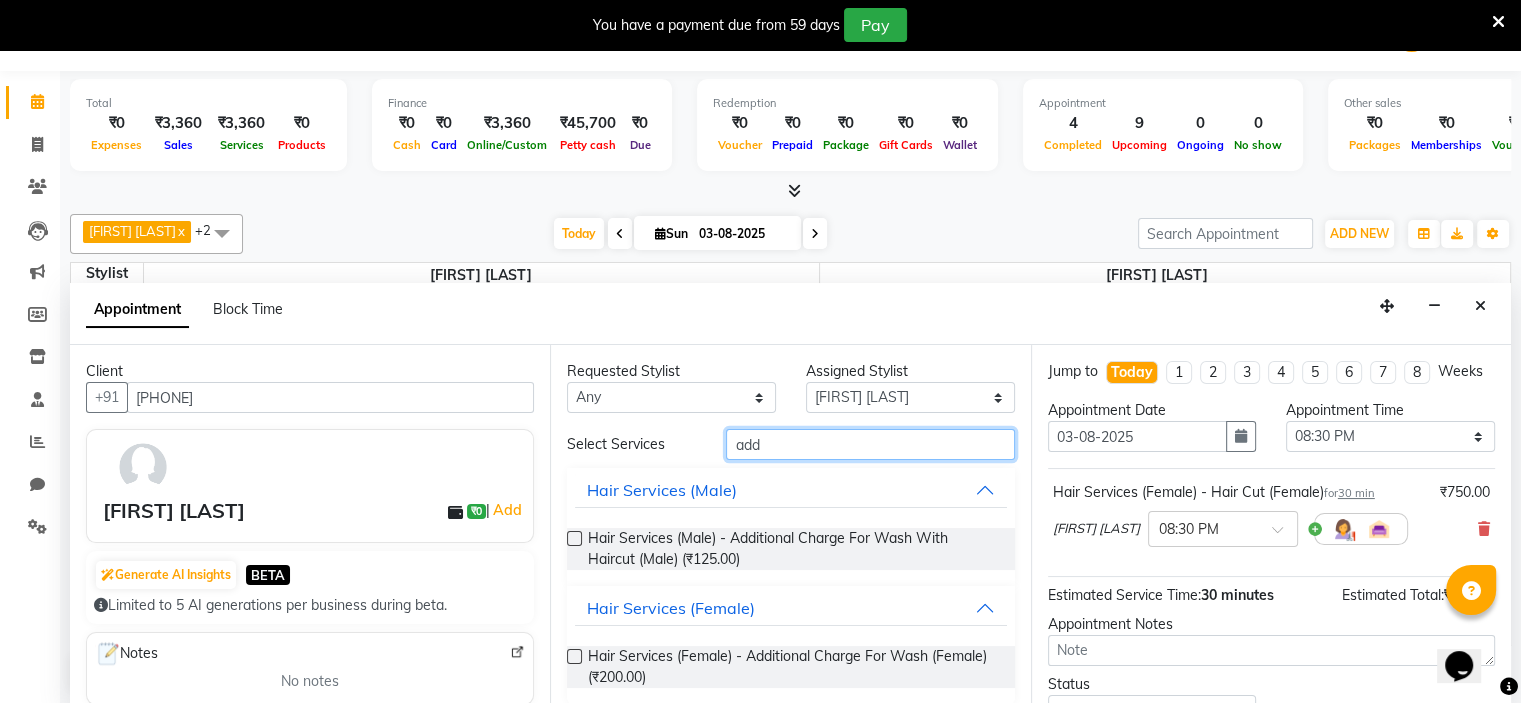 type on "add" 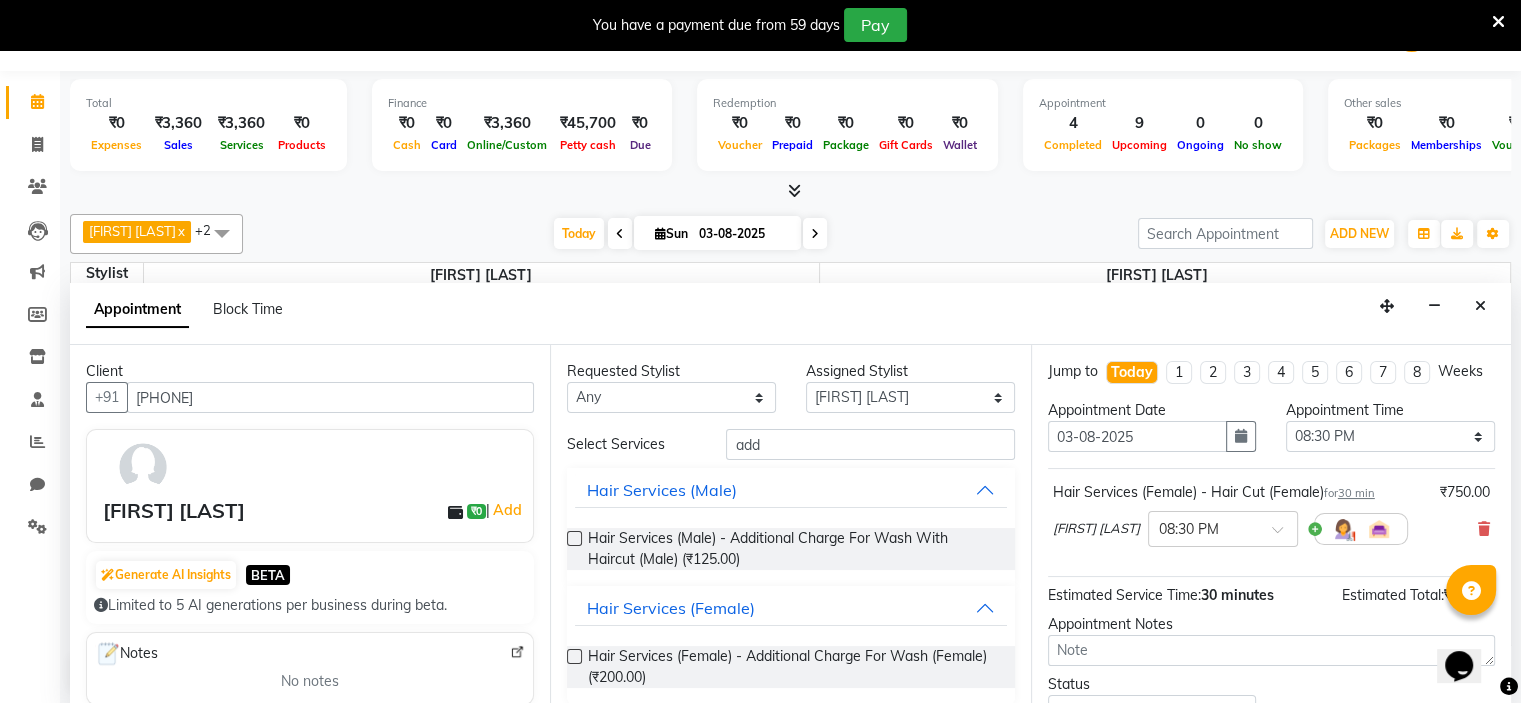 click at bounding box center [574, 656] 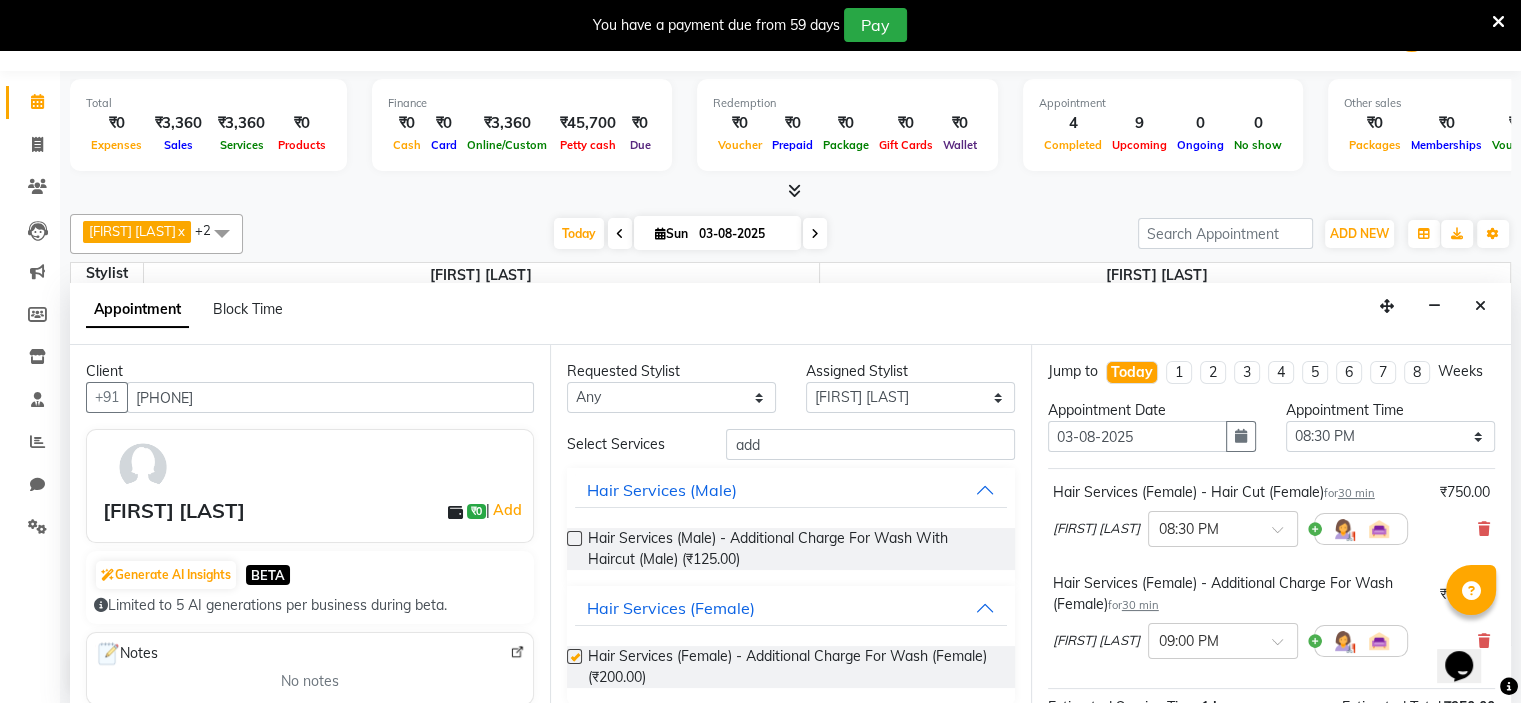 checkbox on "false" 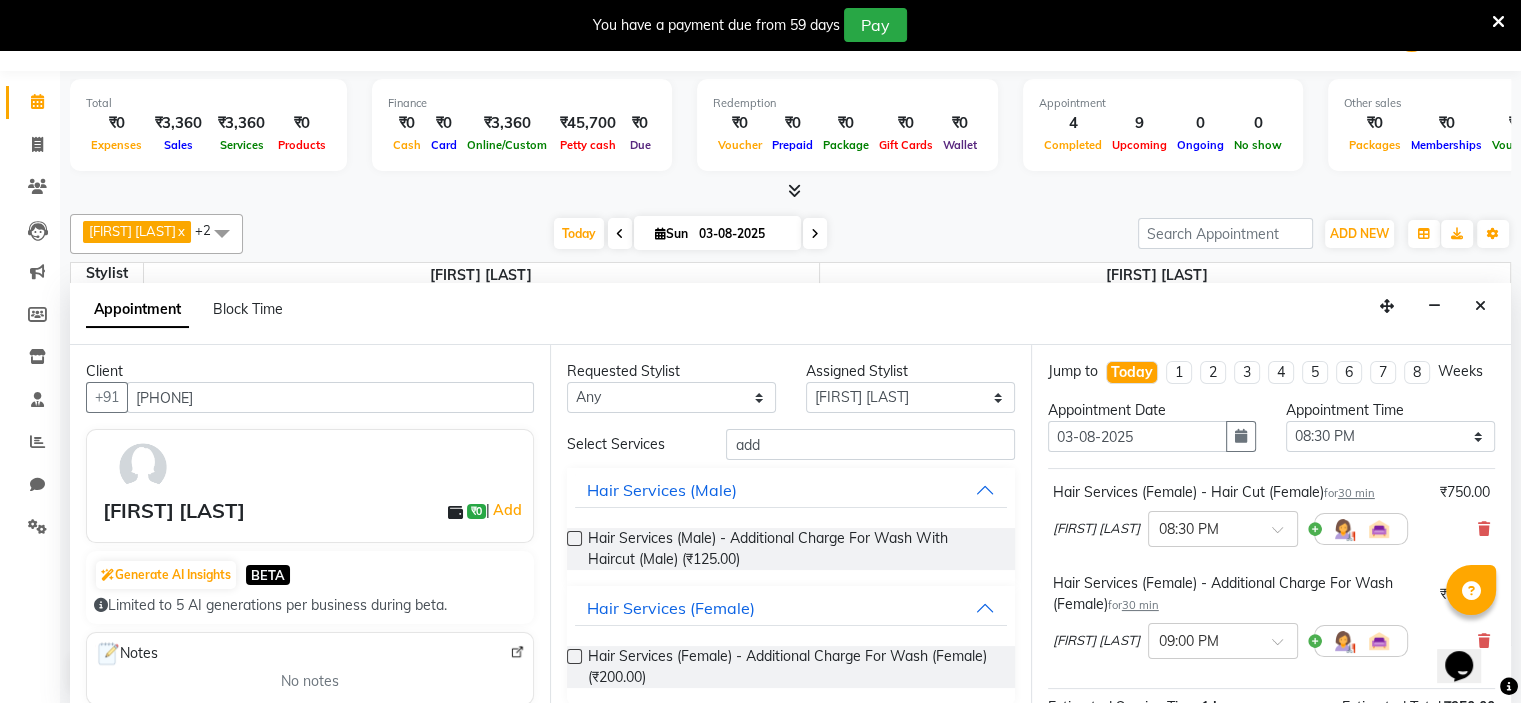 scroll, scrollTop: 276, scrollLeft: 0, axis: vertical 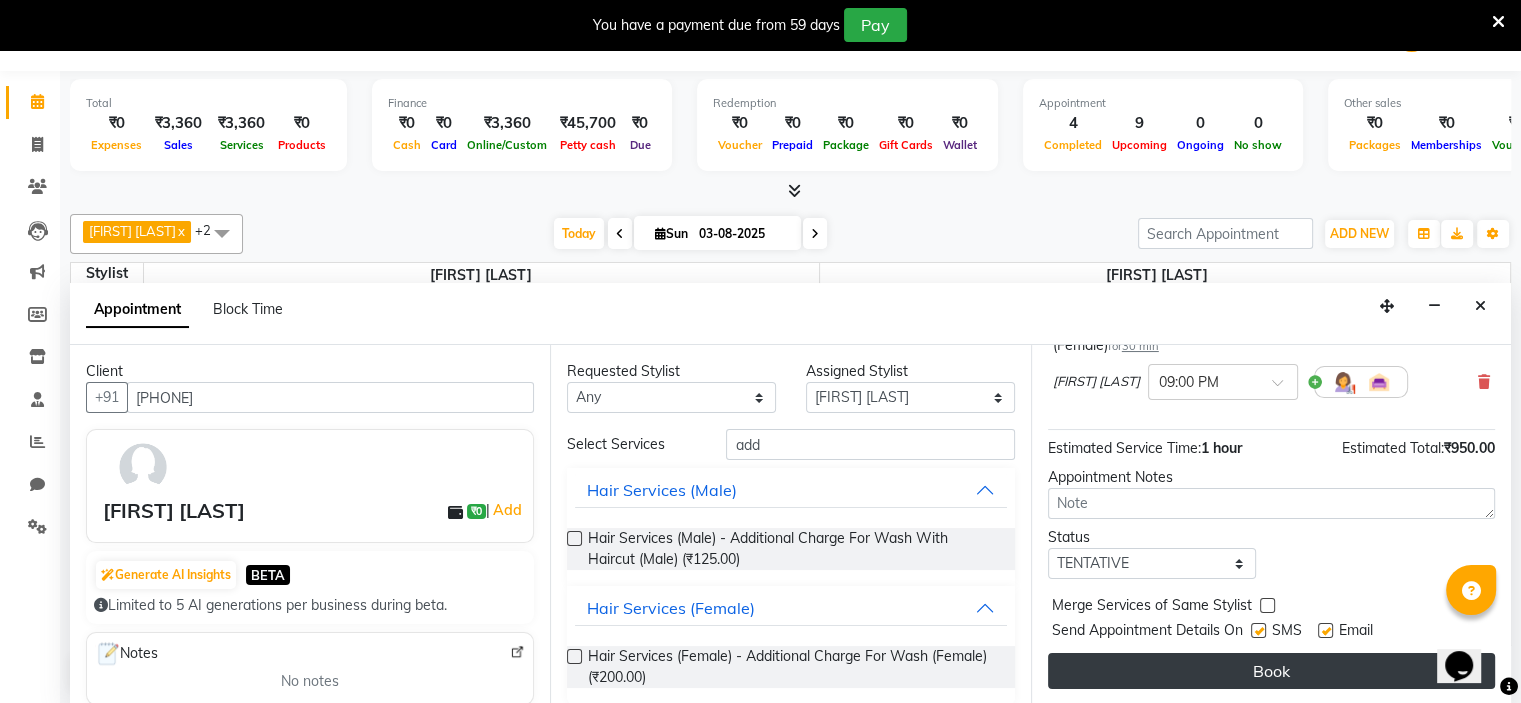 click on "Book" at bounding box center (1271, 671) 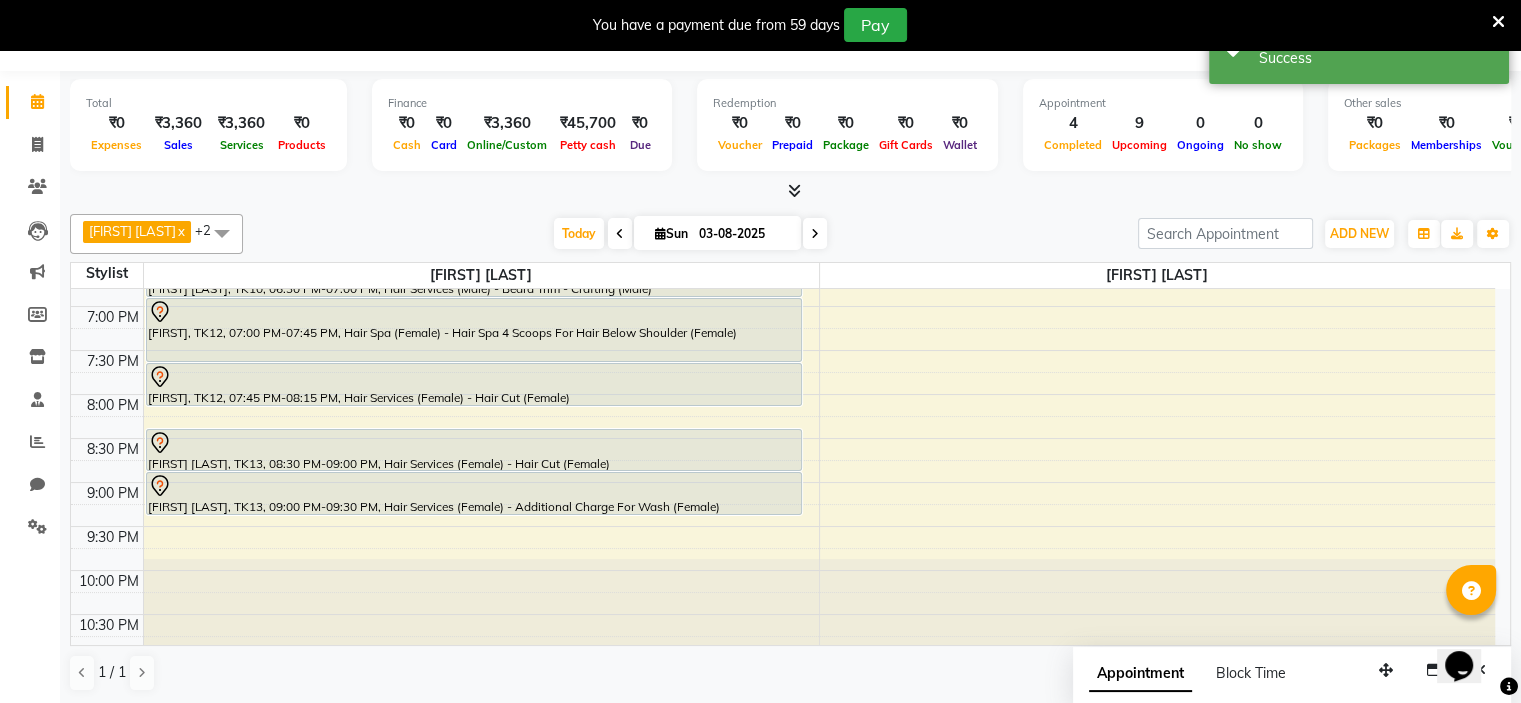 scroll, scrollTop: 0, scrollLeft: 0, axis: both 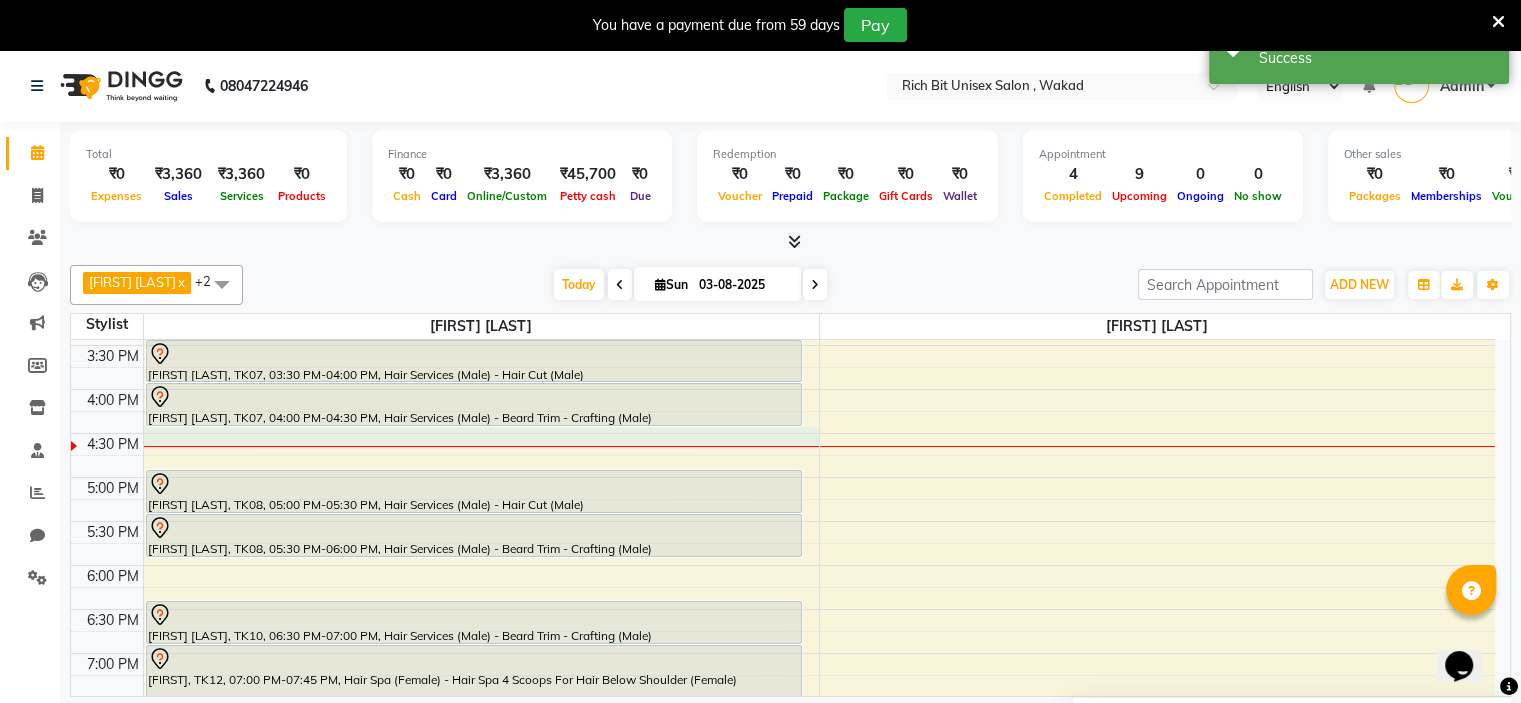 click on "8:00 AM 8:30 AM 9:00 AM 9:30 AM 10:00 AM 10:30 AM 11:00 AM 11:30 AM 12:00 PM 12:30 PM 1:00 PM 1:30 PM 2:00 PM 2:30 PM 3:00 PM 3:30 PM 4:00 PM 4:30 PM 5:00 PM 5:30 PM 6:00 PM 6:30 PM 7:00 PM 7:30 PM 8:00 PM 8:30 PM 9:00 PM 9:30 PM 10:00 PM 10:30 PM     Dr. Madhulika Singh, TK01, 11:15 AM-02:15 PM, Hair Colour (Female) - Inoa Ammonia Free - Inoa Touch Up - Upto 2 Inches (Female),Hair Spa (Female) - Hair Spa 3 Scoops For Hair Upto Shoulder (Female),Hair Services (Female) - Hair Cut (Female)     Tarun Wakad, TK06, 12:00 PM-12:30 PM, Hair Services (Male) - Beard Trim - Crafting (Male)     Pravesh Shing, TK03, 01:15 PM-01:45 PM, Hair Spa (Male) - Relaxing - Head Massage (Male)             Bhanu Pande, TK04, 02:00 PM-02:30 PM, Hair Services (Male) - Hair Cut (Male)             Bhanu Pande, TK04, 02:30 PM-03:00 PM, Hair Services (Male) - Hair Cut For Kids (Male)             Sanjeev Suman, TK07, 03:30 PM-04:00 PM, Hair Services (Male) - Hair Cut (Male)" at bounding box center [783, 345] 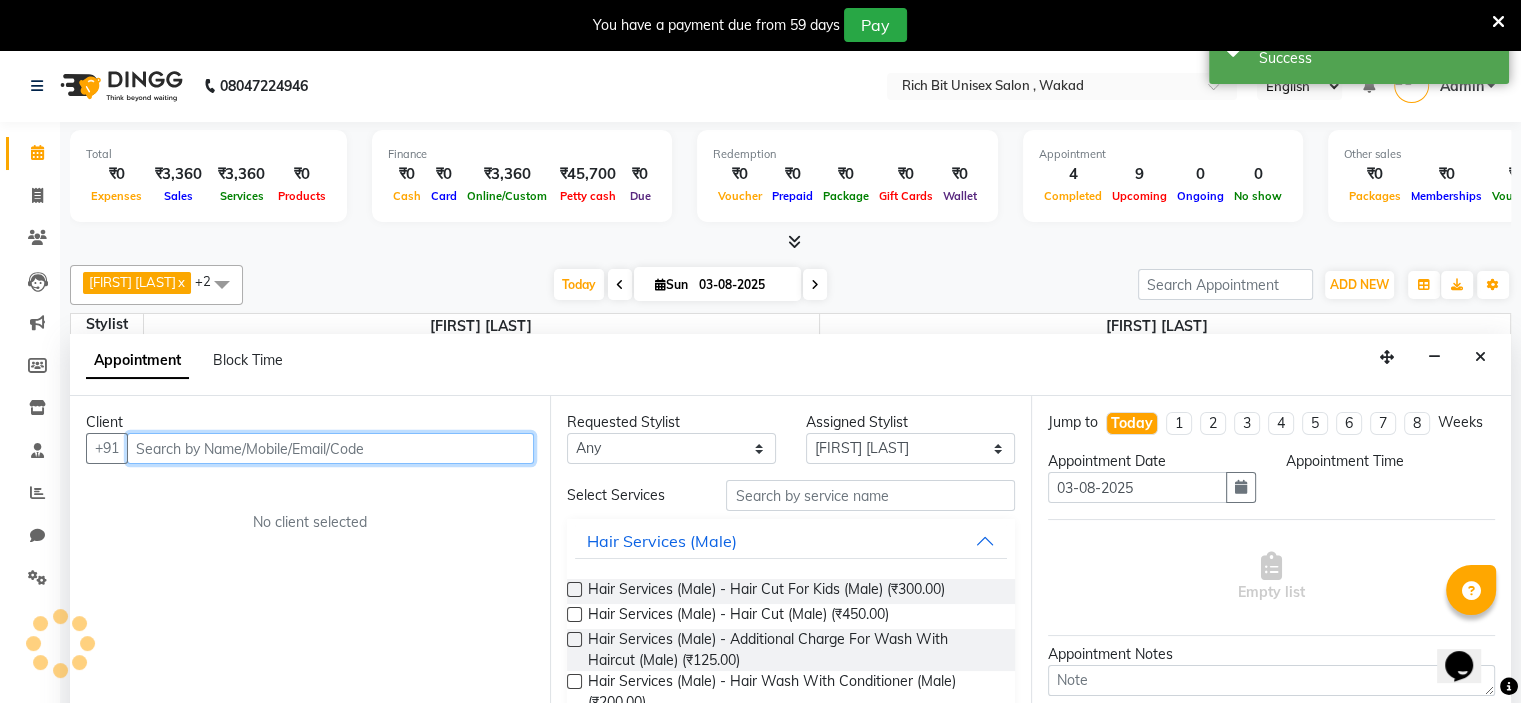 select on "990" 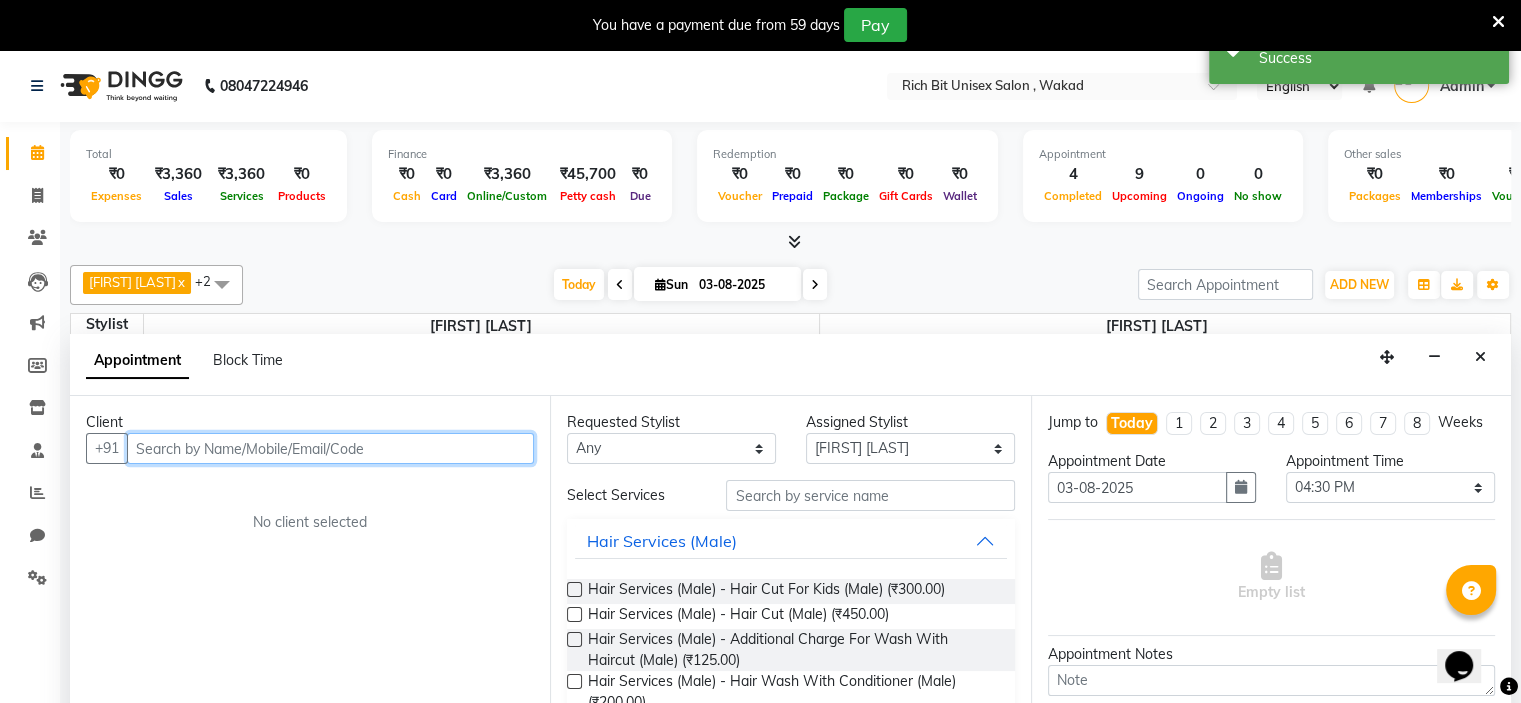 scroll, scrollTop: 51, scrollLeft: 0, axis: vertical 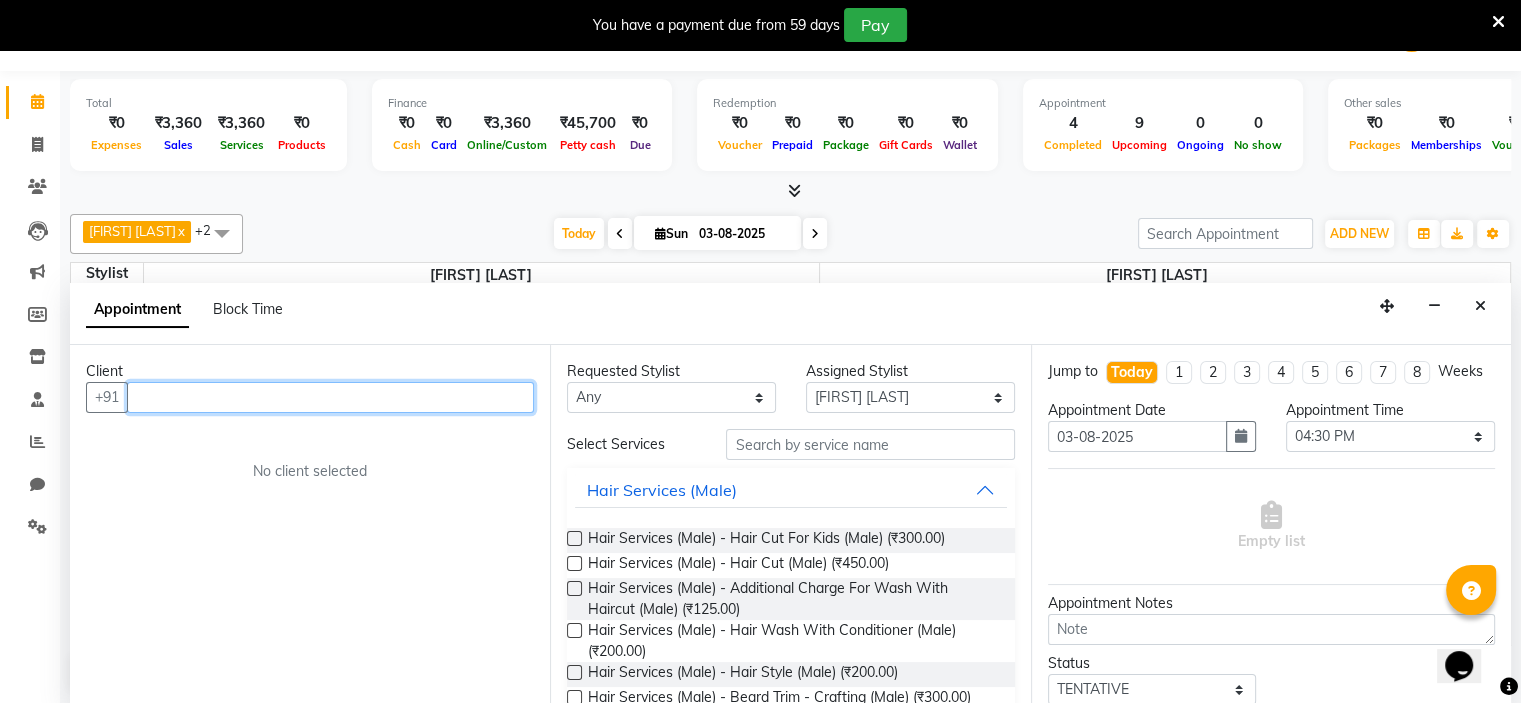 type 